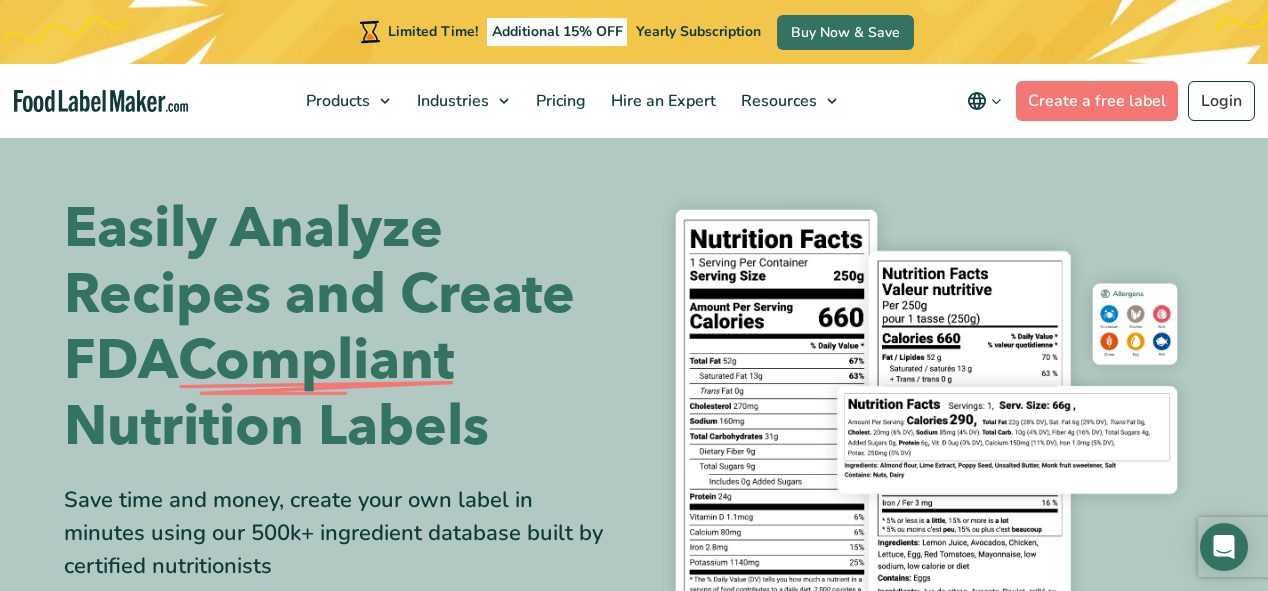 scroll, scrollTop: 0, scrollLeft: 0, axis: both 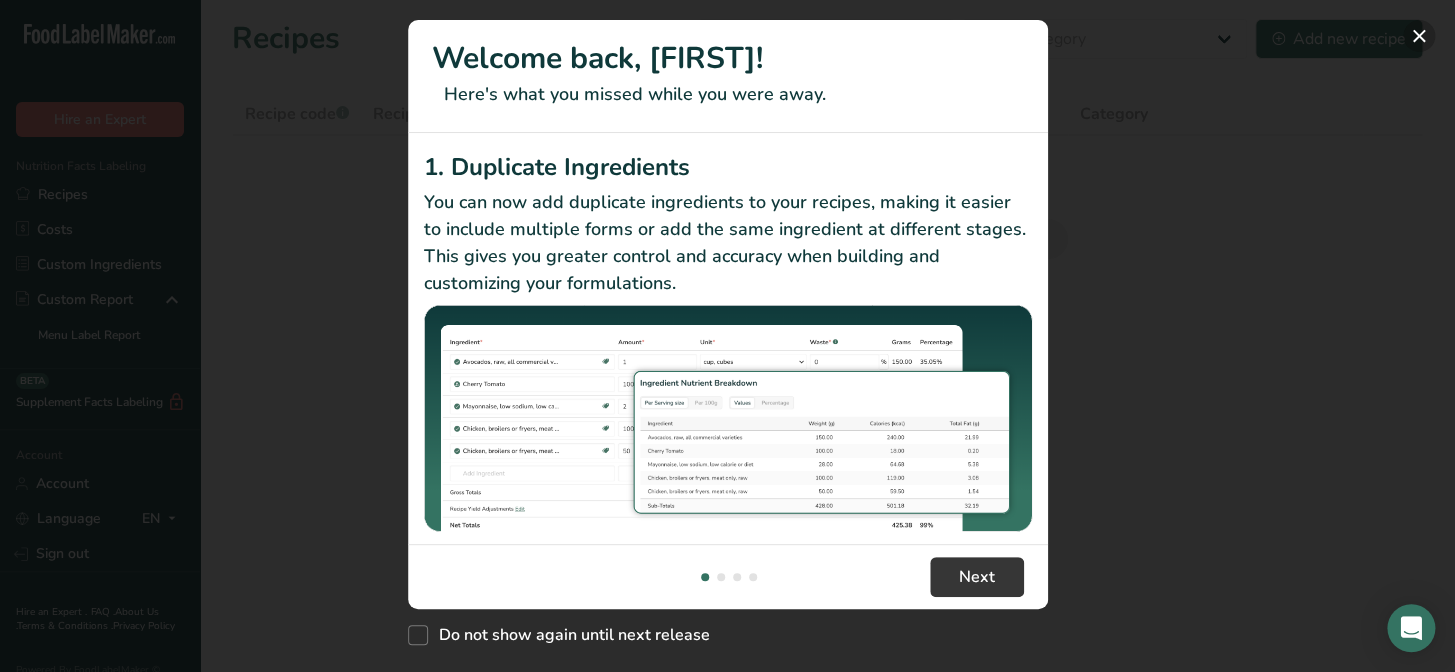 click at bounding box center [1419, 36] 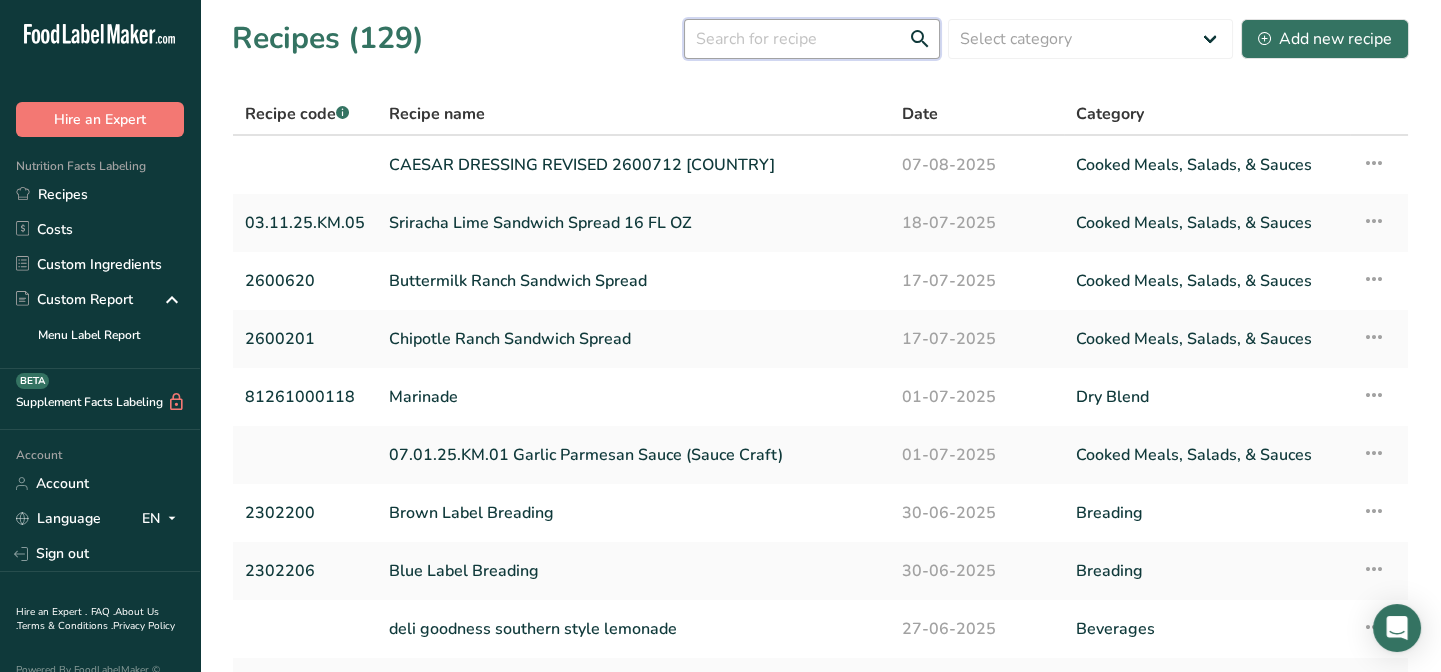 click at bounding box center [812, 39] 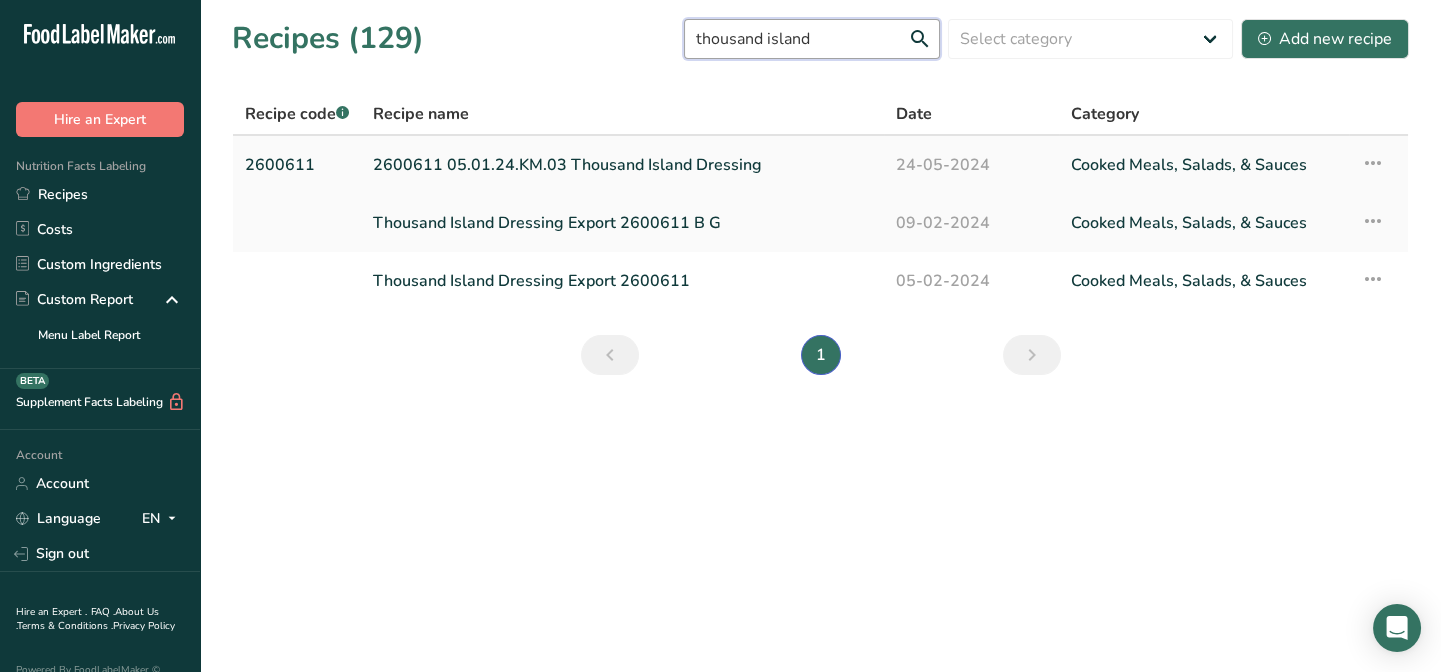 type on "thousand island" 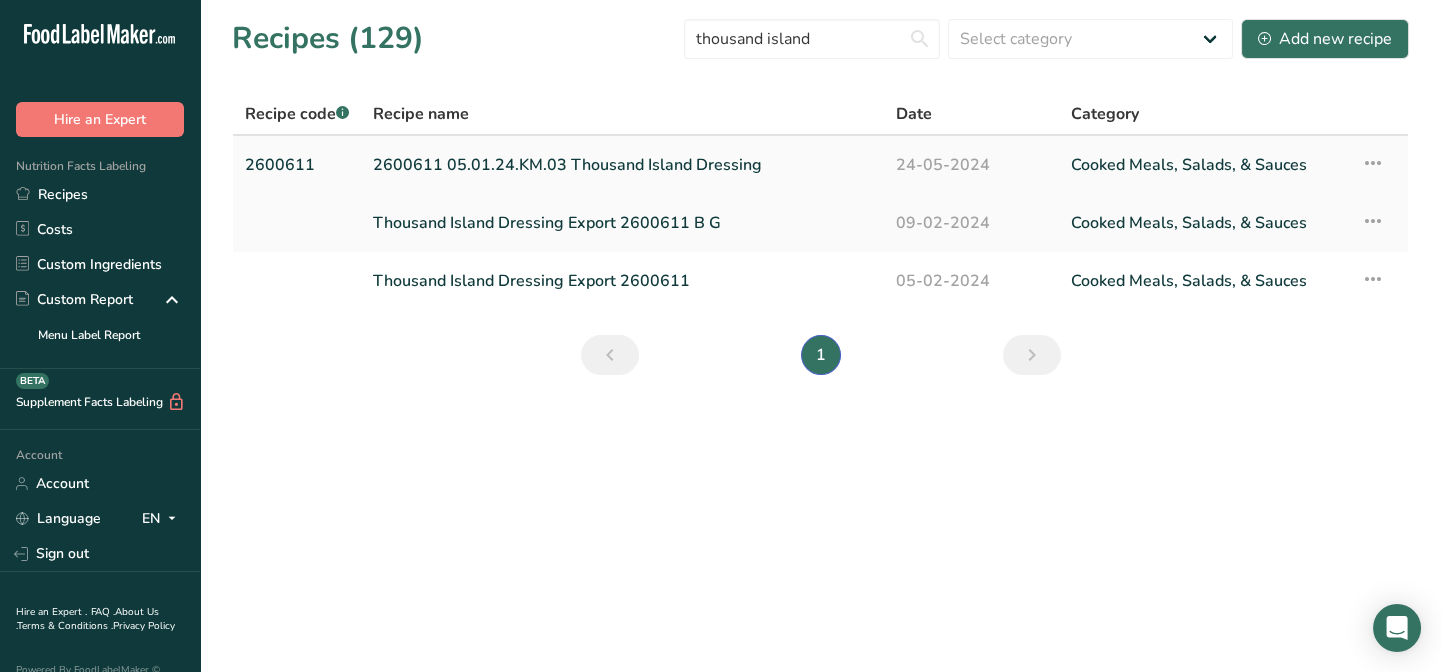 click on "2600611 05.01.24.KM.03 Thousand Island Dressing" at bounding box center (622, 165) 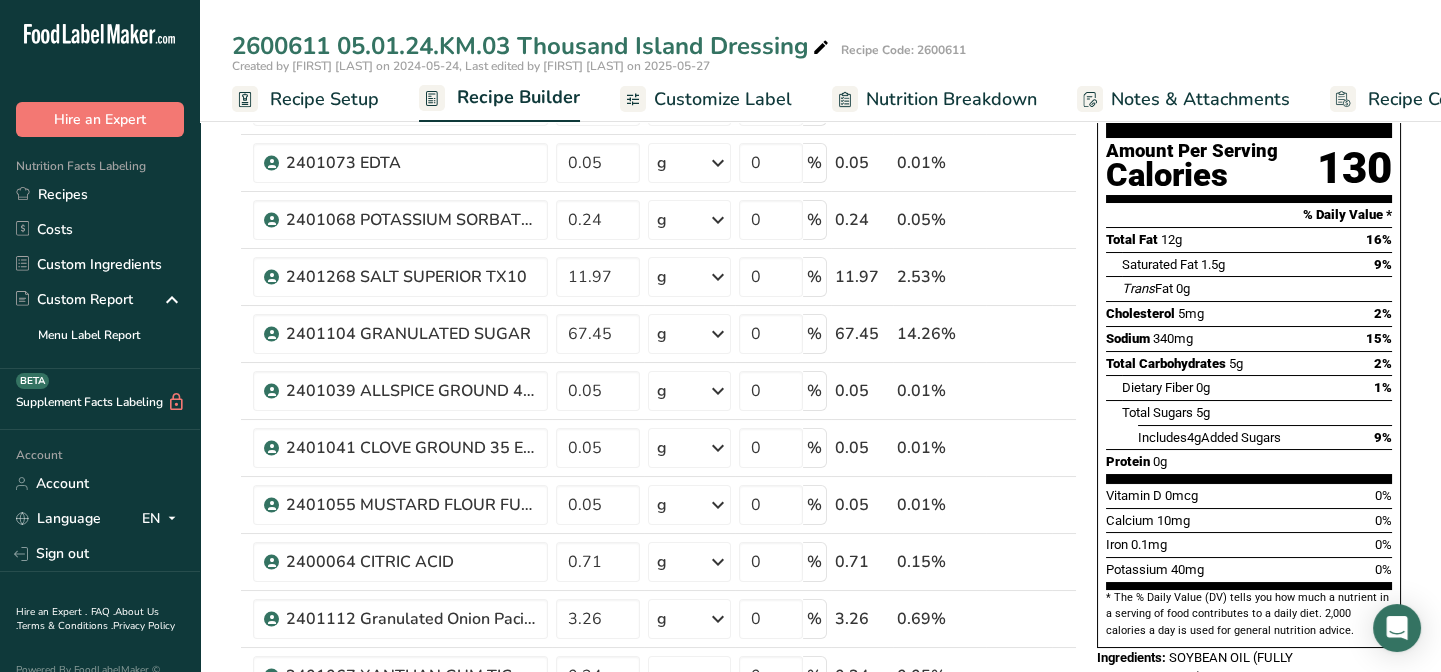 scroll, scrollTop: 0, scrollLeft: 0, axis: both 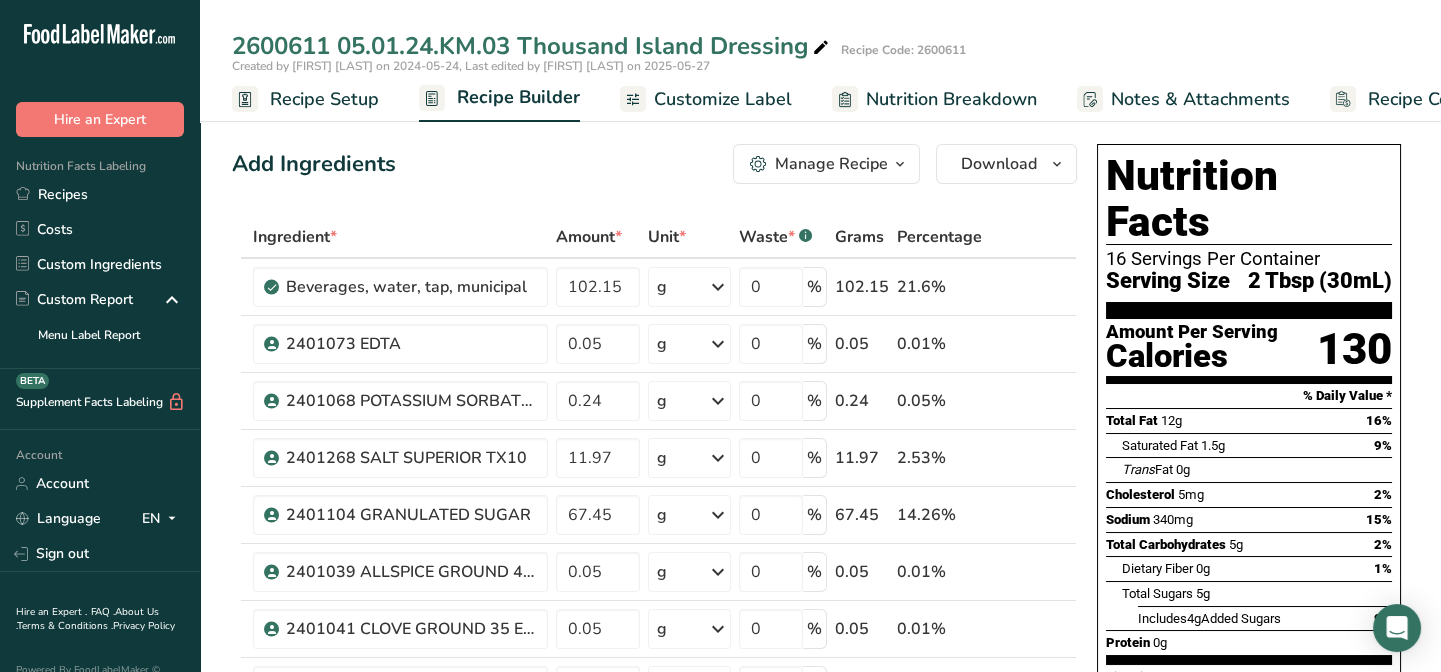 click on "Customize Label" at bounding box center [723, 99] 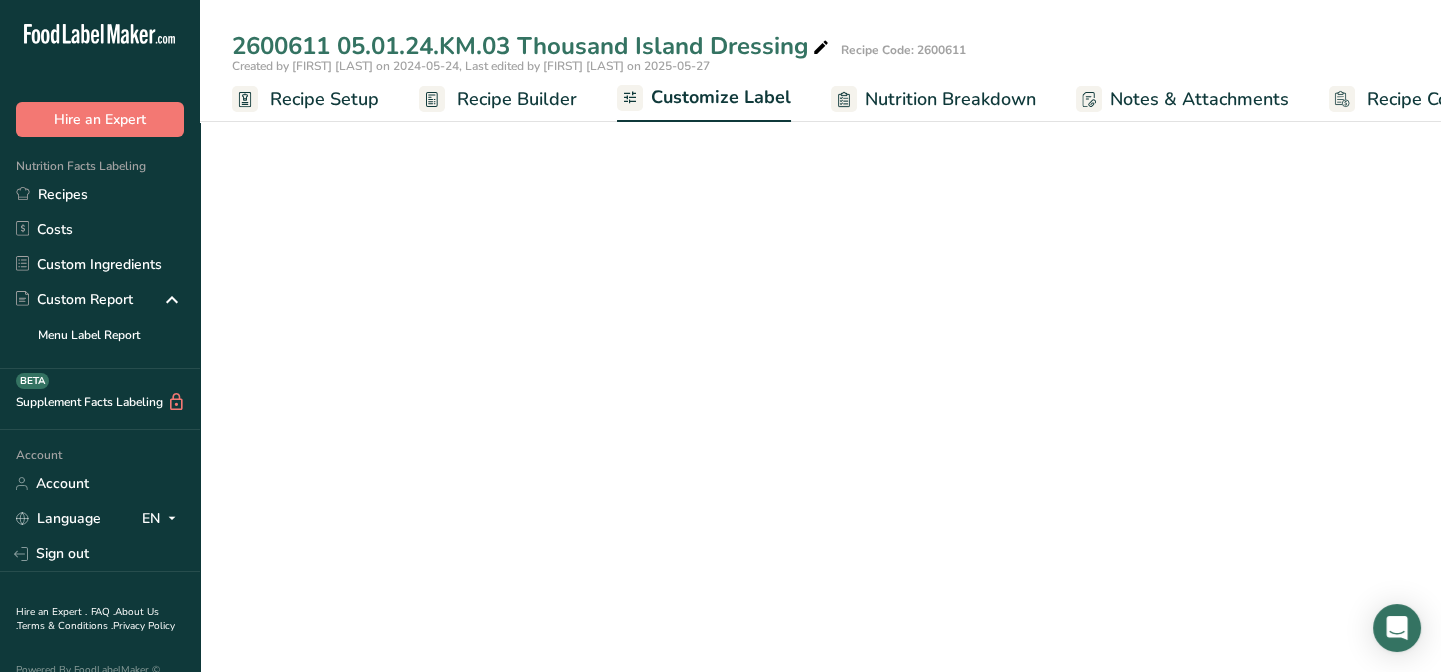 scroll, scrollTop: 0, scrollLeft: 80, axis: horizontal 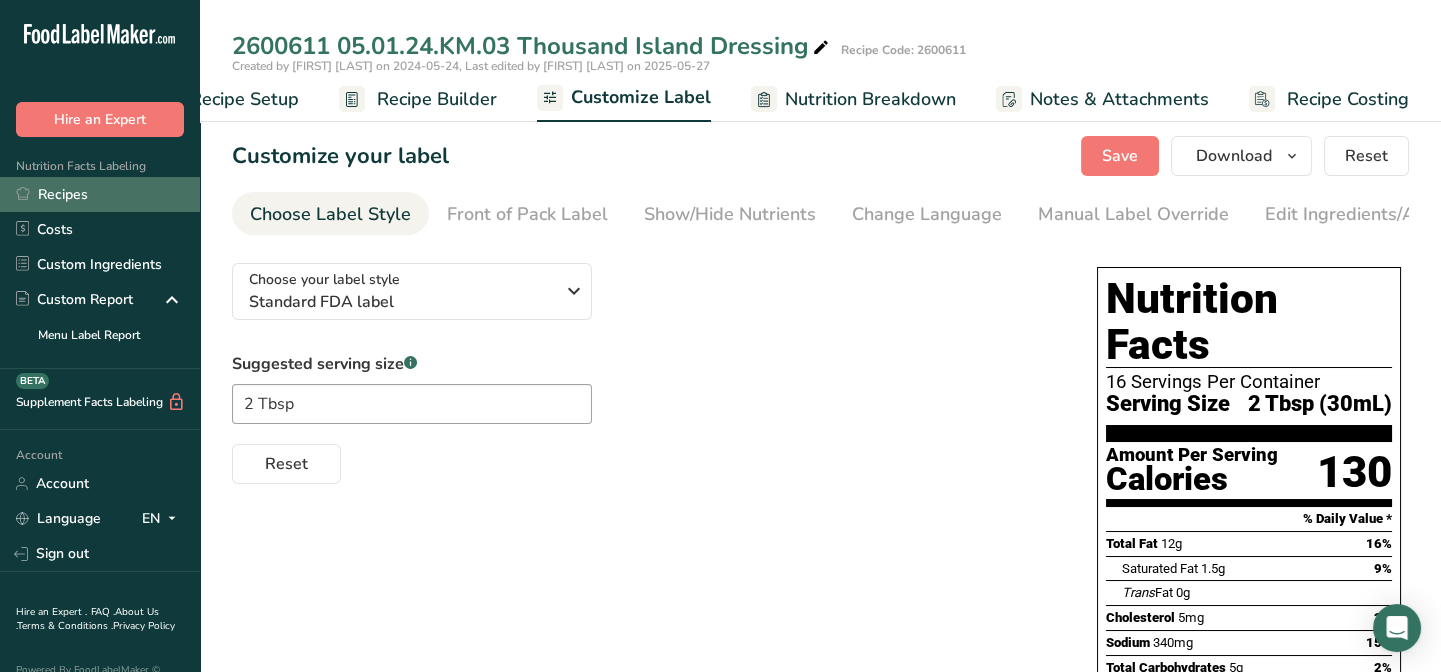 click on "Recipes" at bounding box center (100, 194) 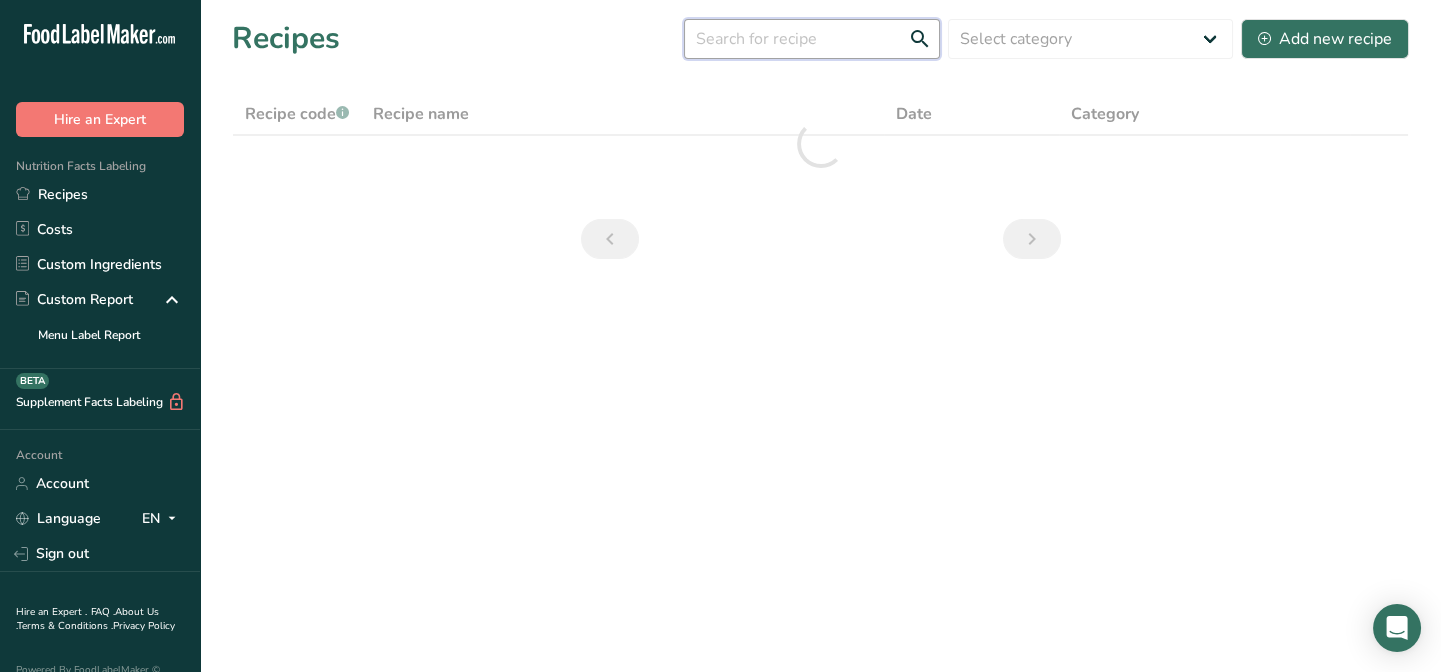 click at bounding box center [812, 39] 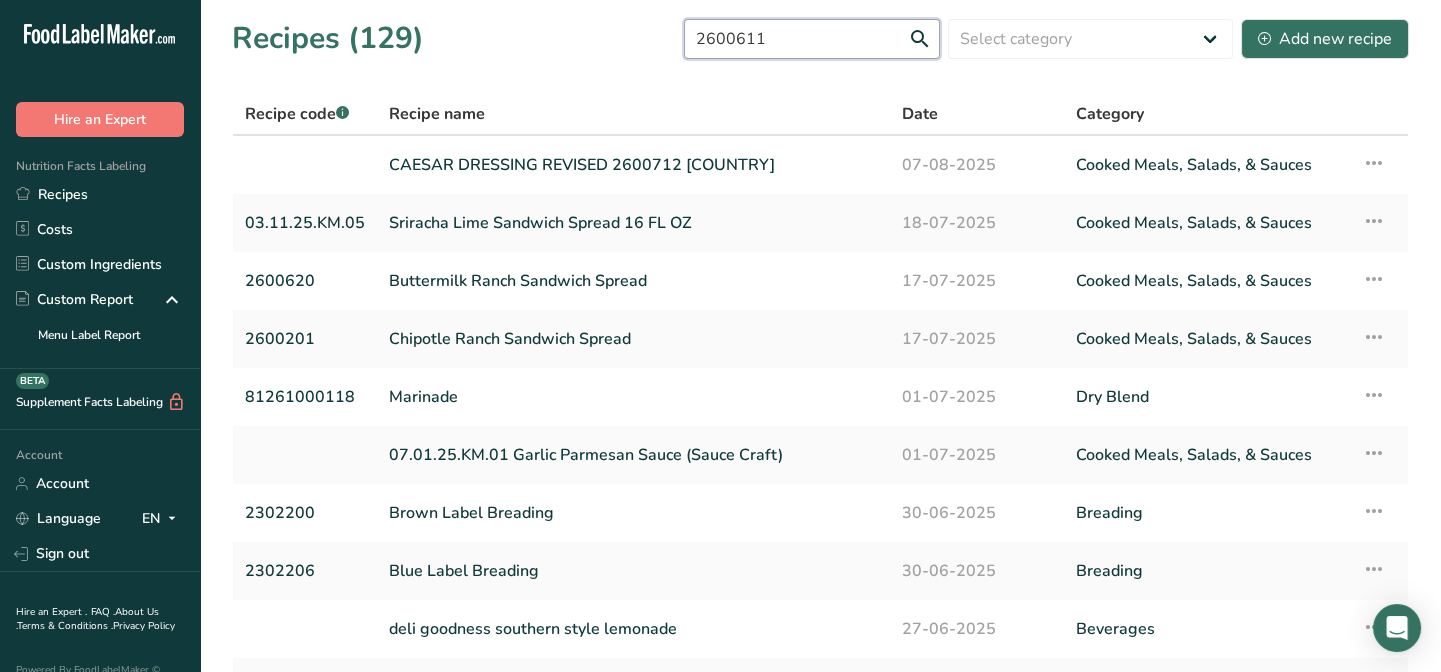 type on "2600611" 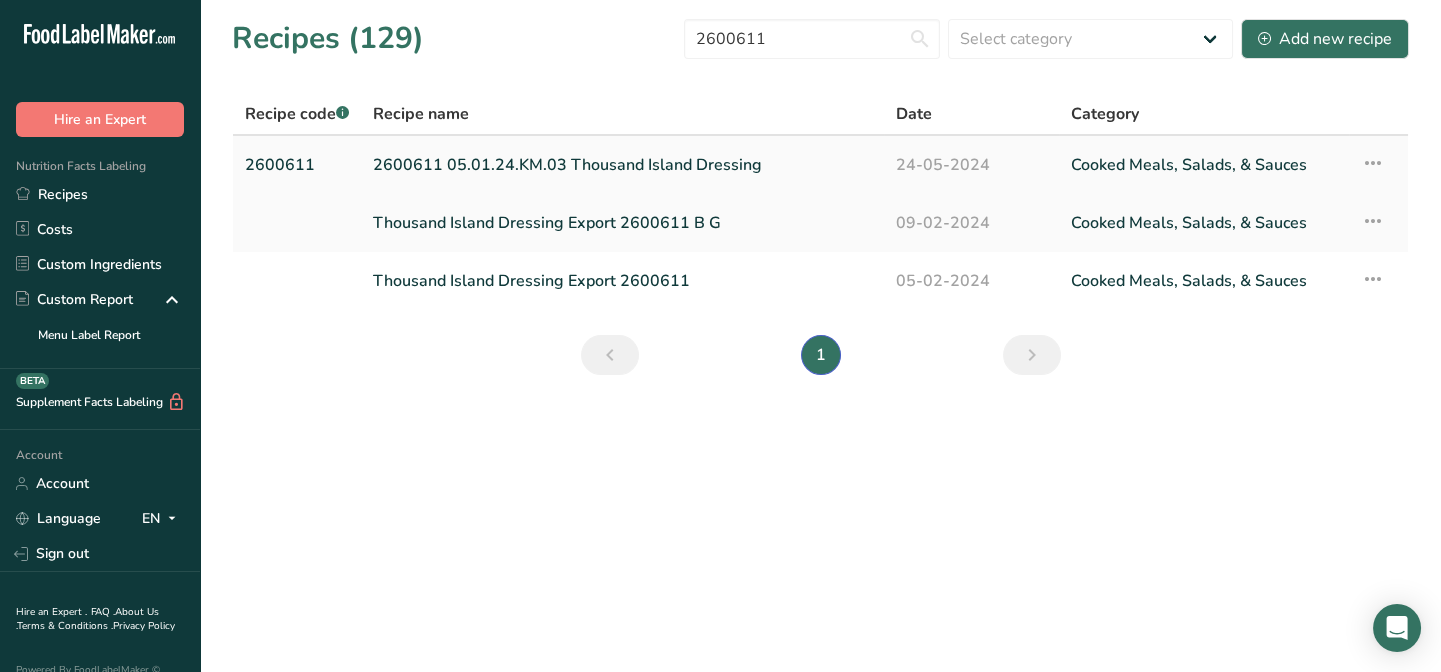 click on "2600611 05.01.24.KM.03 Thousand Island Dressing" at bounding box center [622, 165] 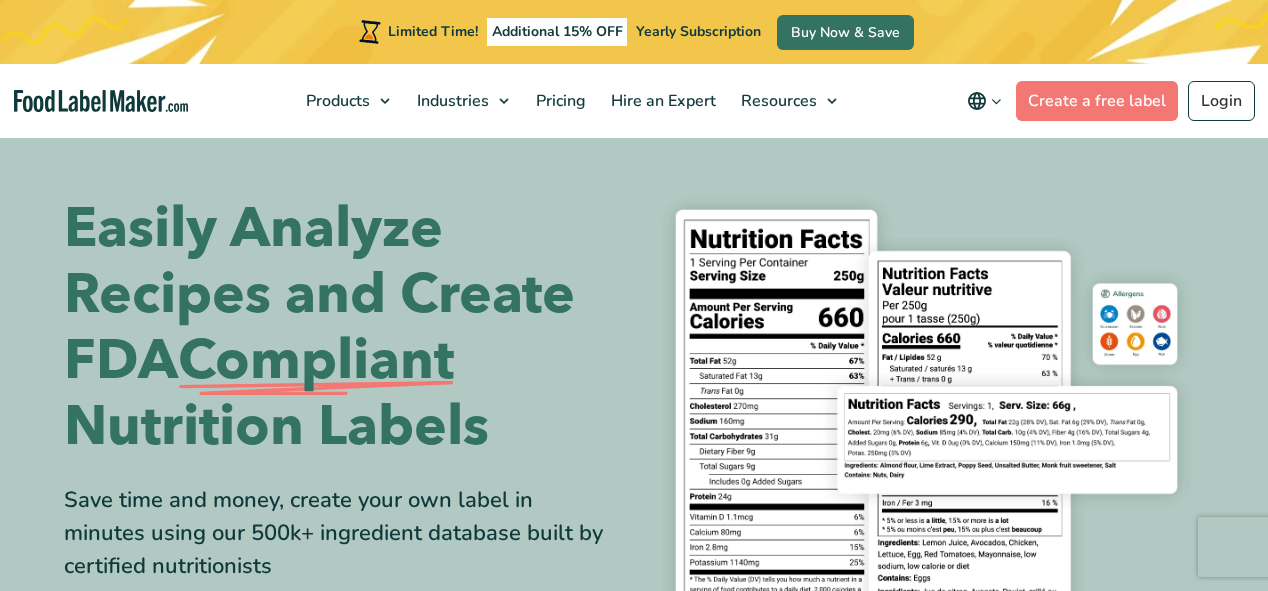 scroll, scrollTop: 0, scrollLeft: 0, axis: both 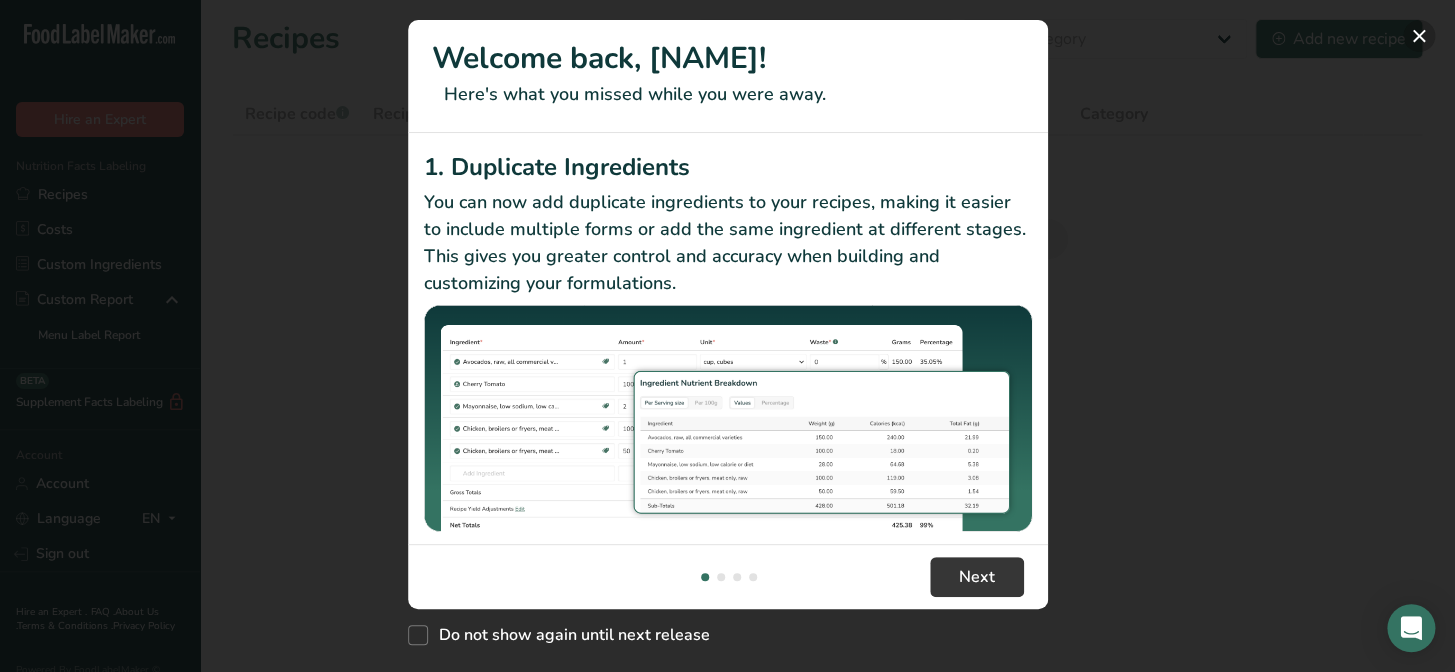 click at bounding box center (1419, 36) 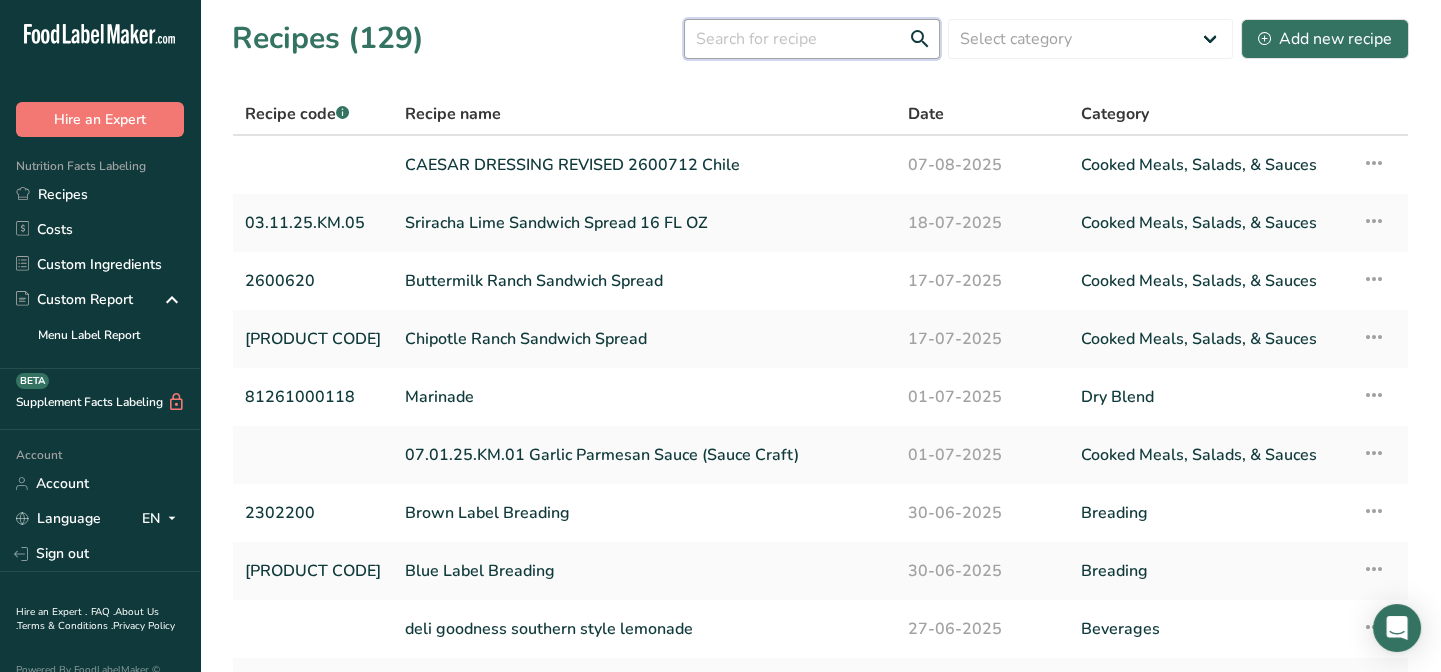 click at bounding box center [812, 39] 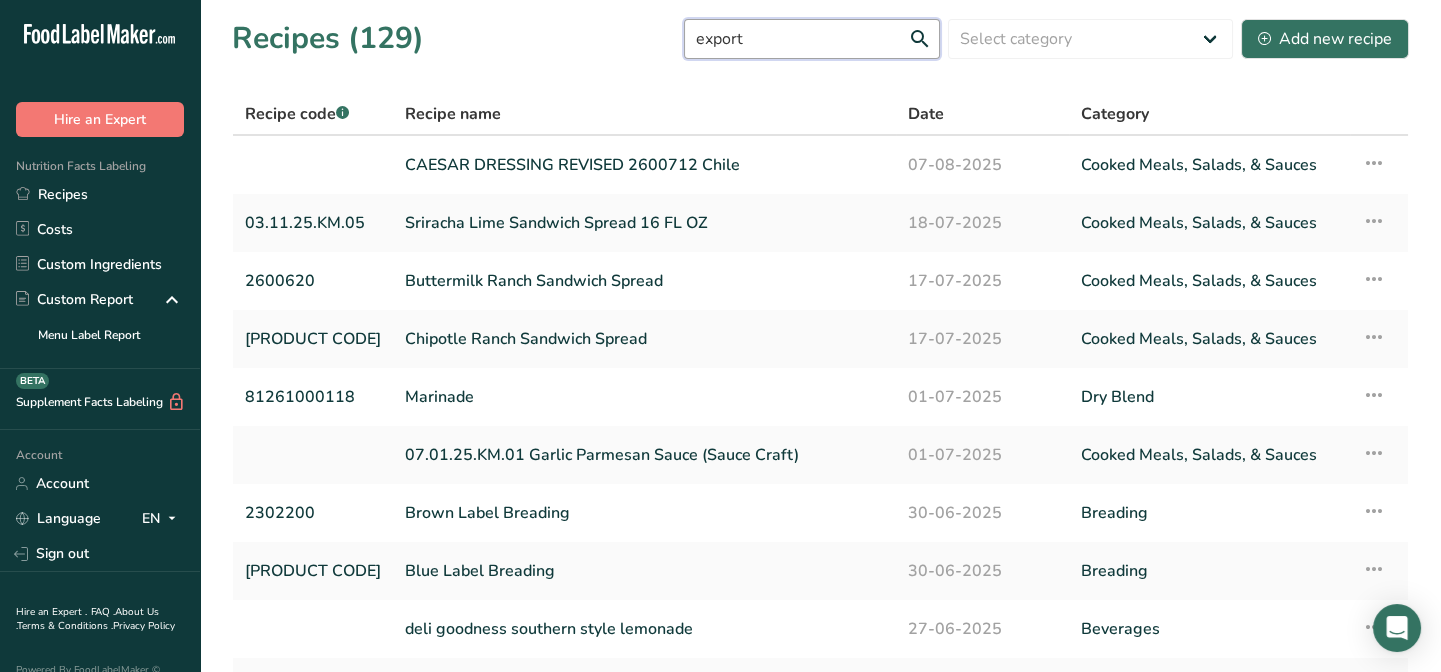type on "export" 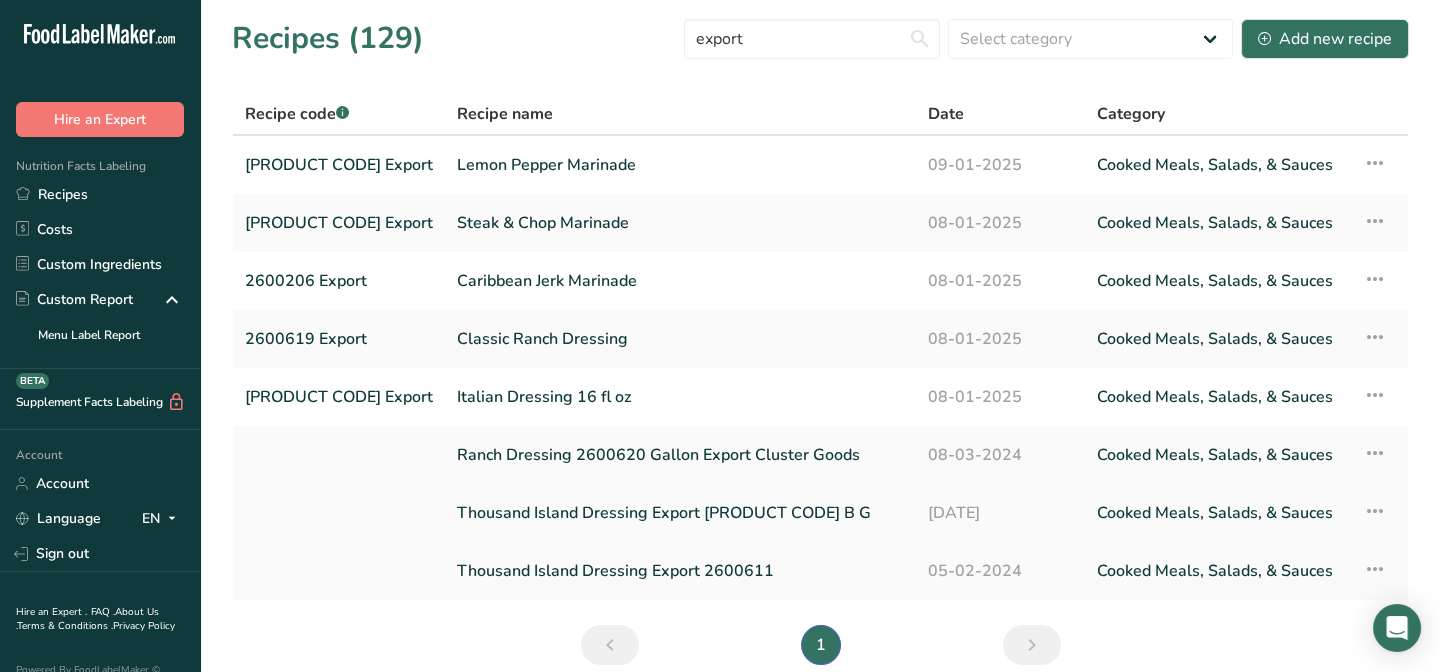 click on "Thousand Island Dressing Export [PRODUCT CODE] B G" at bounding box center [680, 513] 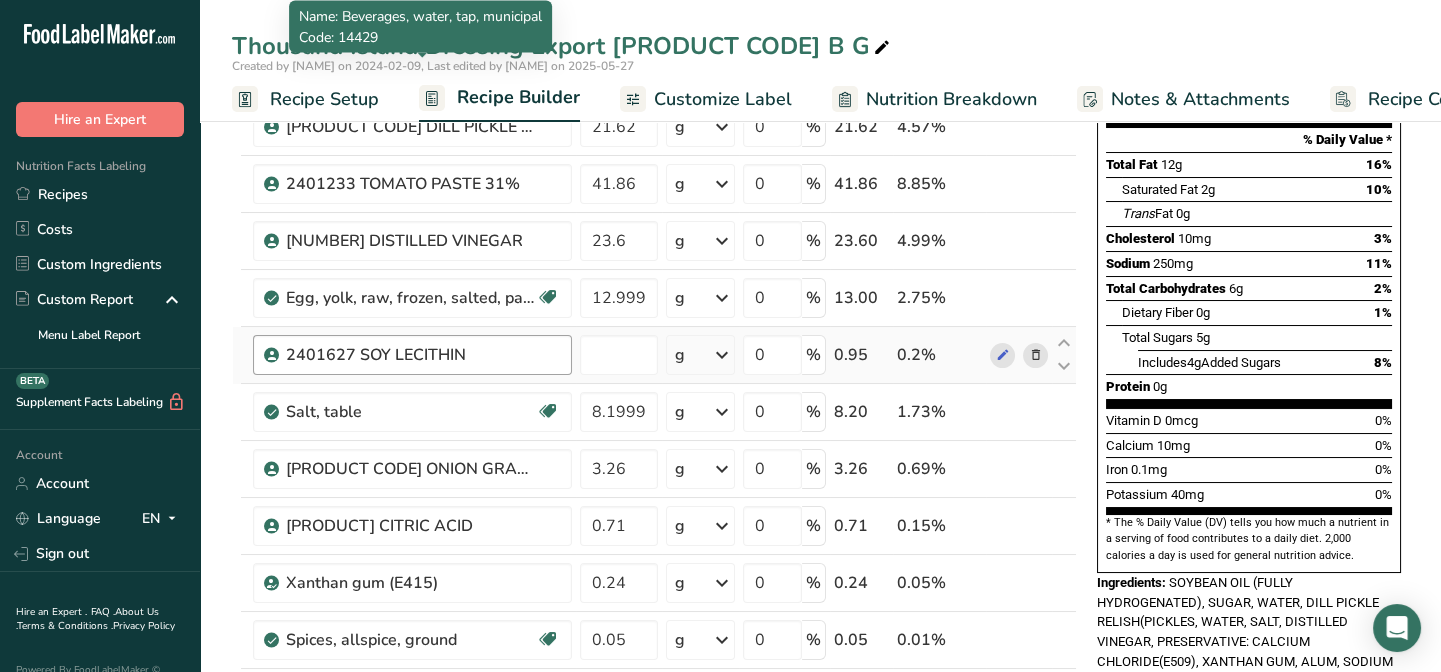 scroll, scrollTop: 0, scrollLeft: 0, axis: both 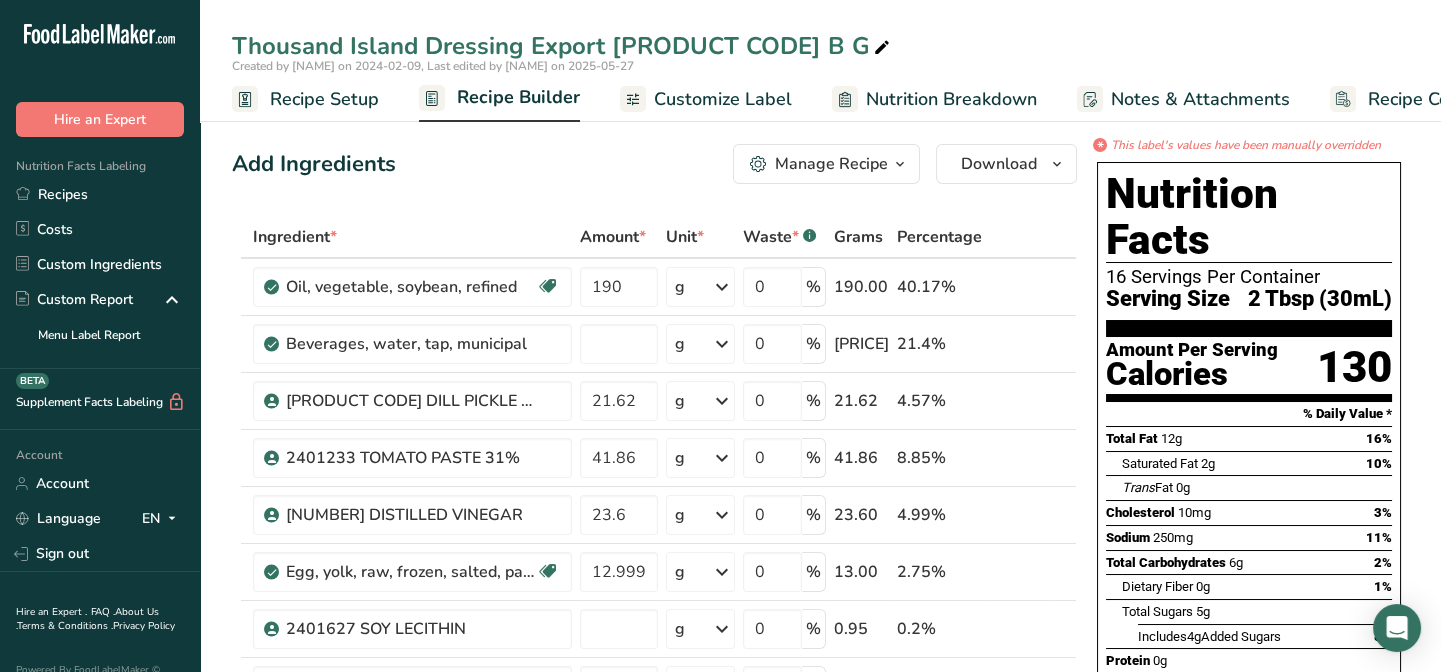 click on "Recipe Builder" at bounding box center (518, 97) 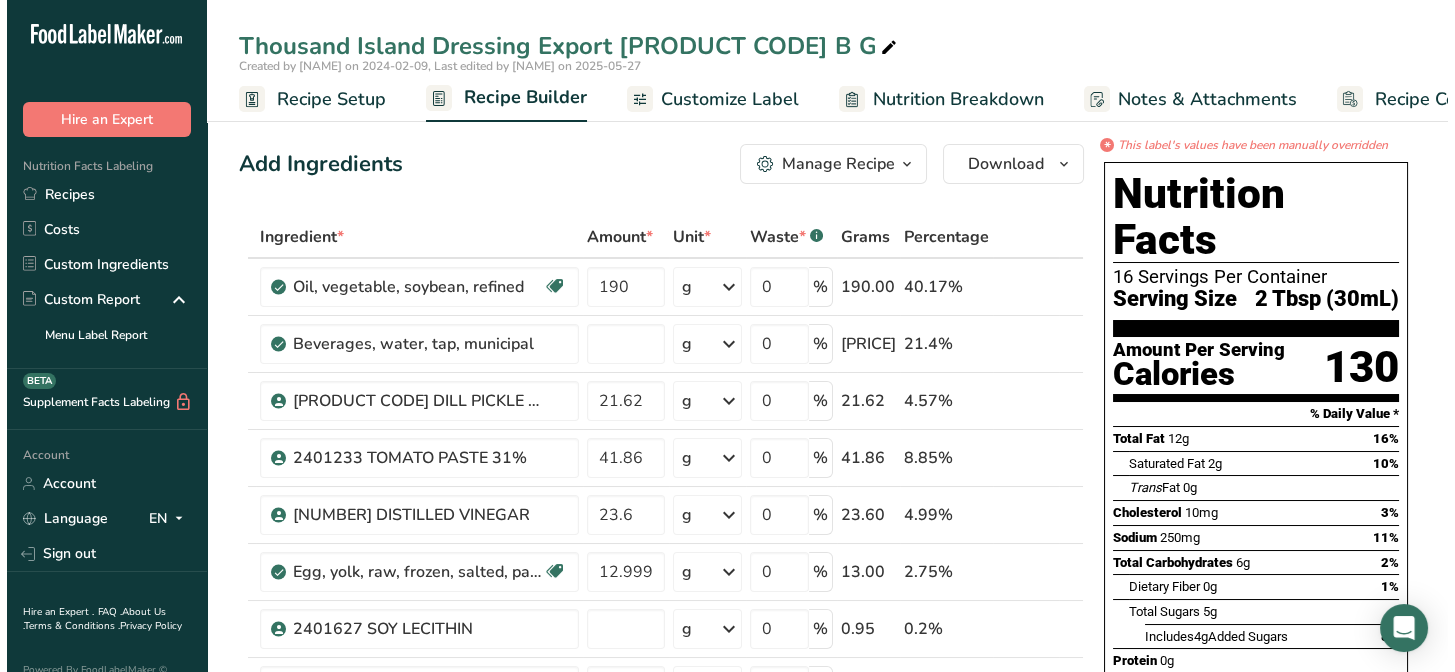 scroll, scrollTop: 0, scrollLeft: 80, axis: horizontal 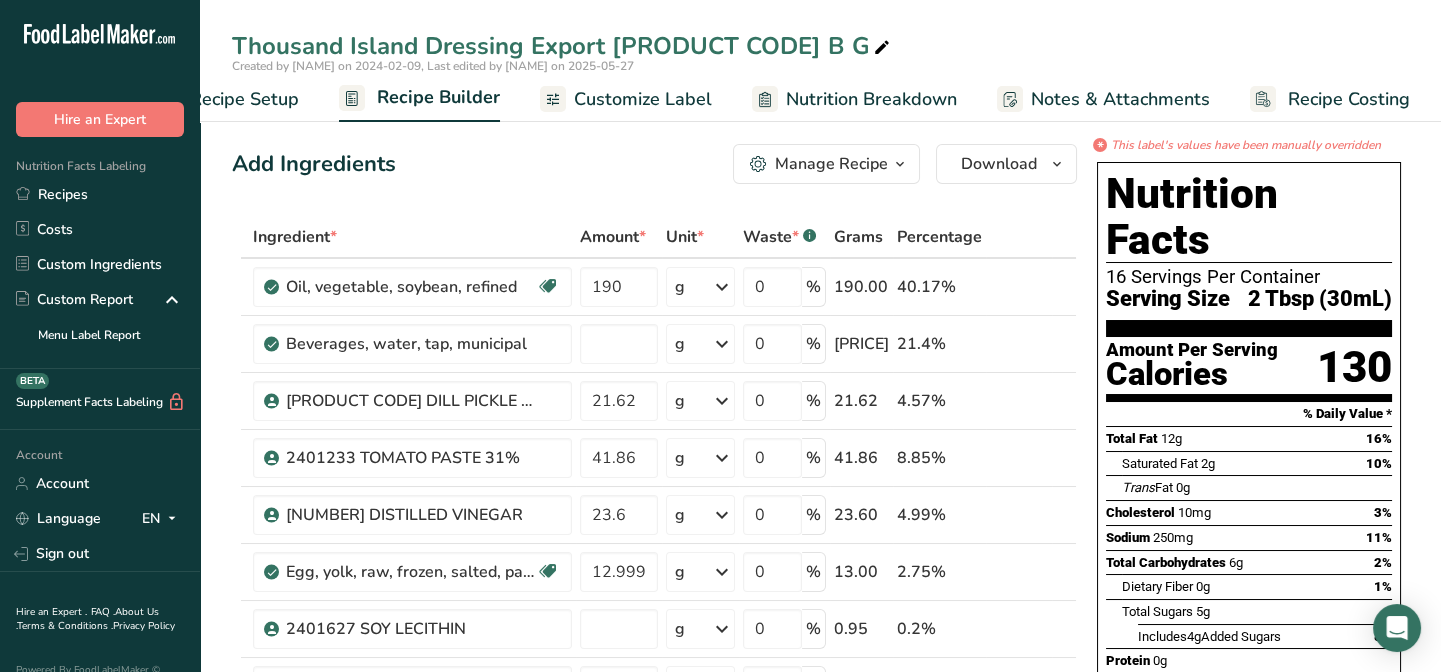 click at bounding box center [900, 164] 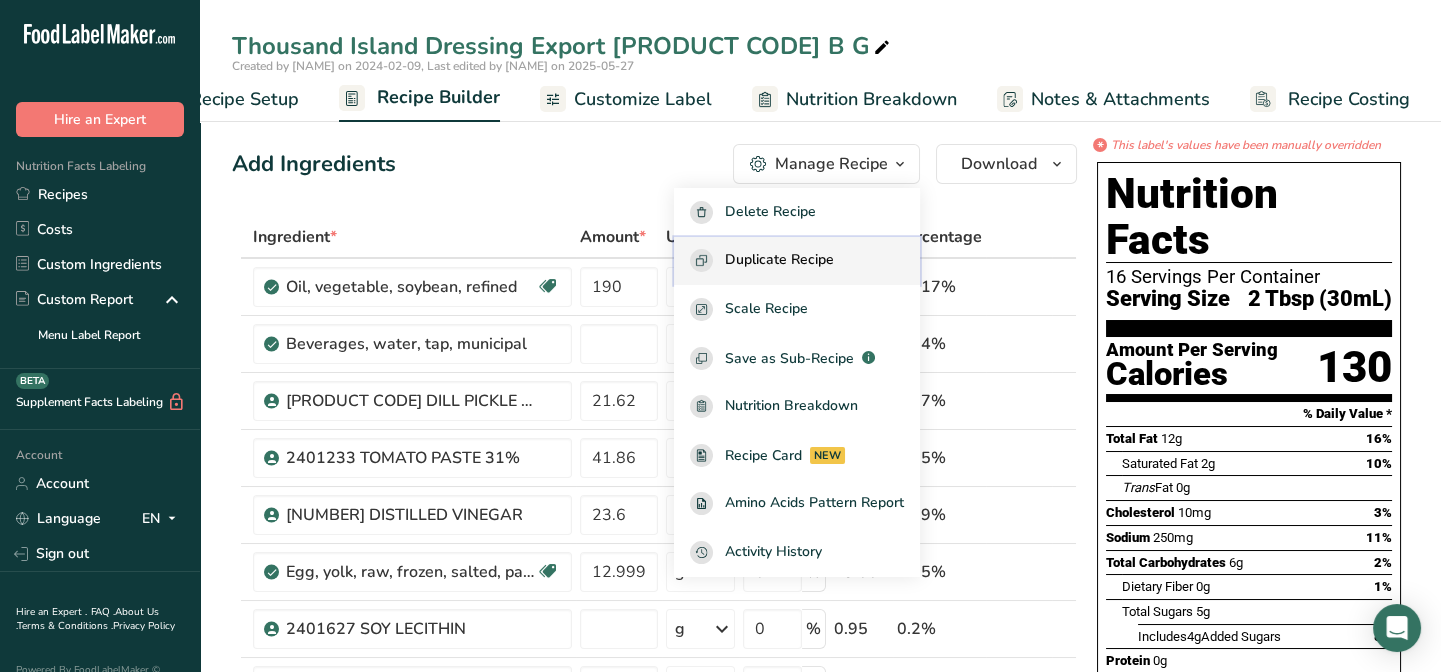 click on "Duplicate Recipe" at bounding box center [779, 260] 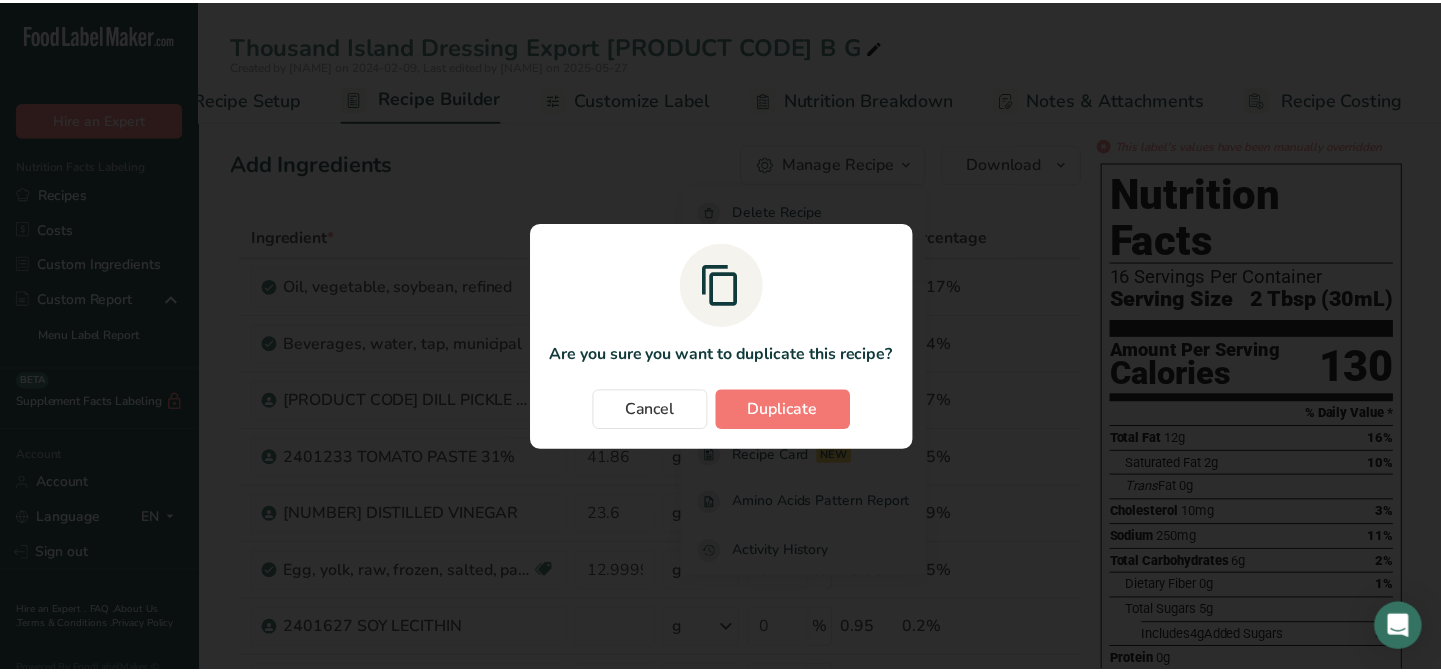 scroll, scrollTop: 0, scrollLeft: 66, axis: horizontal 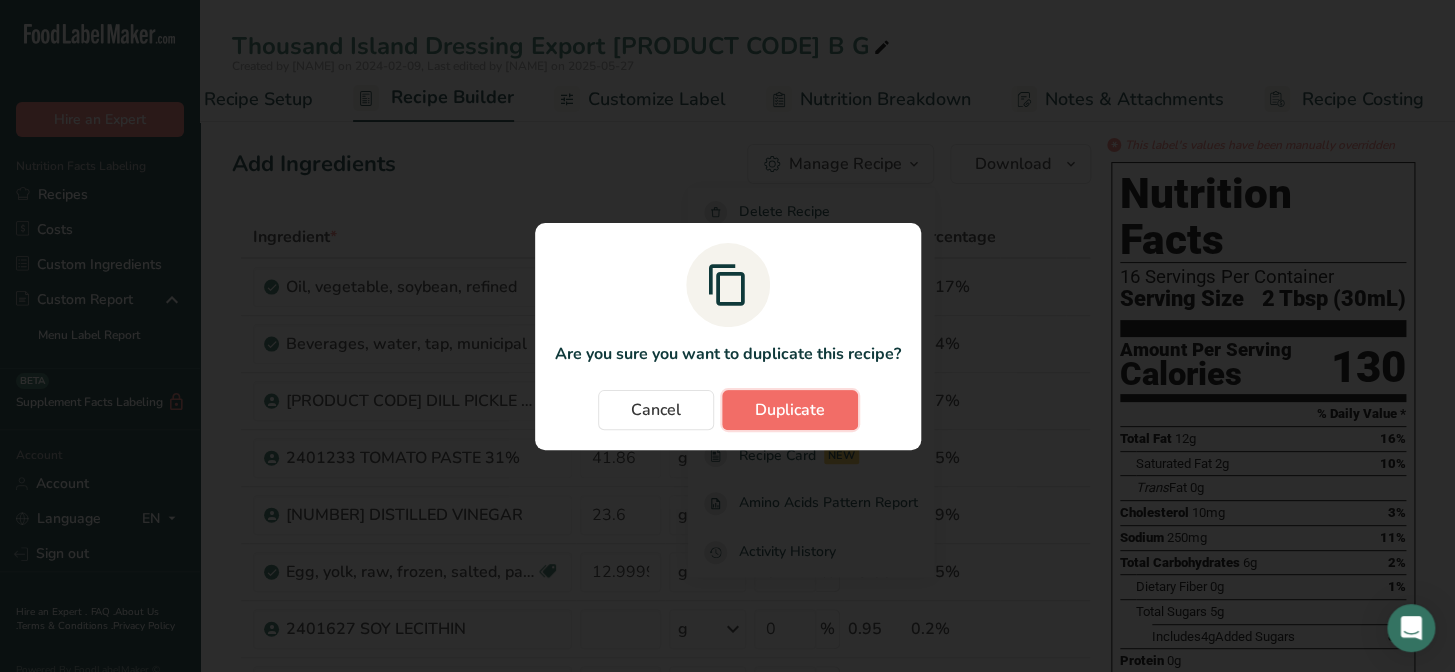 click on "Duplicate" at bounding box center [790, 410] 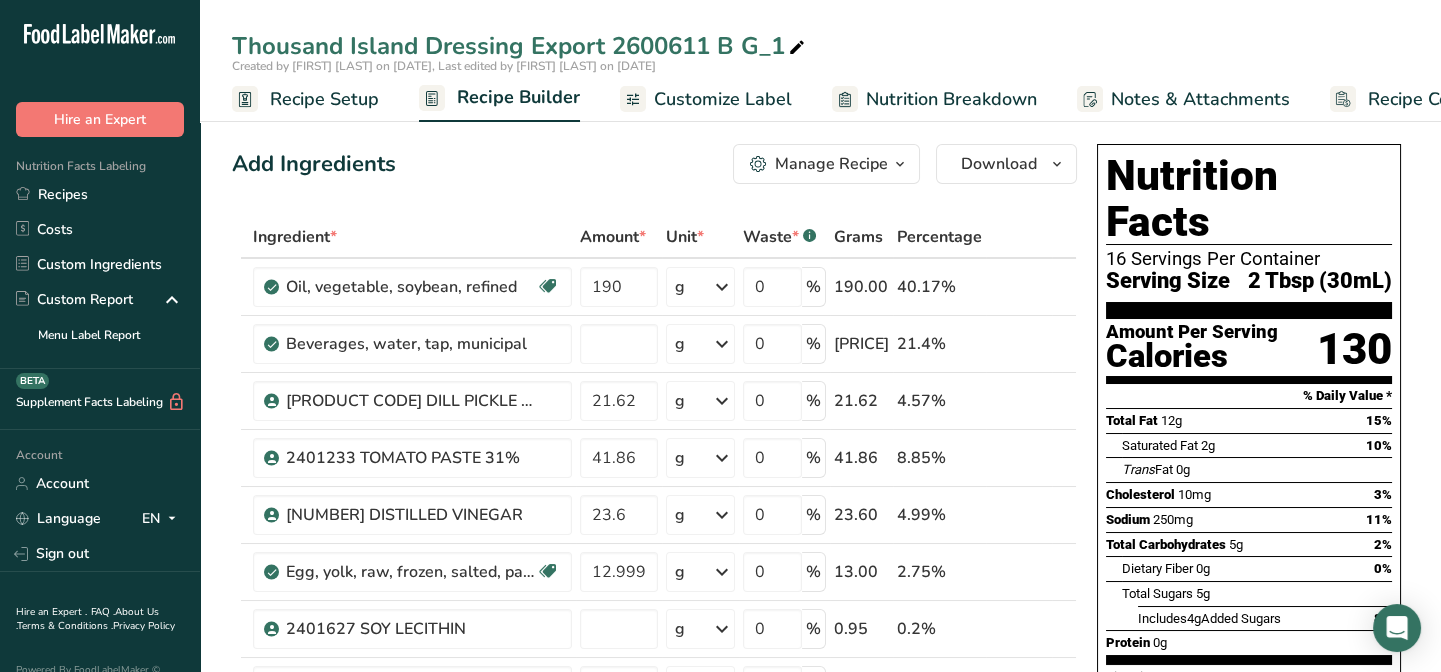 click on "Recipe Setup" at bounding box center (324, 99) 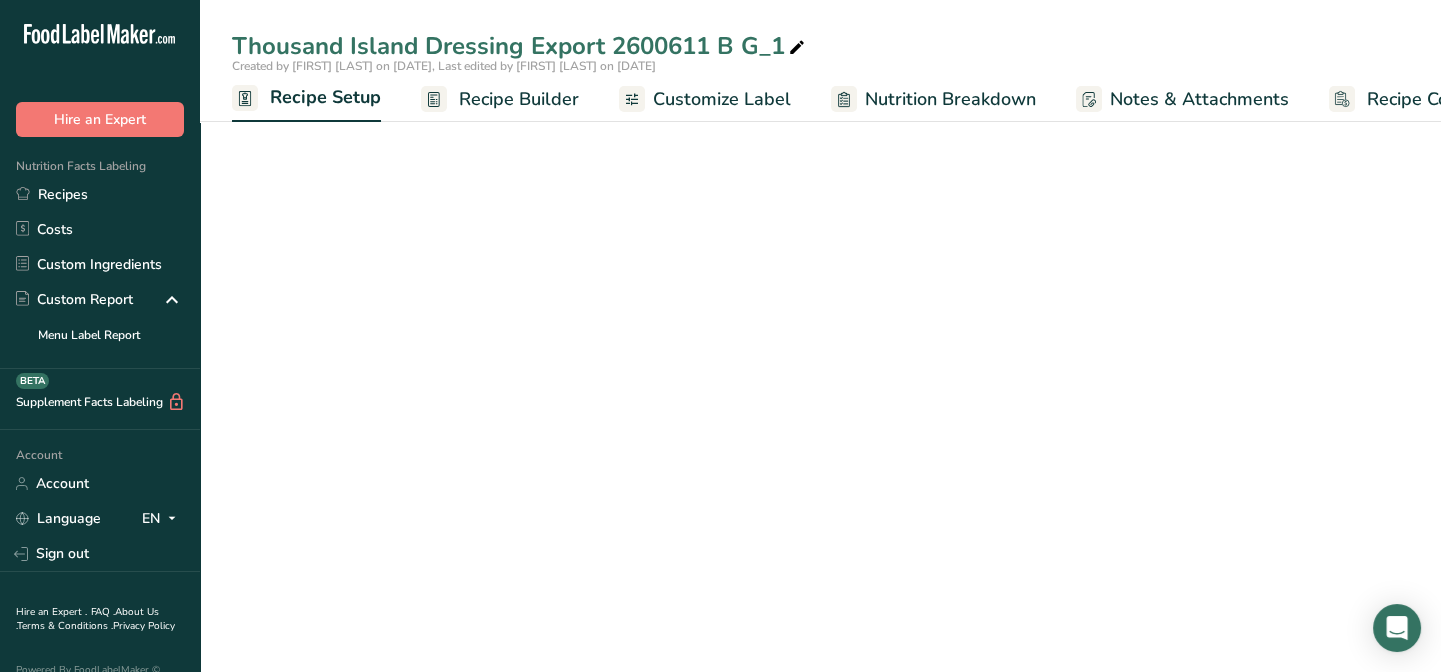 scroll, scrollTop: 0, scrollLeft: 6, axis: horizontal 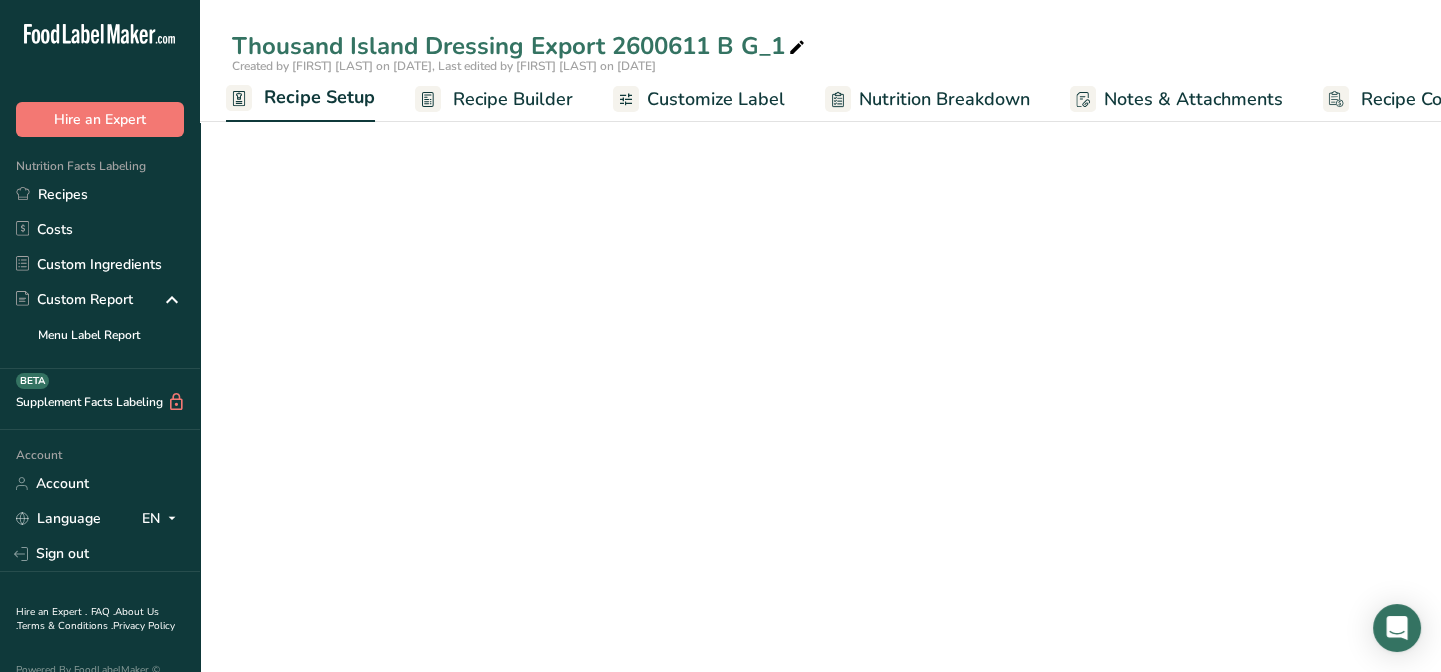 select on "22" 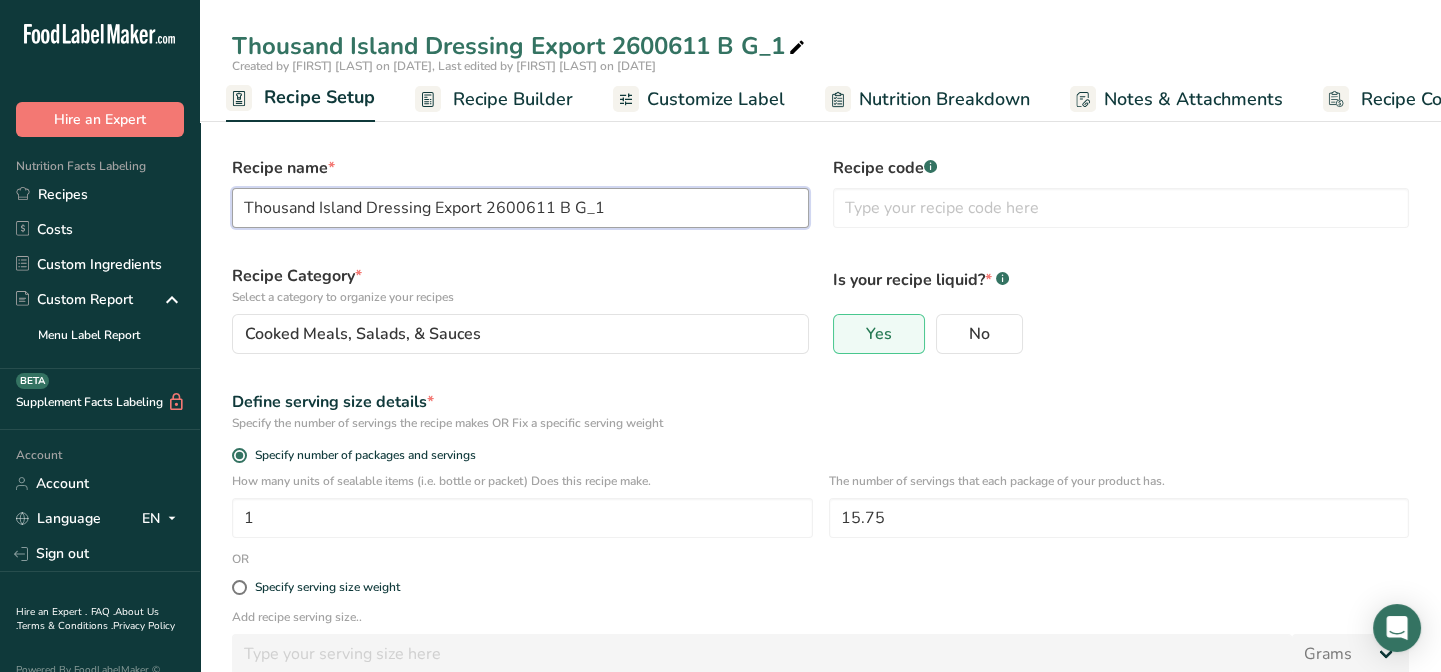click on "Thousand Island Dressing Export 2600611 B G_1" at bounding box center (520, 208) 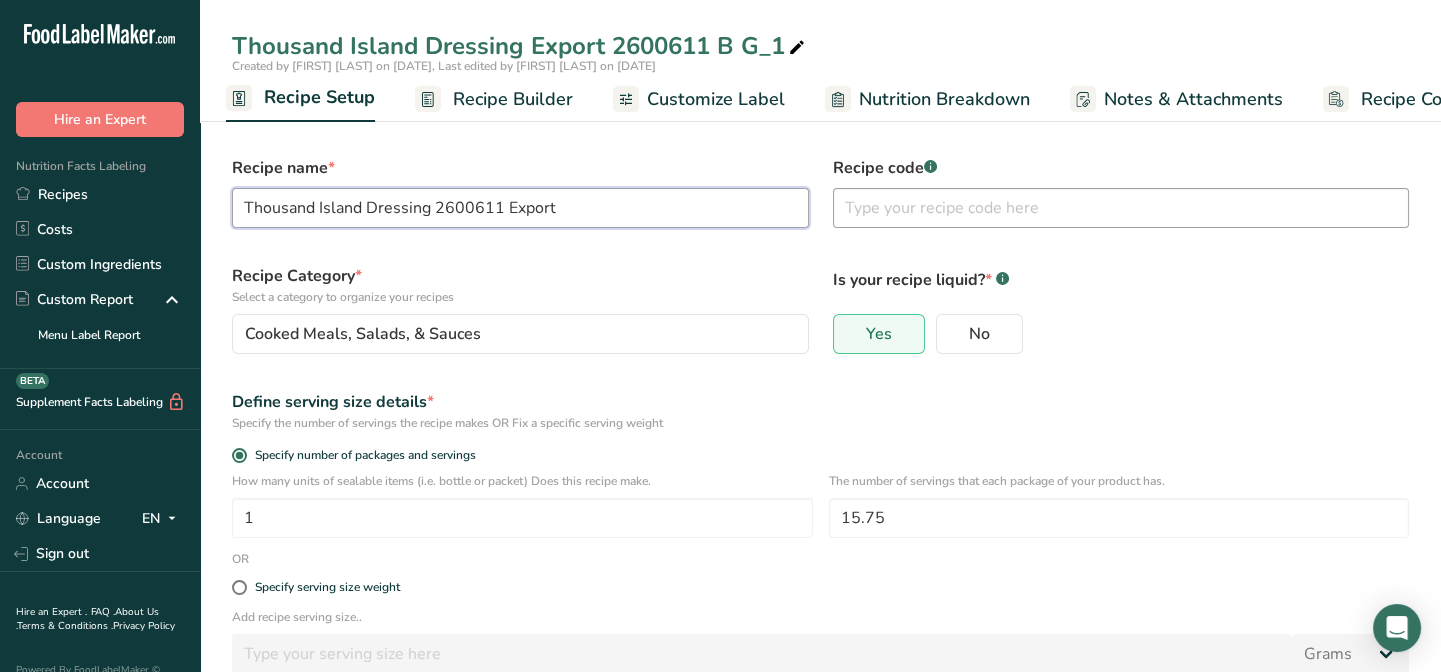 type on "Thousand Island Dressing 2600611 Export" 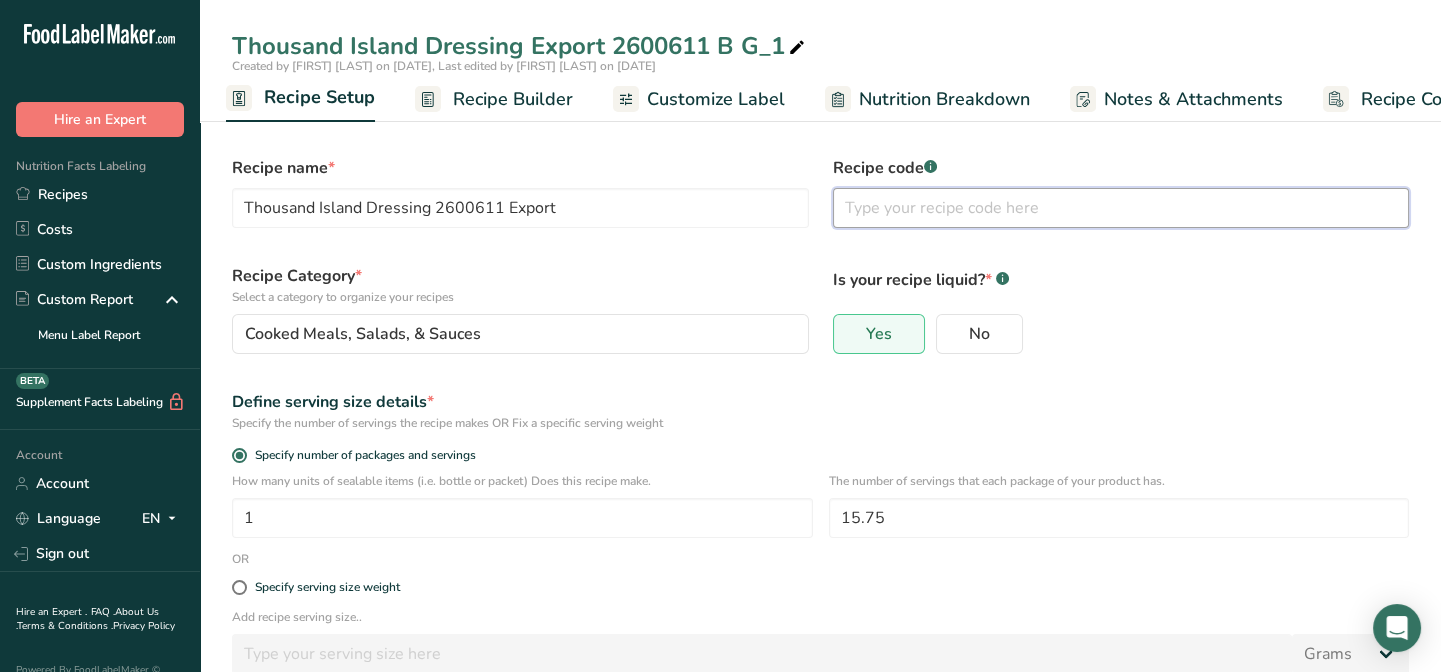 click at bounding box center [1121, 208] 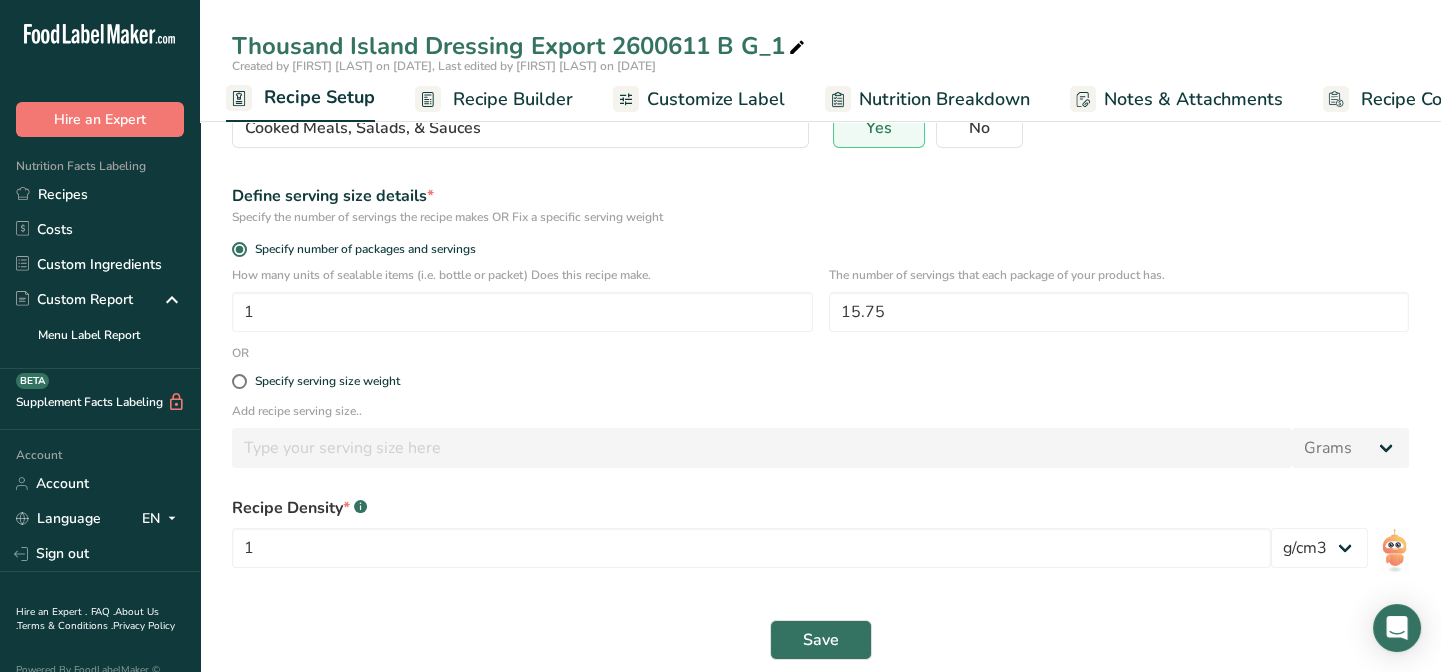 scroll, scrollTop: 228, scrollLeft: 0, axis: vertical 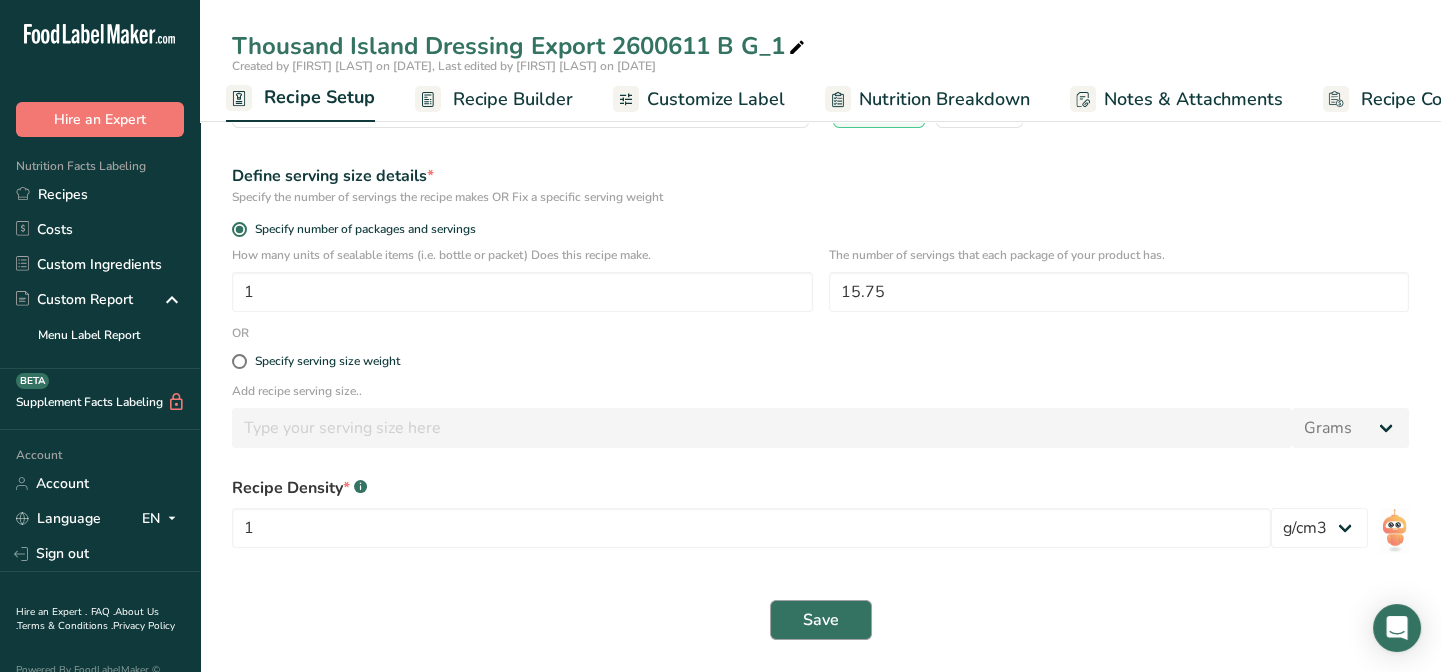 type on "Chile" 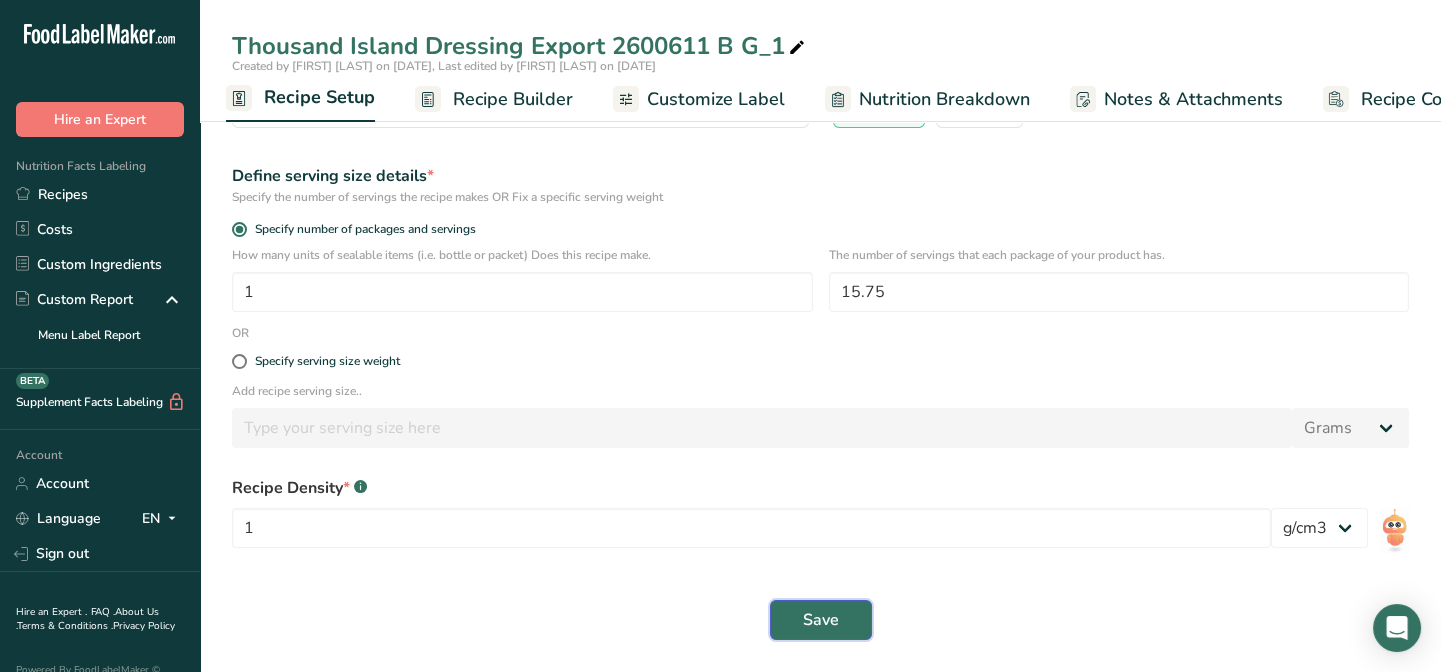 click on "Save" at bounding box center [821, 620] 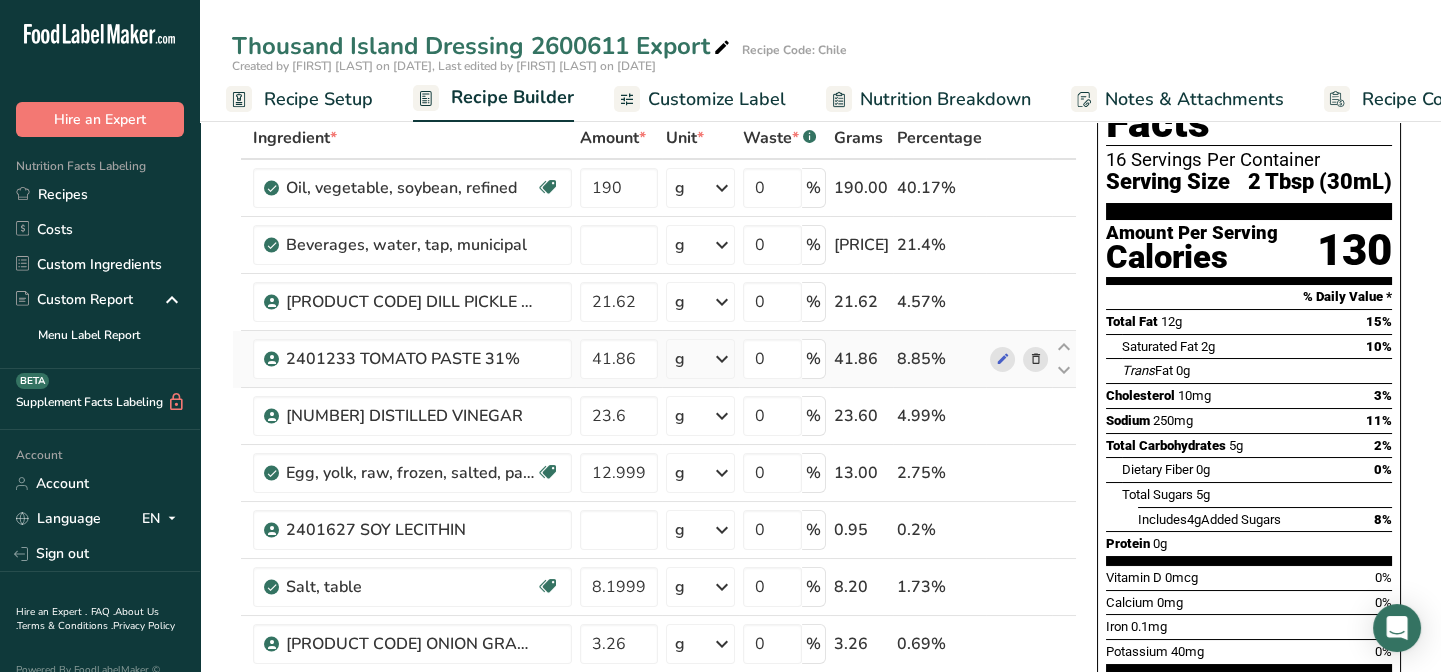 scroll, scrollTop: 0, scrollLeft: 0, axis: both 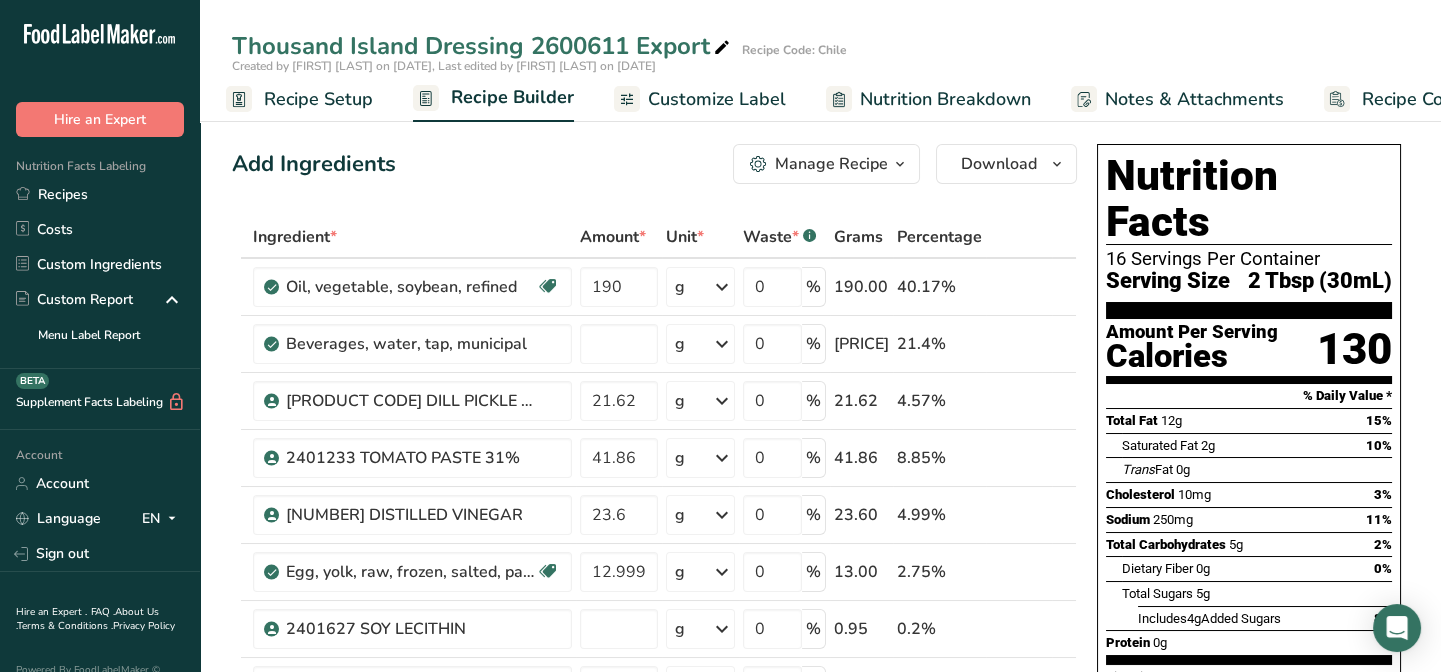 click on "Customize Label" at bounding box center (717, 99) 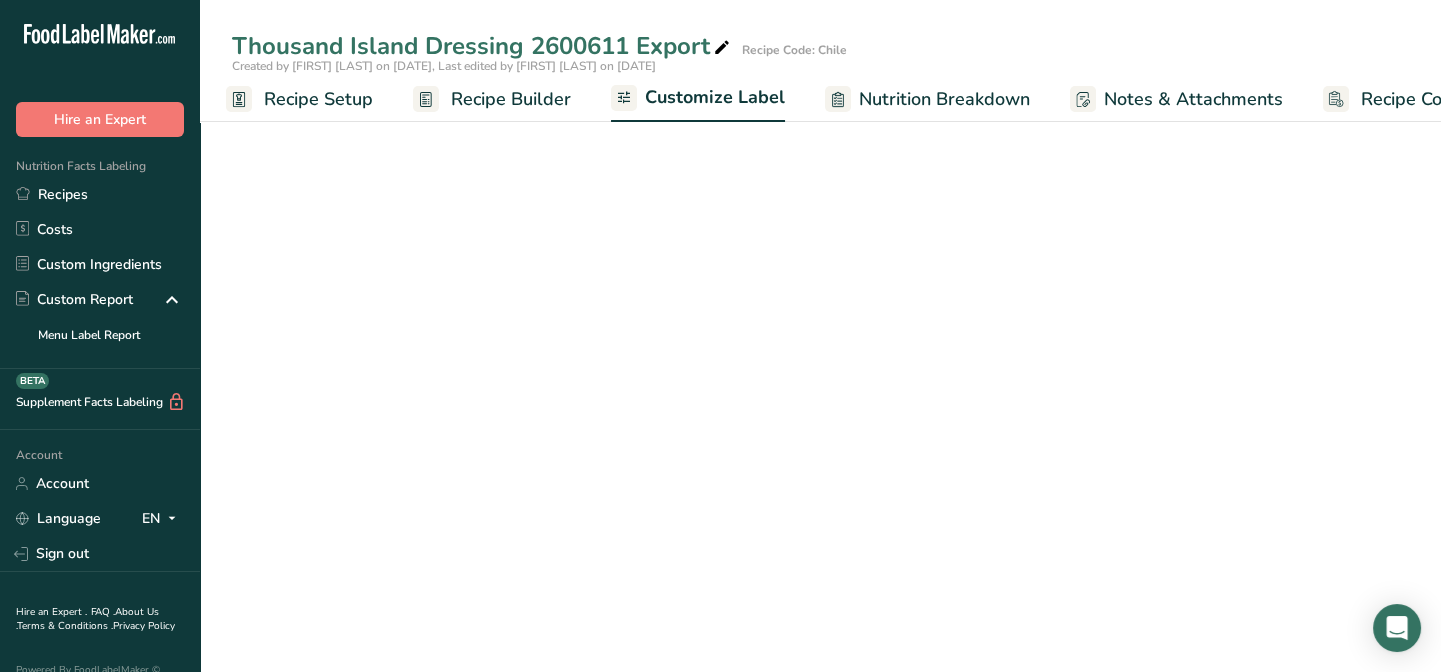 scroll, scrollTop: 0, scrollLeft: 80, axis: horizontal 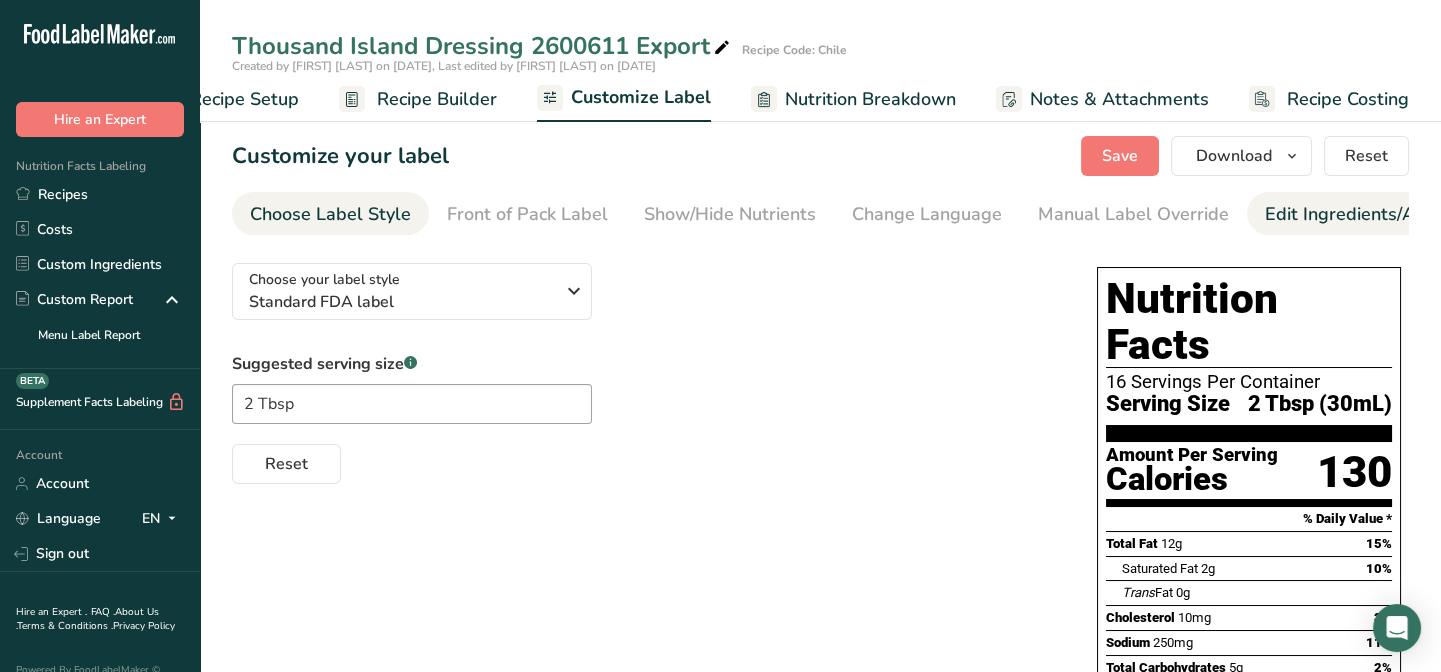 click on "Edit Ingredients/Allergens List" at bounding box center [1392, 214] 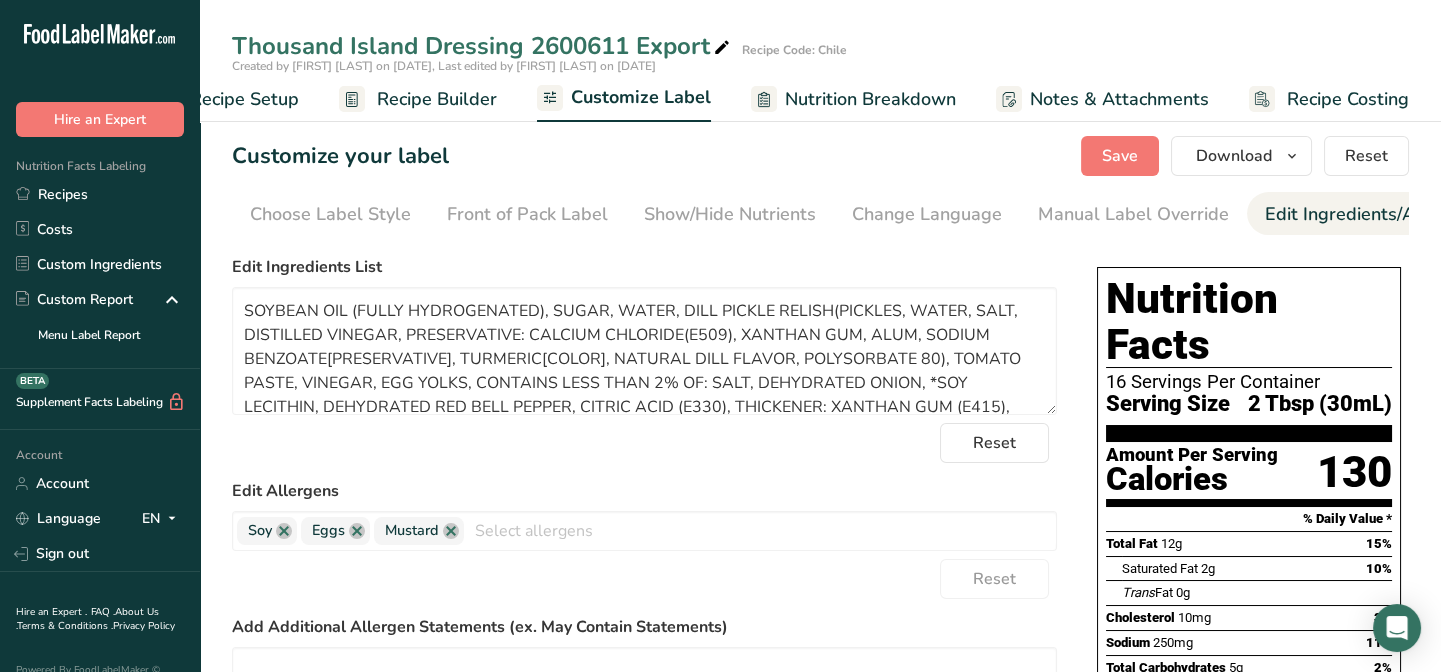 scroll, scrollTop: 0, scrollLeft: 275, axis: horizontal 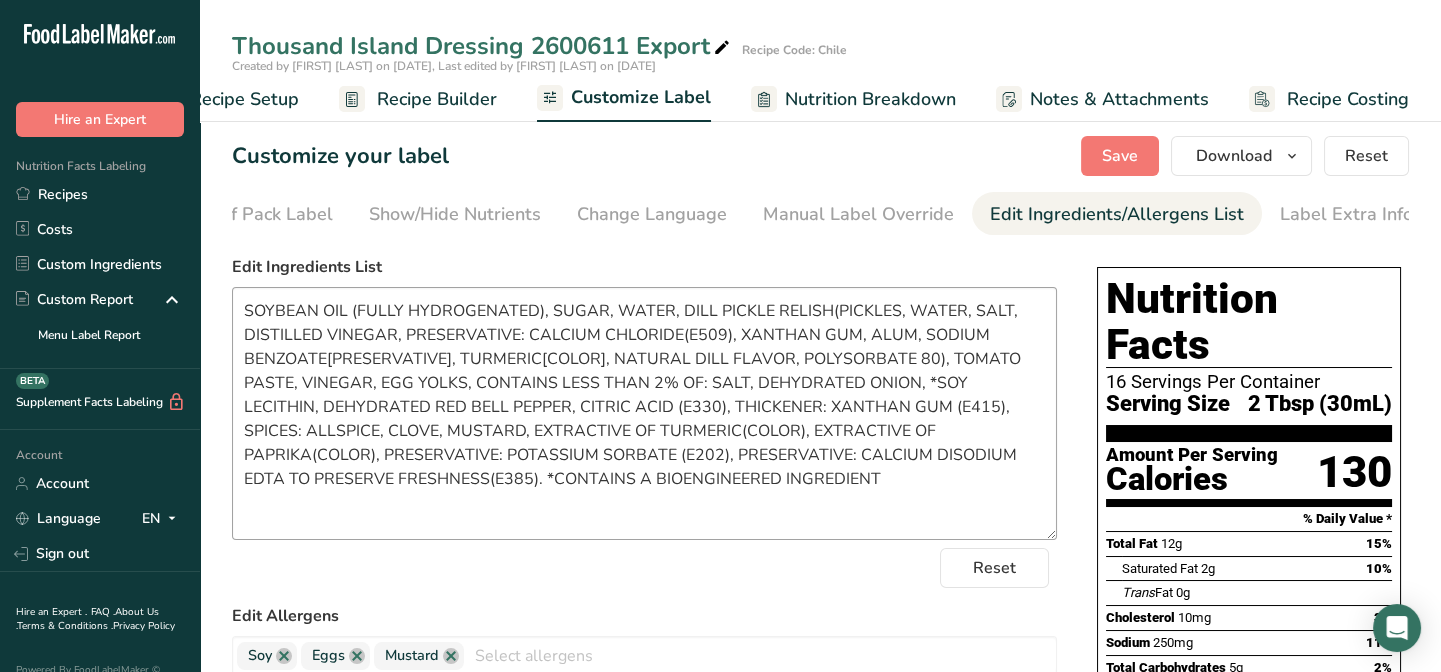 drag, startPoint x: 1053, startPoint y: 415, endPoint x: 752, endPoint y: 504, distance: 313.88214 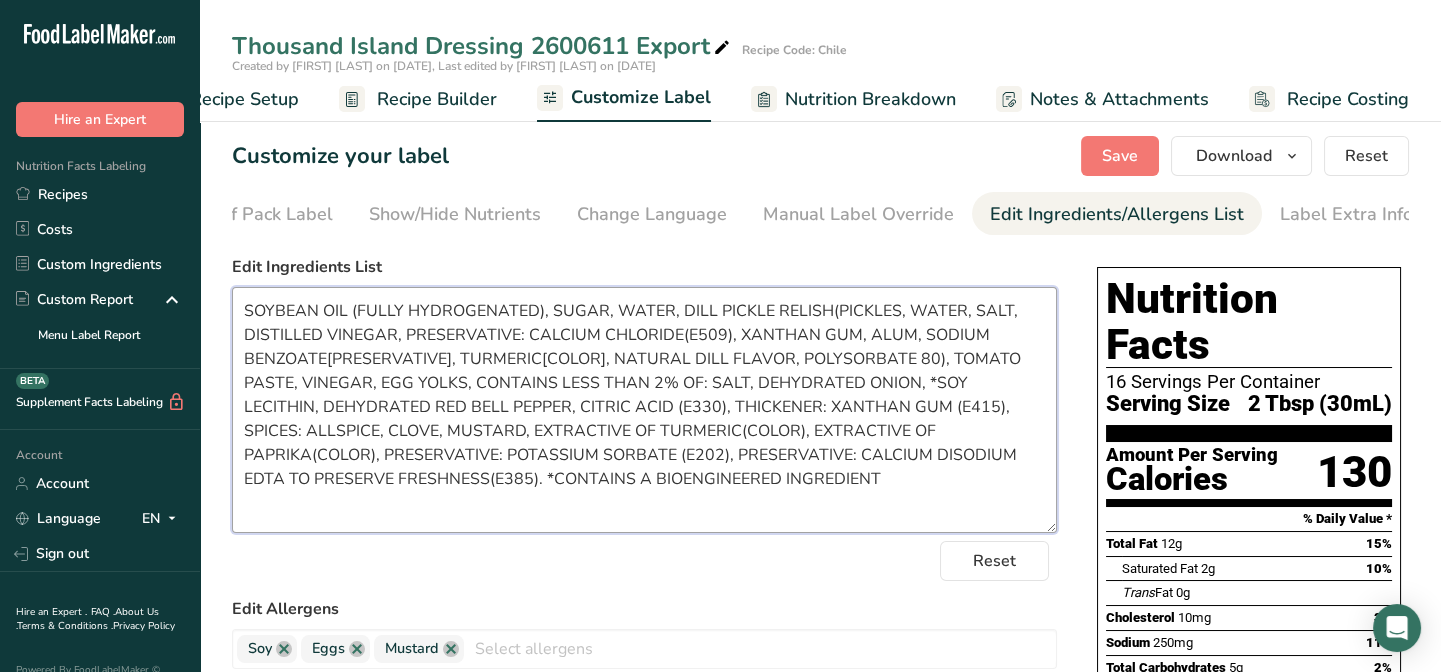 click on "SOYBEAN OIL (FULLY HYDROGENATED), SUGAR, WATER, DILL PICKLE RELISH(PICKLES, WATER, SALT, DISTILLED VINEGAR, PRESERVATIVE: CALCIUM CHLORIDE(E509), XANTHAN GUM, ALUM, SODIUM BENZOATE[PRESERVATIVE], TURMERIC[COLOR], NATURAL DILL FLAVOR, POLYSORBATE 80), TOMATO PASTE, VINEGAR, EGG YOLKS, CONTAINS LESS THAN 2% OF: SALT, DEHYDRATED ONION, *SOY LECITHIN, DEHYDRATED RED BELL PEPPER, CITRIC ACID (E330), THICKENER: XANTHAN GUM (E415), SPICES: ALLSPICE, CLOVE, MUSTARD, EXTRACTIVE OF TURMERIC(COLOR), EXTRACTIVE OF PAPRIKA(COLOR), PRESERVATIVE: POTASSIUM SORBATE (E202), PRESERVATIVE: CALCIUM DISODIUM EDTA TO PRESERVE FRESHNESS(E385). *CONTAINS A BIOENGINEERED INGREDIENT" at bounding box center [644, 410] 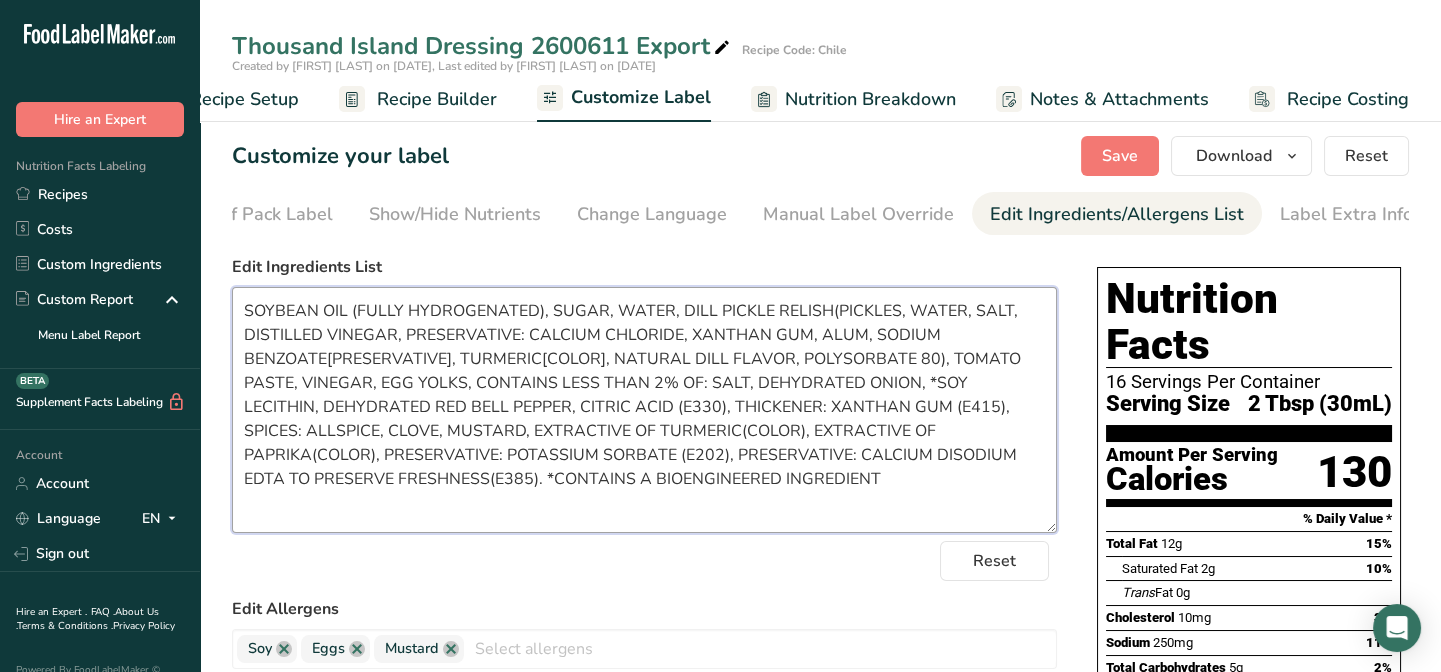 drag, startPoint x: 690, startPoint y: 342, endPoint x: 700, endPoint y: 337, distance: 11.18034 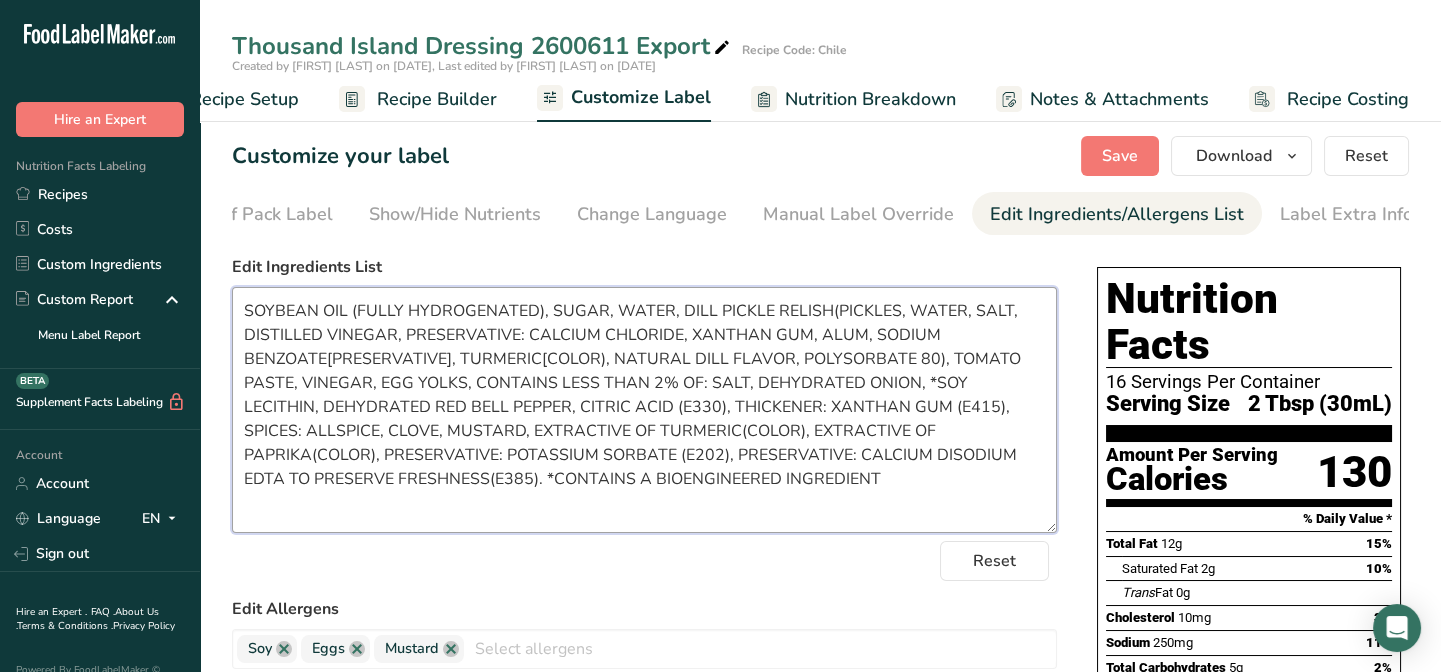click on "SOYBEAN OIL (FULLY HYDROGENATED), SUGAR, WATER, DILL PICKLE RELISH(PICKLES, WATER, SALT, DISTILLED VINEGAR, PRESERVATIVE: CALCIUM CHLORIDE, XANTHAN GUM, ALUM, SODIUM BENZOATE[PRESERVATIVE], TURMERIC[COLOR), NATURAL DILL FLAVOR, POLYSORBATE 80), TOMATO PASTE, VINEGAR, EGG YOLKS, CONTAINS LESS THAN 2% OF: SALT, DEHYDRATED ONION, *SOY LECITHIN, DEHYDRATED RED BELL PEPPER, CITRIC ACID (E330), THICKENER: XANTHAN GUM (E415), SPICES: ALLSPICE, CLOVE, MUSTARD, EXTRACTIVE OF TURMERIC(COLOR), EXTRACTIVE OF PAPRIKA(COLOR), PRESERVATIVE: POTASSIUM SORBATE (E202), PRESERVATIVE: CALCIUM DISODIUM EDTA TO PRESERVE FRESHNESS(E385). *CONTAINS A BIOENGINEERED INGREDIENT" at bounding box center [644, 410] 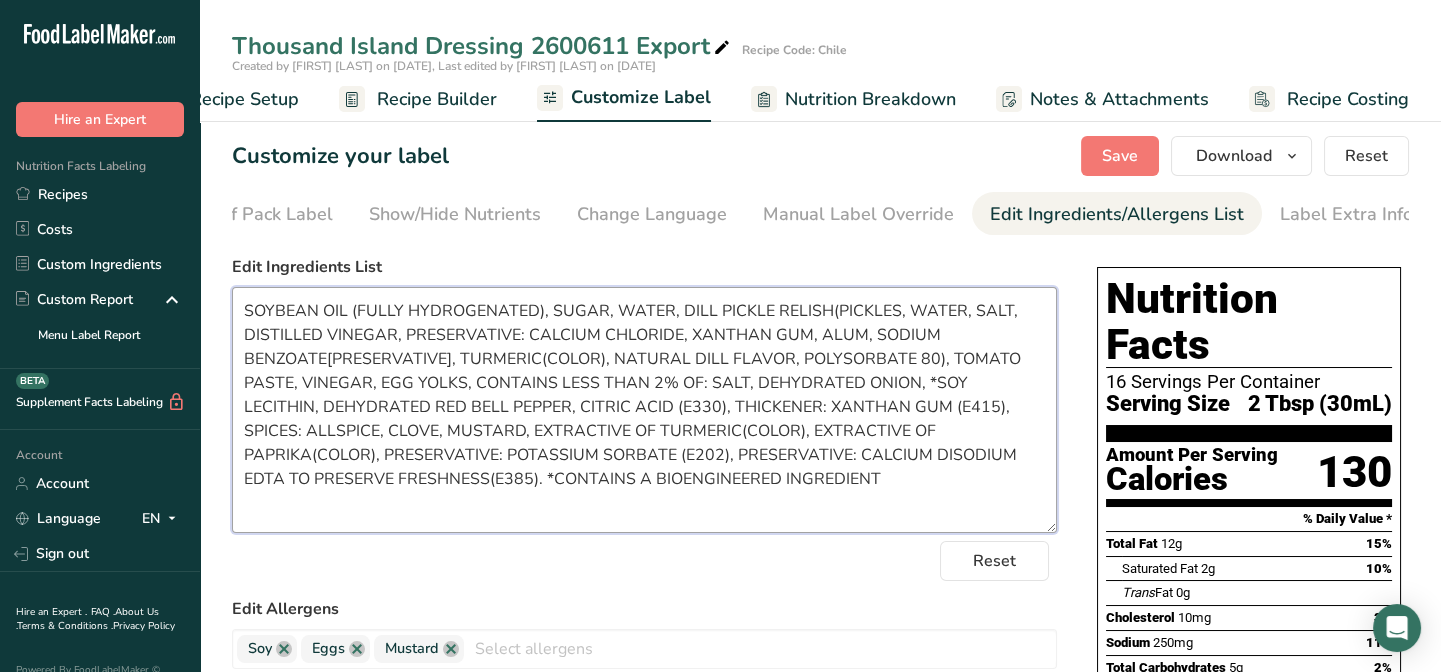 click on "SOYBEAN OIL (FULLY HYDROGENATED), SUGAR, WATER, DILL PICKLE RELISH(PICKLES, WATER, SALT, DISTILLED VINEGAR, PRESERVATIVE: CALCIUM CHLORIDE, XANTHAN GUM, ALUM, SODIUM BENZOATE[PRESERVATIVE], TURMERIC(COLOR), NATURAL DILL FLAVOR, POLYSORBATE 80), TOMATO PASTE, VINEGAR, EGG YOLKS, CONTAINS LESS THAN 2% OF: SALT, DEHYDRATED ONION, *SOY LECITHIN, DEHYDRATED RED BELL PEPPER, CITRIC ACID (E330), THICKENER: XANTHAN GUM (E415), SPICES: ALLSPICE, CLOVE, MUSTARD, EXTRACTIVE OF TURMERIC(COLOR), EXTRACTIVE OF PAPRIKA(COLOR), PRESERVATIVE: POTASSIUM SORBATE (E202), PRESERVATIVE: CALCIUM DISODIUM EDTA TO PRESERVE FRESHNESS(E385). *CONTAINS A BIOENGINEERED INGREDIENT" at bounding box center (644, 410) 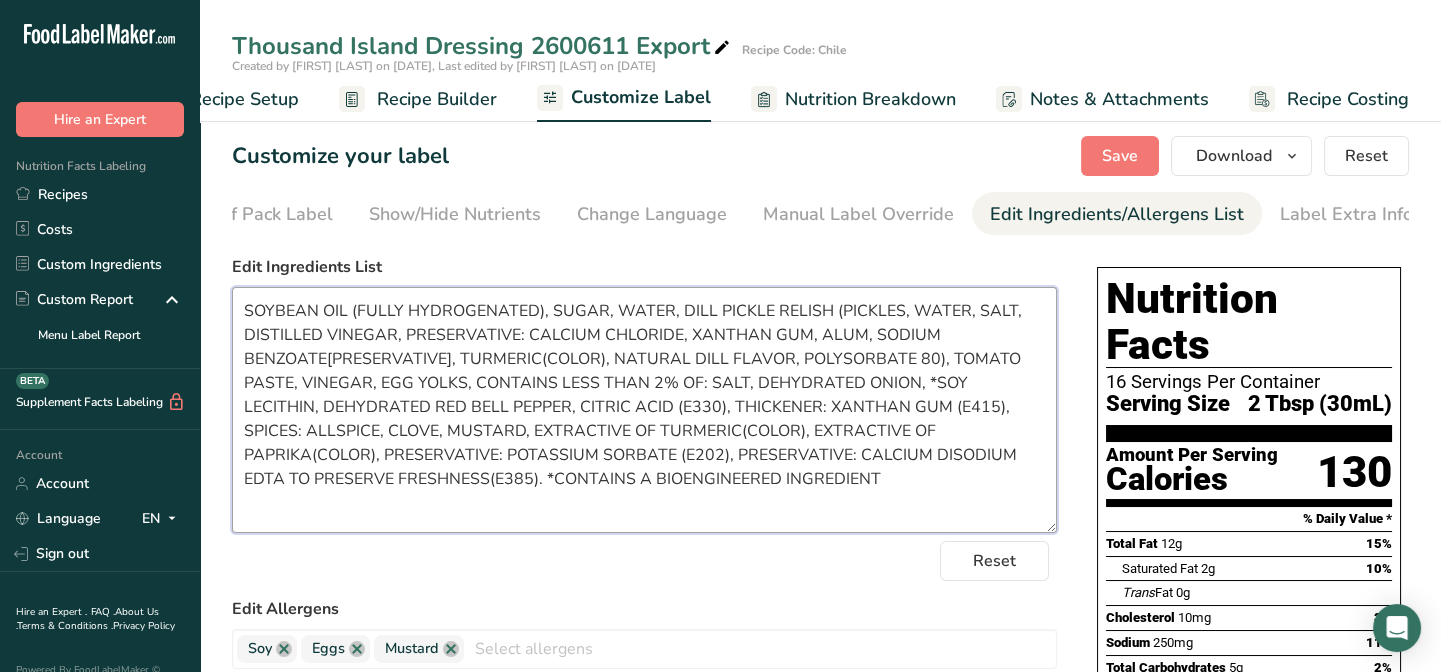 click on "SOYBEAN OIL (FULLY HYDROGENATED), SUGAR, WATER, DILL PICKLE RELISH (PICKLES, WATER, SALT, DISTILLED VINEGAR, PRESERVATIVE: CALCIUM CHLORIDE, XANTHAN GUM, ALUM, SODIUM BENZOATE[PRESERVATIVE], TURMERIC(COLOR), NATURAL DILL FLAVOR, POLYSORBATE 80), TOMATO PASTE, VINEGAR, EGG YOLKS, CONTAINS LESS THAN 2% OF: SALT, DEHYDRATED ONION, *SOY LECITHIN, DEHYDRATED RED BELL PEPPER, CITRIC ACID (E330), THICKENER: XANTHAN GUM (E415), SPICES: ALLSPICE, CLOVE, MUSTARD, EXTRACTIVE OF TURMERIC(COLOR), EXTRACTIVE OF PAPRIKA(COLOR), PRESERVATIVE: POTASSIUM SORBATE (E202), PRESERVATIVE: CALCIUM DISODIUM EDTA TO PRESERVE FRESHNESS(E385). *CONTAINS A BIOENGINEERED INGREDIENT" at bounding box center [644, 410] 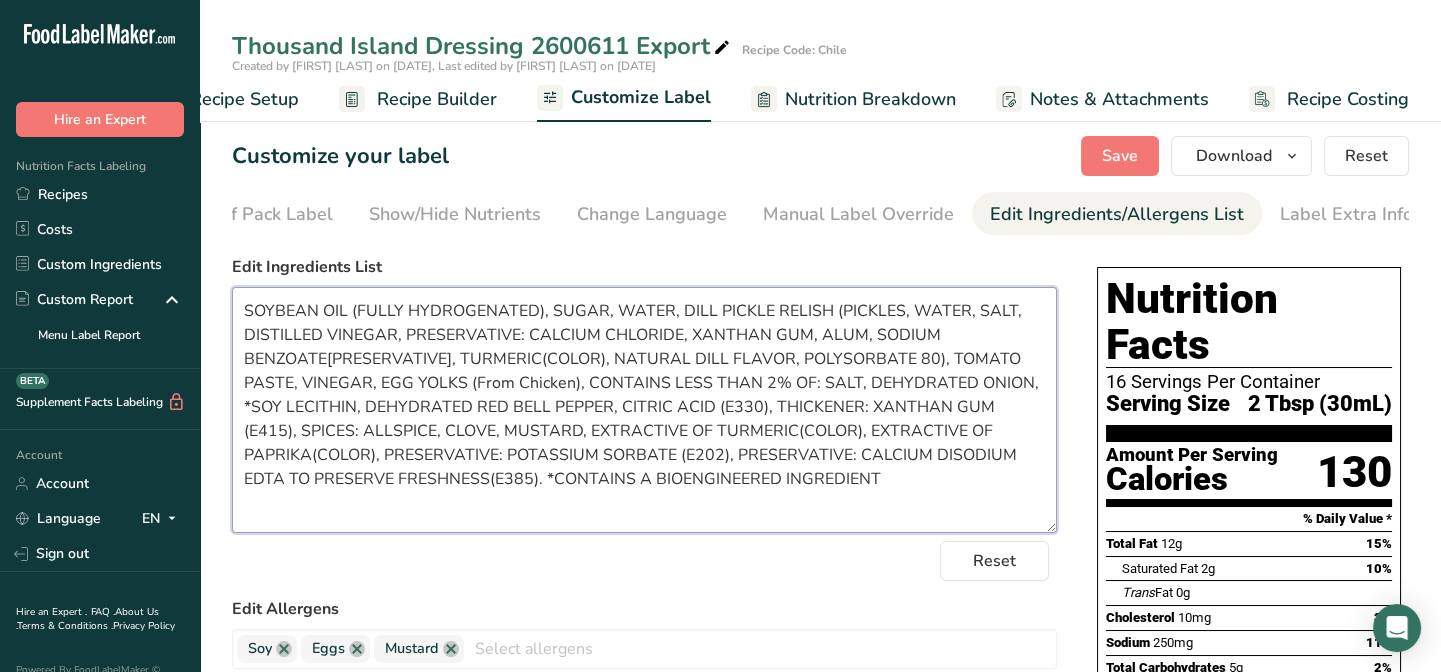 click on "SOYBEAN OIL (FULLY HYDROGENATED), SUGAR, WATER, DILL PICKLE RELISH (PICKLES, WATER, SALT, DISTILLED VINEGAR, PRESERVATIVE: CALCIUM CHLORIDE, XANTHAN GUM, ALUM, SODIUM BENZOATE[PRESERVATIVE], TURMERIC(COLOR), NATURAL DILL FLAVOR, POLYSORBATE 80), TOMATO PASTE, VINEGAR, EGG YOLKS (From Chicken), CONTAINS LESS THAN 2% OF: SALT, DEHYDRATED ONION, *SOY LECITHIN, DEHYDRATED RED BELL PEPPER, CITRIC ACID (E330), THICKENER: XANTHAN GUM (E415), SPICES: ALLSPICE, CLOVE, MUSTARD, EXTRACTIVE OF TURMERIC(COLOR), EXTRACTIVE OF PAPRIKA(COLOR), PRESERVATIVE: POTASSIUM SORBATE (E202), PRESERVATIVE: CALCIUM DISODIUM EDTA TO PRESERVE FRESHNESS(E385). *CONTAINS A BIOENGINEERED INGREDIENT" at bounding box center (644, 410) 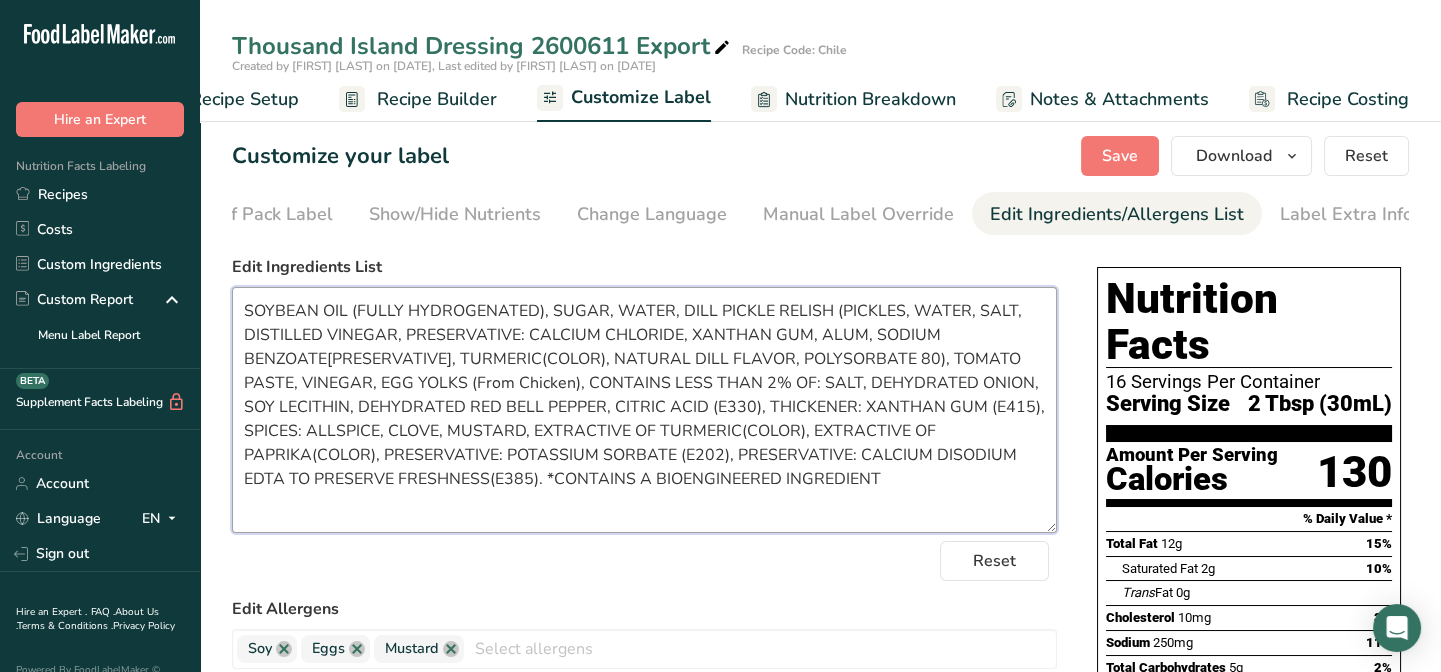 click on "SOYBEAN OIL (FULLY HYDROGENATED), SUGAR, WATER, DILL PICKLE RELISH (PICKLES, WATER, SALT, DISTILLED VINEGAR, PRESERVATIVE: CALCIUM CHLORIDE, XANTHAN GUM, ALUM, SODIUM BENZOATE[PRESERVATIVE], TURMERIC(COLOR), NATURAL DILL FLAVOR, POLYSORBATE 80), TOMATO PASTE, VINEGAR, EGG YOLKS (From Chicken), CONTAINS LESS THAN 2% OF: SALT, DEHYDRATED ONION, SOY LECITHIN, DEHYDRATED RED BELL PEPPER, CITRIC ACID (E330), THICKENER: XANTHAN GUM (E415), SPICES: ALLSPICE, CLOVE, MUSTARD, EXTRACTIVE OF TURMERIC(COLOR), EXTRACTIVE OF PAPRIKA(COLOR), PRESERVATIVE: POTASSIUM SORBATE (E202), PRESERVATIVE: CALCIUM DISODIUM EDTA TO PRESERVE FRESHNESS(E385). *CONTAINS A BIOENGINEERED INGREDIENT" at bounding box center (644, 410) 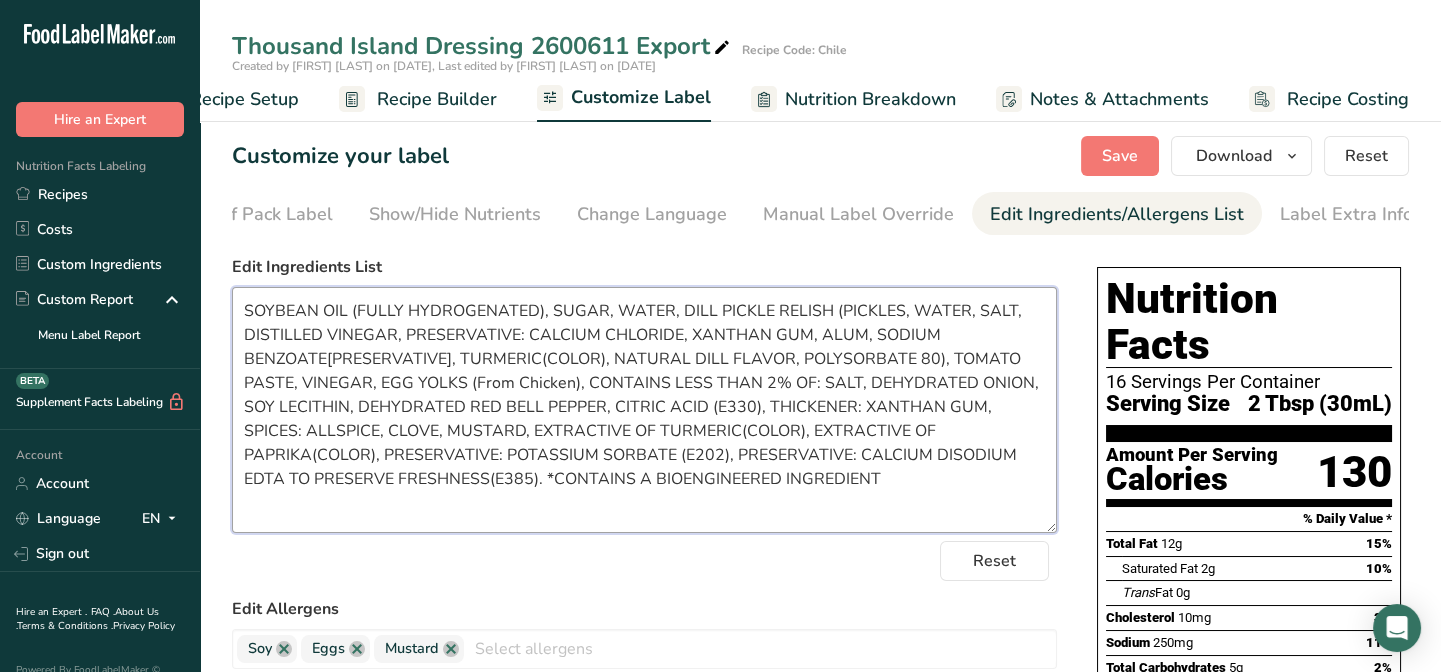 click on "SOYBEAN OIL (FULLY HYDROGENATED), SUGAR, WATER, DILL PICKLE RELISH (PICKLES, WATER, SALT, DISTILLED VINEGAR, PRESERVATIVE: CALCIUM CHLORIDE, XANTHAN GUM, ALUM, SODIUM BENZOATE[PRESERVATIVE], TURMERIC(COLOR), NATURAL DILL FLAVOR, POLYSORBATE 80), TOMATO PASTE, VINEGAR, EGG YOLKS (From Chicken), CONTAINS LESS THAN 2% OF: SALT, DEHYDRATED ONION, SOY LECITHIN, DEHYDRATED RED BELL PEPPER, CITRIC ACID (E330), THICKENER: XANTHAN GUM, SPICES: ALLSPICE, CLOVE, MUSTARD, EXTRACTIVE OF TURMERIC(COLOR), EXTRACTIVE OF PAPRIKA(COLOR), PRESERVATIVE: POTASSIUM SORBATE (E202), PRESERVATIVE: CALCIUM DISODIUM EDTA TO PRESERVE FRESHNESS(E385). *CONTAINS A BIOENGINEERED INGREDIENT" at bounding box center [644, 410] 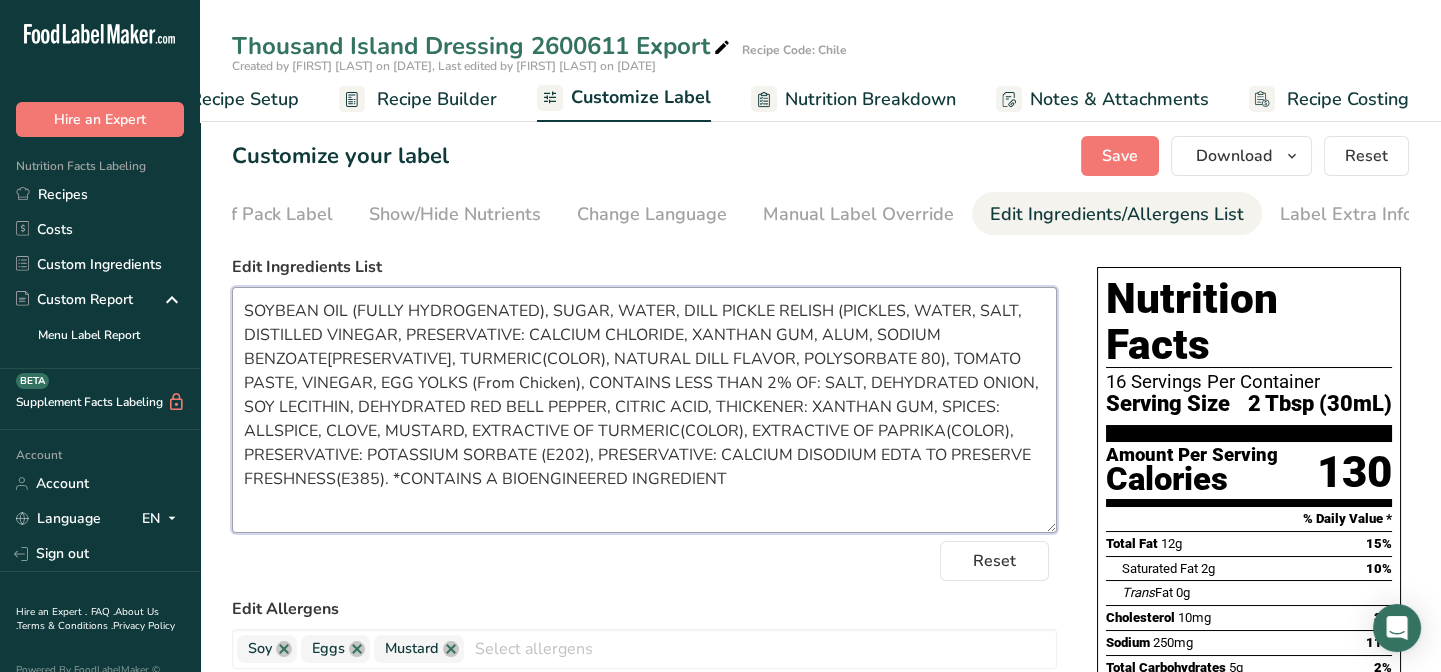 click on "SOYBEAN OIL (FULLY HYDROGENATED), SUGAR, WATER, DILL PICKLE RELISH (PICKLES, WATER, SALT, DISTILLED VINEGAR, PRESERVATIVE: CALCIUM CHLORIDE, XANTHAN GUM, ALUM, SODIUM BENZOATE[PRESERVATIVE], TURMERIC(COLOR), NATURAL DILL FLAVOR, POLYSORBATE 80), TOMATO PASTE, VINEGAR, EGG YOLKS (From Chicken), CONTAINS LESS THAN 2% OF: SALT, DEHYDRATED ONION, SOY LECITHIN, DEHYDRATED RED BELL PEPPER, CITRIC ACID, THICKENER: XANTHAN GUM, SPICES: ALLSPICE, CLOVE, MUSTARD, EXTRACTIVE OF TURMERIC(COLOR), EXTRACTIVE OF PAPRIKA(COLOR), PRESERVATIVE: POTASSIUM SORBATE (E202), PRESERVATIVE: CALCIUM DISODIUM EDTA TO PRESERVE FRESHNESS(E385). *CONTAINS A BIOENGINEERED INGREDIENT" at bounding box center (644, 410) 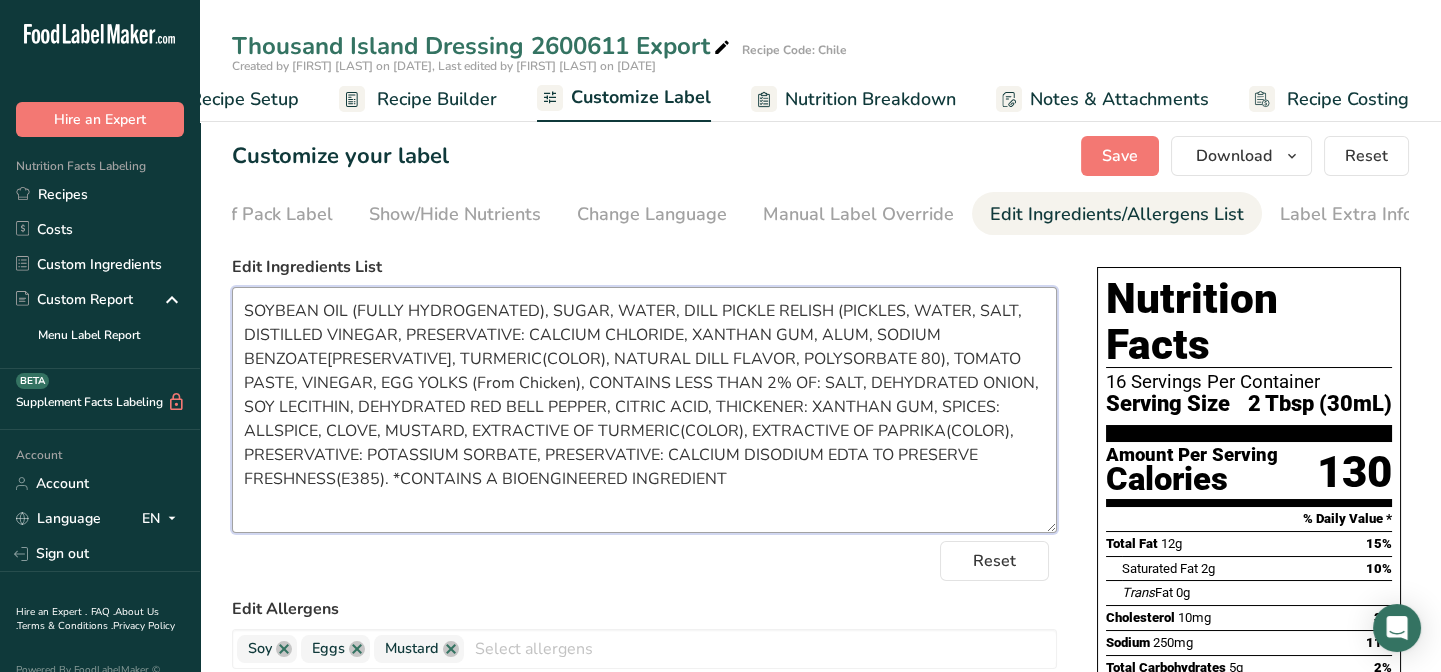 click on "SOYBEAN OIL (FULLY HYDROGENATED), SUGAR, WATER, DILL PICKLE RELISH (PICKLES, WATER, SALT, DISTILLED VINEGAR, PRESERVATIVE: CALCIUM CHLORIDE, XANTHAN GUM, ALUM, SODIUM BENZOATE[PRESERVATIVE], TURMERIC(COLOR), NATURAL DILL FLAVOR, POLYSORBATE 80), TOMATO PASTE, VINEGAR, EGG YOLKS (From Chicken), CONTAINS LESS THAN 2% OF: SALT, DEHYDRATED ONION, SOY LECITHIN, DEHYDRATED RED BELL PEPPER, CITRIC ACID, THICKENER: XANTHAN GUM, SPICES: ALLSPICE, CLOVE, MUSTARD, EXTRACTIVE OF TURMERIC(COLOR), EXTRACTIVE OF PAPRIKA(COLOR), PRESERVATIVE: POTASSIUM SORBATE, PRESERVATIVE: CALCIUM DISODIUM EDTA TO PRESERVE FRESHNESS(E385). *CONTAINS A BIOENGINEERED INGREDIENT" at bounding box center [644, 410] 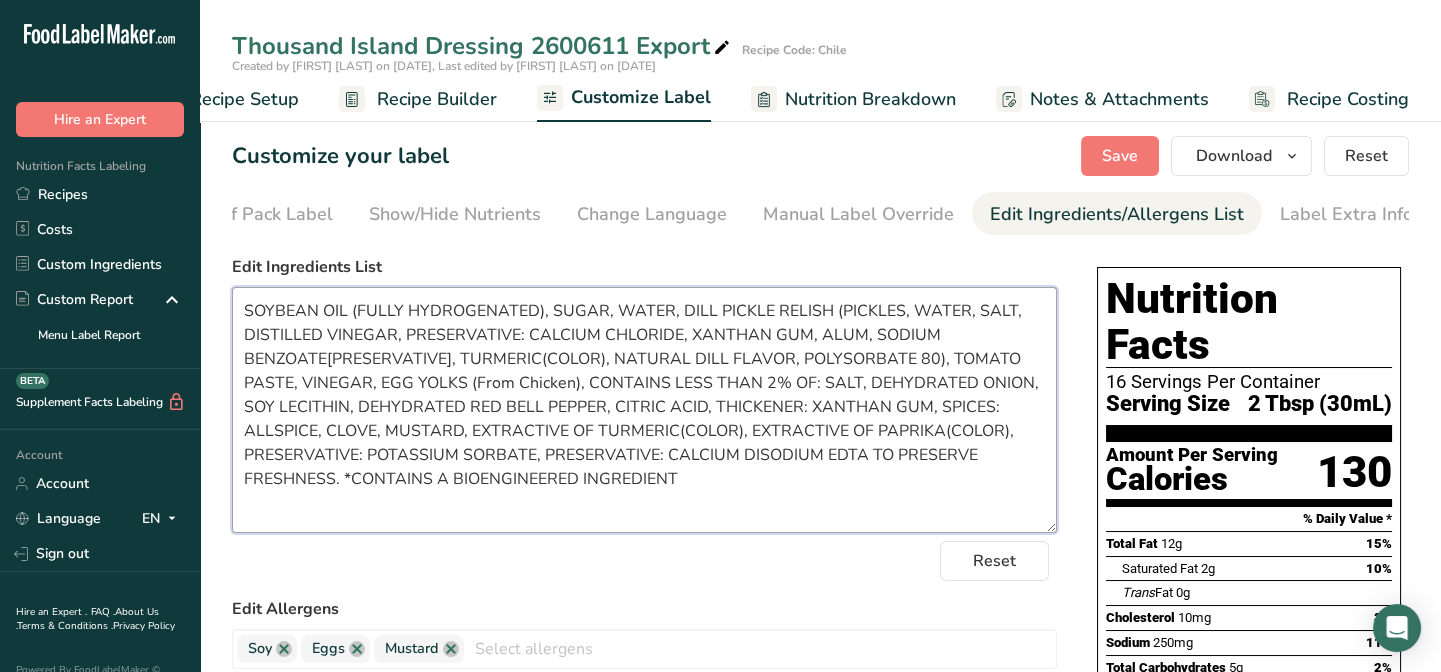click on "SOYBEAN OIL (FULLY HYDROGENATED), SUGAR, WATER, DILL PICKLE RELISH (PICKLES, WATER, SALT, DISTILLED VINEGAR, PRESERVATIVE: CALCIUM CHLORIDE, XANTHAN GUM, ALUM, SODIUM BENZOATE[PRESERVATIVE], TURMERIC(COLOR), NATURAL DILL FLAVOR, POLYSORBATE 80), TOMATO PASTE, VINEGAR, EGG YOLKS (From Chicken), CONTAINS LESS THAN 2% OF: SALT, DEHYDRATED ONION, SOY LECITHIN, DEHYDRATED RED BELL PEPPER, CITRIC ACID, THICKENER: XANTHAN GUM, SPICES: ALLSPICE, CLOVE, MUSTARD, EXTRACTIVE OF TURMERIC(COLOR), EXTRACTIVE OF PAPRIKA(COLOR), PRESERVATIVE: POTASSIUM SORBATE, PRESERVATIVE: CALCIUM DISODIUM EDTA TO PRESERVE FRESHNESS. *CONTAINS A BIOENGINEERED INGREDIENT" at bounding box center (644, 410) 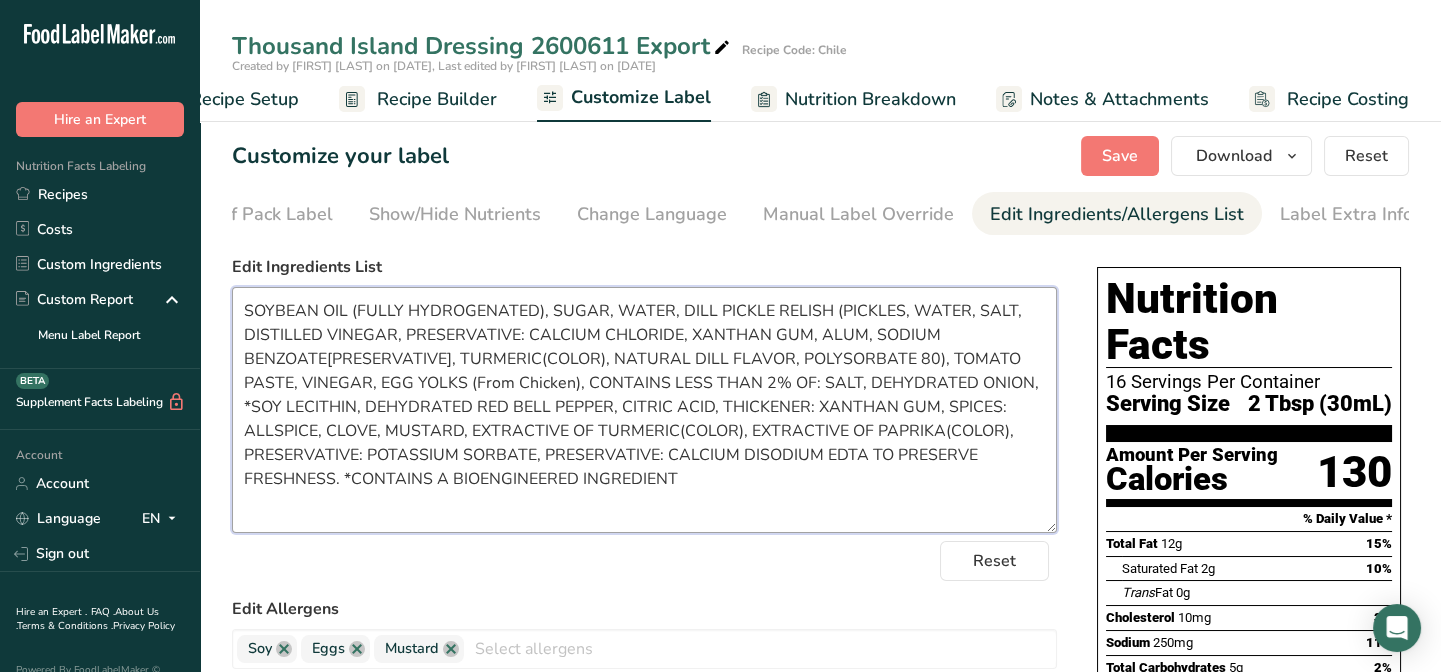 click on "SOYBEAN OIL (FULLY HYDROGENATED), SUGAR, WATER, DILL PICKLE RELISH (PICKLES, WATER, SALT, DISTILLED VINEGAR, PRESERVATIVE: CALCIUM CHLORIDE, XANTHAN GUM, ALUM, SODIUM BENZOATE[PRESERVATIVE], TURMERIC(COLOR), NATURAL DILL FLAVOR, POLYSORBATE 80), TOMATO PASTE, VINEGAR, EGG YOLKS (From Chicken), CONTAINS LESS THAN 2% OF: SALT, DEHYDRATED ONION, *SOY LECITHIN, DEHYDRATED RED BELL PEPPER, CITRIC ACID, THICKENER: XANTHAN GUM, SPICES: ALLSPICE, CLOVE, MUSTARD, EXTRACTIVE OF TURMERIC(COLOR), EXTRACTIVE OF PAPRIKA(COLOR), PRESERVATIVE: POTASSIUM SORBATE, PRESERVATIVE: CALCIUM DISODIUM EDTA TO PRESERVE FRESHNESS. *CONTAINS A BIOENGINEERED INGREDIENT" at bounding box center [644, 410] 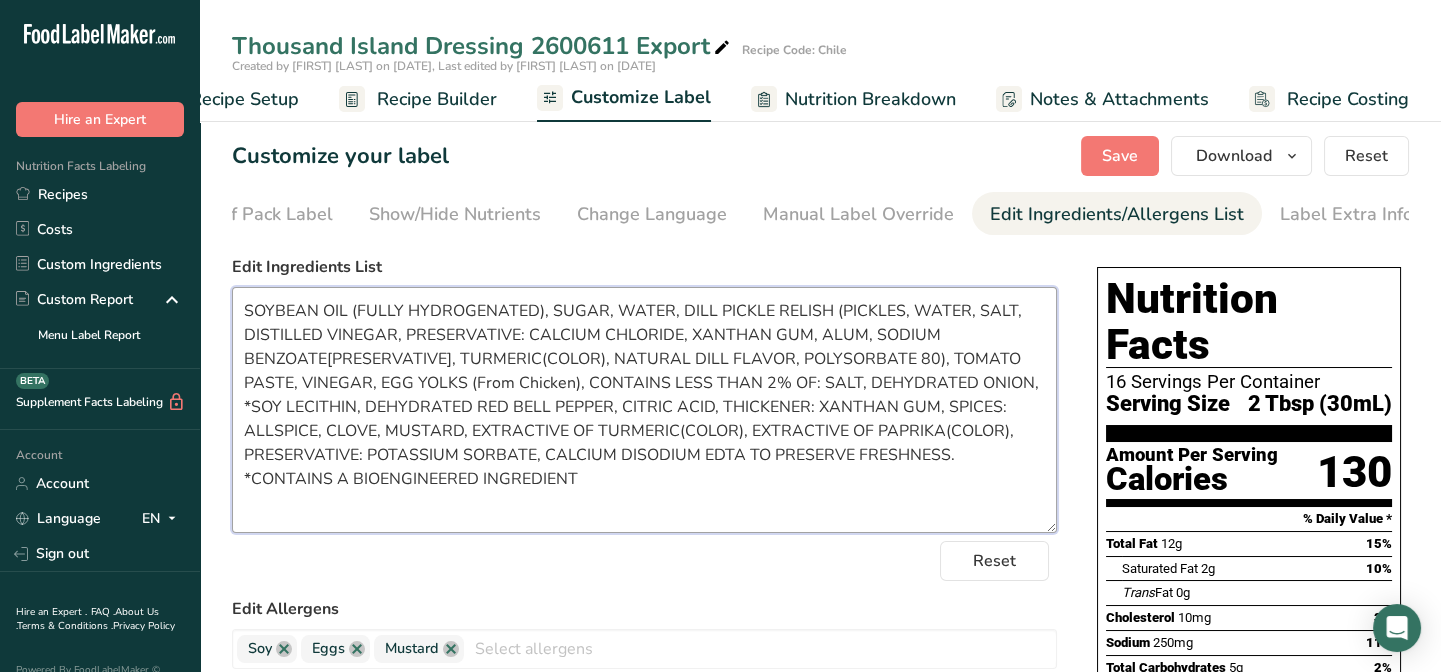 click on "SOYBEAN OIL (FULLY HYDROGENATED), SUGAR, WATER, DILL PICKLE RELISH (PICKLES, WATER, SALT, DISTILLED VINEGAR, PRESERVATIVE: CALCIUM CHLORIDE, XANTHAN GUM, ALUM, SODIUM BENZOATE[PRESERVATIVE], TURMERIC(COLOR), NATURAL DILL FLAVOR, POLYSORBATE 80), TOMATO PASTE, VINEGAR, EGG YOLKS (From Chicken), CONTAINS LESS THAN 2% OF: SALT, DEHYDRATED ONION, *SOY LECITHIN, DEHYDRATED RED BELL PEPPER, CITRIC ACID, THICKENER: XANTHAN GUM, SPICES: ALLSPICE, CLOVE, MUSTARD, EXTRACTIVE OF TURMERIC(COLOR), EXTRACTIVE OF PAPRIKA(COLOR), PRESERVATIVE: POTASSIUM SORBATE, CALCIUM DISODIUM EDTA TO PRESERVE FRESHNESS. *CONTAINS A BIOENGINEERED INGREDIENT" at bounding box center [644, 410] 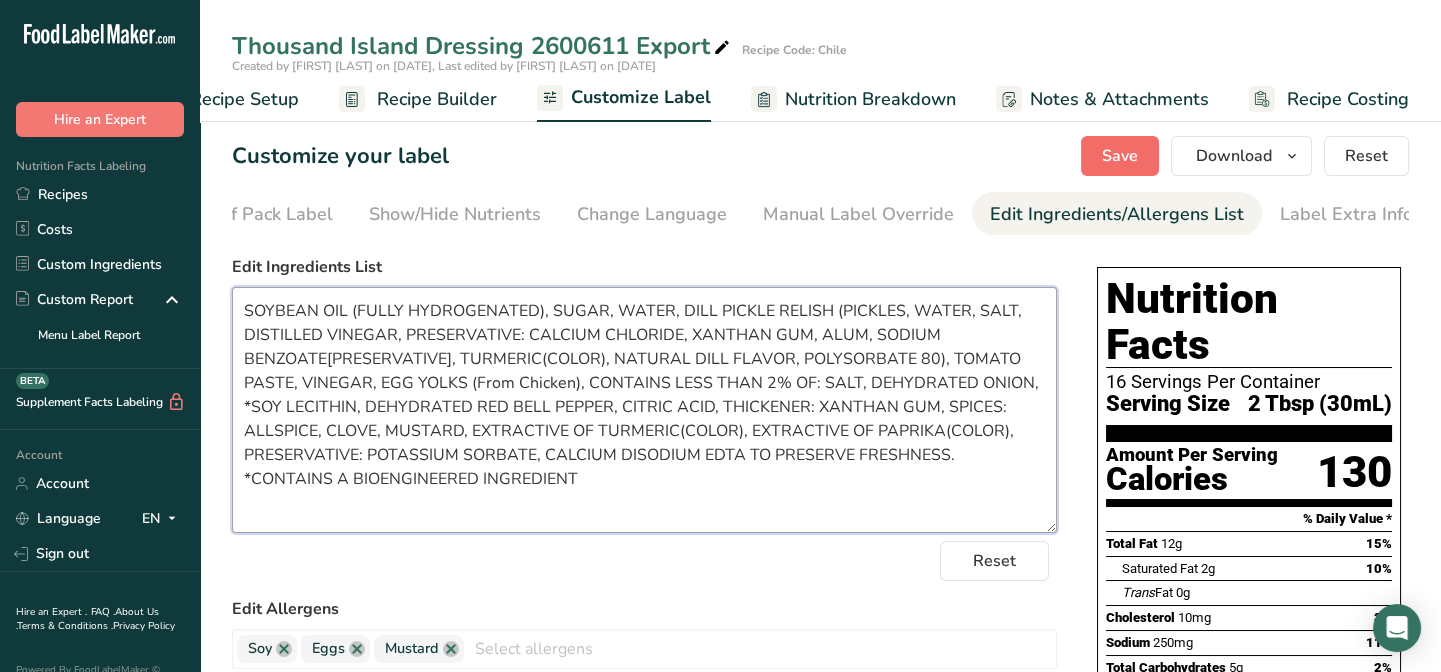 type on "SOYBEAN OIL (FULLY HYDROGENATED), SUGAR, WATER, DILL PICKLE RELISH (PICKLES, WATER, SALT, DISTILLED VINEGAR, PRESERVATIVE: CALCIUM CHLORIDE, XANTHAN GUM, ALUM, SODIUM BENZOATE[PRESERVATIVE], TURMERIC(COLOR), NATURAL DILL FLAVOR, POLYSORBATE 80), TOMATO PASTE, VINEGAR, EGG YOLKS (From Chicken), CONTAINS LESS THAN 2% OF: SALT, DEHYDRATED ONION, *SOY LECITHIN, DEHYDRATED RED BELL PEPPER, CITRIC ACID, THICKENER: XANTHAN GUM, SPICES: ALLSPICE, CLOVE, MUSTARD, EXTRACTIVE OF TURMERIC(COLOR), EXTRACTIVE OF PAPRIKA(COLOR), PRESERVATIVE: POTASSIUM SORBATE, CALCIUM DISODIUM EDTA TO PRESERVE FRESHNESS.
*CONTAINS A BIOENGINEERED INGREDIENT" 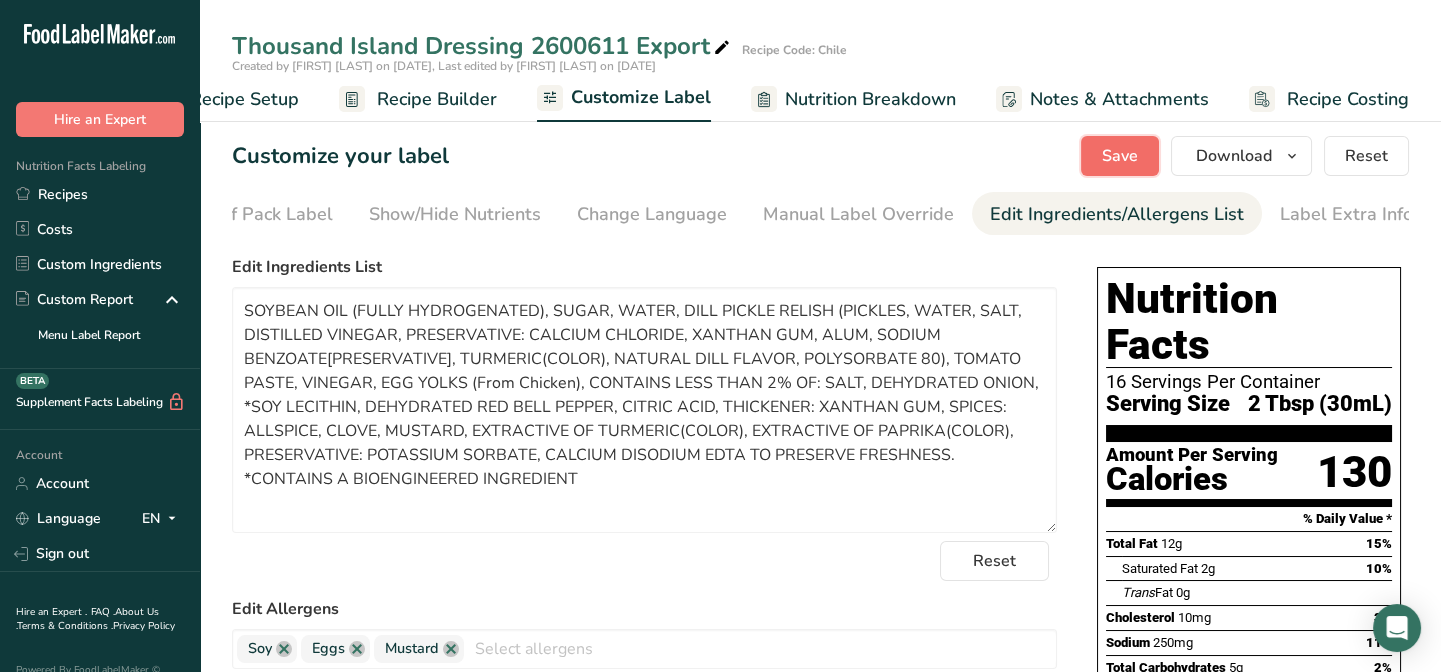click on "Save" at bounding box center [1120, 156] 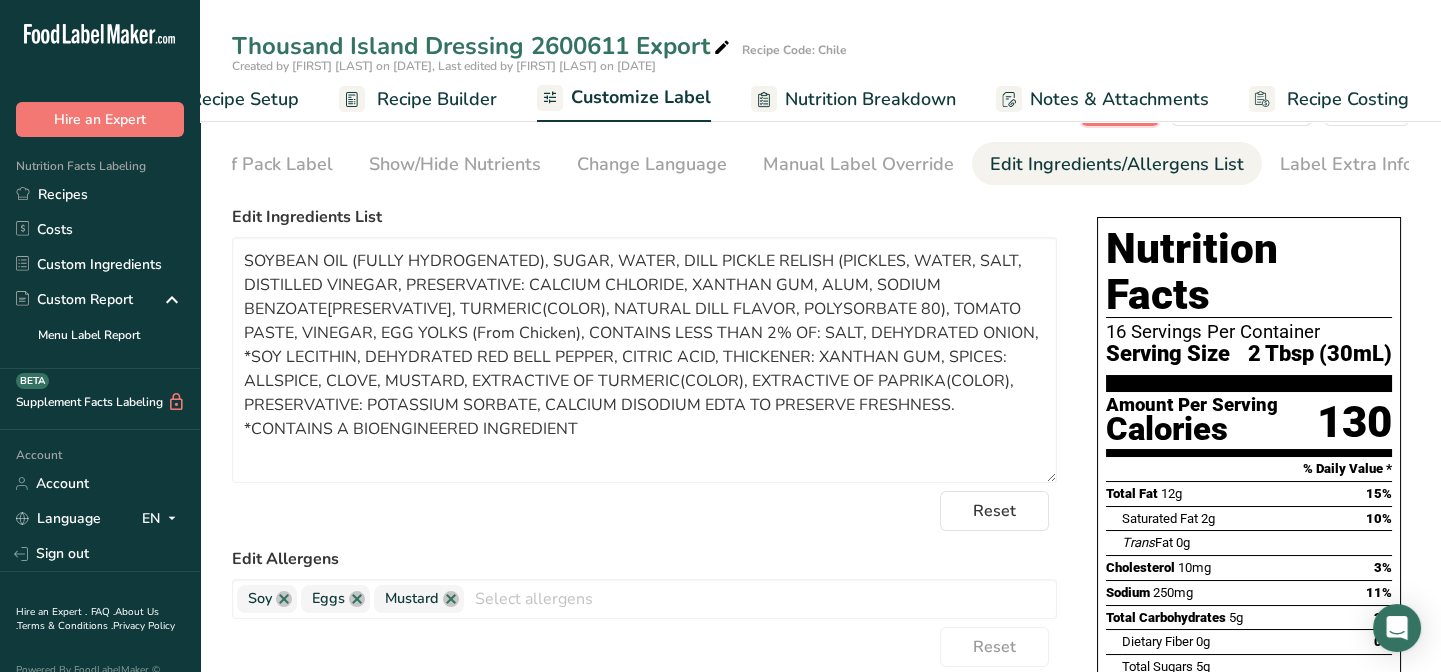 scroll, scrollTop: 90, scrollLeft: 0, axis: vertical 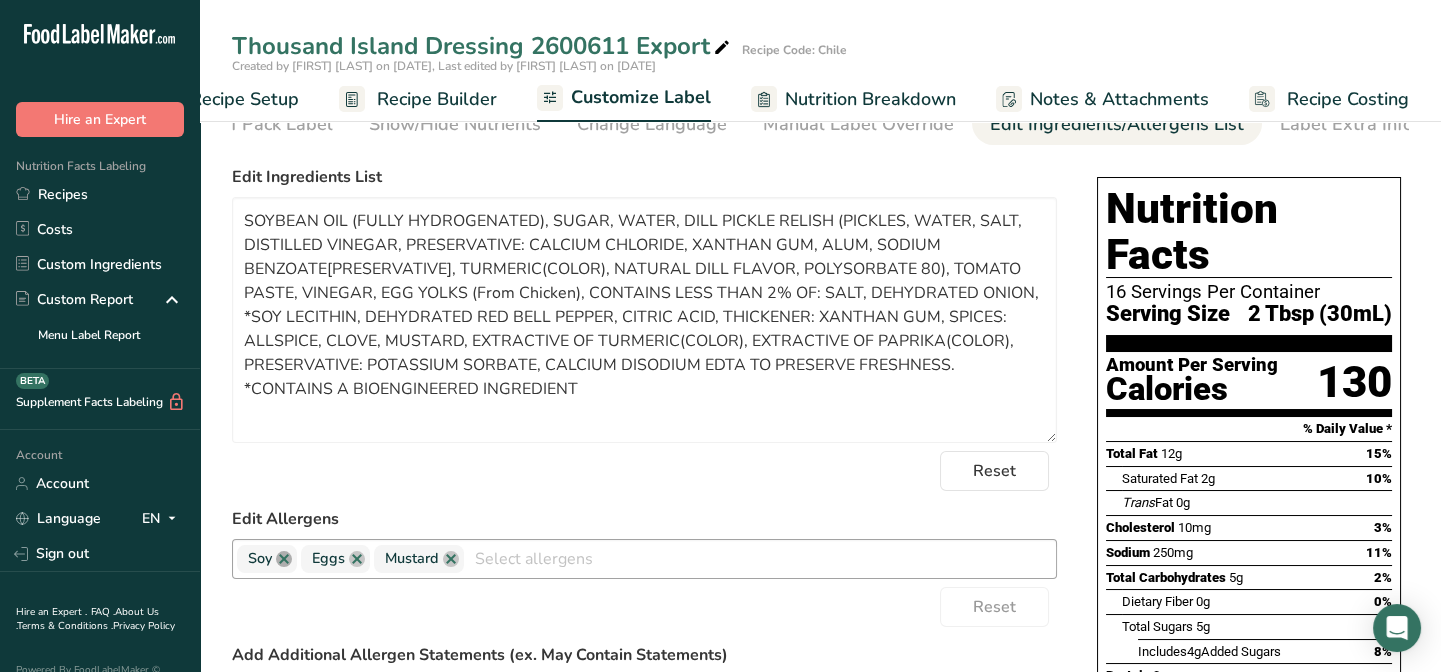 click at bounding box center [284, 559] 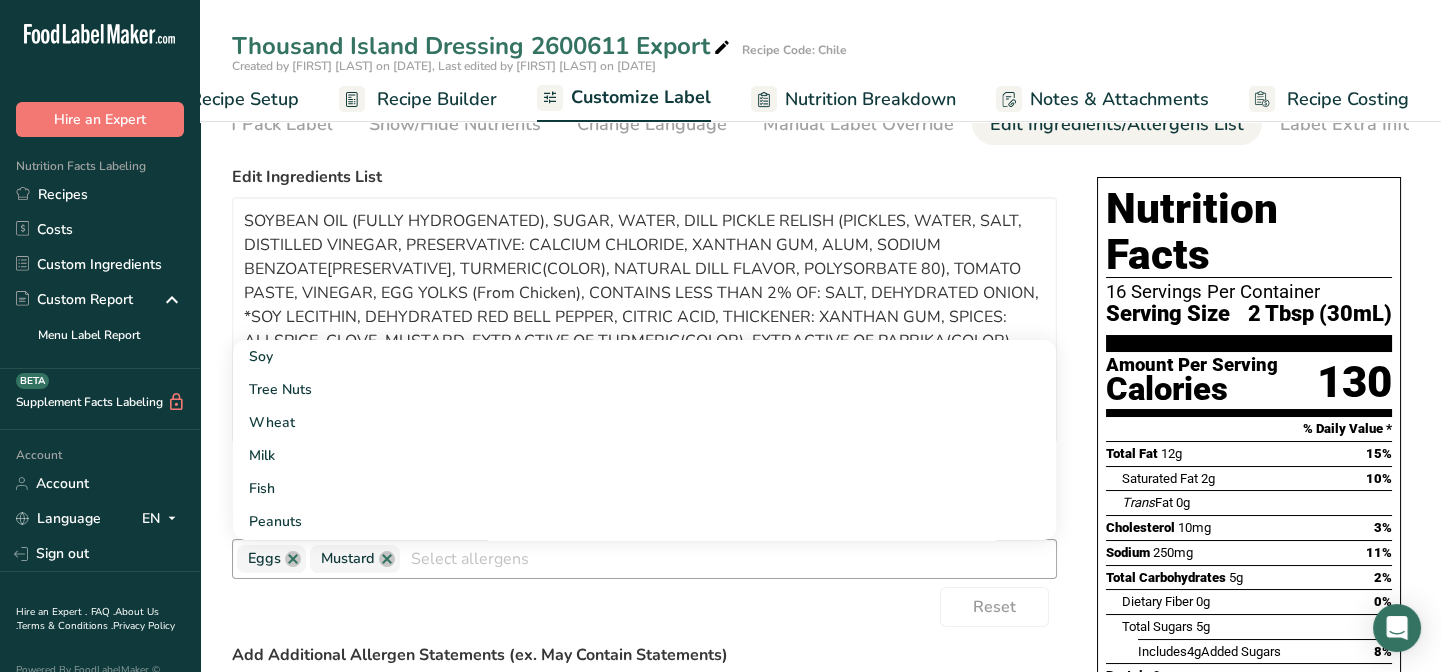 click on "Choose your label style
Standard FDA label
USA (FDA)
Standard FDA label
Tabular FDA label
Linear FDA label
Simplified FDA label
Dual Column FDA label (Per Serving/Per Container)
Dual Column FDA label (As Sold/As Prepared)
Aggregate Standard FDA label
Standard FDA label with Micronutrients listed side-by-side
UK (FSA)
UK Mandatory Label "Back of Pack"
UK Traffic Light Label  "Front of Pack"
Canadian (CFIA)
Canadian Standard label
Canadian Dual Column label" at bounding box center [820, 742] 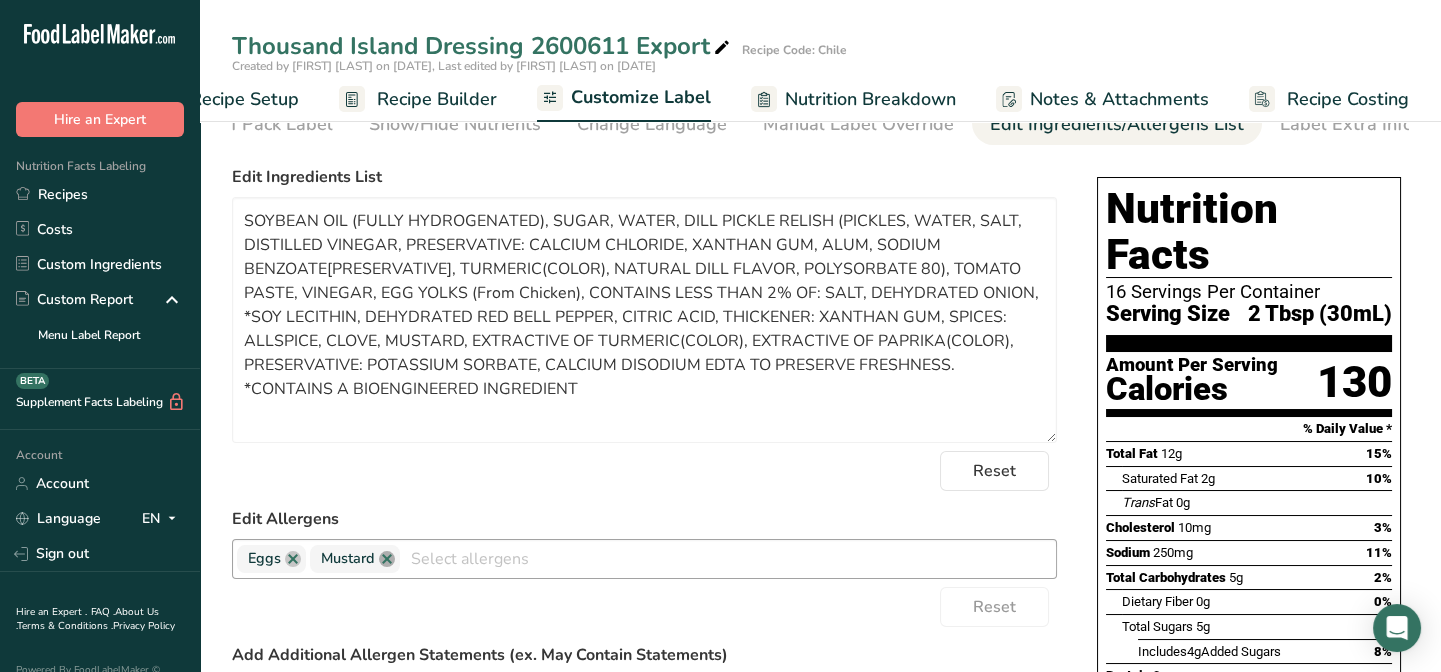 click at bounding box center (387, 559) 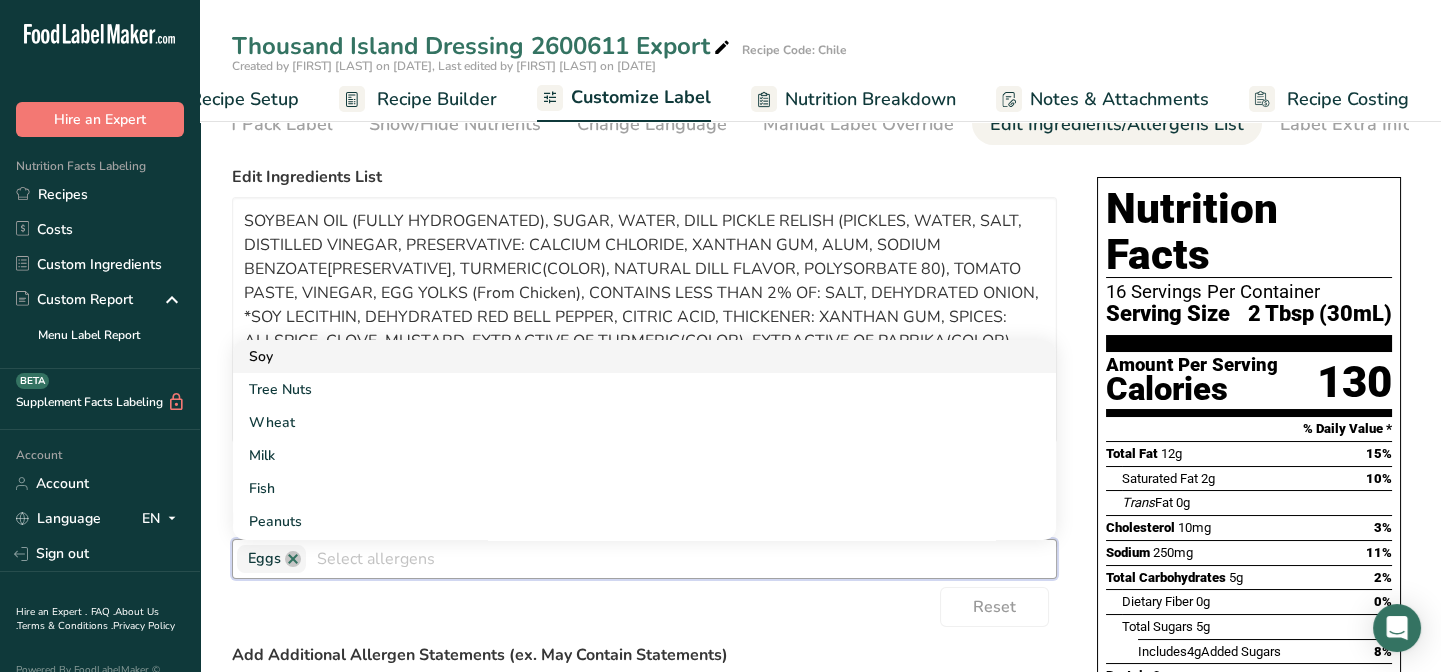 click on "Soy" at bounding box center [644, 356] 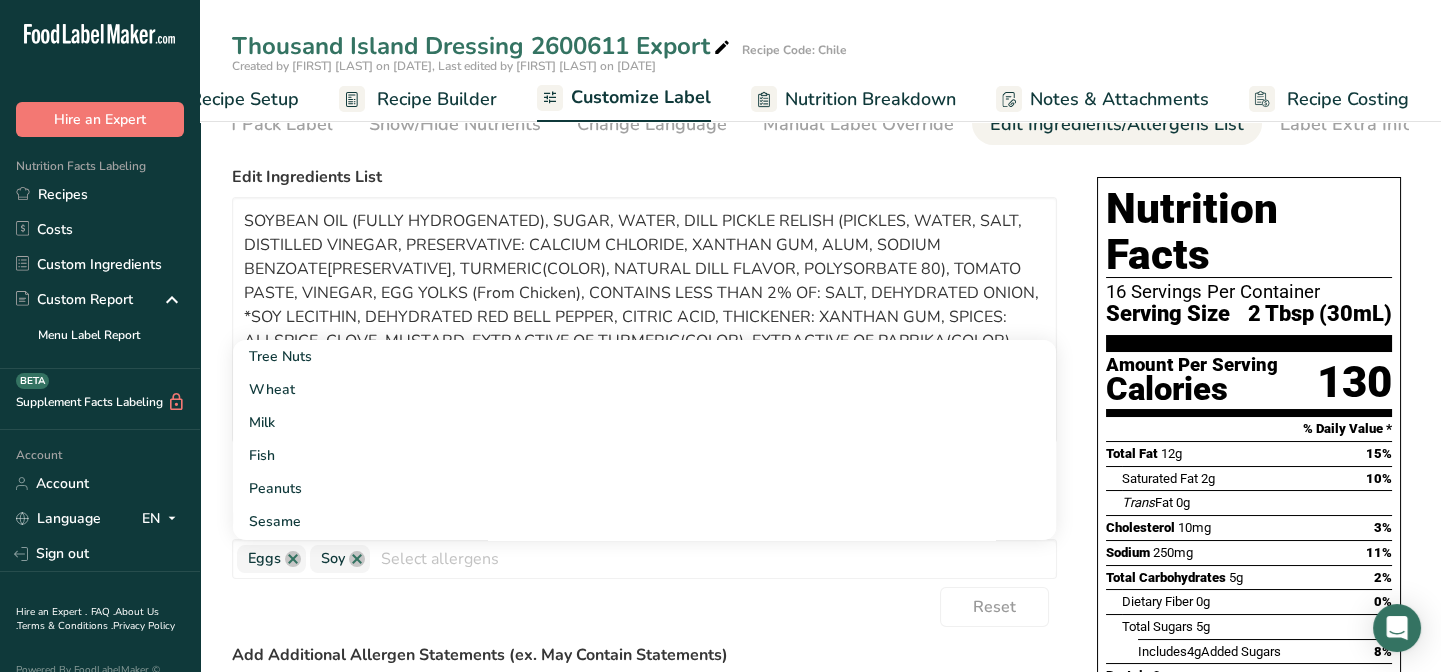 click on "Choose your label style
Standard FDA label
USA (FDA)
Standard FDA label
Tabular FDA label
Linear FDA label
Simplified FDA label
Dual Column FDA label (Per Serving/Per Container)
Dual Column FDA label (As Sold/As Prepared)
Aggregate Standard FDA label
Standard FDA label with Micronutrients listed side-by-side
UK (FSA)
UK Mandatory Label "Back of Pack"
UK Traffic Light Label  "Front of Pack"
Canadian (CFIA)
Canadian Standard label
Canadian Dual Column label" at bounding box center (820, 742) 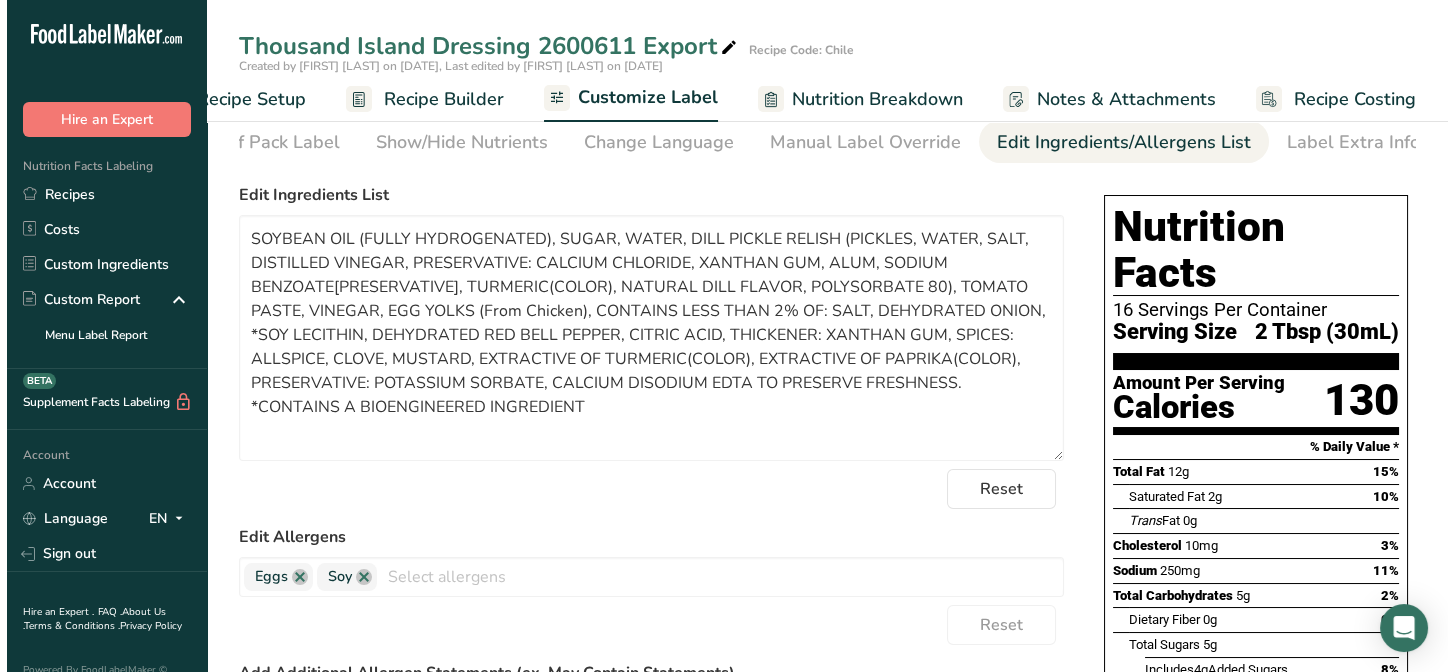 scroll, scrollTop: 0, scrollLeft: 0, axis: both 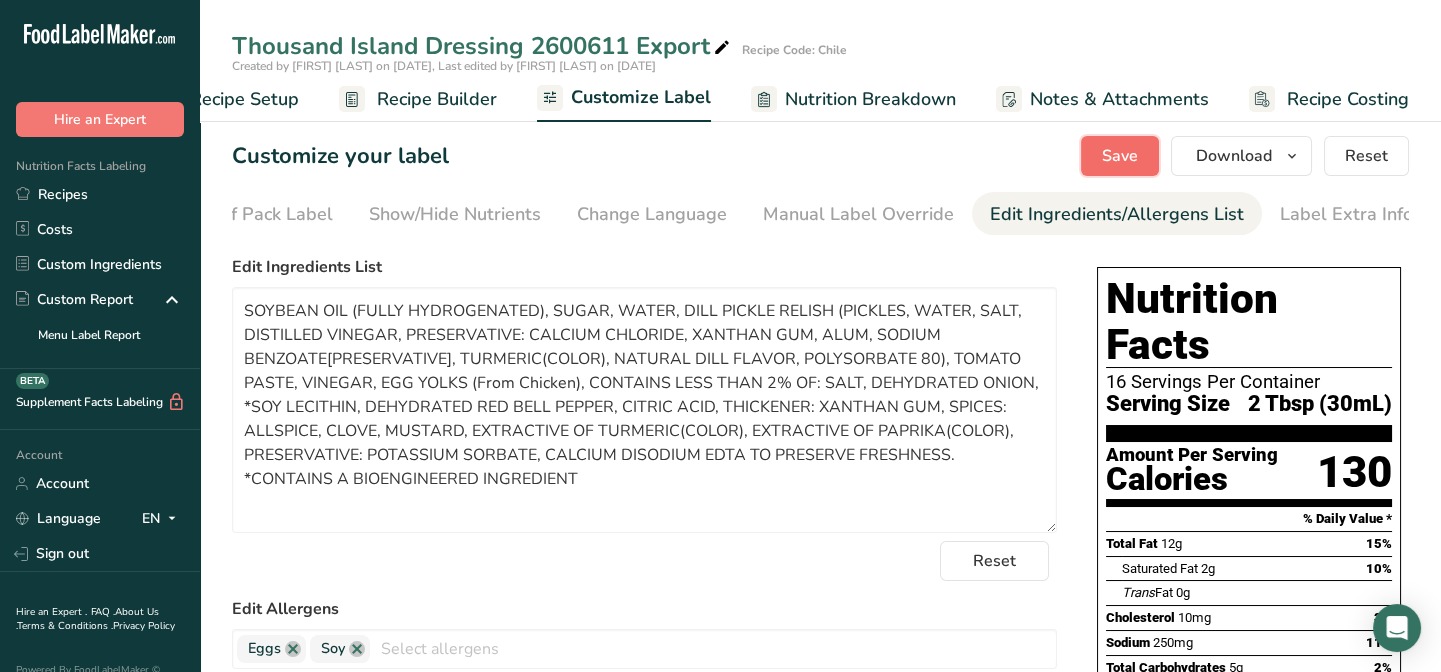 click on "Save" at bounding box center (1120, 156) 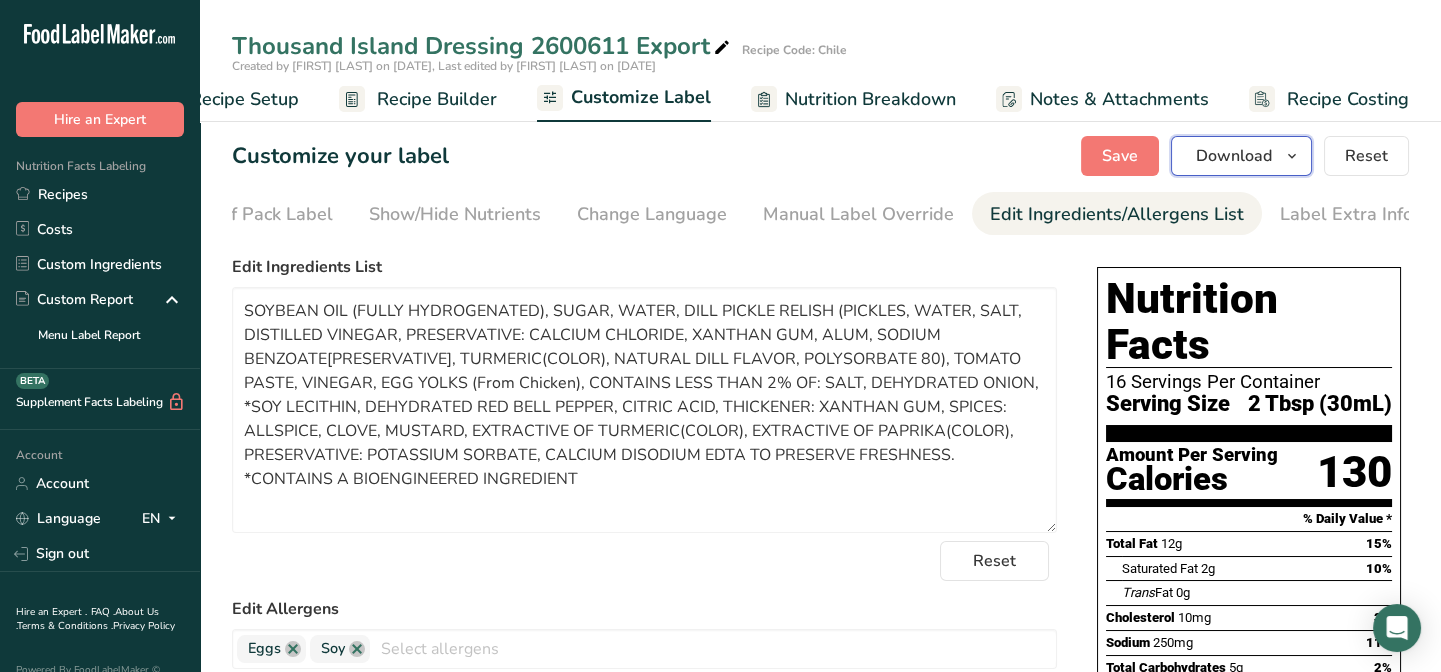 click on "Download" at bounding box center [1234, 156] 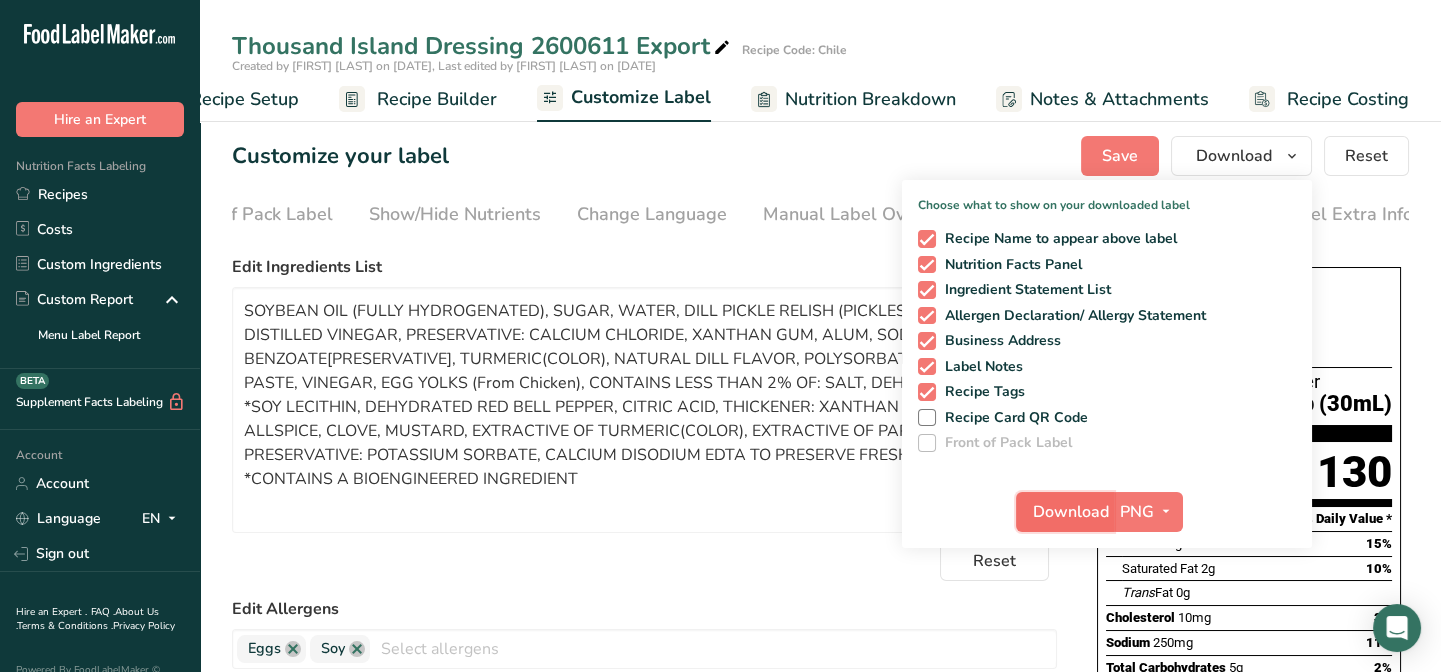 click on "Download" at bounding box center [1071, 512] 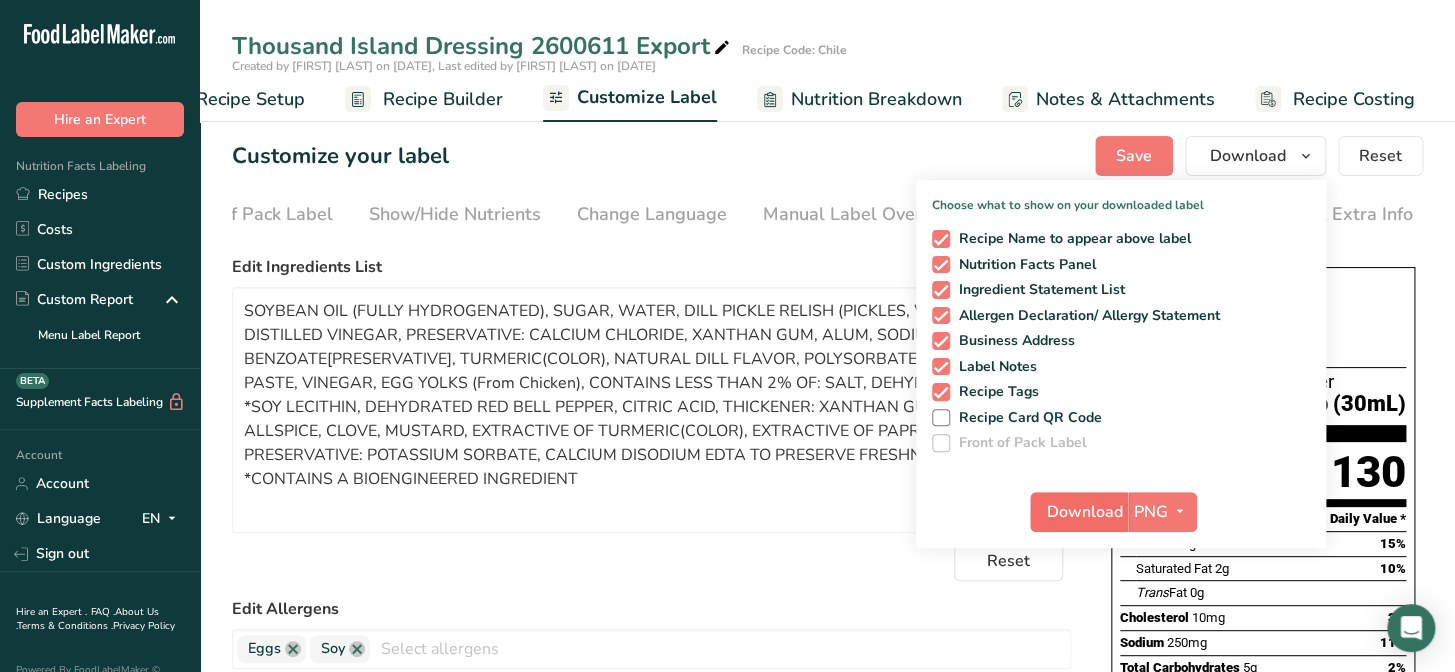 scroll, scrollTop: 0, scrollLeft: 261, axis: horizontal 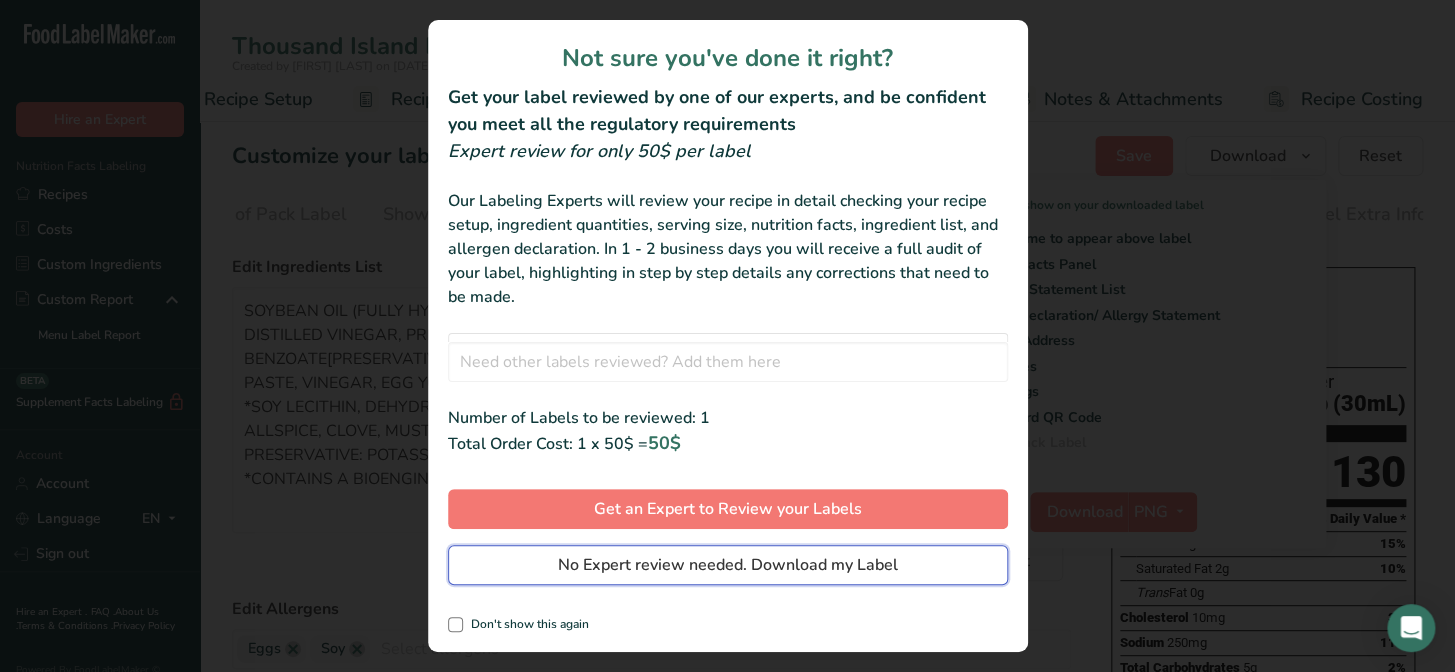 click on "No Expert review needed. Download my Label" at bounding box center [728, 565] 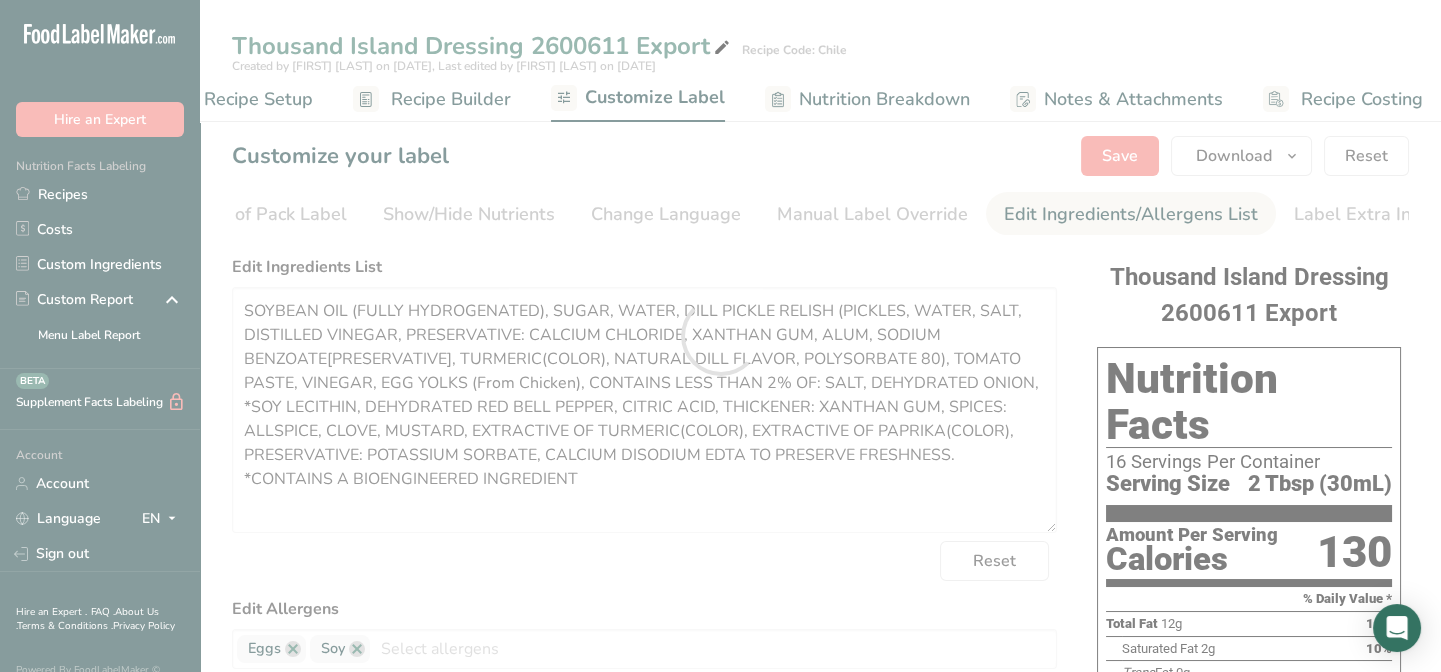scroll, scrollTop: 0, scrollLeft: 0, axis: both 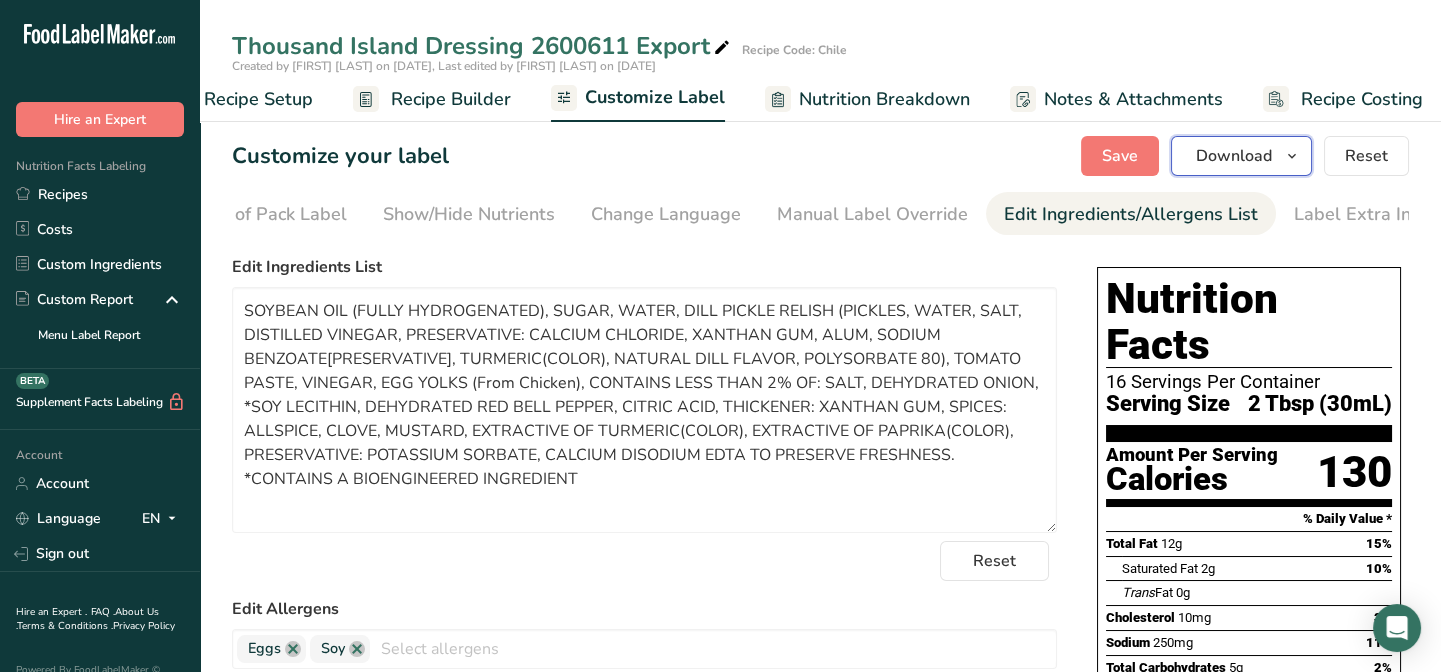 click on "Download" at bounding box center [1234, 156] 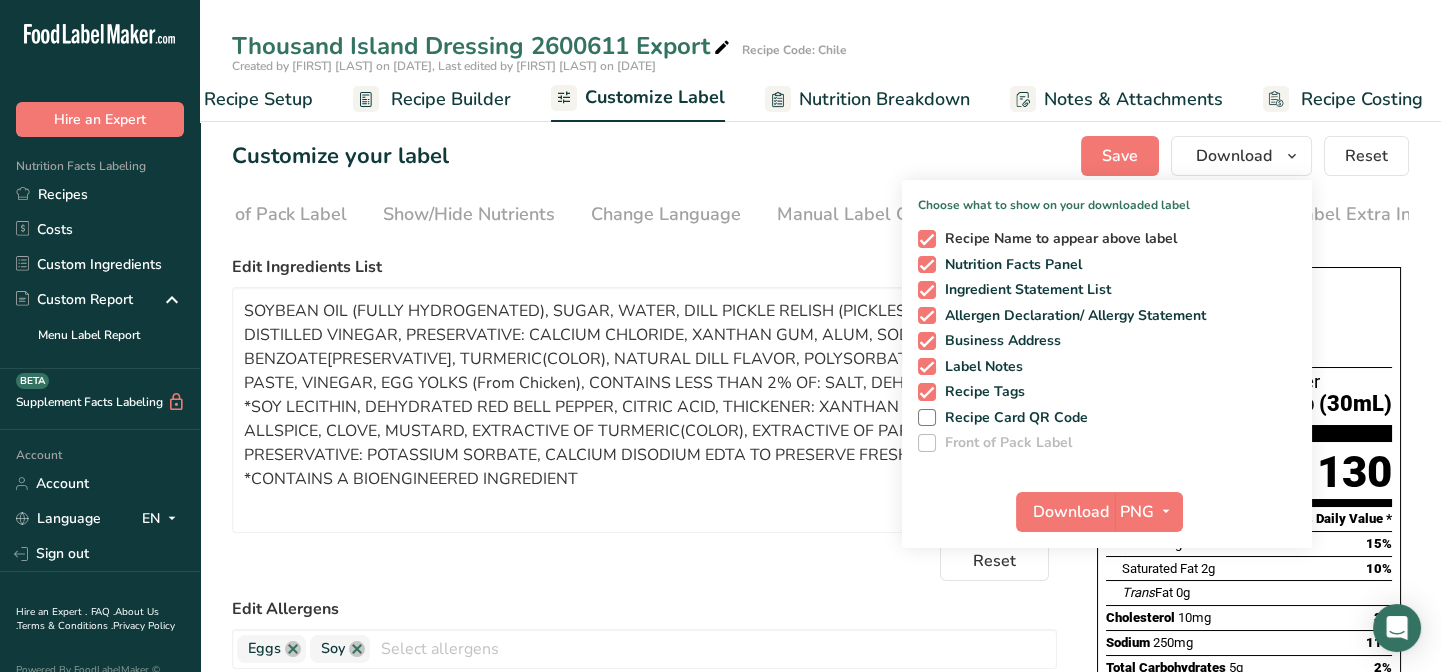 click at bounding box center (927, 239) 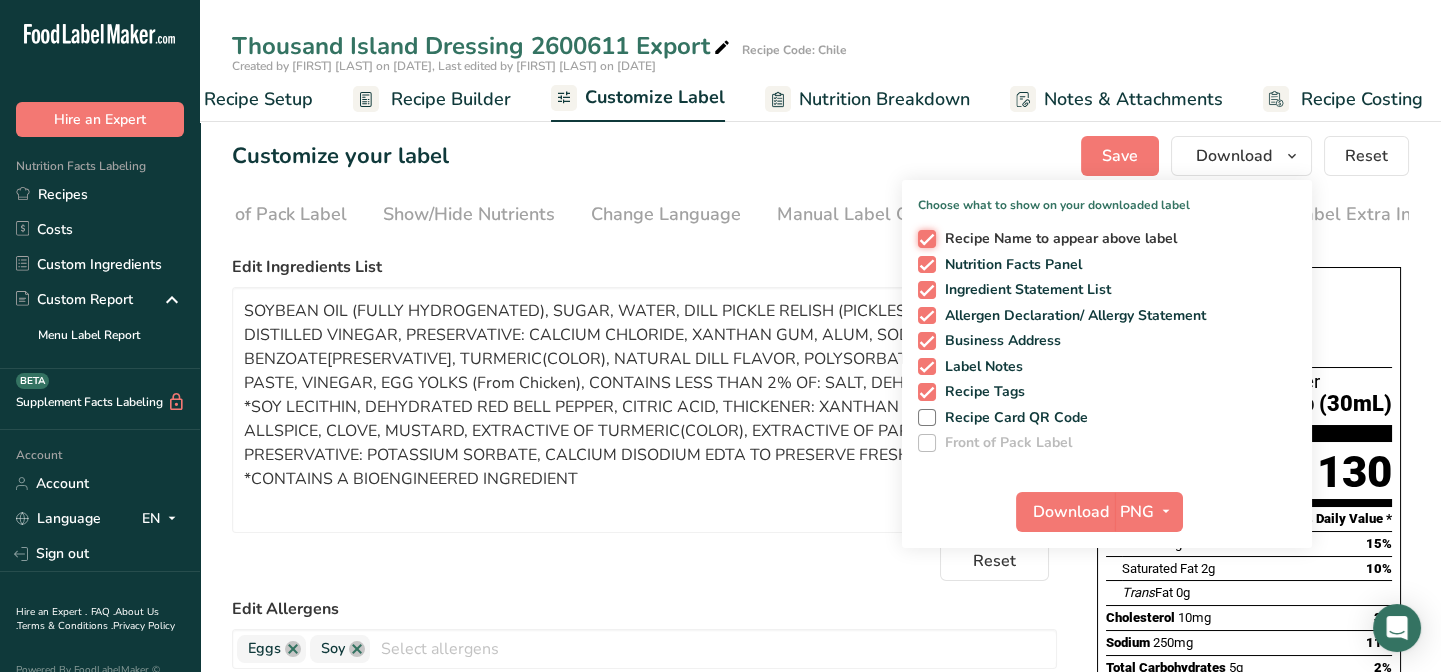 click on "Recipe Name to appear above label" at bounding box center [924, 238] 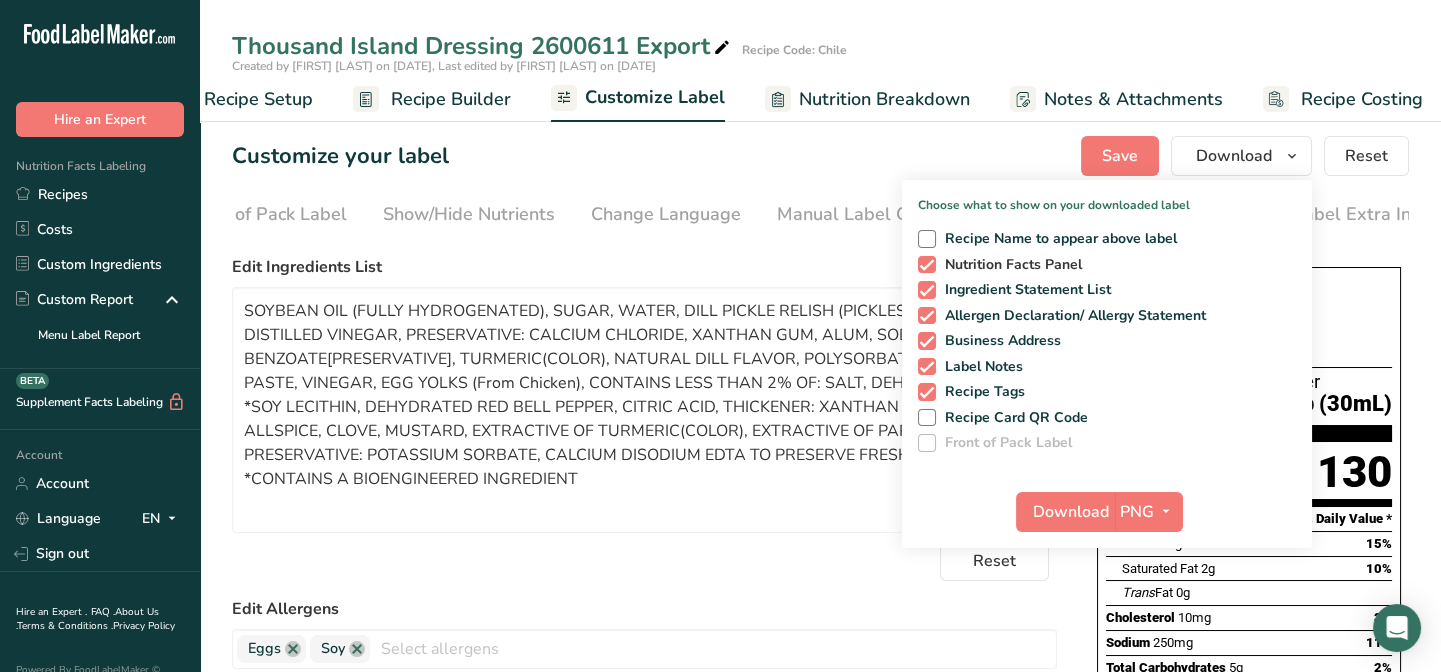 click at bounding box center [927, 265] 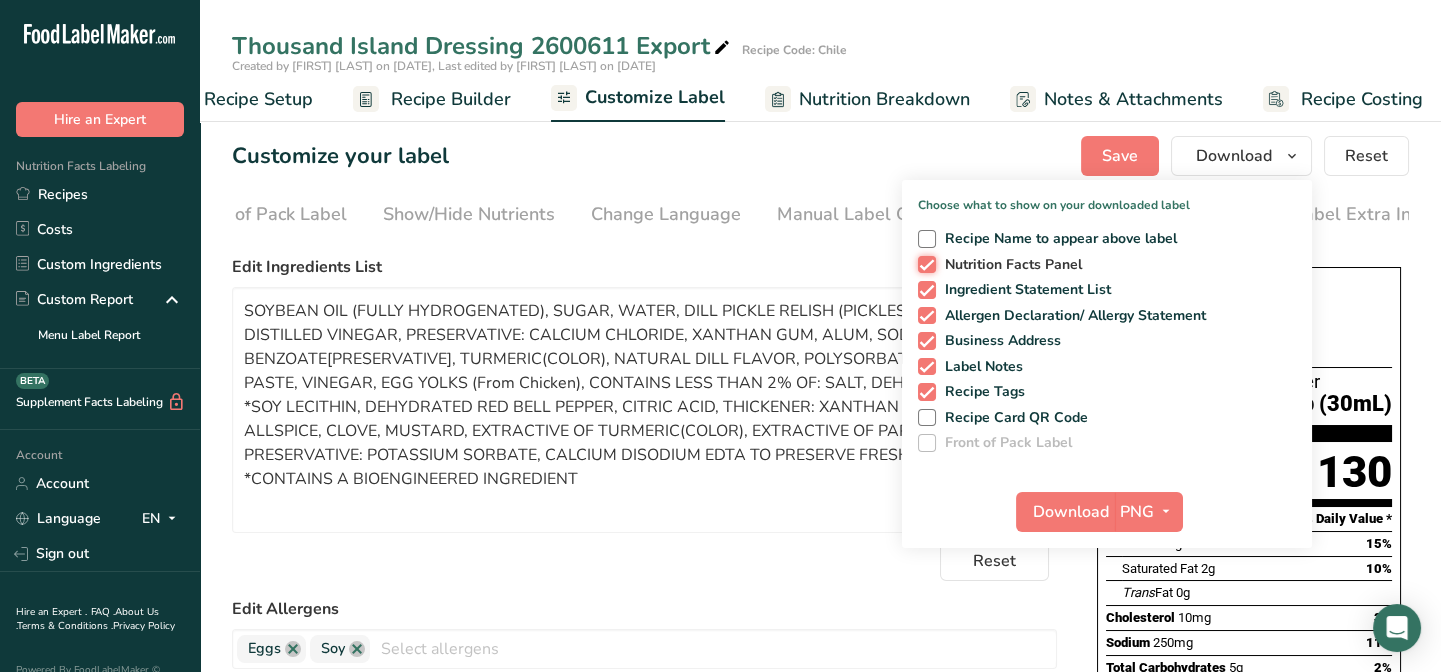 click on "Nutrition Facts Panel" at bounding box center [924, 264] 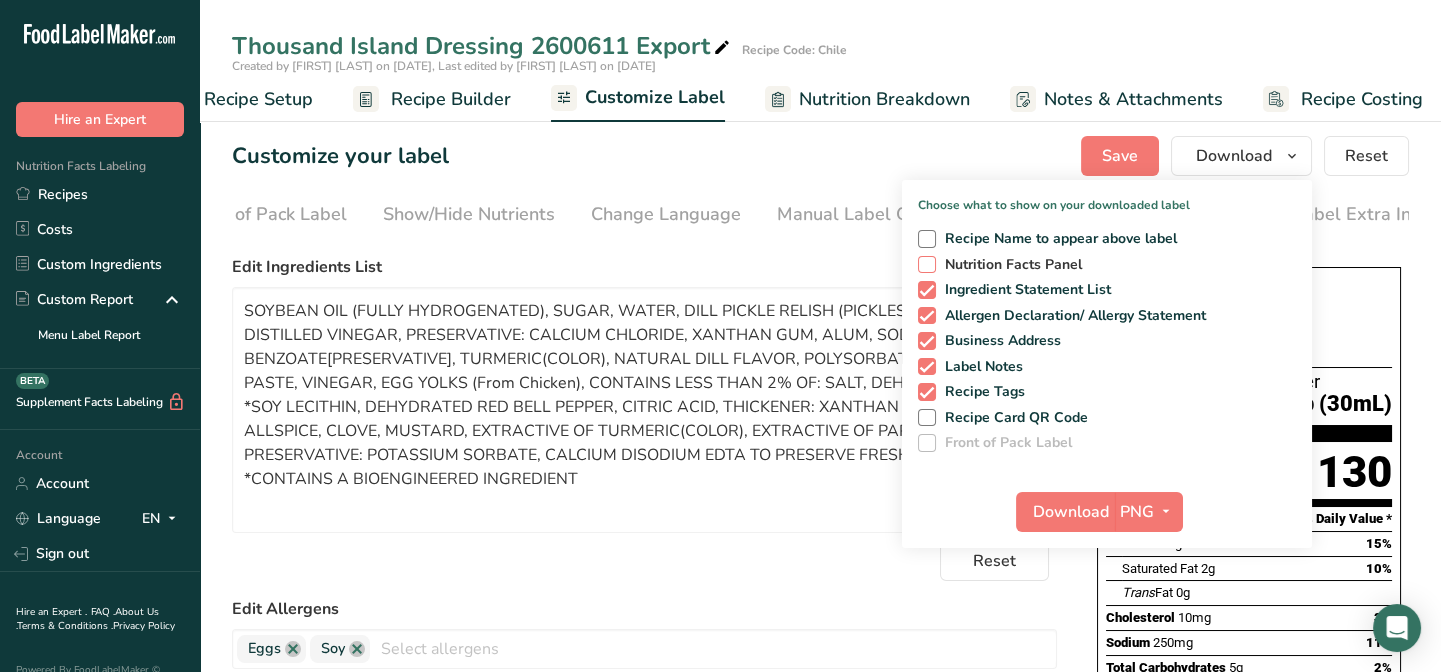click at bounding box center [927, 265] 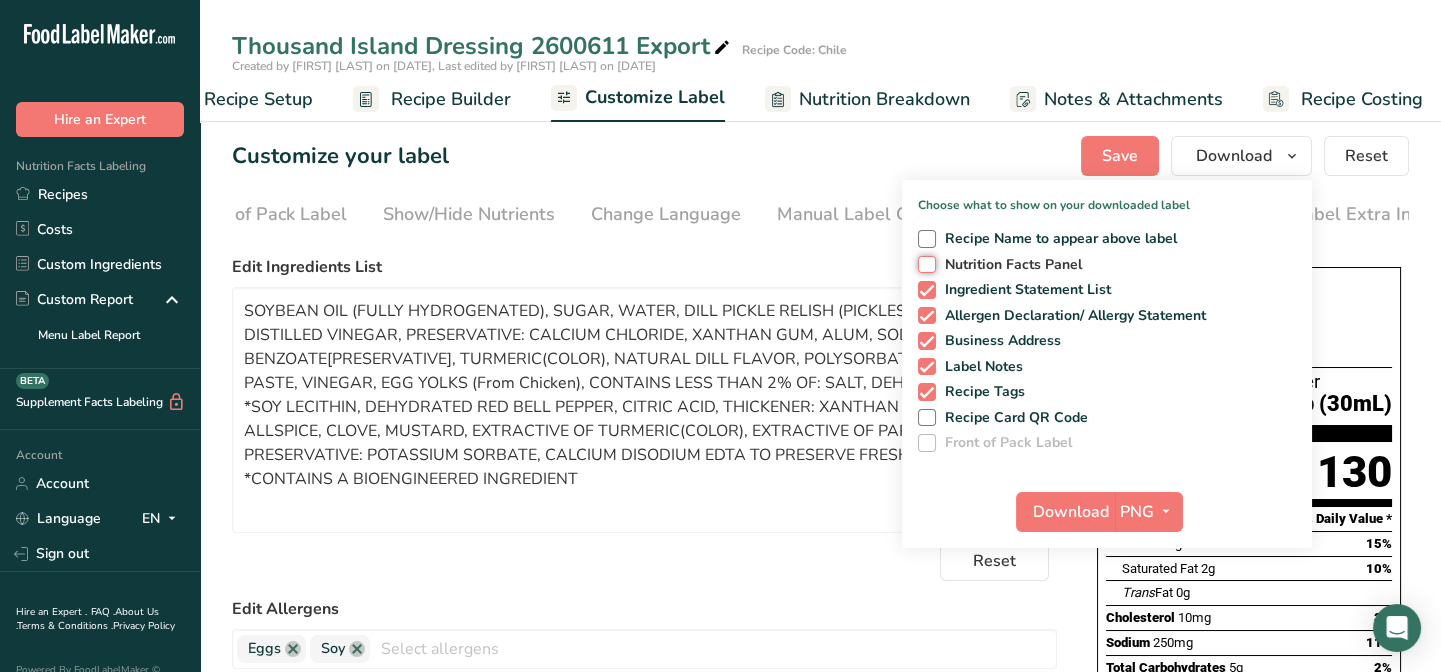 click on "Nutrition Facts Panel" at bounding box center (924, 264) 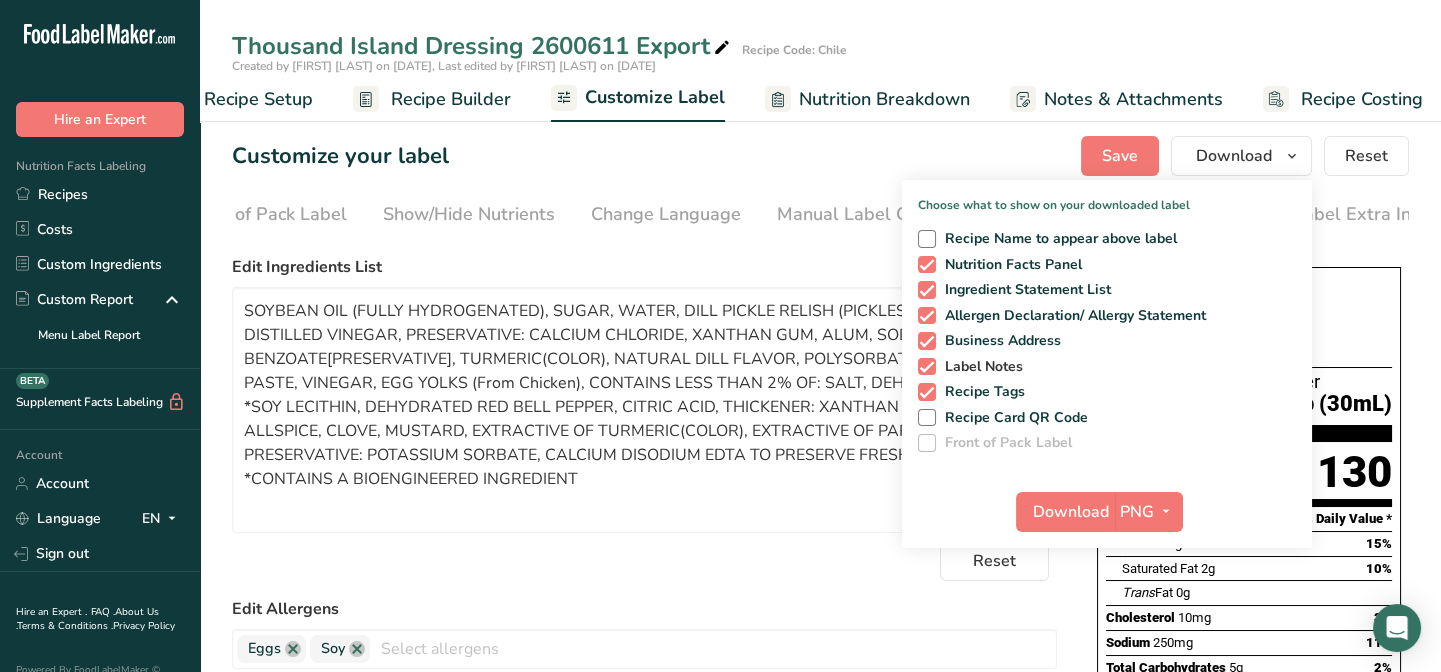 click at bounding box center (927, 367) 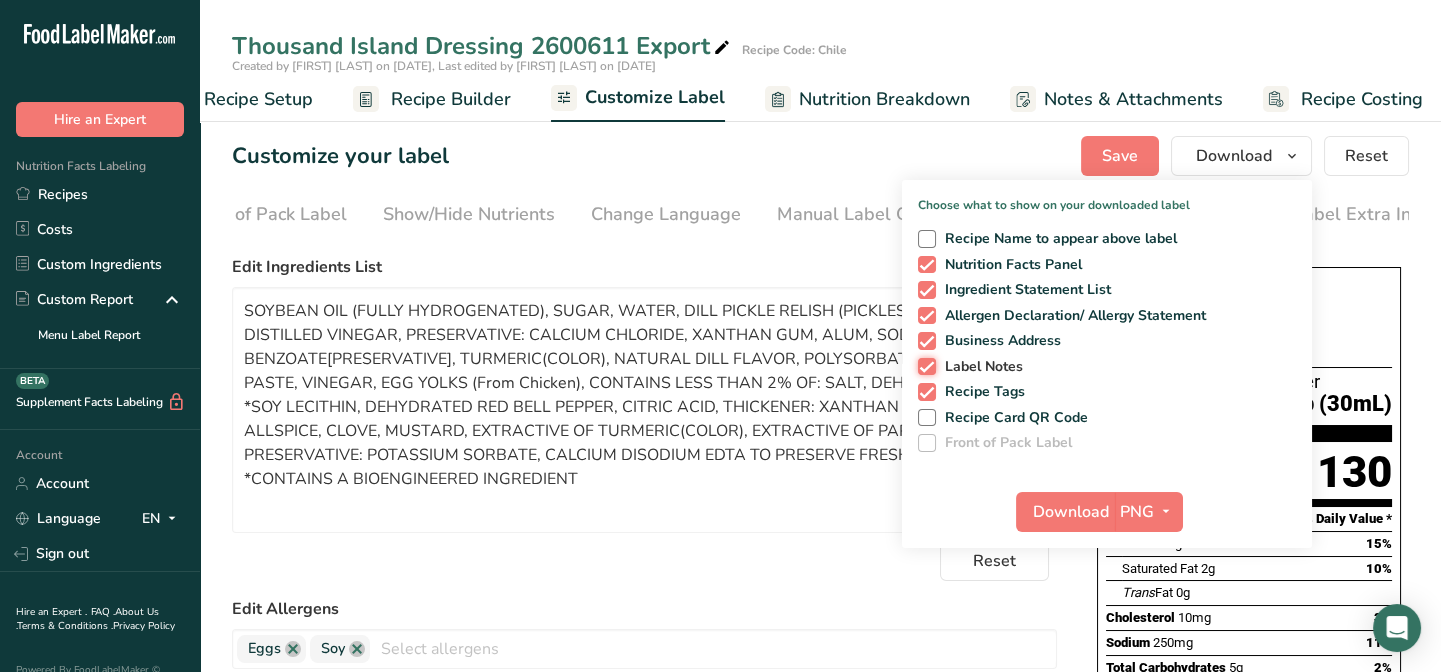 click on "Label Notes" at bounding box center [924, 366] 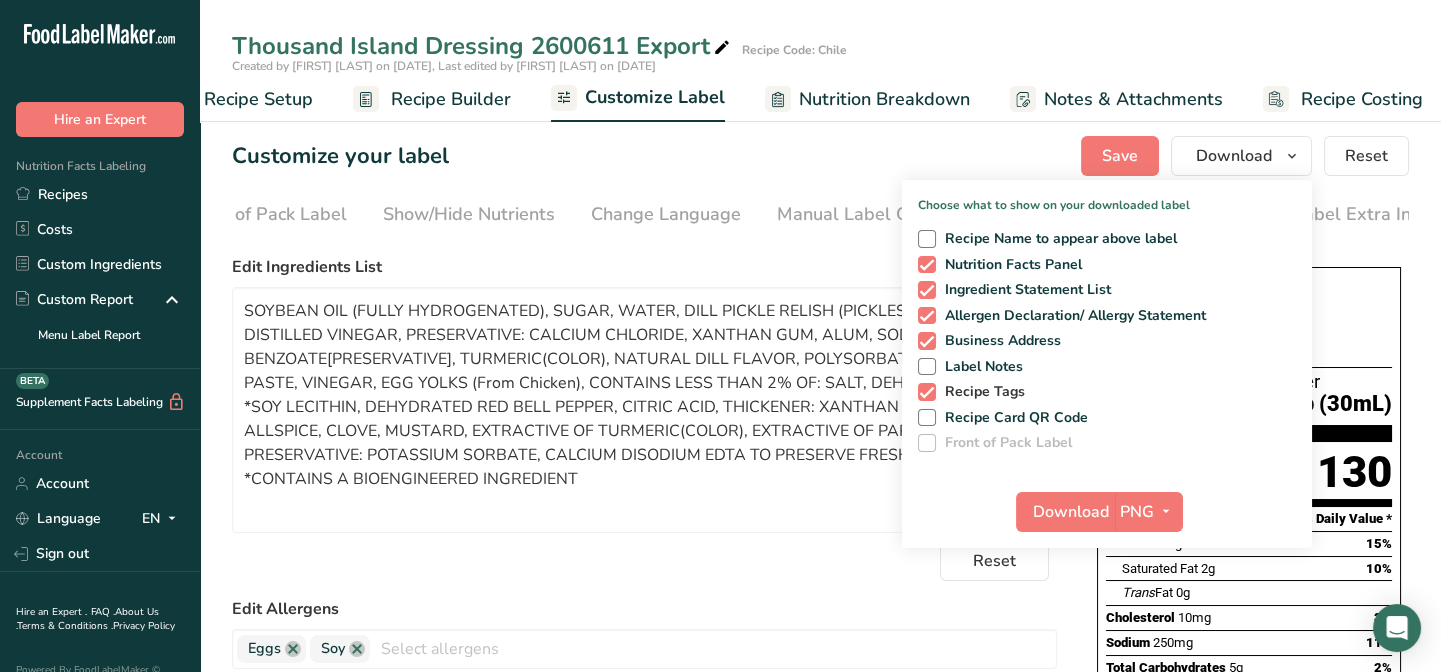 click at bounding box center [927, 392] 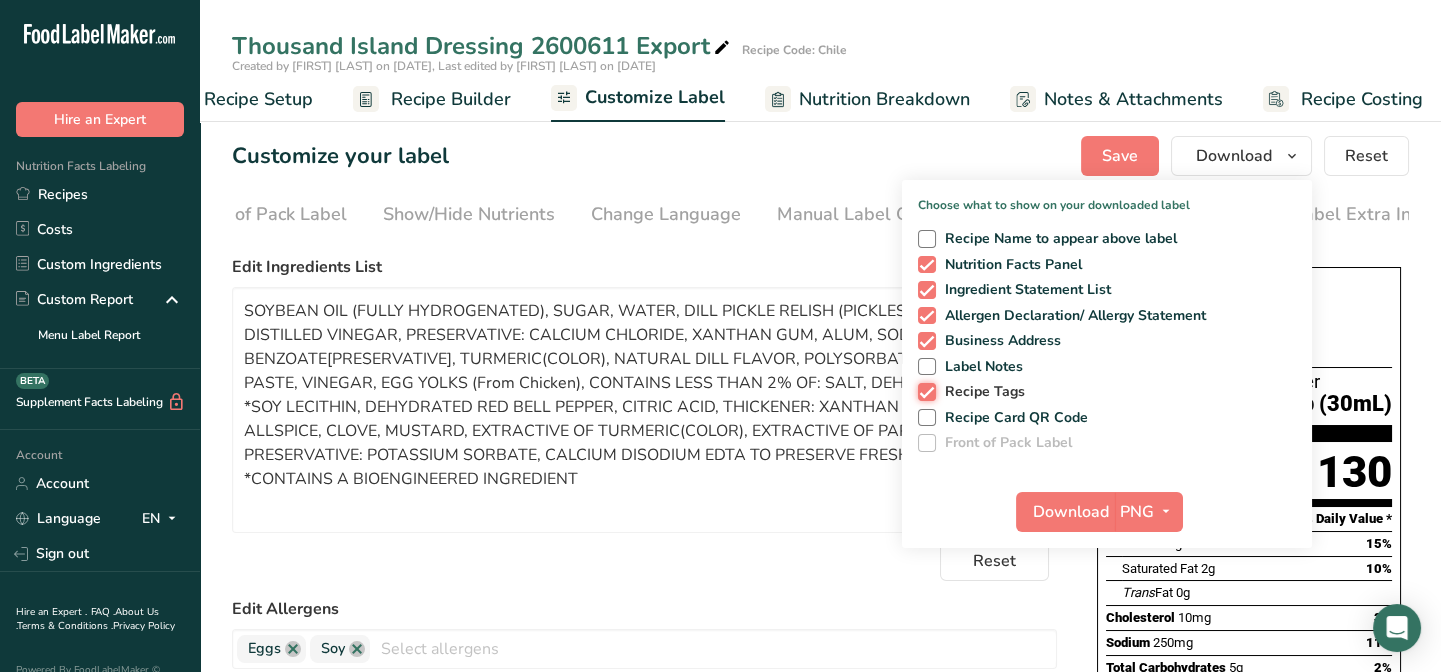click on "Recipe Tags" at bounding box center [924, 391] 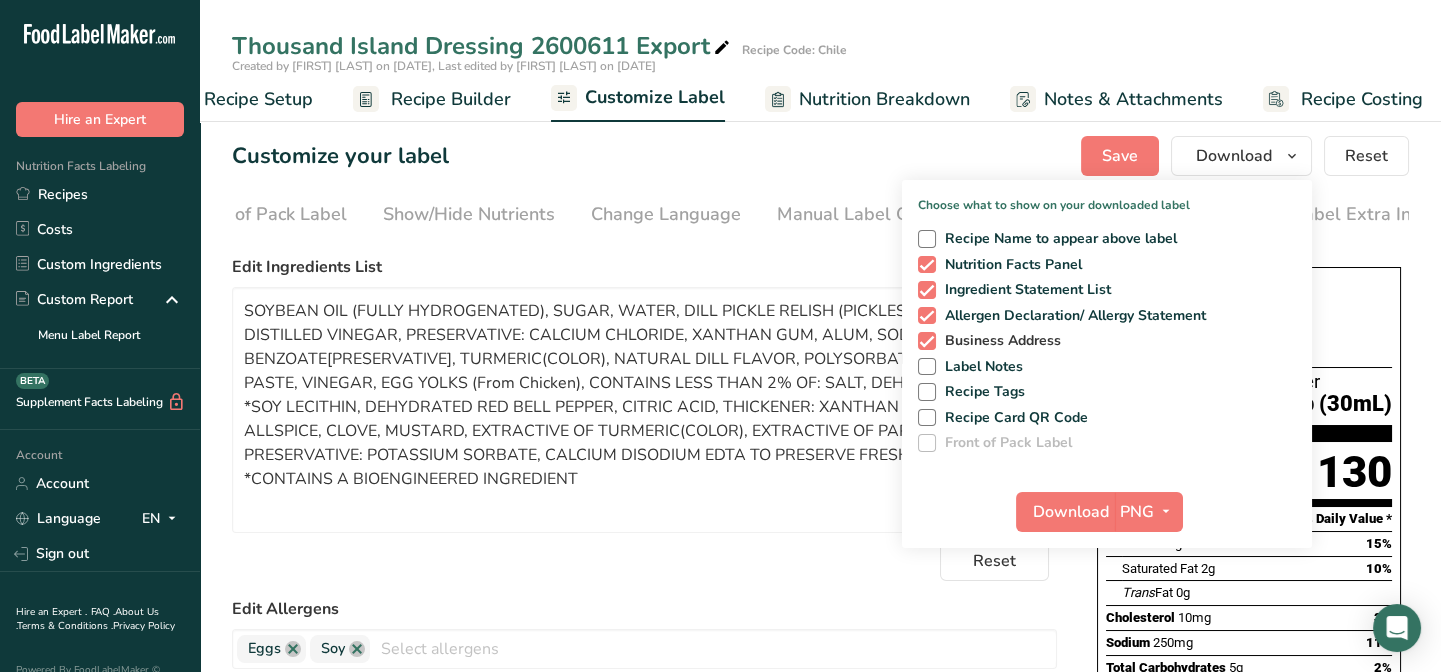 click on "Business Address" at bounding box center [999, 341] 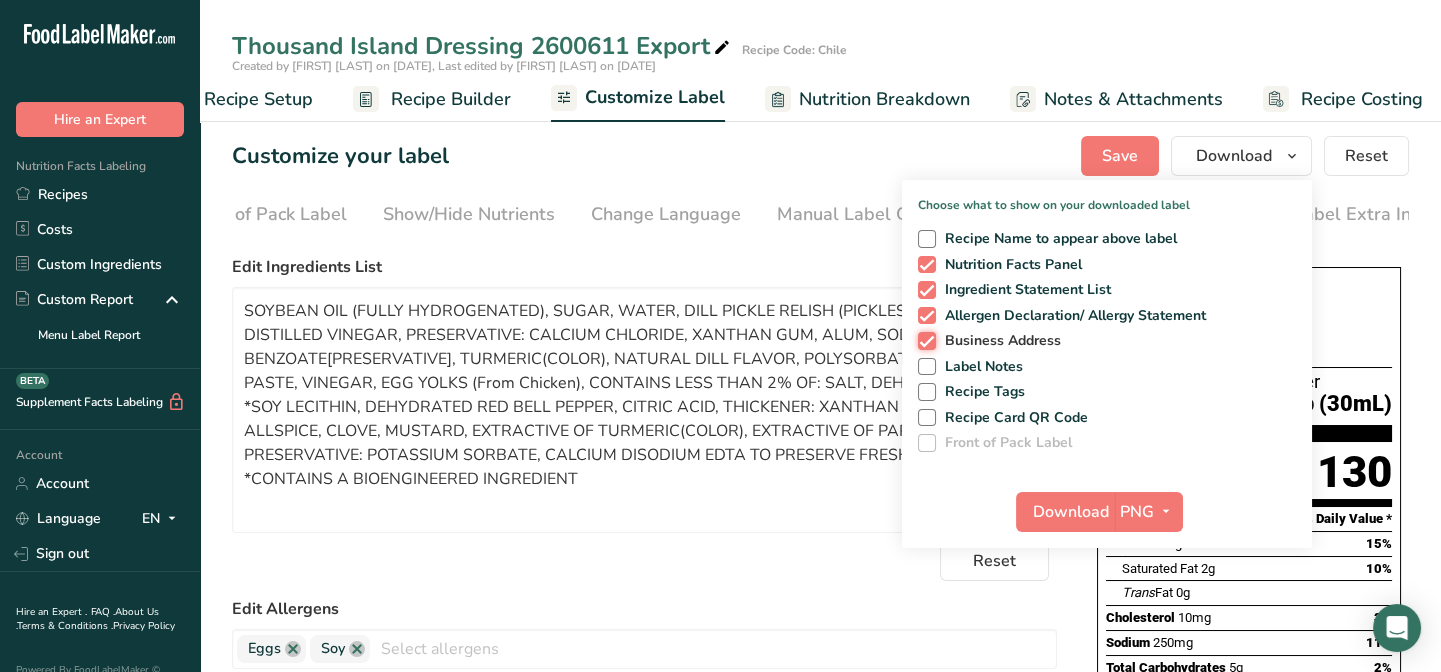 click on "Business Address" at bounding box center (924, 340) 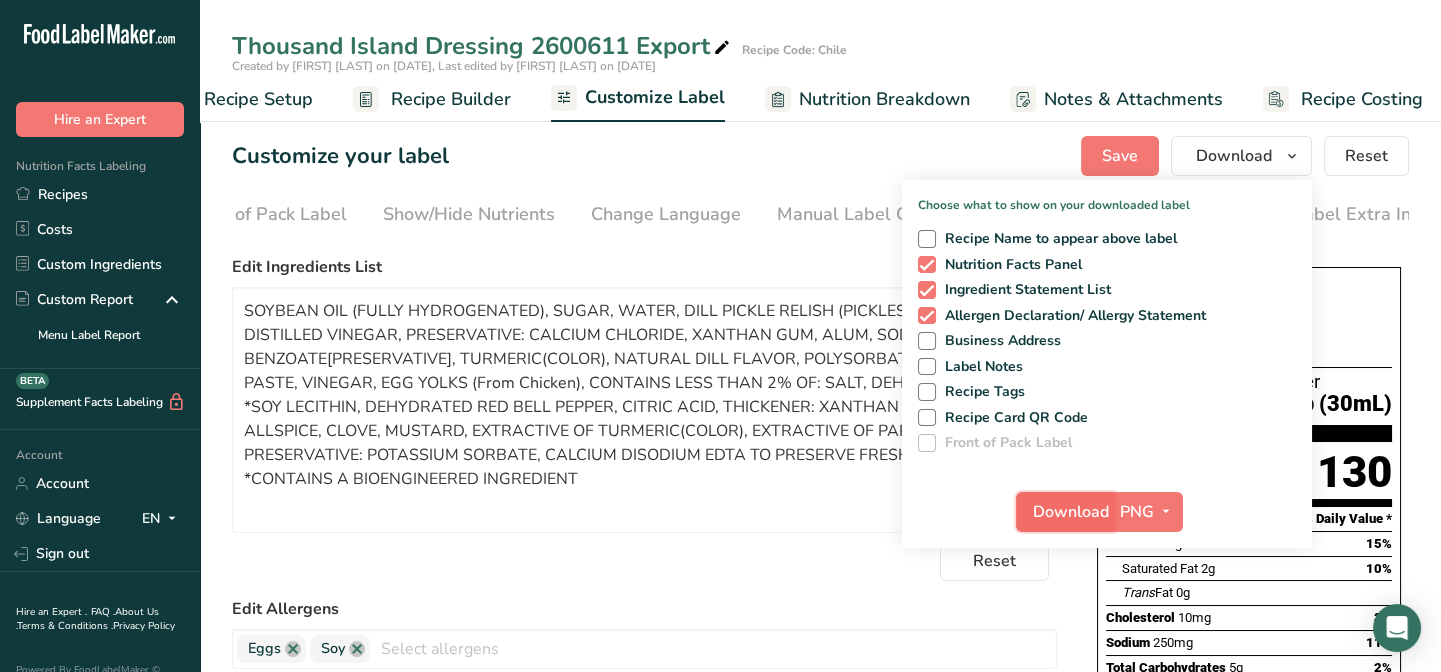 click on "Download" at bounding box center (1071, 512) 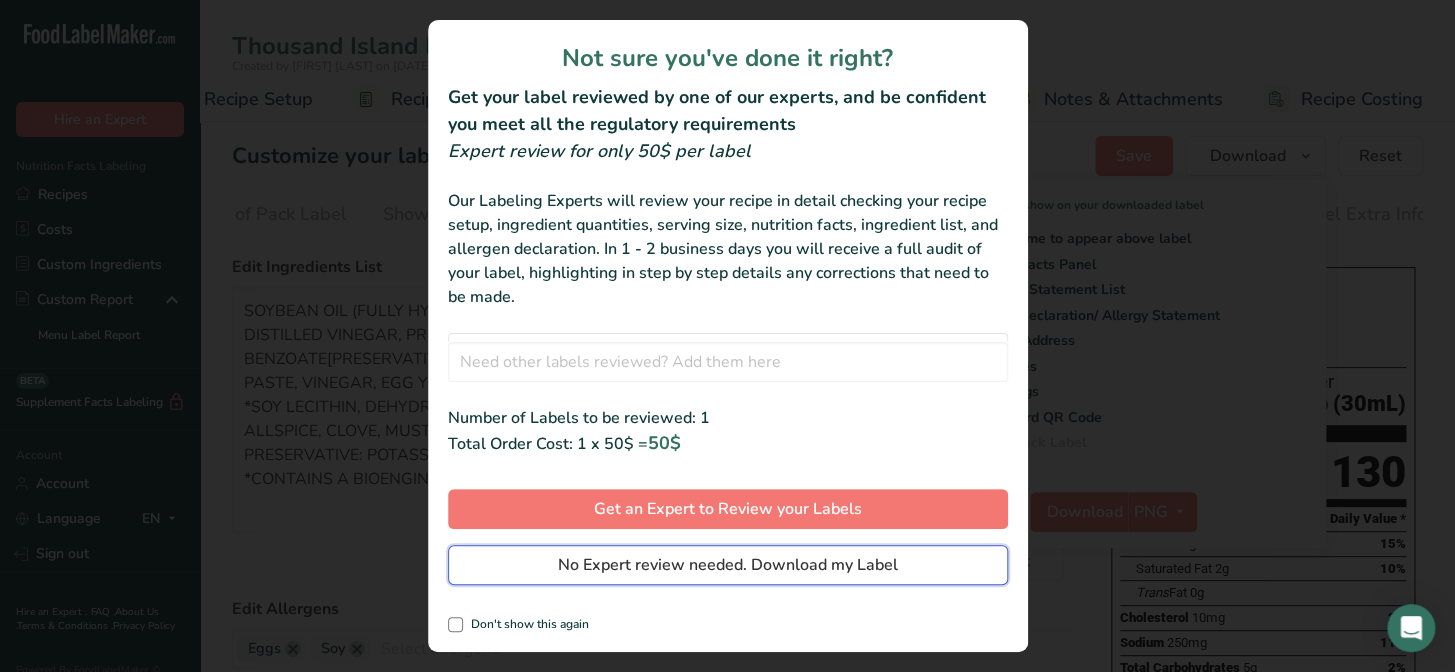 click on "No Expert review needed. Download my Label" at bounding box center (728, 565) 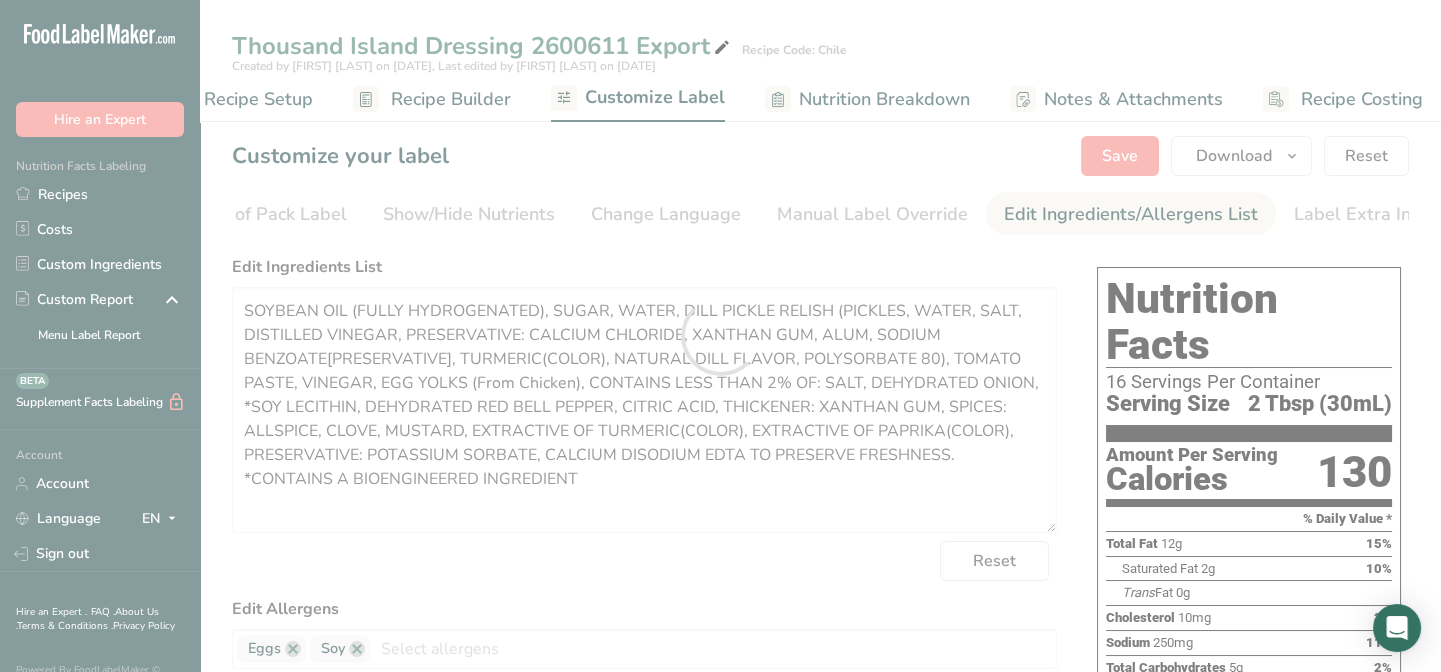 scroll, scrollTop: 0, scrollLeft: 0, axis: both 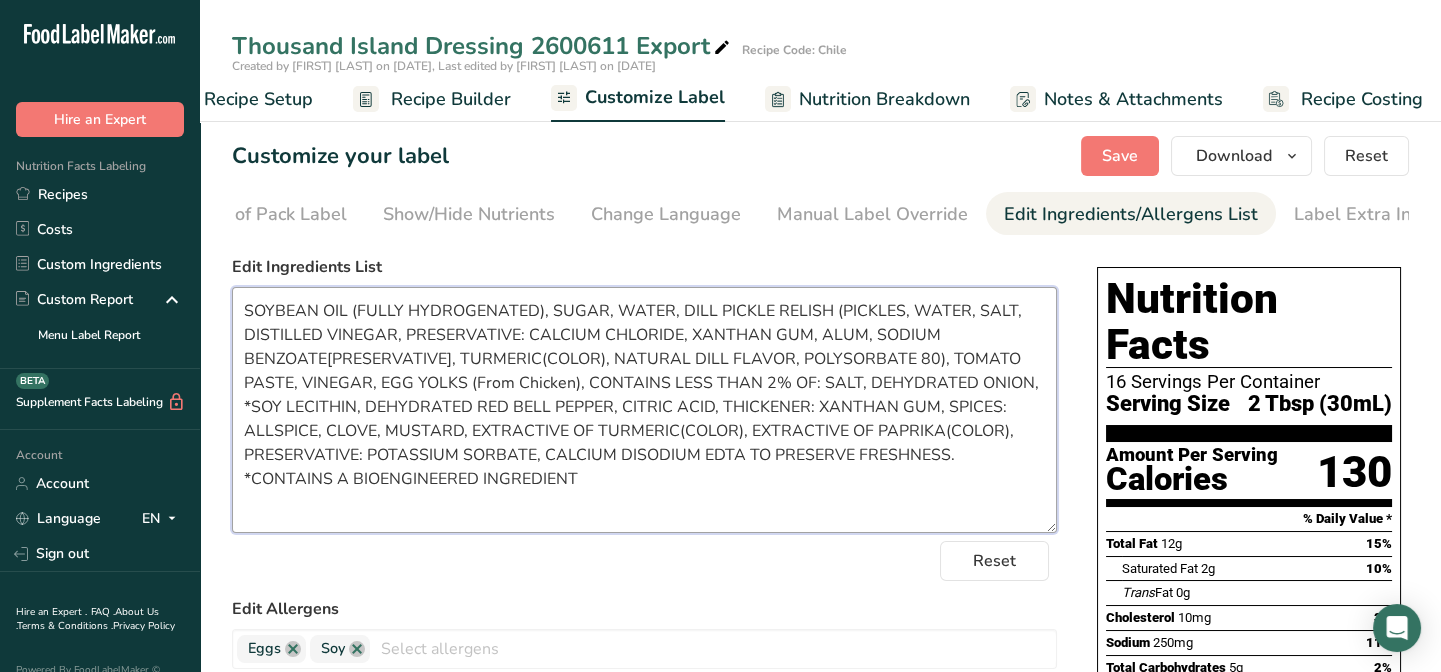 drag, startPoint x: 242, startPoint y: 318, endPoint x: 568, endPoint y: 476, distance: 362.27063 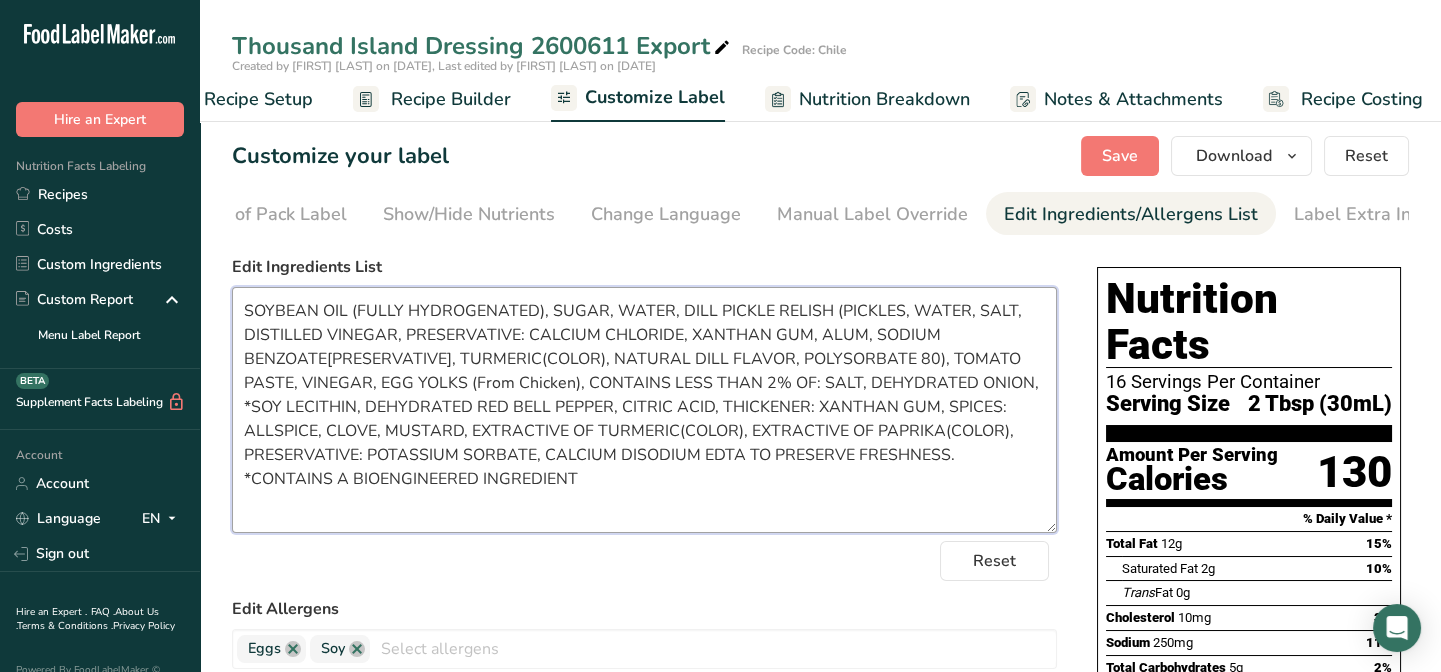 click on "SOYBEAN OIL (FULLY HYDROGENATED), SUGAR, WATER, DILL PICKLE RELISH (PICKLES, WATER, SALT, DISTILLED VINEGAR, PRESERVATIVE: CALCIUM CHLORIDE, XANTHAN GUM, ALUM, SODIUM BENZOATE[PRESERVATIVE], TURMERIC(COLOR), NATURAL DILL FLAVOR, POLYSORBATE 80), TOMATO PASTE, VINEGAR, EGG YOLKS (From Chicken), CONTAINS LESS THAN 2% OF: SALT, DEHYDRATED ONION, *SOY LECITHIN, DEHYDRATED RED BELL PEPPER, CITRIC ACID, THICKENER: XANTHAN GUM, SPICES: ALLSPICE, CLOVE, MUSTARD, EXTRACTIVE OF TURMERIC(COLOR), EXTRACTIVE OF PAPRIKA(COLOR), PRESERVATIVE: POTASSIUM SORBATE, CALCIUM DISODIUM EDTA TO PRESERVE FRESHNESS.
*CONTAINS A BIOENGINEERED INGREDIENT" at bounding box center [644, 410] 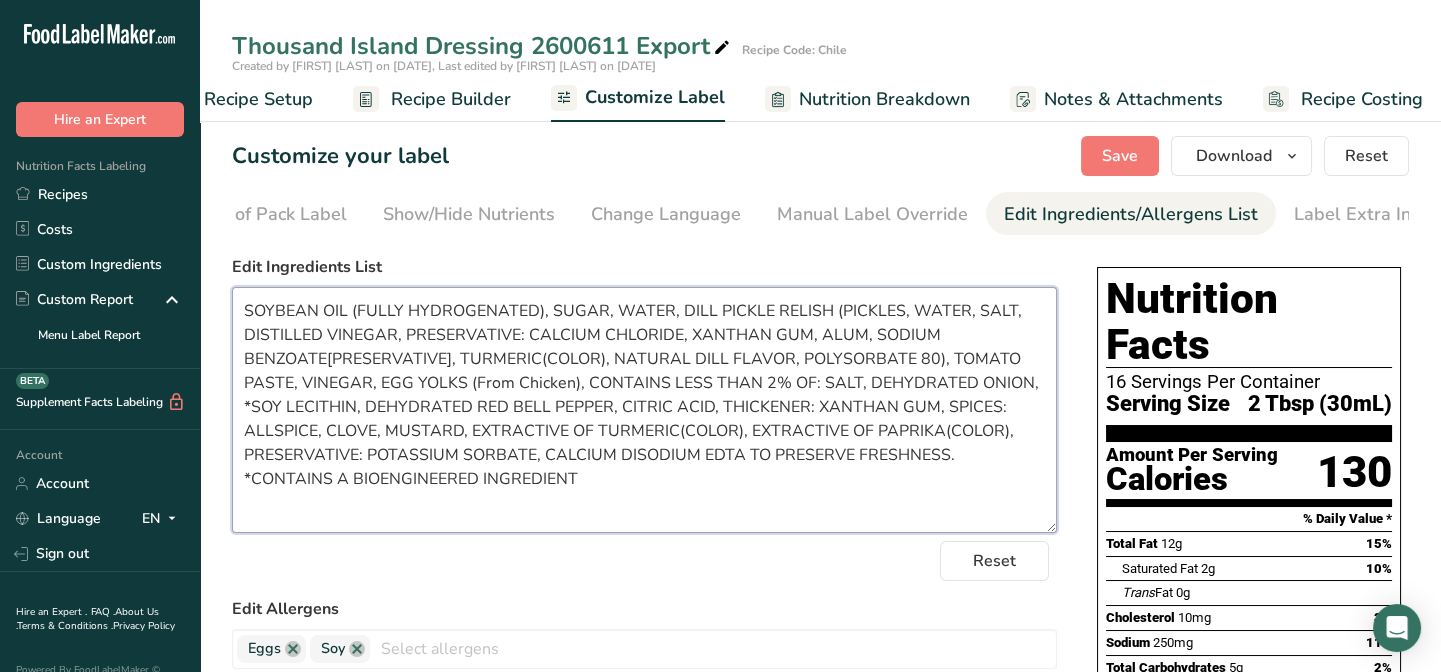 click on "SOYBEAN OIL (FULLY HYDROGENATED), SUGAR, WATER, DILL PICKLE RELISH (PICKLES, WATER, SALT, DISTILLED VINEGAR, PRESERVATIVE: CALCIUM CHLORIDE, XANTHAN GUM, ALUM, SODIUM BENZOATE[PRESERVATIVE], TURMERIC(COLOR), NATURAL DILL FLAVOR, POLYSORBATE 80), TOMATO PASTE, VINEGAR, EGG YOLKS (From Chicken), CONTAINS LESS THAN 2% OF: SALT, DEHYDRATED ONION, *SOY LECITHIN, DEHYDRATED RED BELL PEPPER, CITRIC ACID, THICKENER: XANTHAN GUM, SPICES: ALLSPICE, CLOVE, MUSTARD, EXTRACTIVE OF TURMERIC(COLOR), EXTRACTIVE OF PAPRIKA(COLOR), PRESERVATIVE: POTASSIUM SORBATE, CALCIUM DISODIUM EDTA TO PRESERVE FRESHNESS.
*CONTAINS A BIOENGINEERED INGREDIENT" at bounding box center [644, 410] 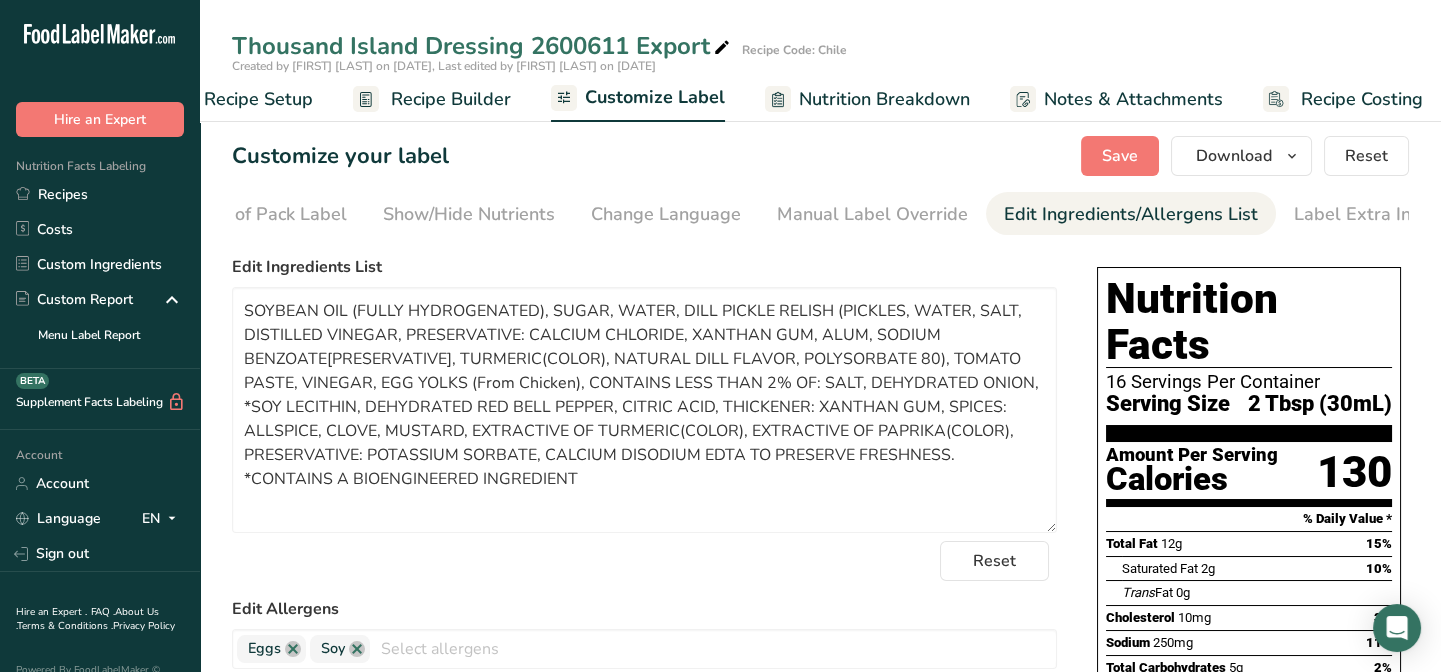 click on "Customize your label
Save
Download
Choose what to show on your downloaded label
Recipe Name to appear above label
Nutrition Facts Panel
Ingredient Statement List
Allergen Declaration/ Allergy Statement
Business Address
Label Notes
Recipe Tags
Recipe Card QR Code
Front of Pack Label
Download
PNG
PNG
BMP
SVG
PDF
TXT
Reset
Choose Label Style
Front of Pack Label
Show/Hide Nutrients
Change Language
Manual Label Override
Edit Ingredients/Allergens List
Label Extra Info" at bounding box center (820, 776) 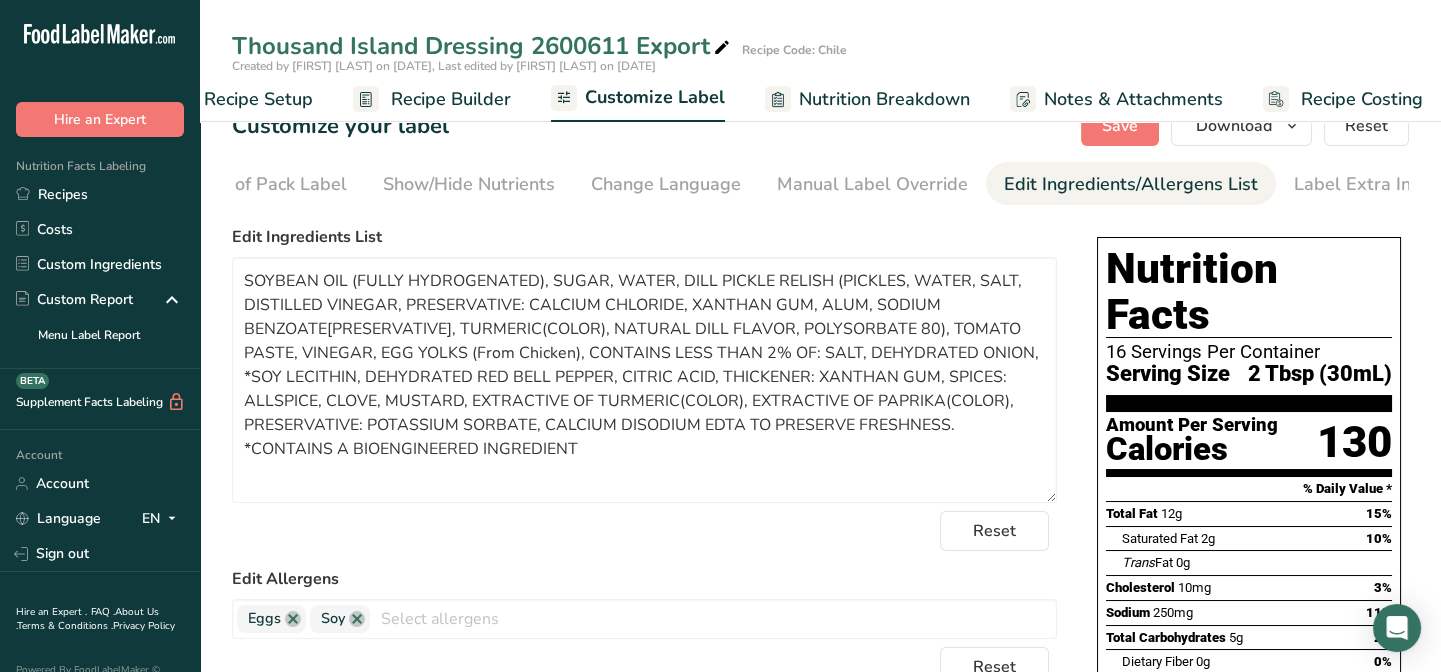 scroll, scrollTop: 0, scrollLeft: 0, axis: both 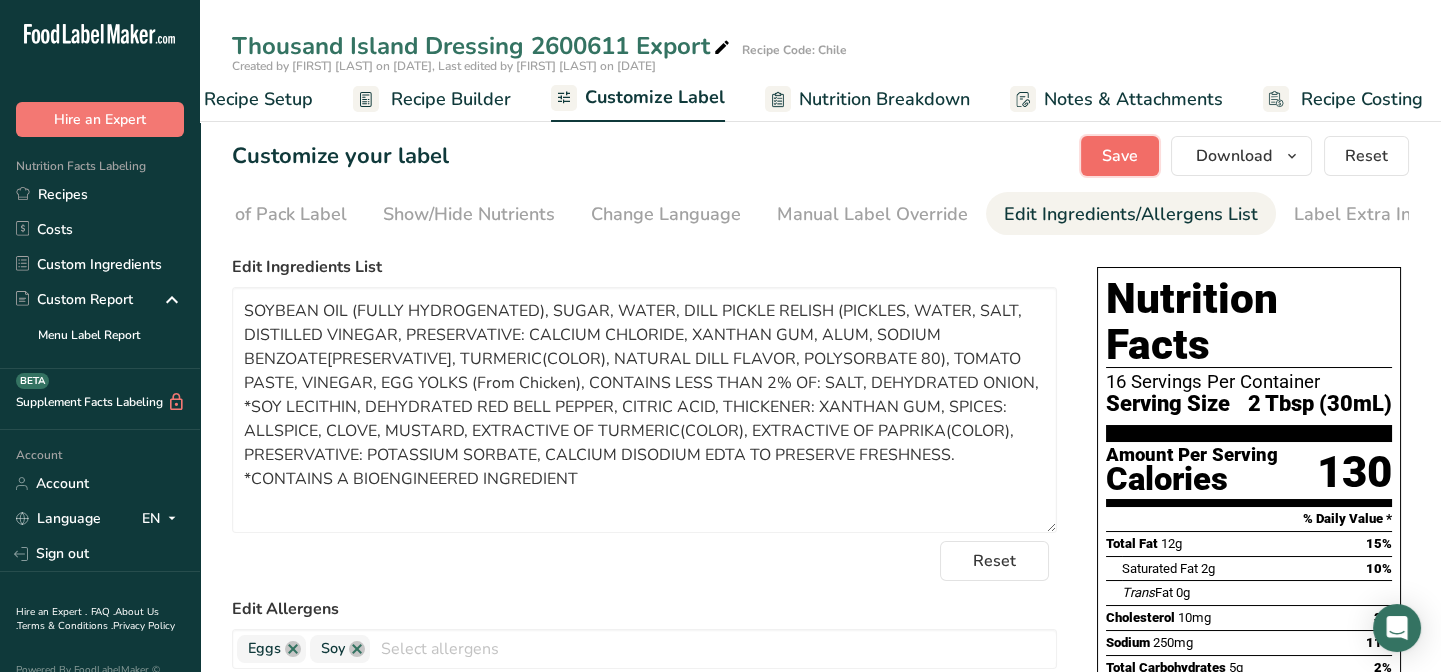 click on "Save" at bounding box center [1120, 156] 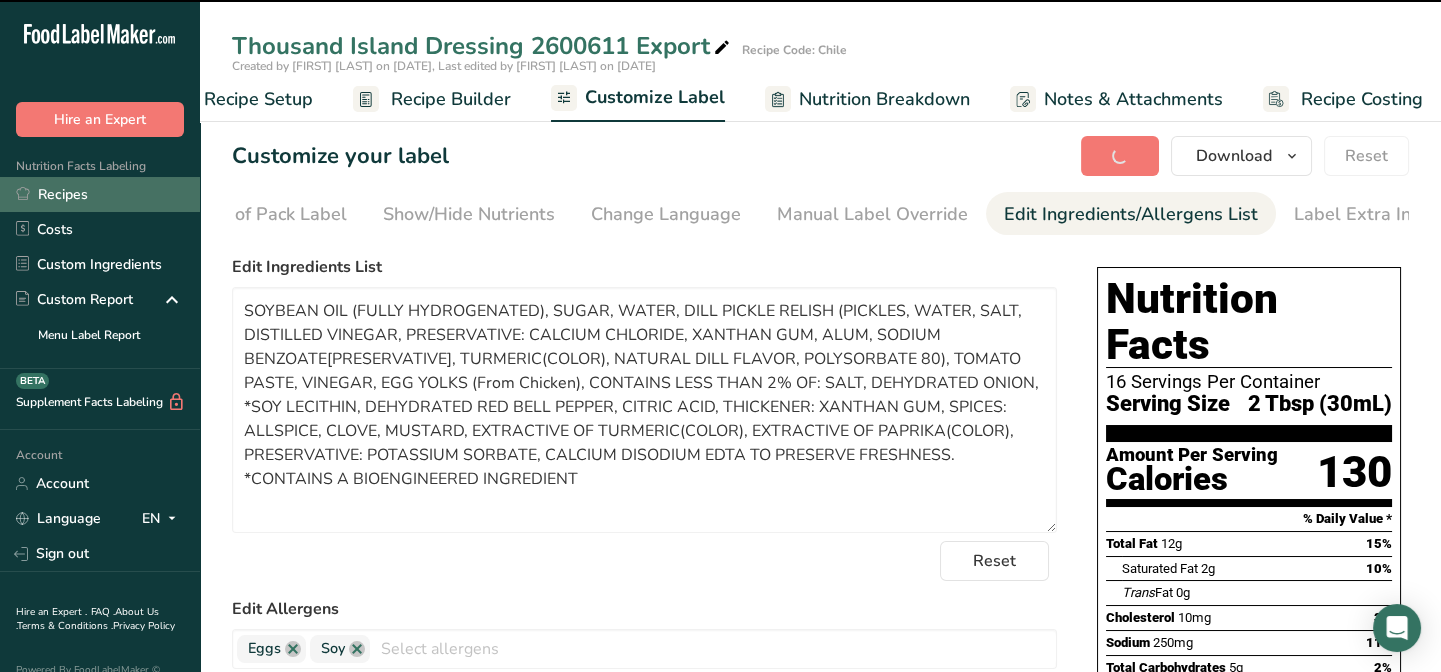 click on "Recipes" at bounding box center [100, 194] 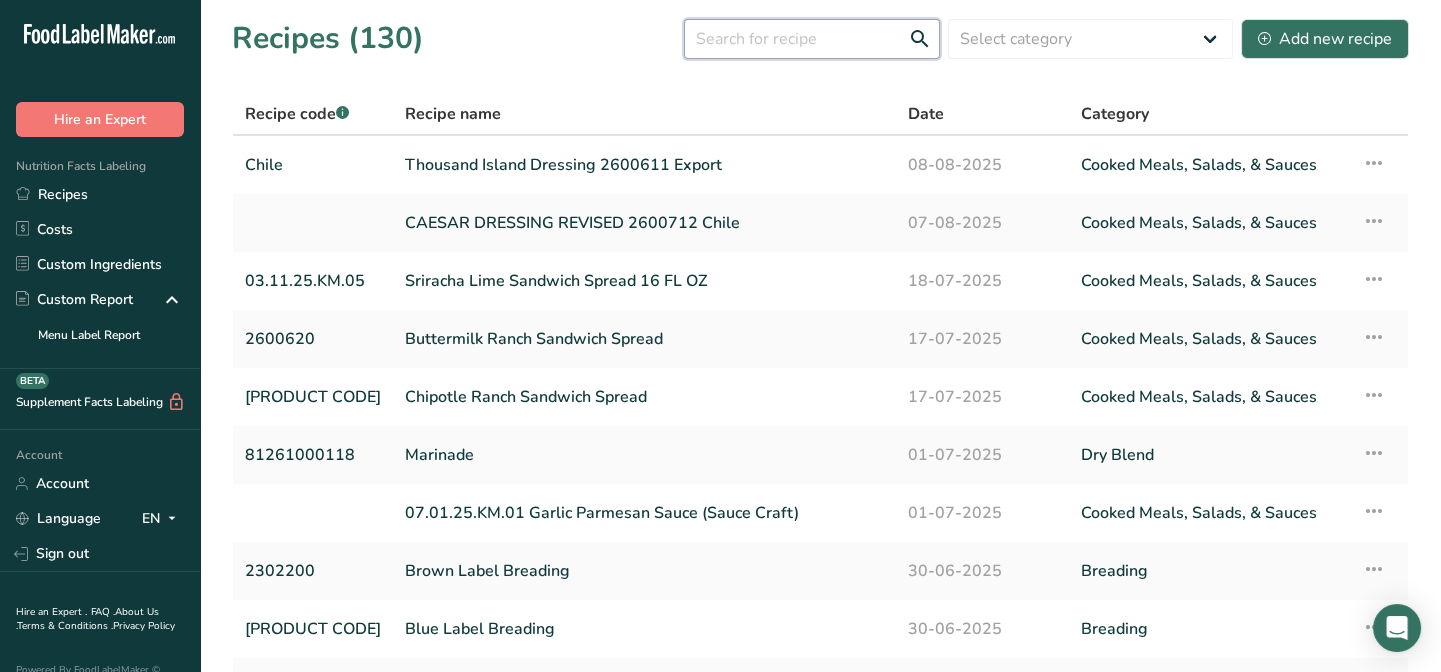 click at bounding box center (812, 39) 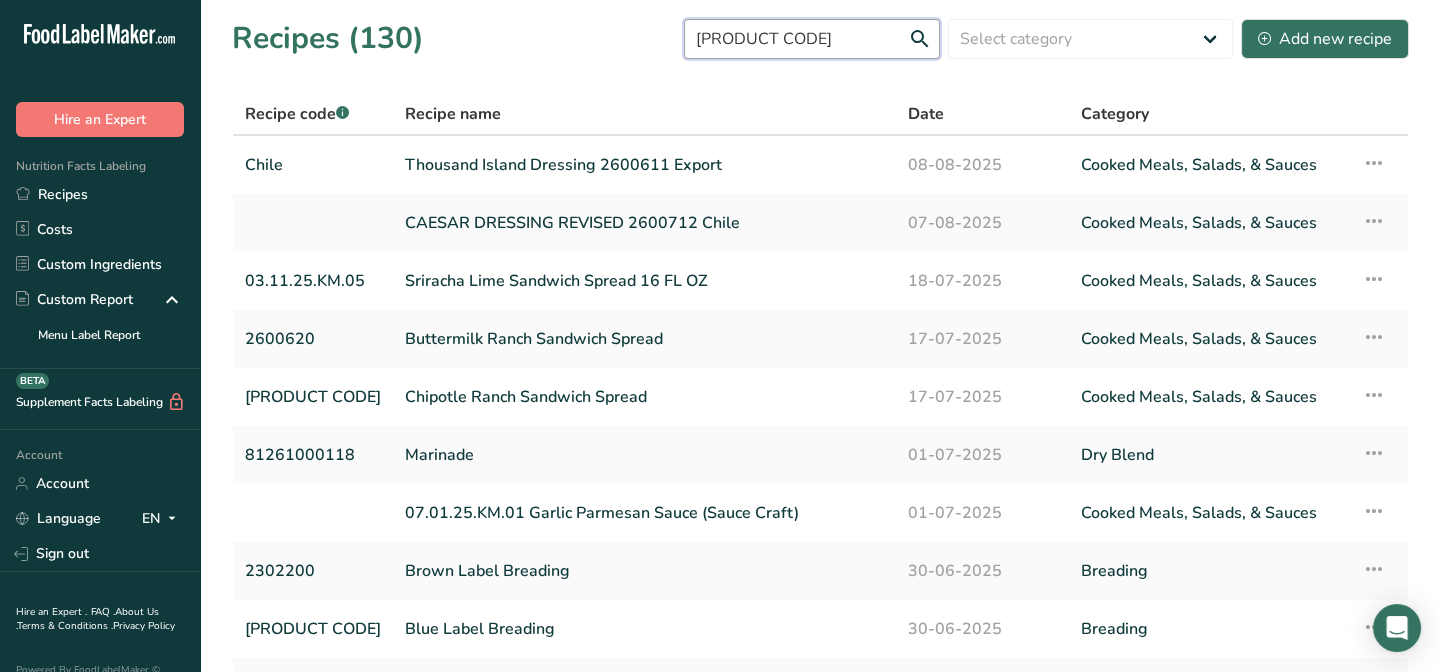 type on "[PRODUCT CODE]" 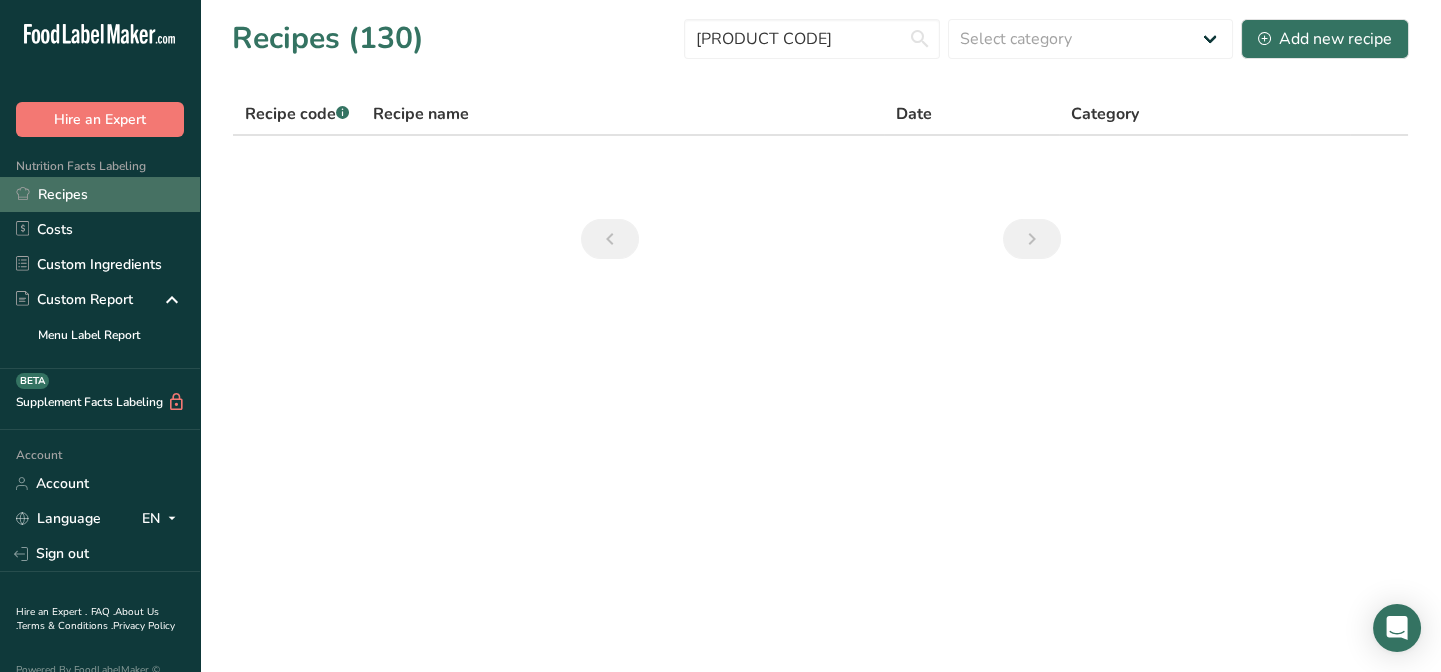 click on "Recipes" at bounding box center (100, 194) 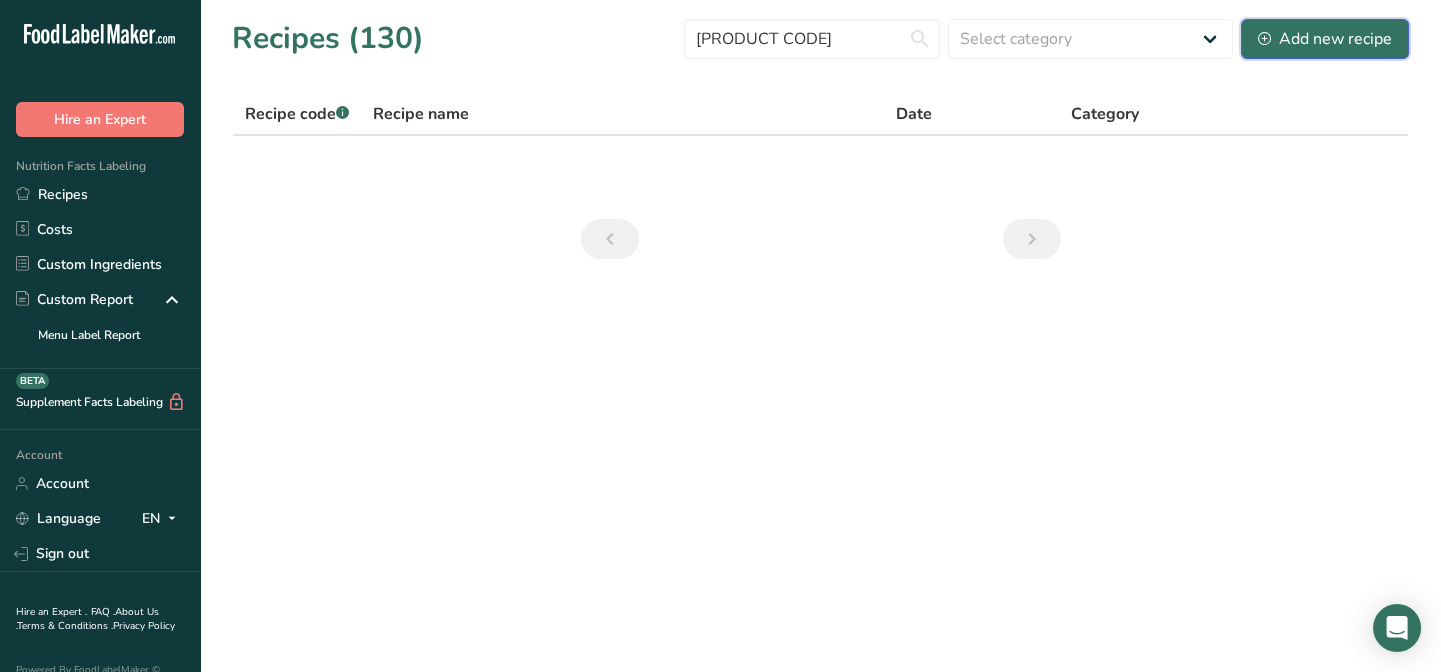 drag, startPoint x: 1328, startPoint y: 37, endPoint x: 1295, endPoint y: 56, distance: 38.078865 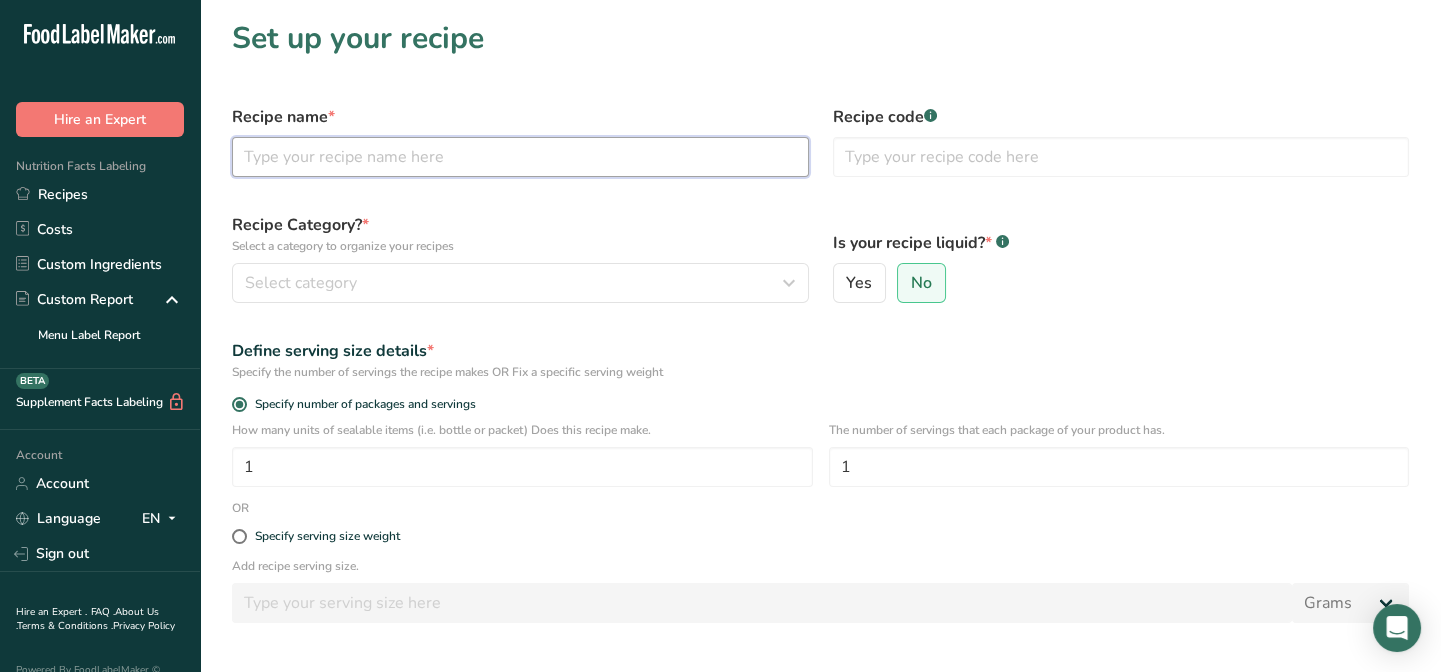 click at bounding box center (520, 157) 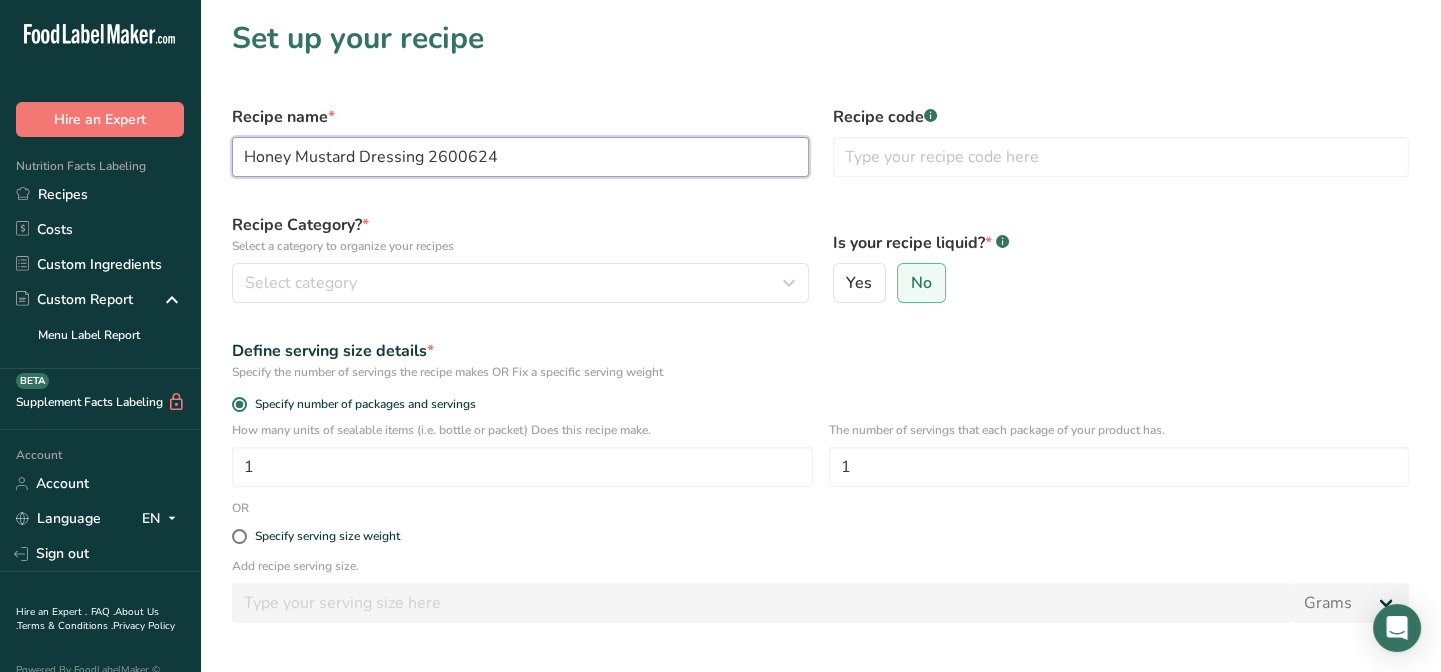 type on "Honey Mustard Dressing 2600624" 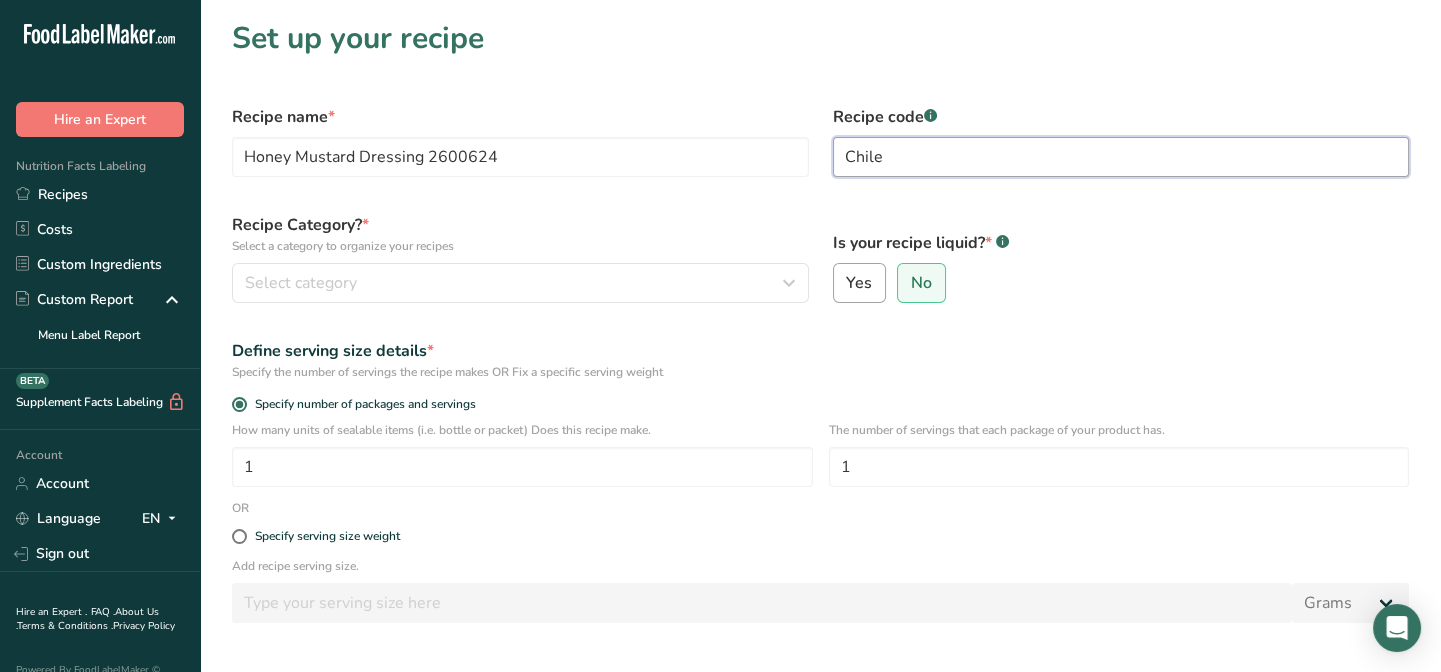 type on "Chile" 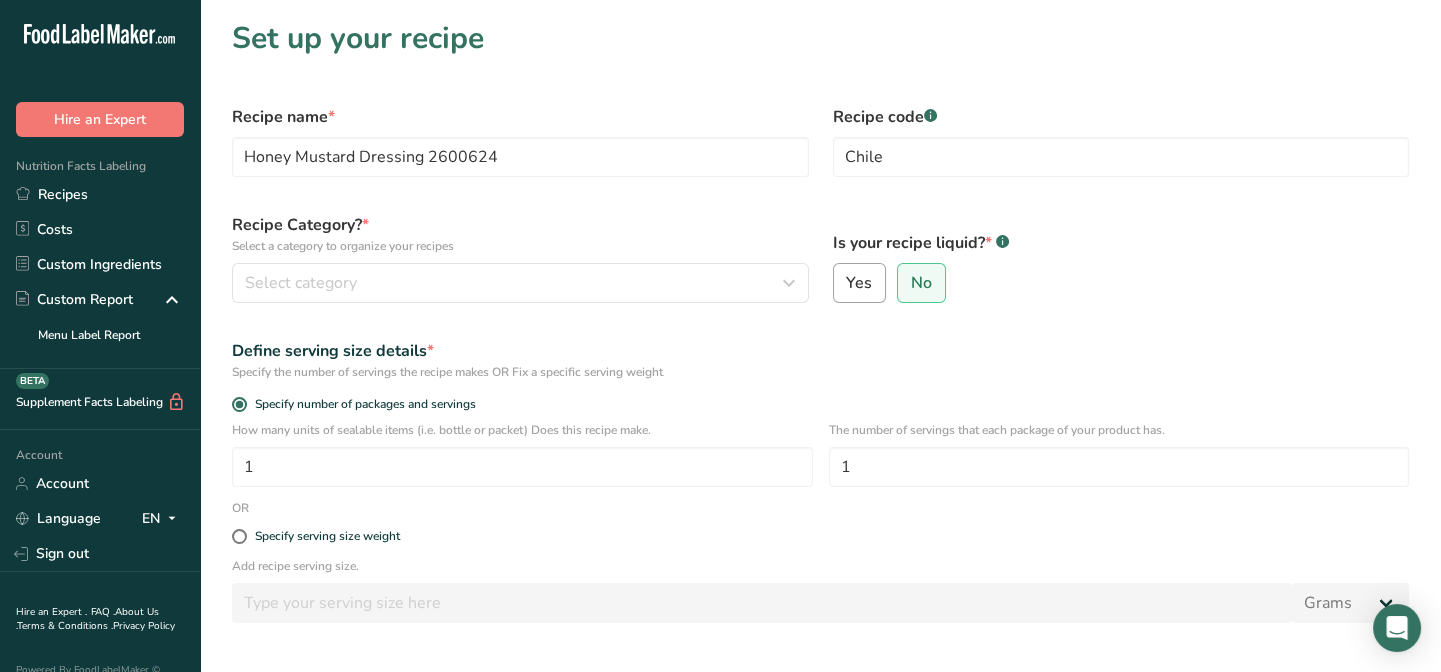 click on "Yes" at bounding box center [859, 283] 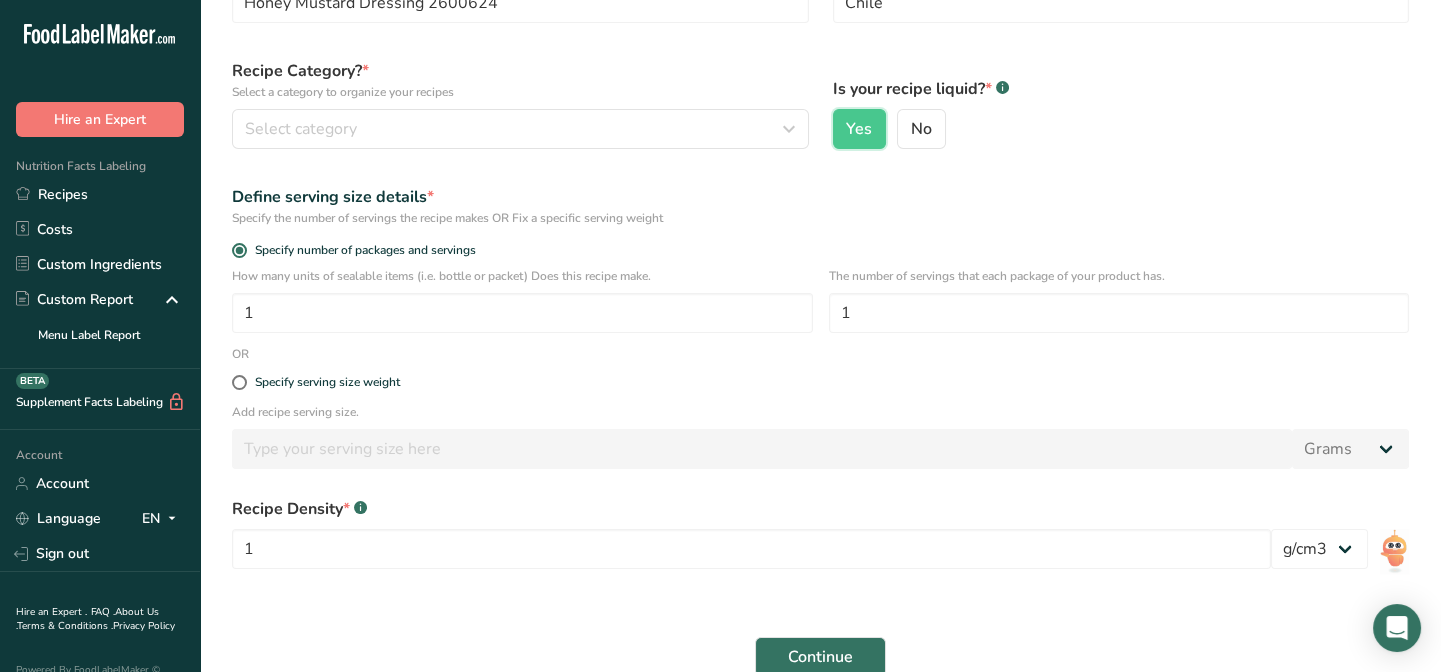 scroll, scrollTop: 181, scrollLeft: 0, axis: vertical 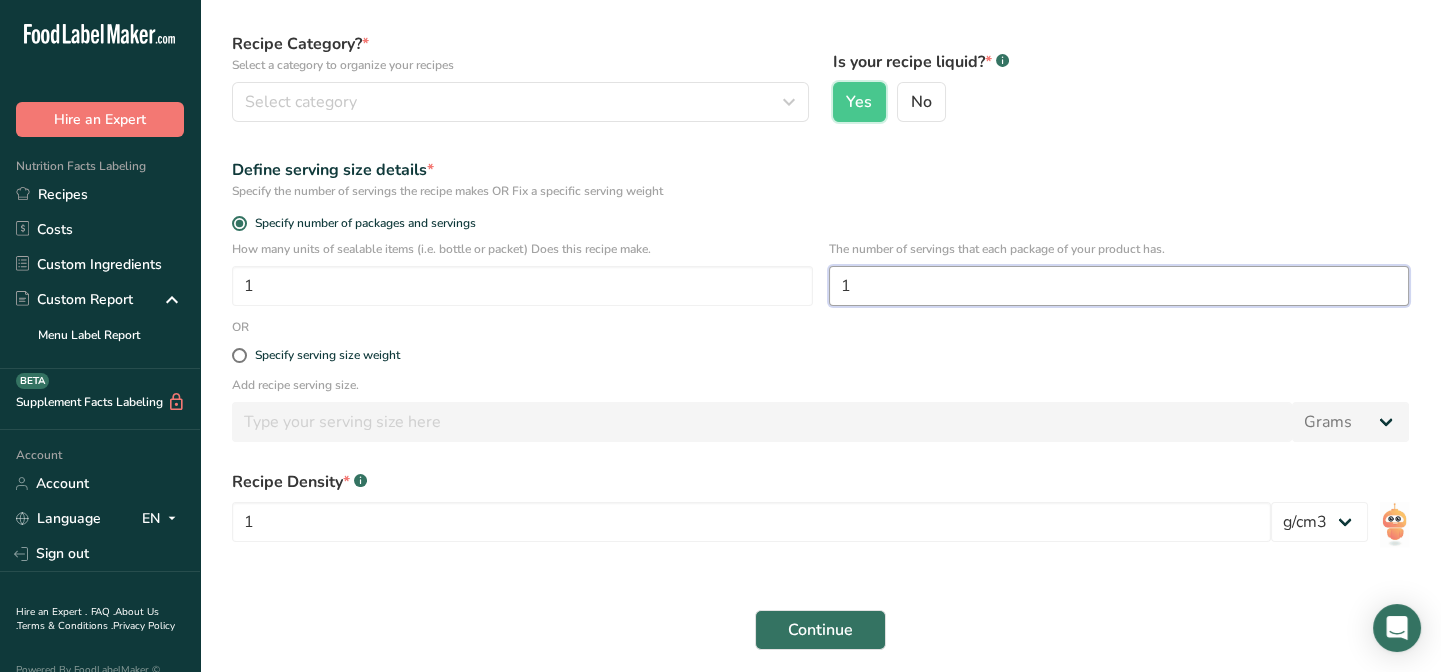 click on "1" at bounding box center (1119, 286) 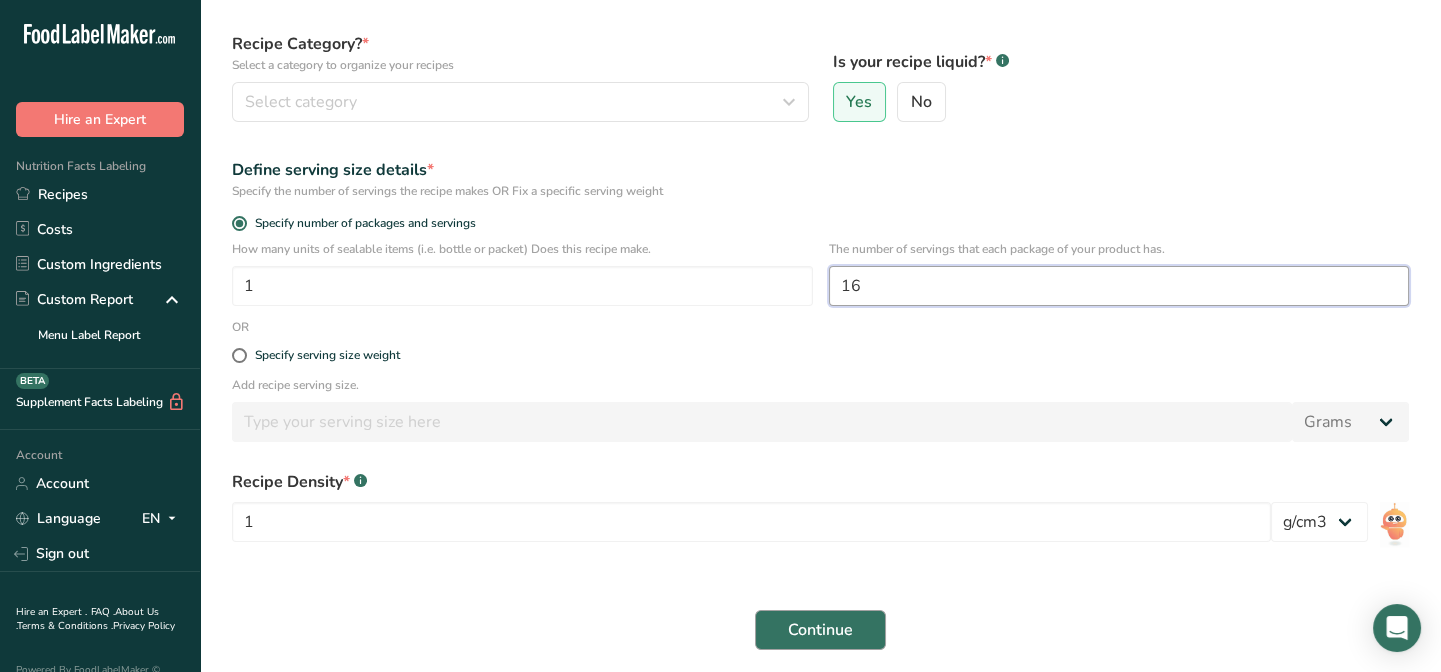 type on "16" 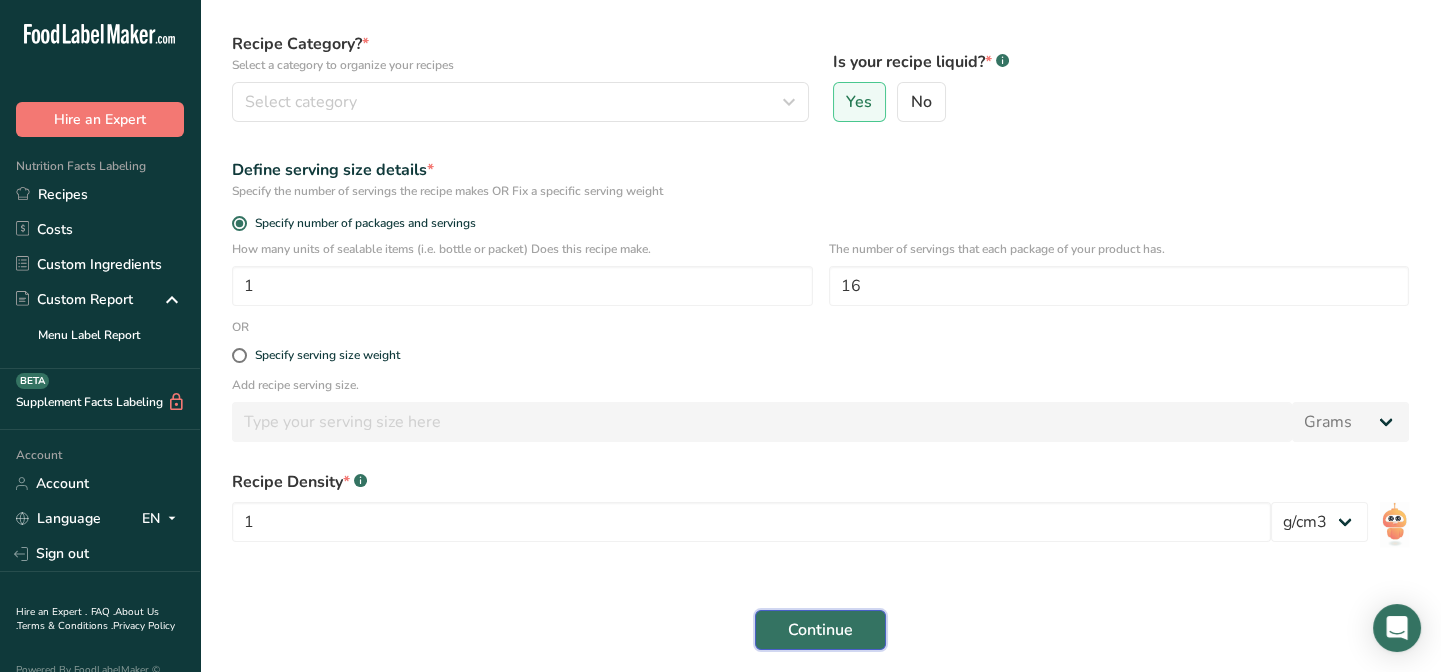 click on "Continue" at bounding box center (820, 630) 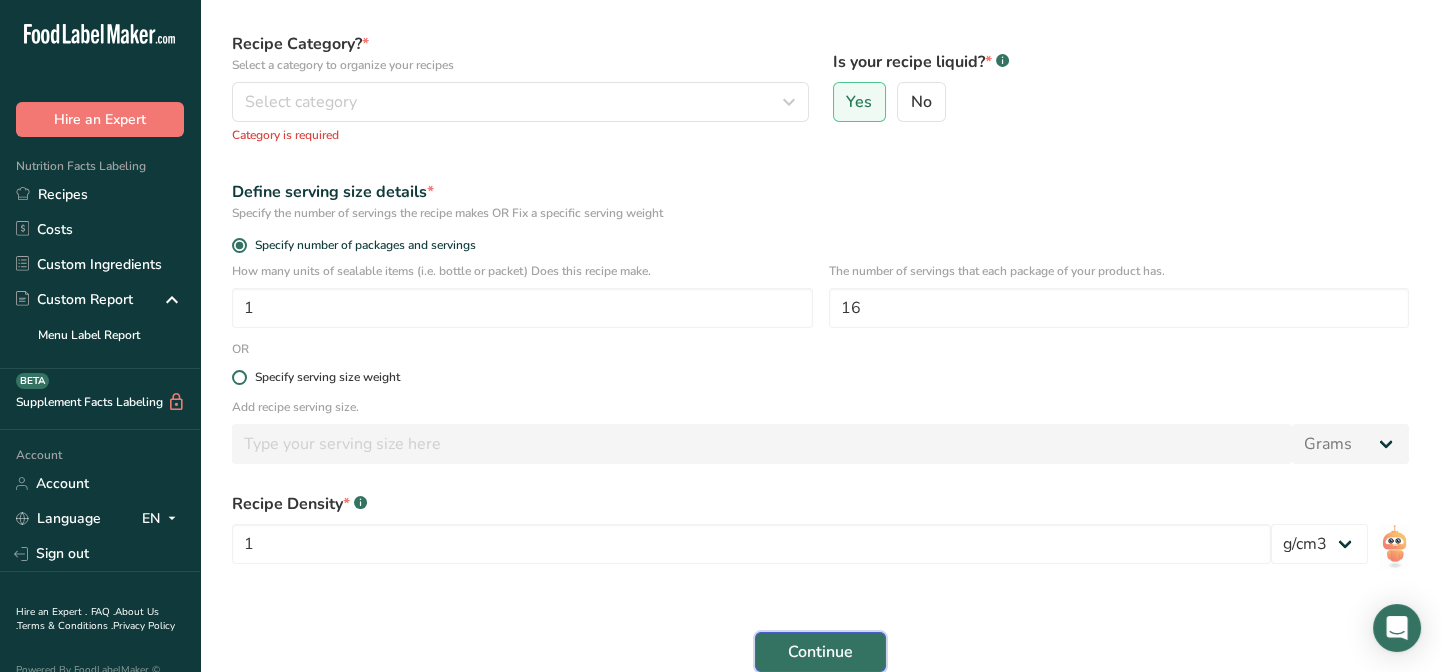 scroll, scrollTop: 0, scrollLeft: 0, axis: both 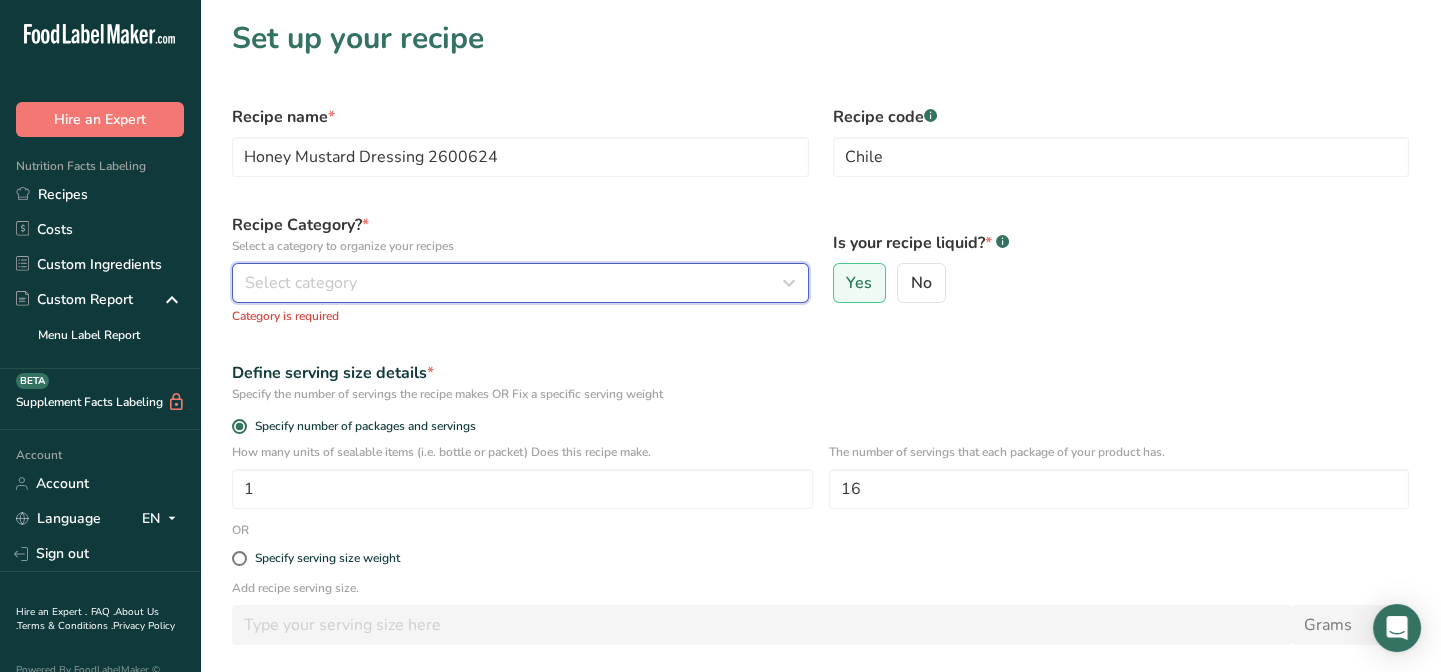 click at bounding box center [789, 283] 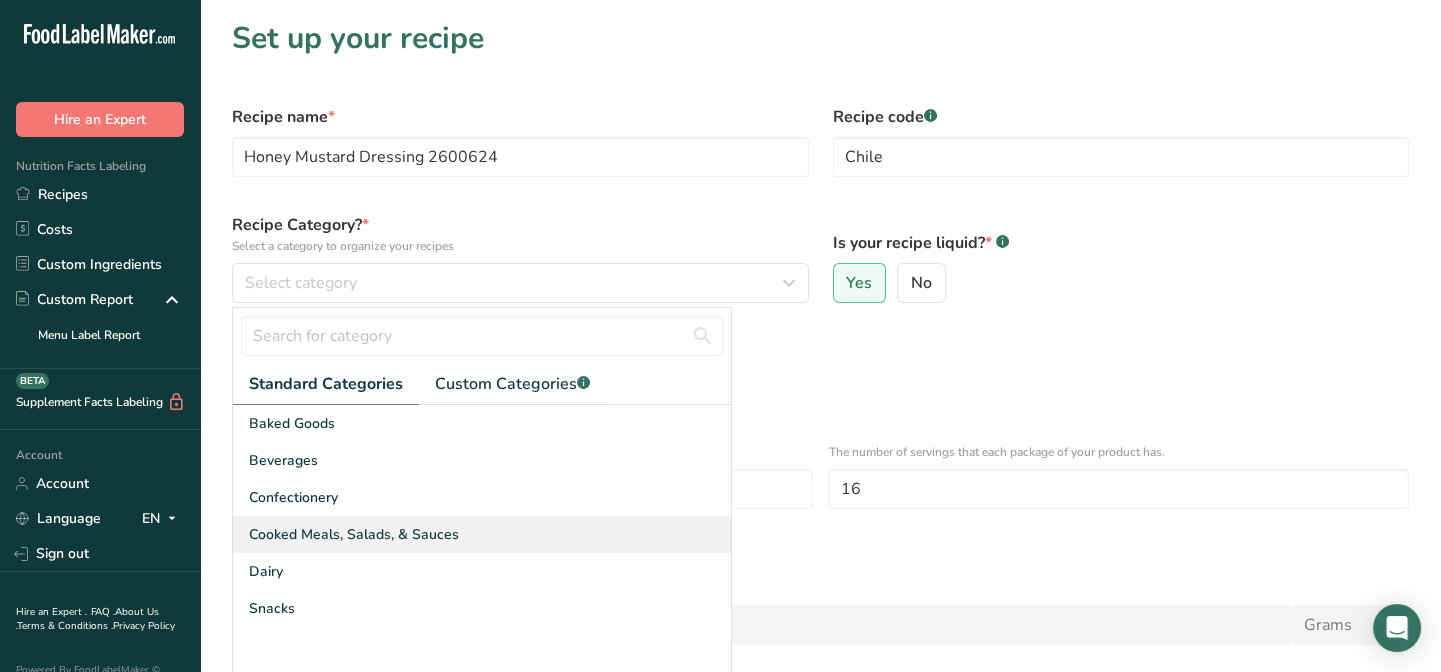 click on "Cooked Meals, Salads, & Sauces" at bounding box center [354, 534] 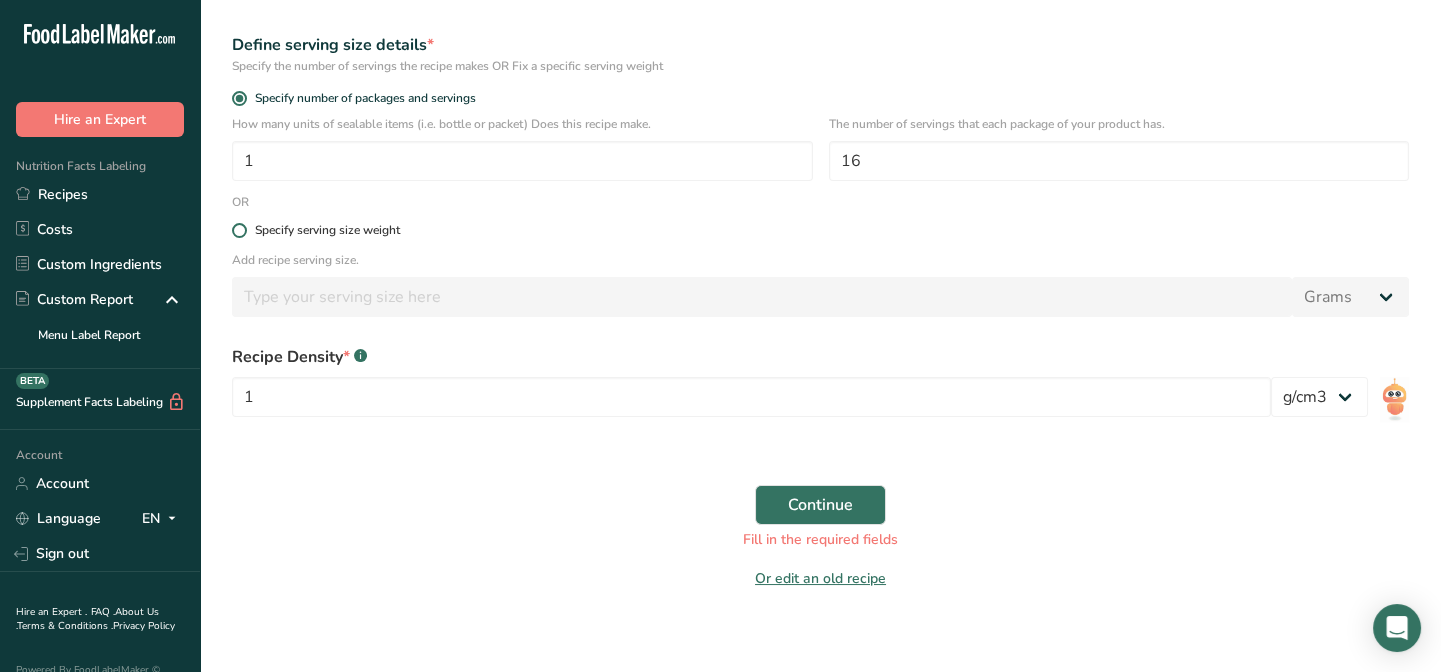 scroll, scrollTop: 321, scrollLeft: 0, axis: vertical 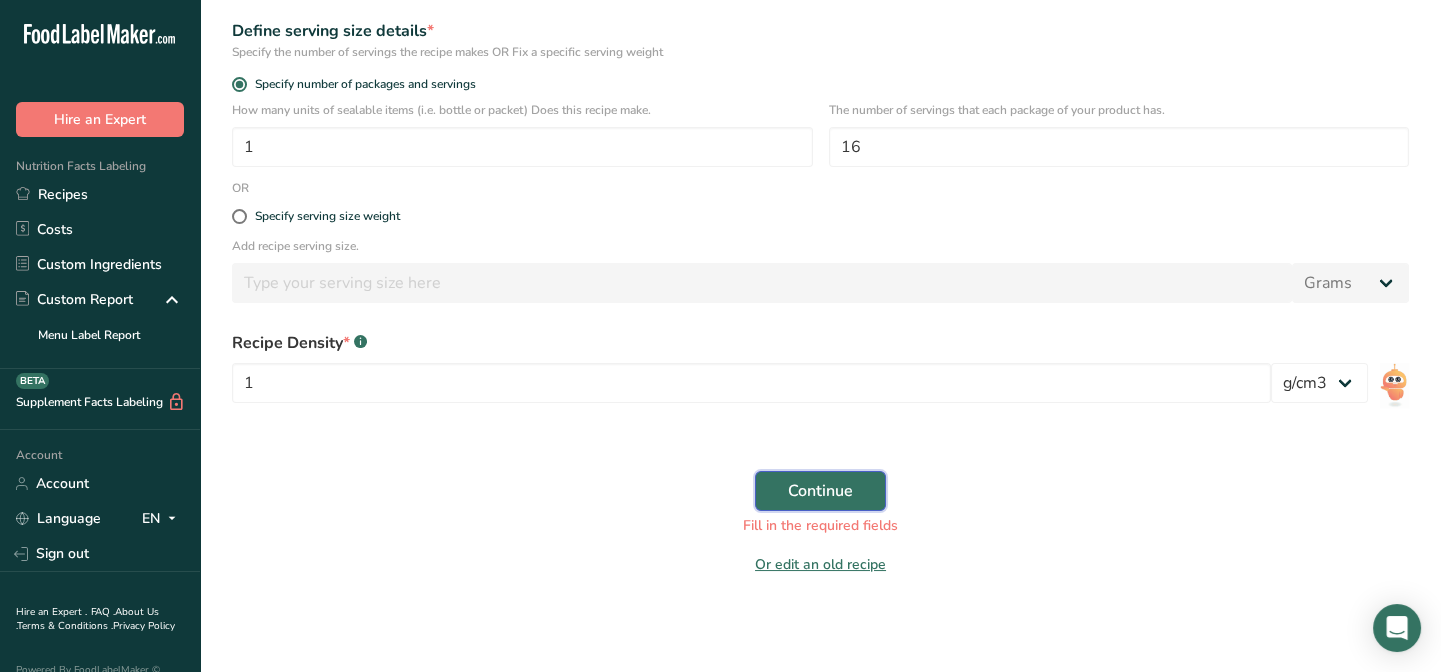 click on "Continue" at bounding box center (820, 491) 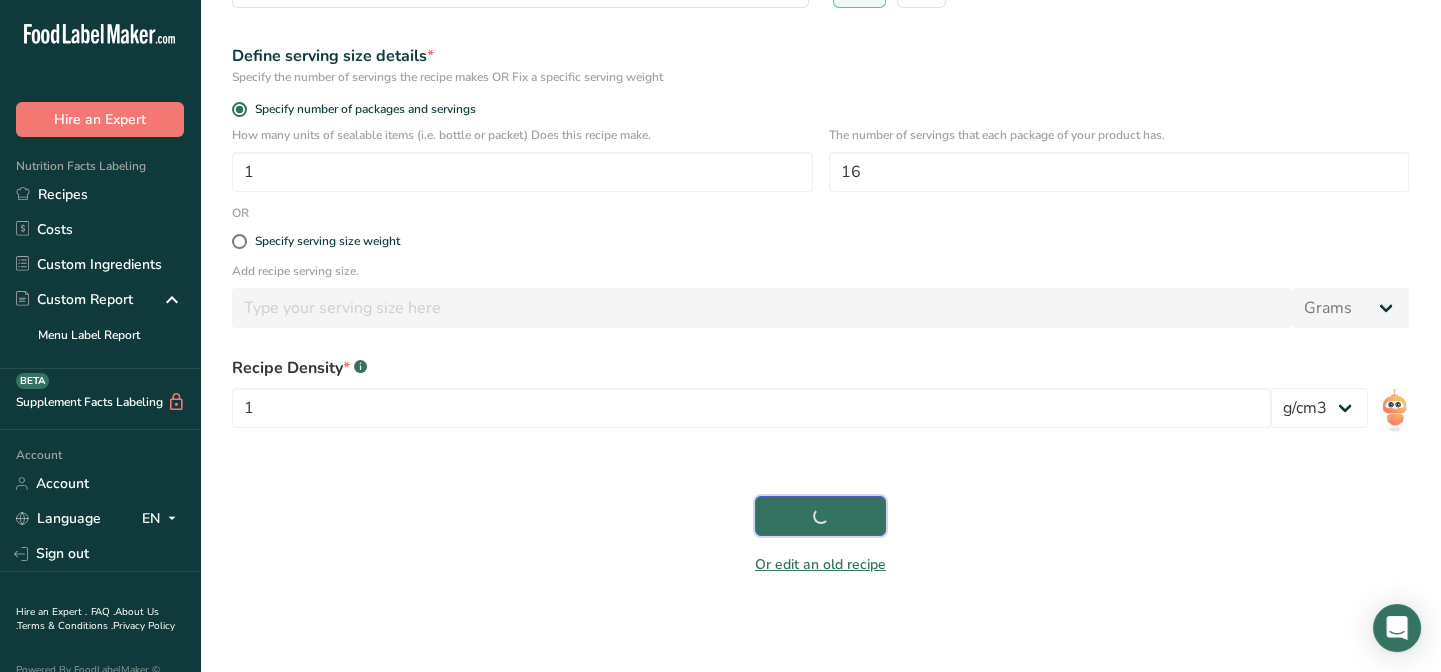 scroll, scrollTop: 297, scrollLeft: 0, axis: vertical 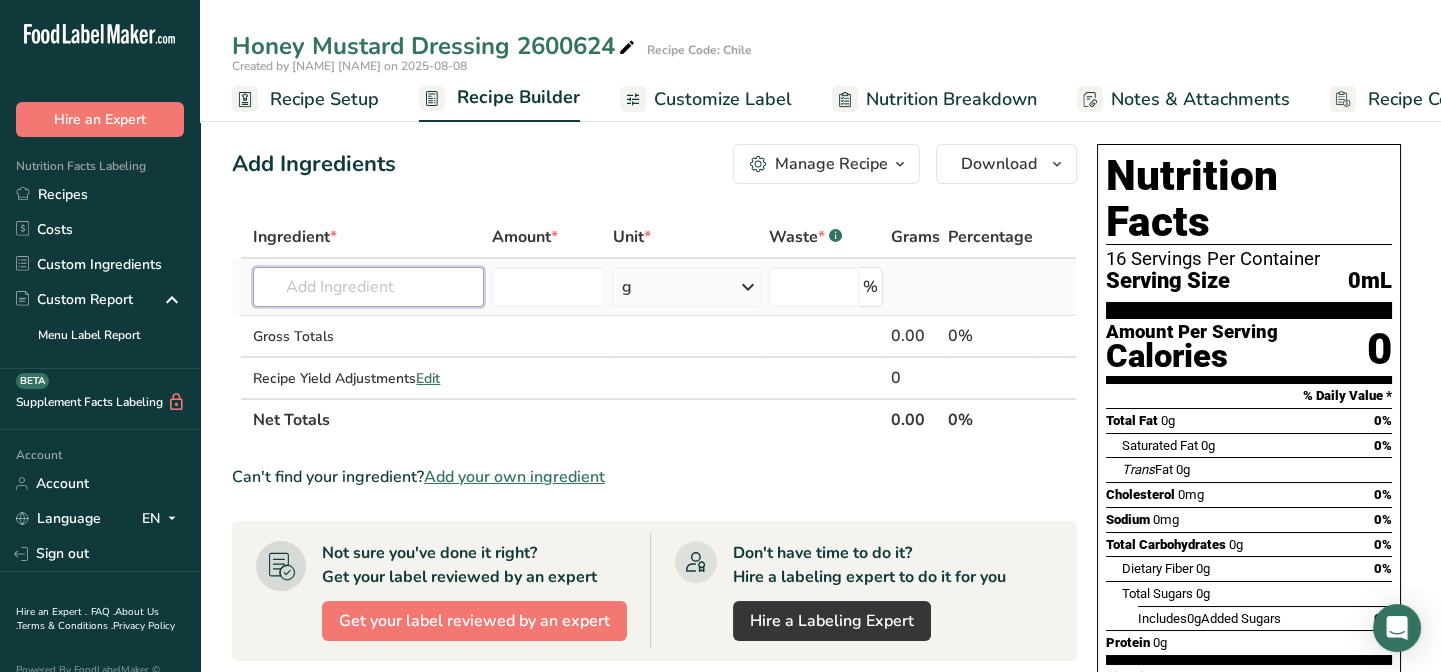 click at bounding box center [368, 287] 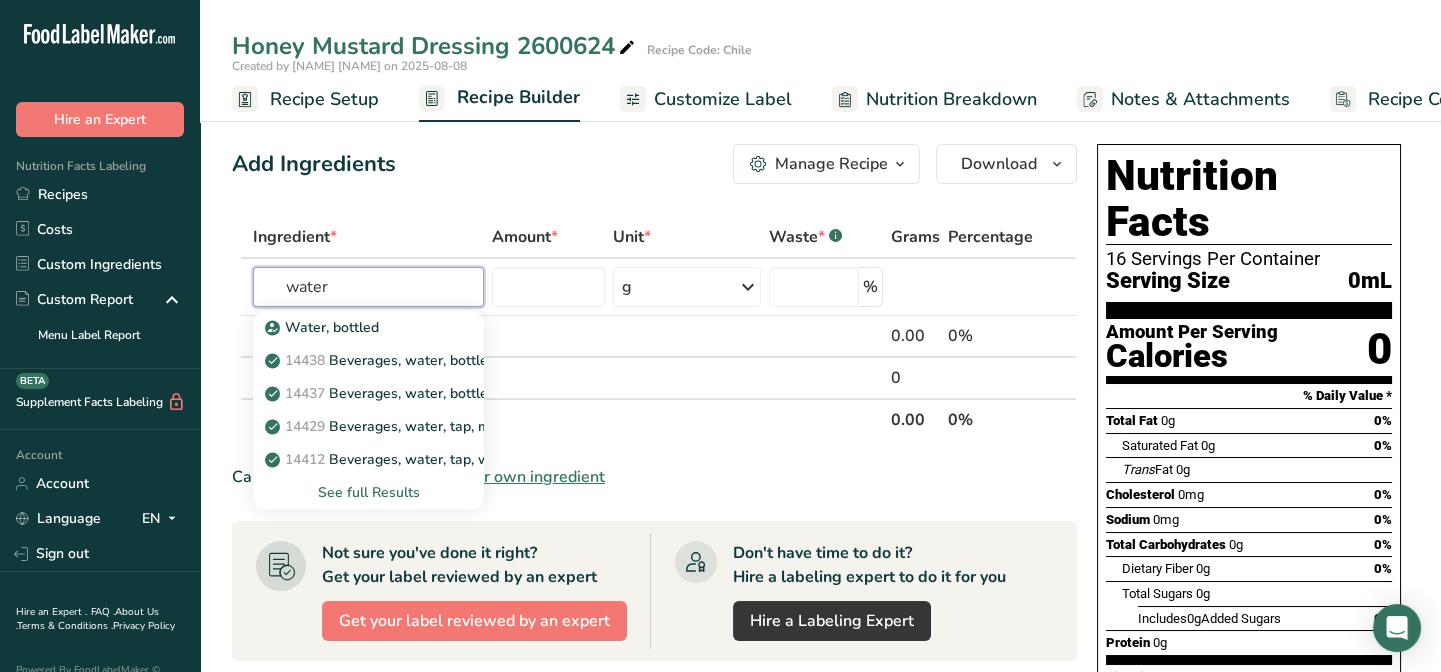 scroll, scrollTop: 0, scrollLeft: 0, axis: both 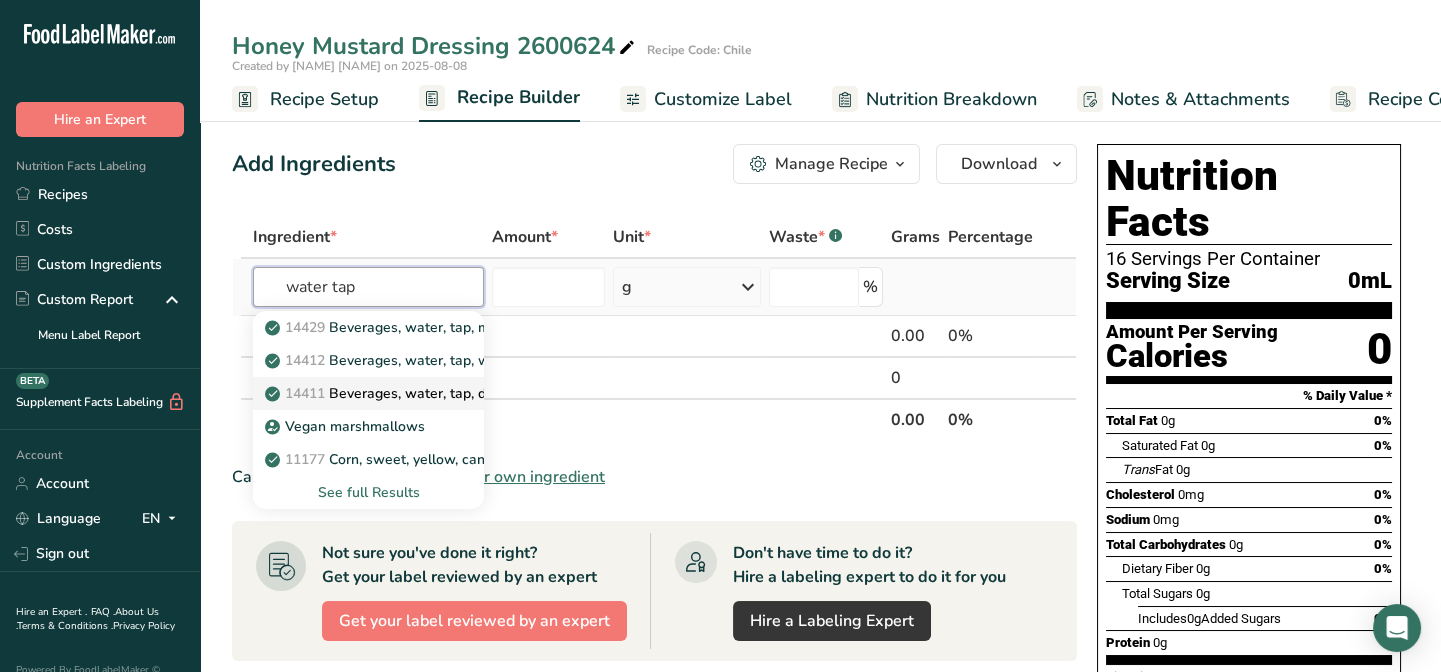 type on "water tap" 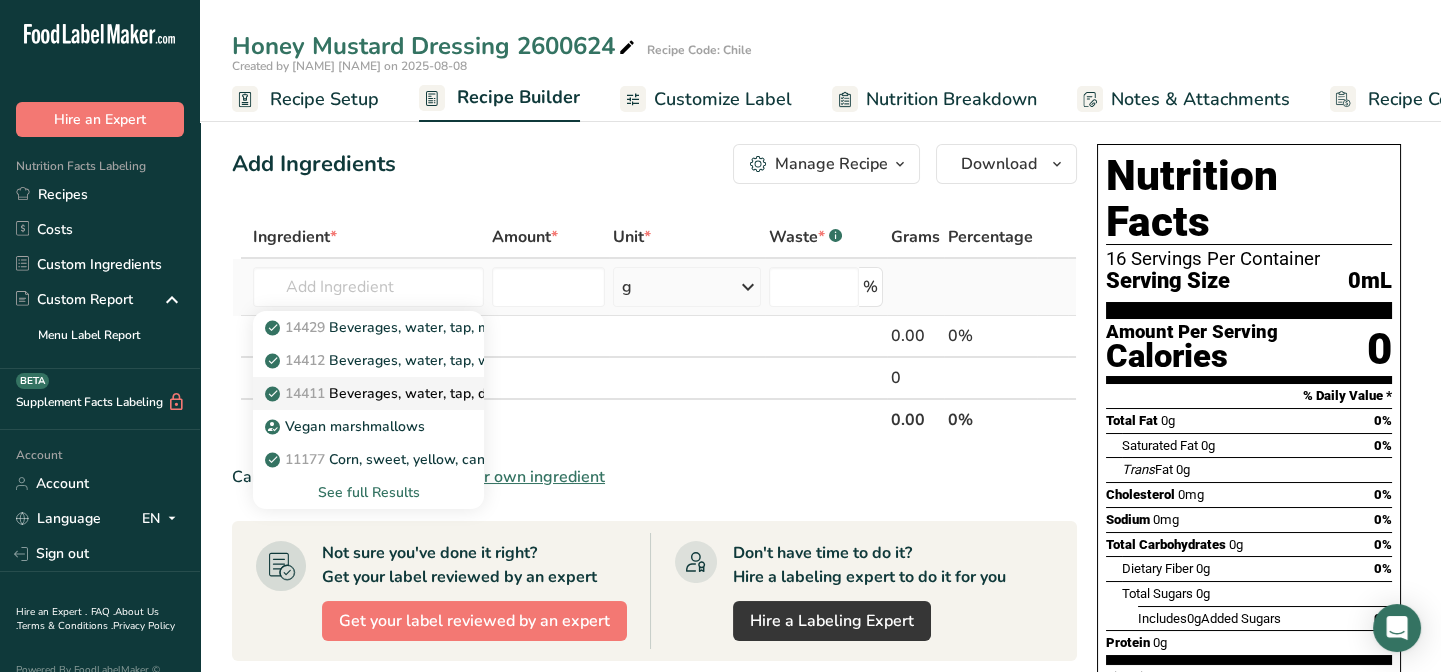 click on "[NUMBER] Beverages, water, tap, drinking" at bounding box center [398, 393] 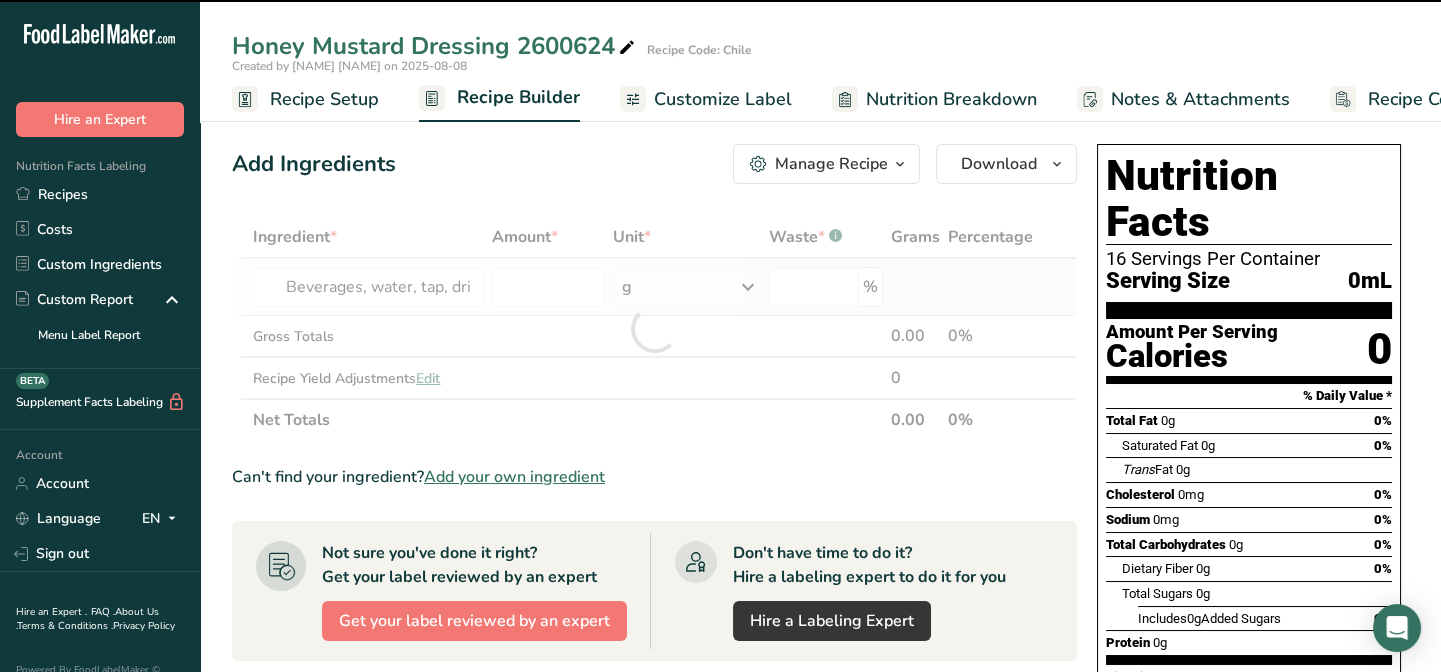 type on "0" 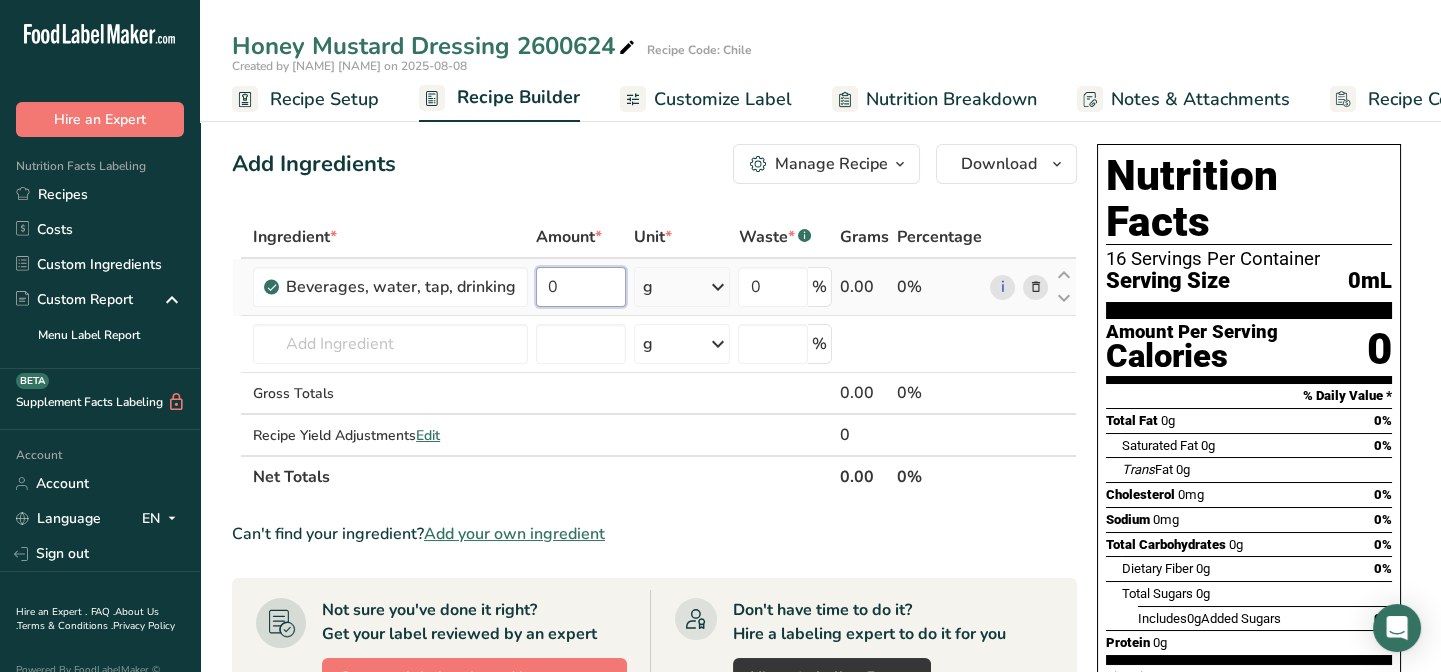 drag, startPoint x: 562, startPoint y: 289, endPoint x: 535, endPoint y: 290, distance: 27.018513 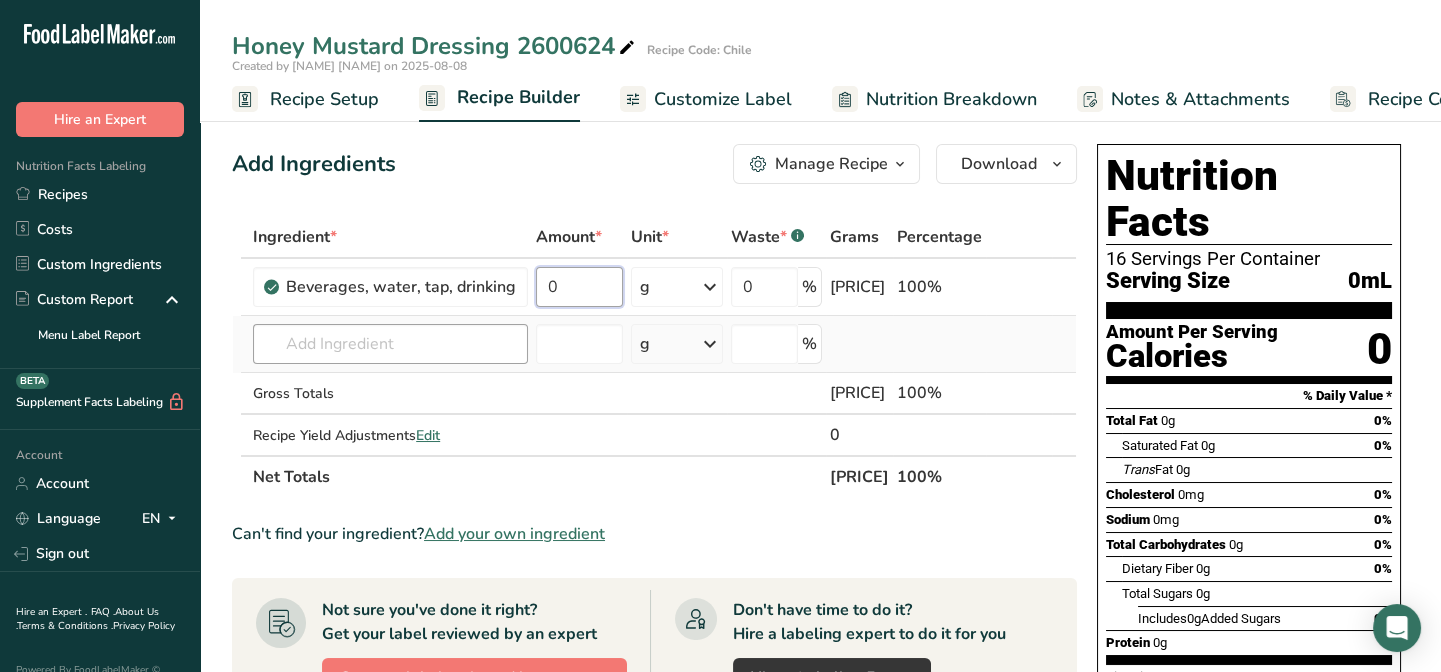 type on "[PRICE]" 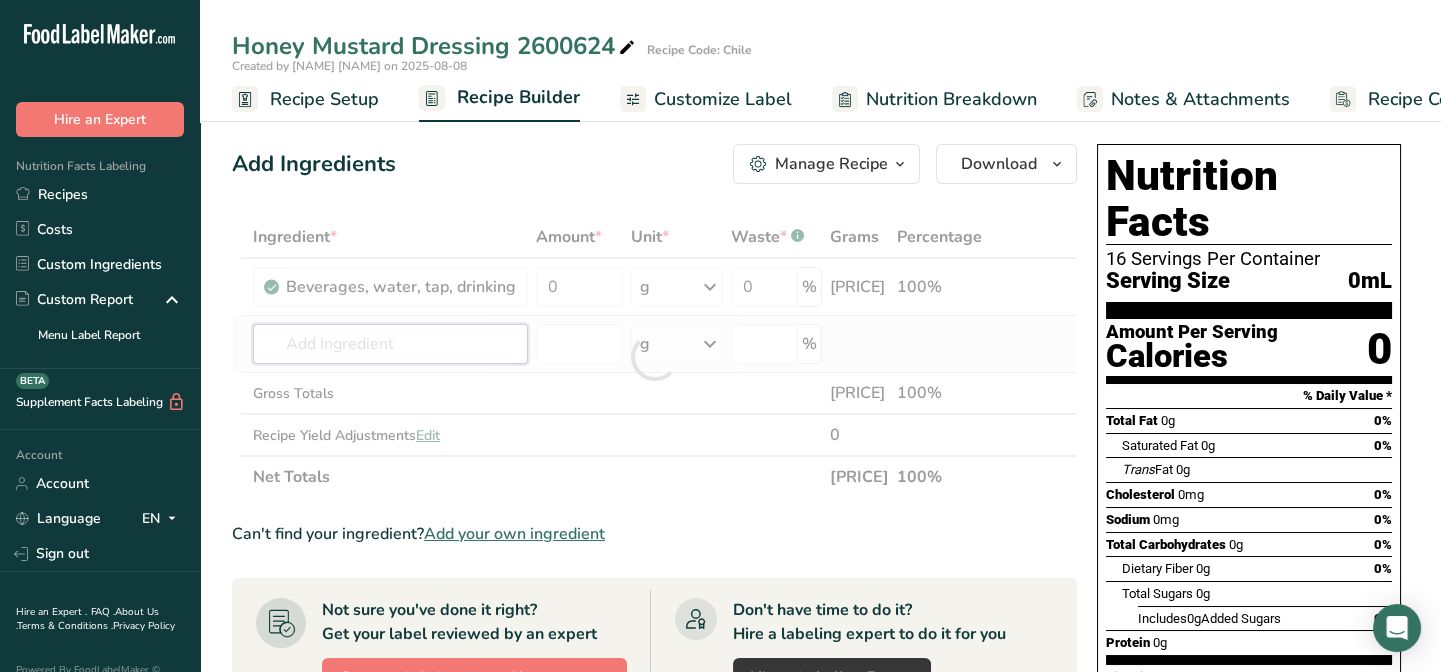 click on "Ingredient *
Amount *
Unit *
Waste *   .a-a{fill:#347362;}.b-a{fill:#fff;}          Grams
Percentage
Beverages, water, tap, drinking
133.85
g
Portions
1 fl oz
1 serving 8 fl oz
1 liter
Weight Units
g
kg
mg
See more
Volume Units
l
Volume units require a density conversion. If you know your ingredient's density enter it below. Otherwise, click on "RIA" our AI Regulatory bot - she will be able to help you
lb/ft3
g/cm3
Confirm
mL
lb/ft3
g/cm3
Confirm" at bounding box center [654, 357] 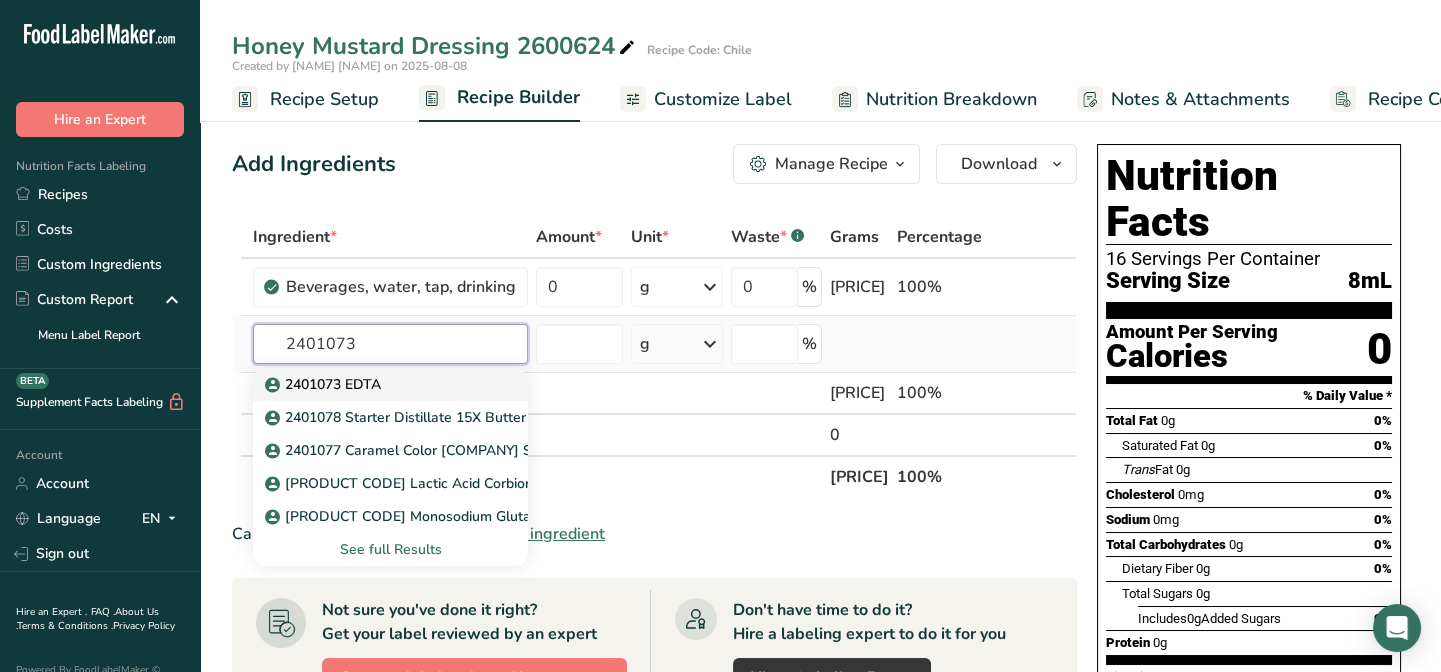 type on "2401073" 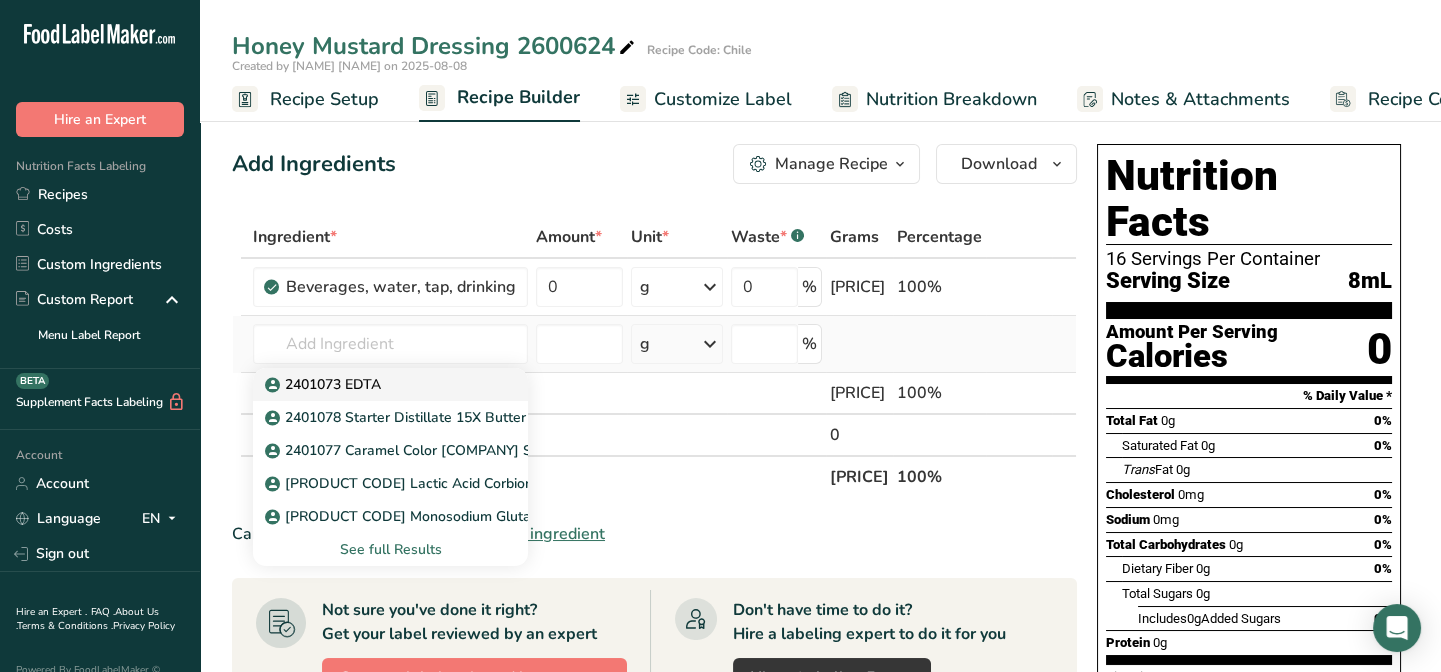 click on "2401073 EDTA" at bounding box center (325, 384) 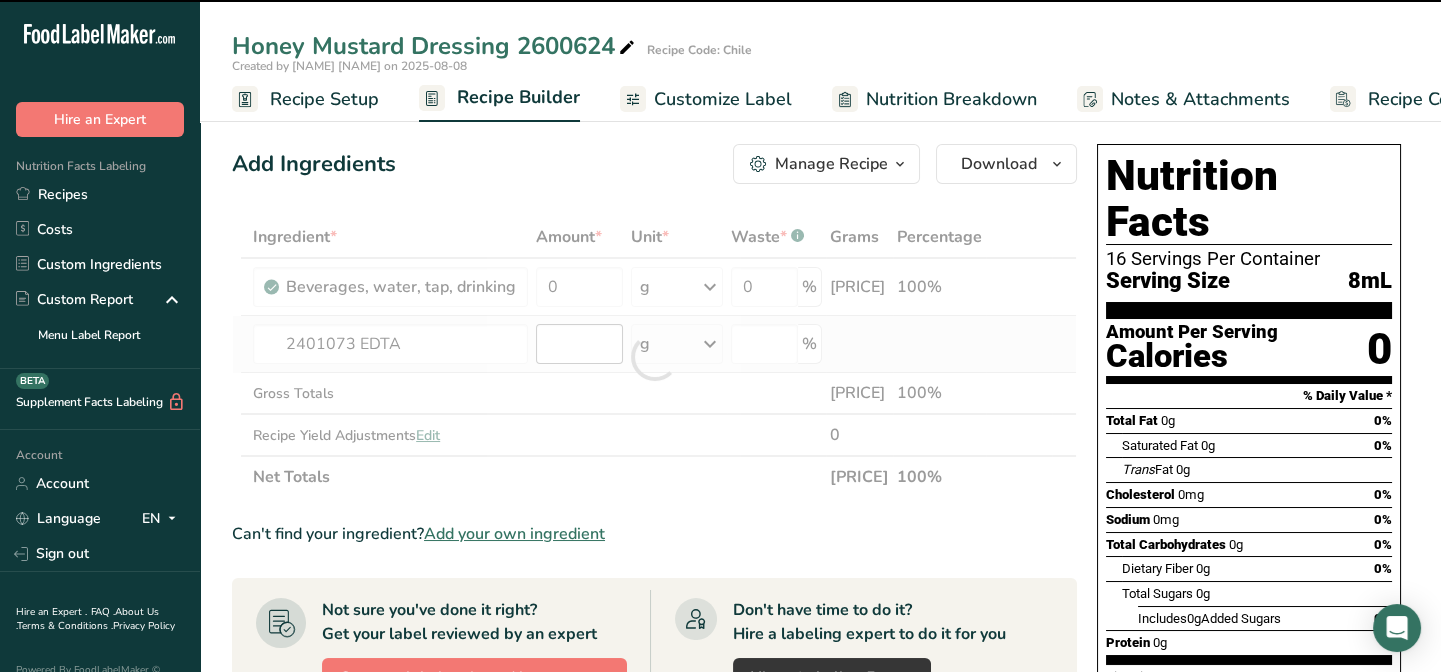 type on "0" 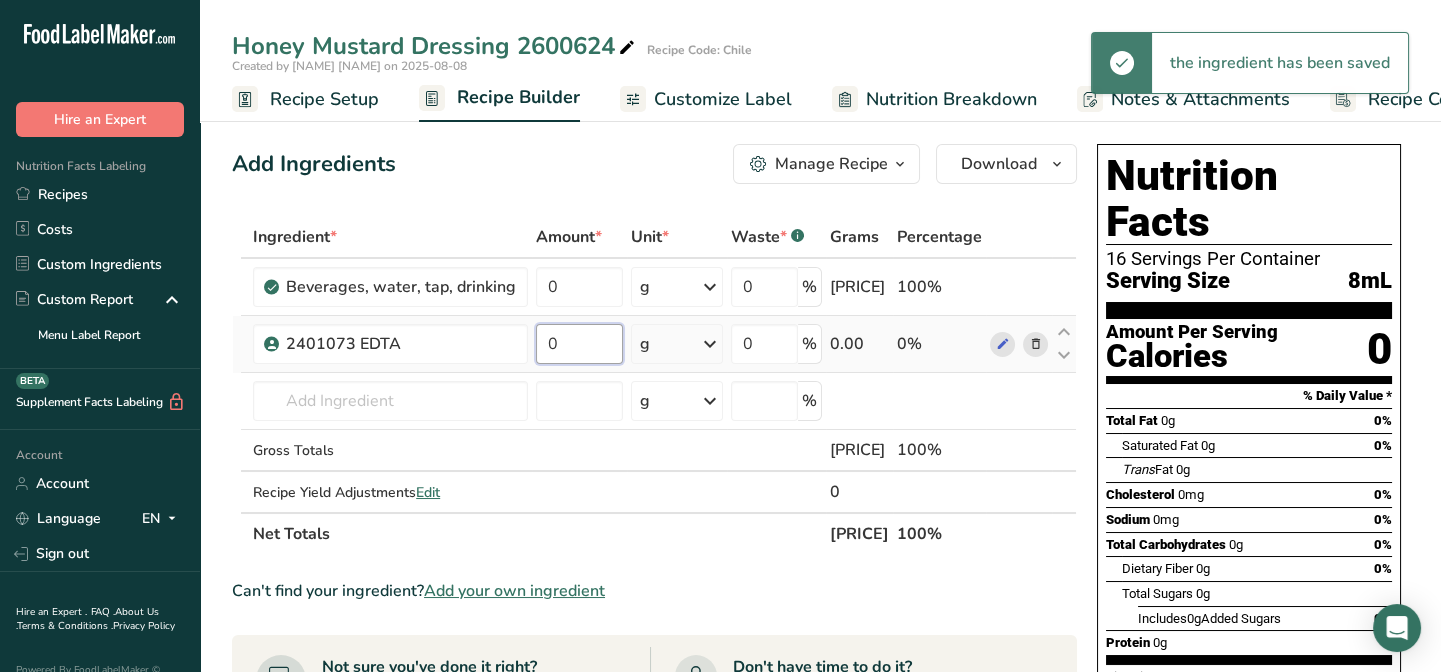 drag, startPoint x: 560, startPoint y: 339, endPoint x: 530, endPoint y: 344, distance: 30.413813 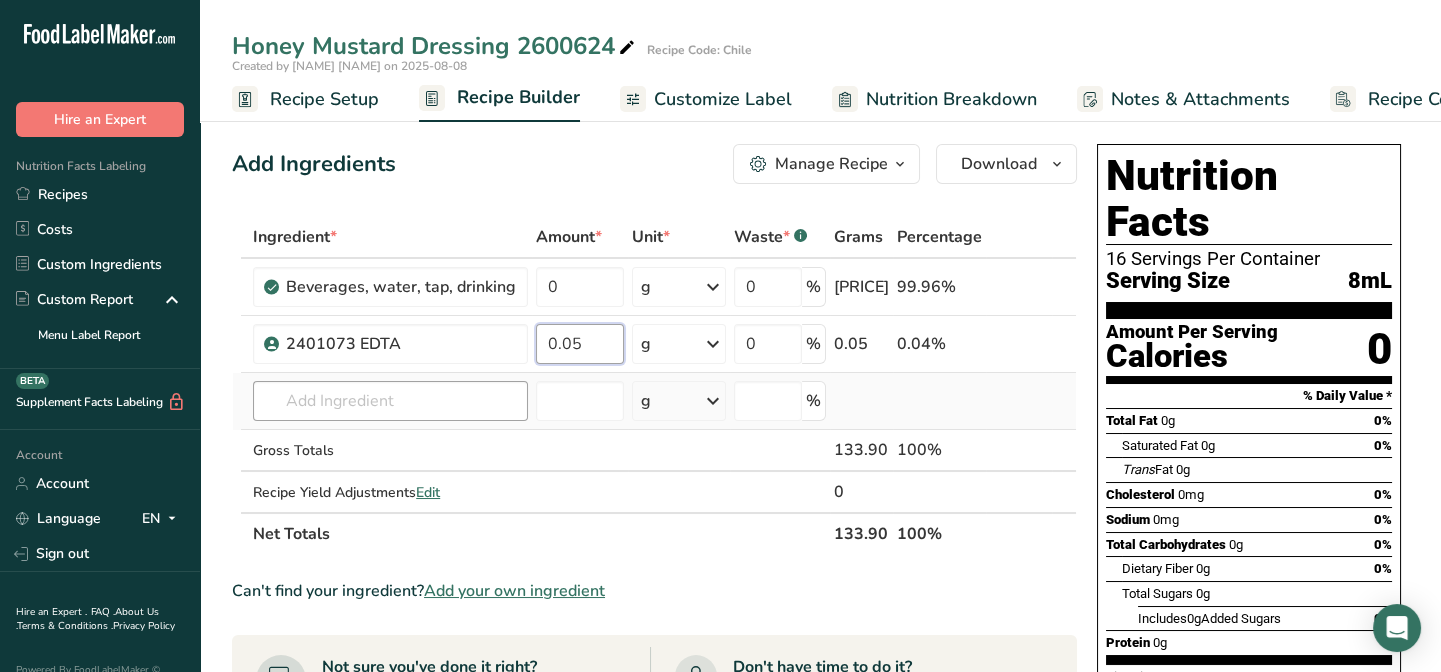 type on "0.05" 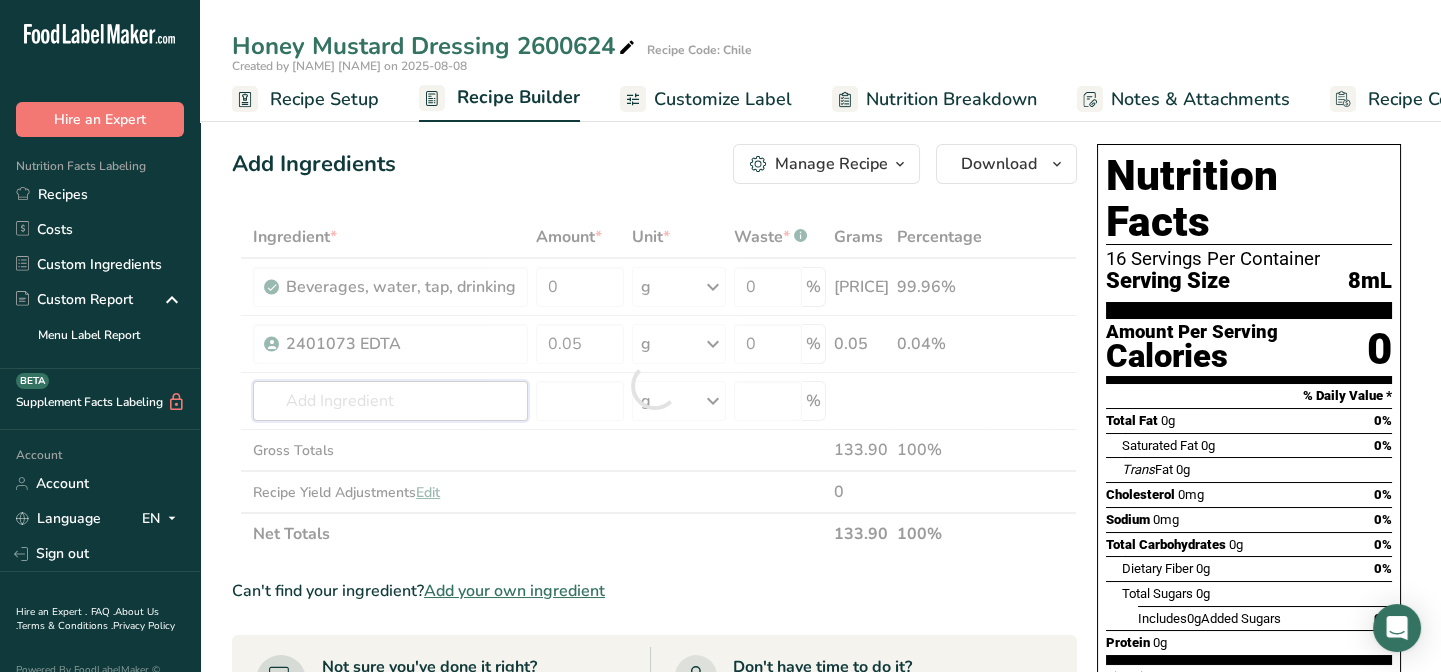 click on "Ingredient *
Amount *
Unit *
Waste *   .a-a{fill:#347362;}.b-a{fill:#fff;}          Grams
Percentage
Beverages, water, tap, drinking
133.85
g
Portions
1 fl oz
1 serving 8 fl oz
1 liter
Weight Units
g
kg
mg
See more
Volume Units
l
Volume units require a density conversion. If you know your ingredient's density enter it below. Otherwise, click on "RIA" our AI Regulatory bot - she will be able to help you
lb/ft3
g/cm3
Confirm
mL
lb/ft3
g/cm3
Confirm" at bounding box center [654, 385] 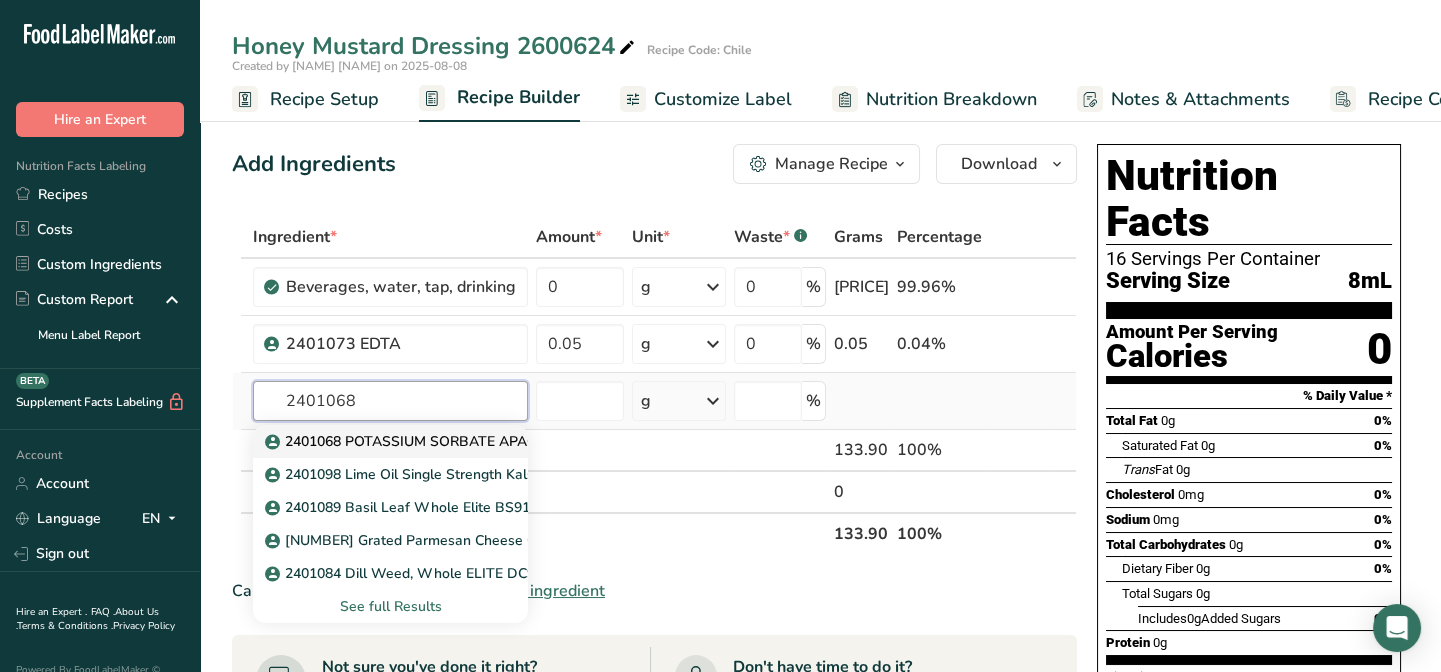 type on "2401068" 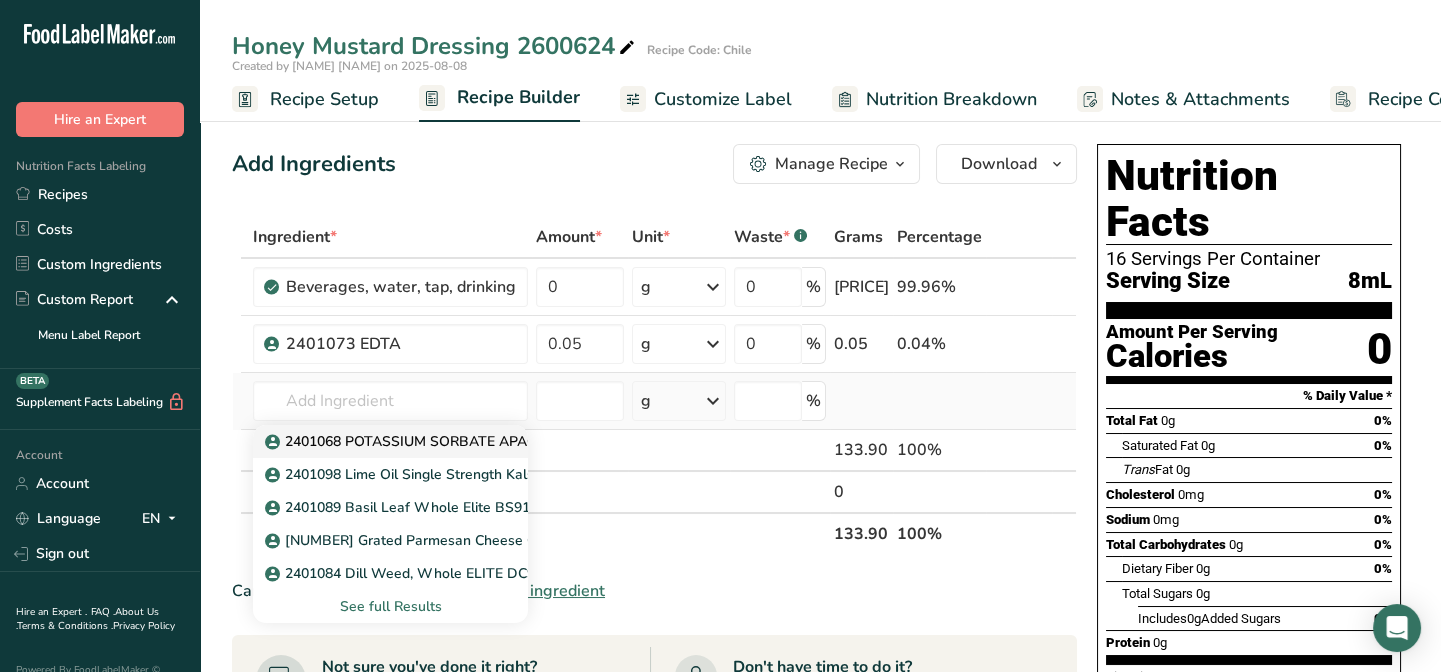 click on "2401068 POTASSIUM SORBATE APAC" at bounding box center [402, 441] 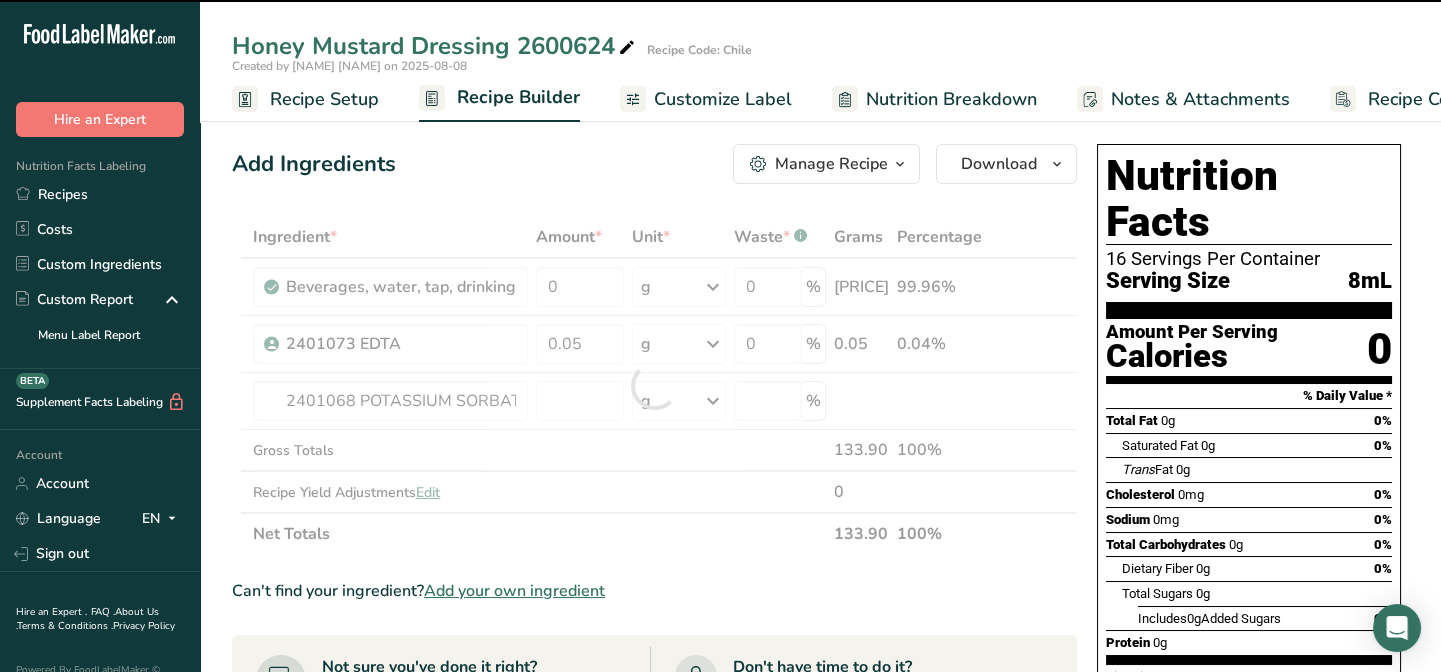 type on "0" 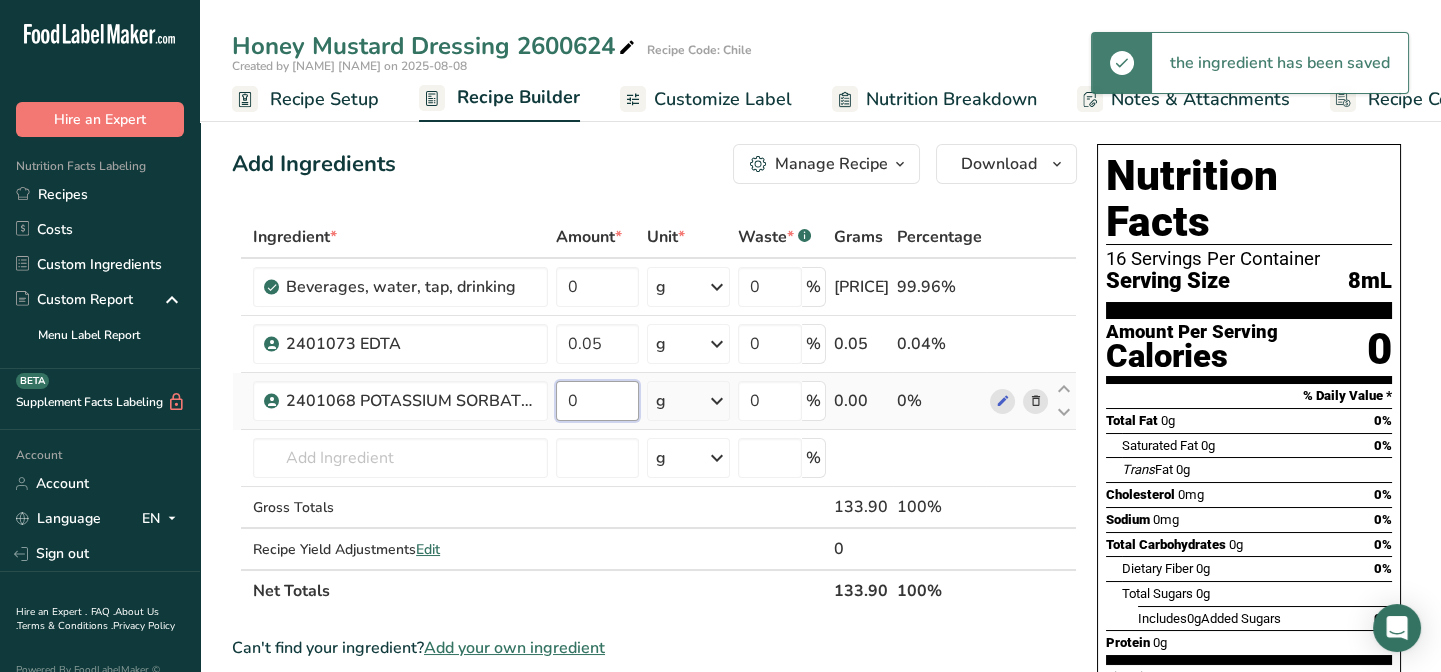 click on "0" at bounding box center [597, 401] 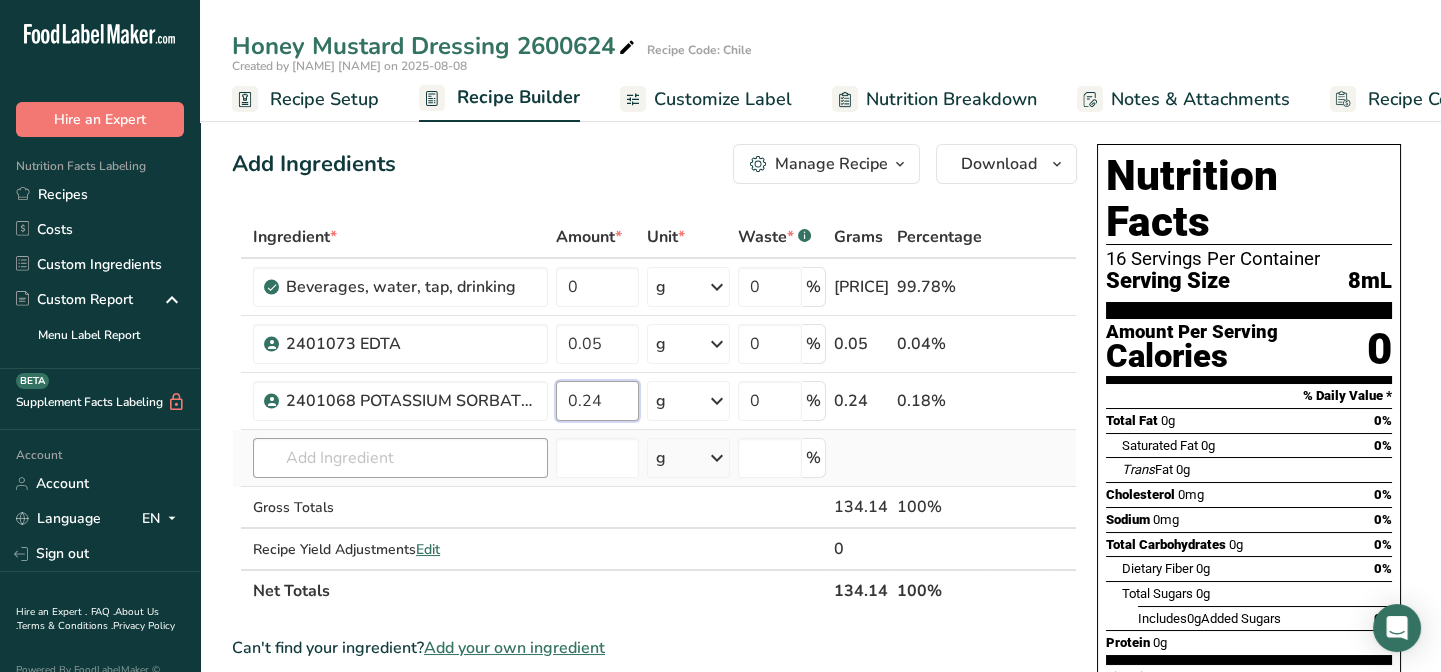 type on "0.24" 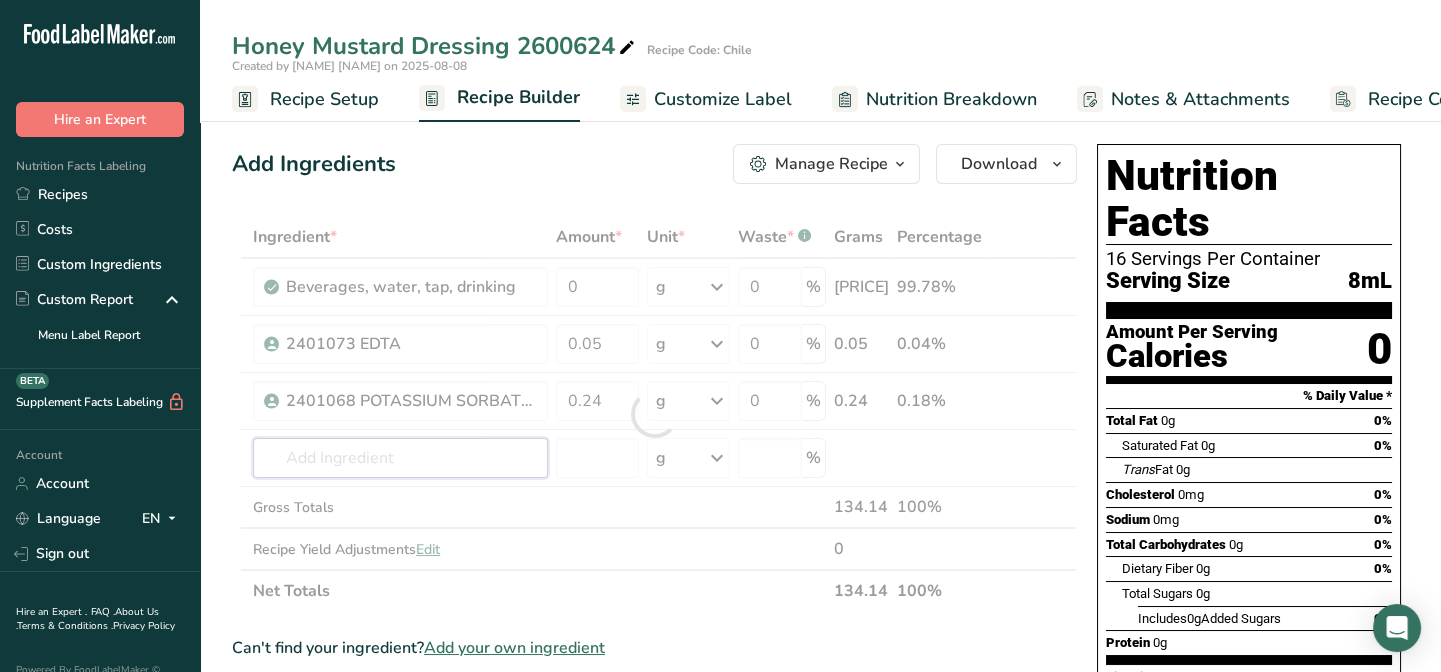 click on "Ingredient *
Amount *
Unit *
Waste *   .a-a{fill:#347362;}.b-a{fill:#fff;}          Grams
Percentage
Beverages, water, tap, drinking
133.85
g
Portions
1 fl oz
1 serving 8 fl oz
1 liter
Weight Units
g
kg
mg
See more
Volume Units
l
Volume units require a density conversion. If you know your ingredient's density enter it below. Otherwise, click on "RIA" our AI Regulatory bot - she will be able to help you
lb/ft3
g/cm3
Confirm
mL
lb/ft3
g/cm3
Confirm" at bounding box center (654, 414) 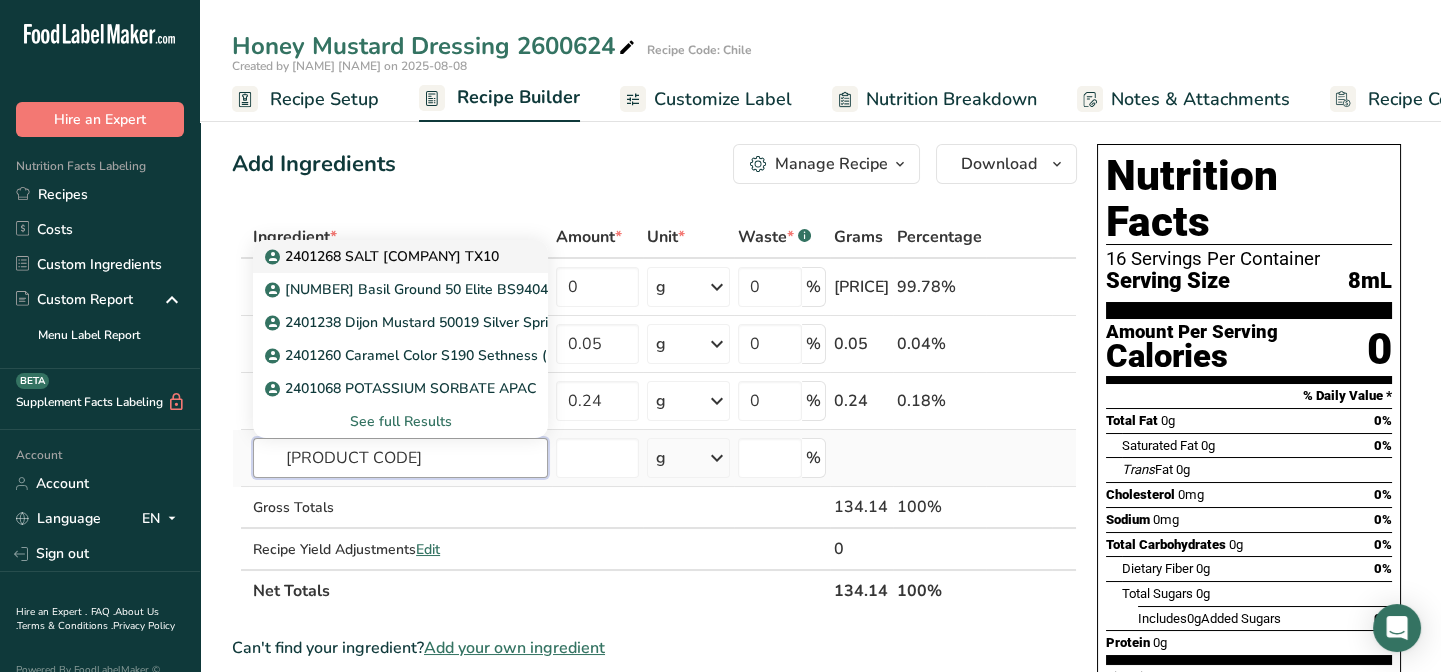 type on "[PRODUCT CODE]" 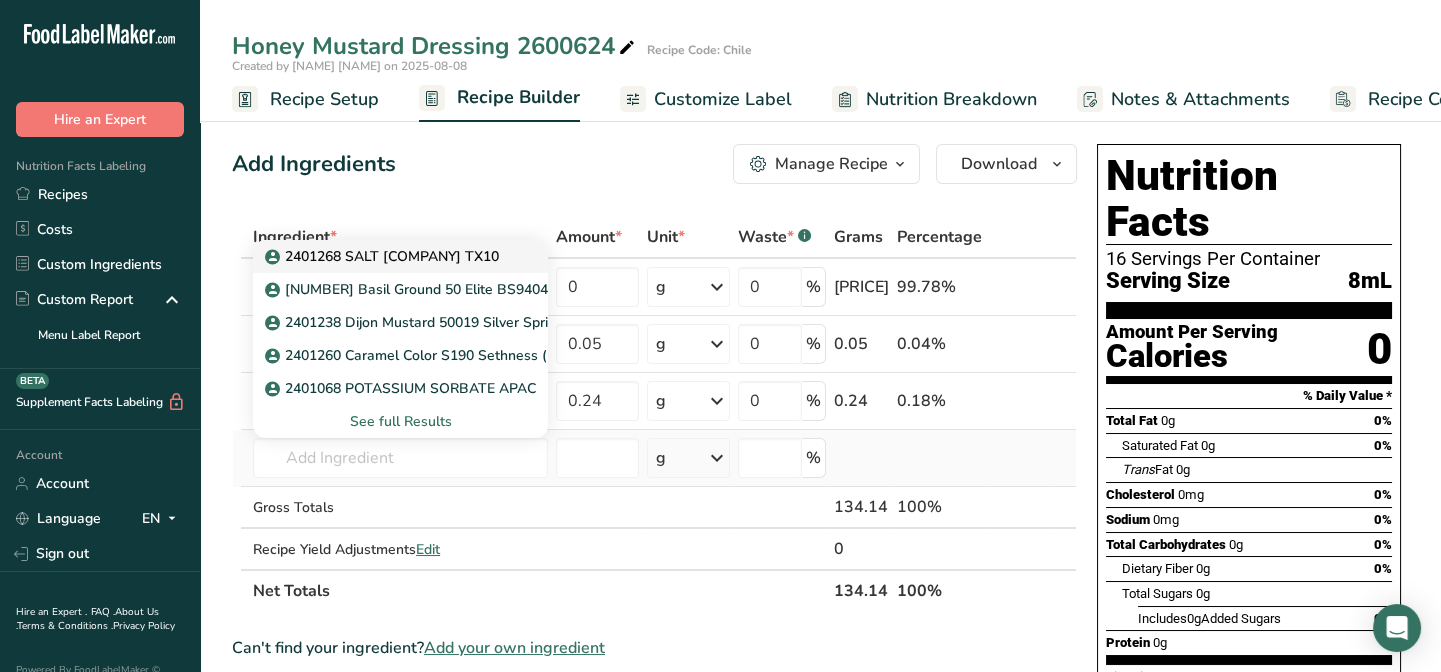 click on "2401268 SALT [COMPANY] TX10" at bounding box center [384, 256] 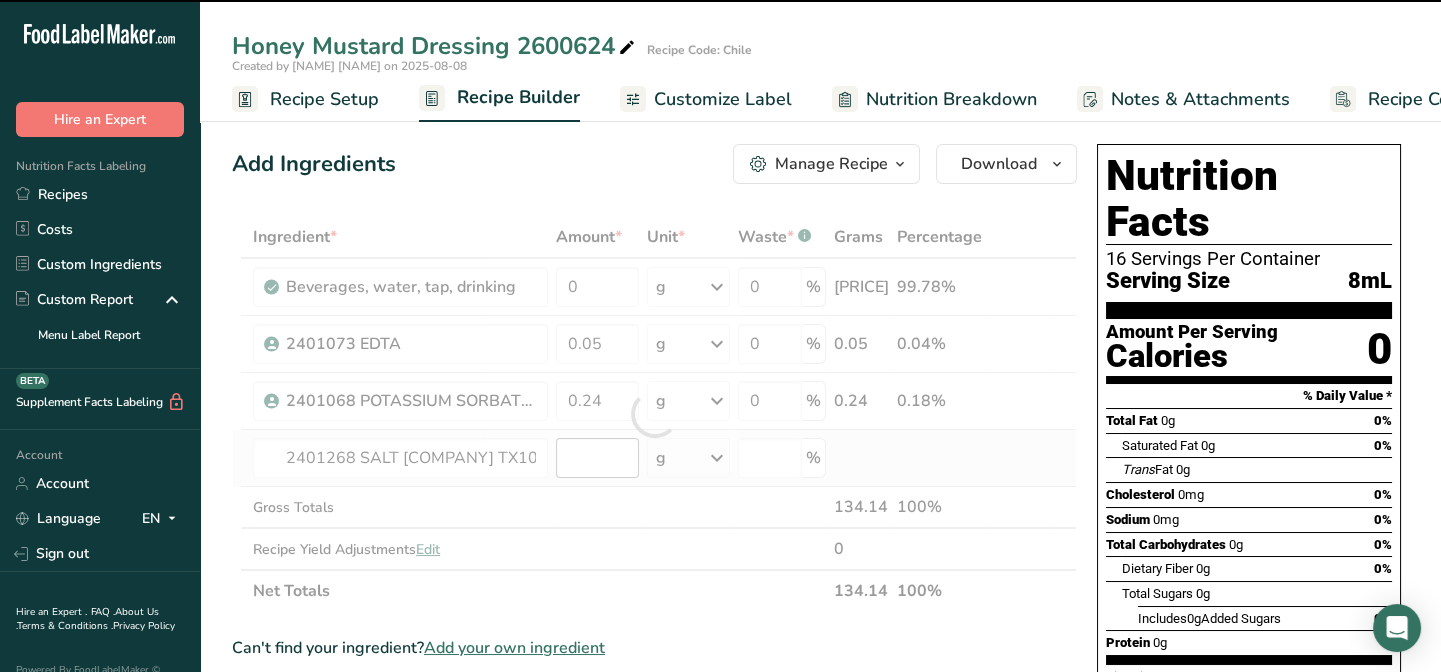type on "0" 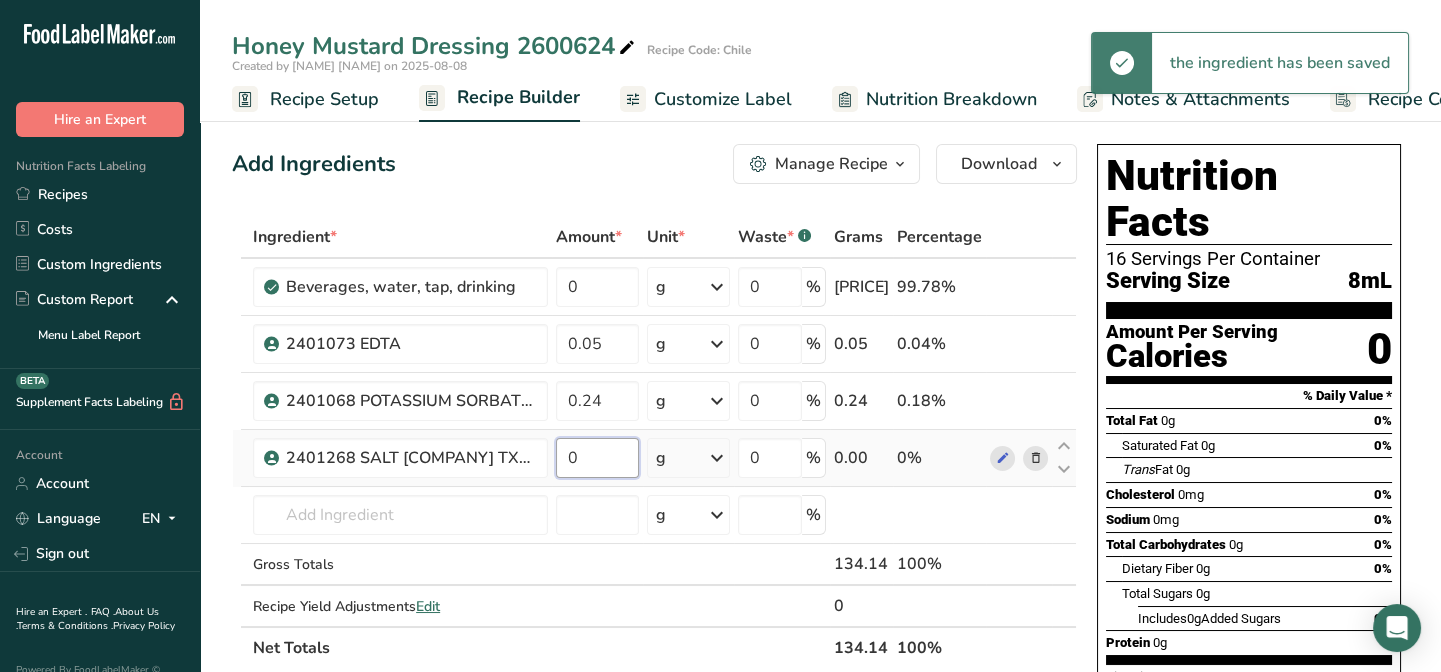 click on "0" at bounding box center (597, 458) 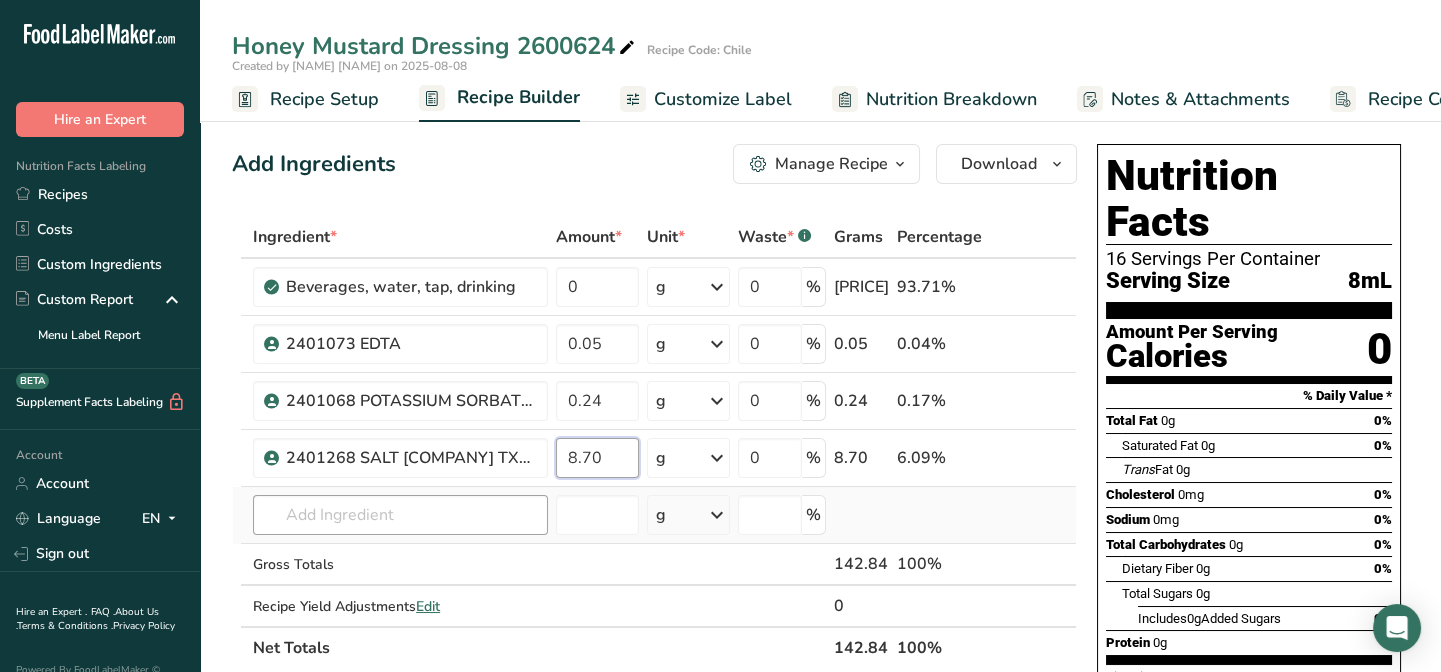 type on "8.70" 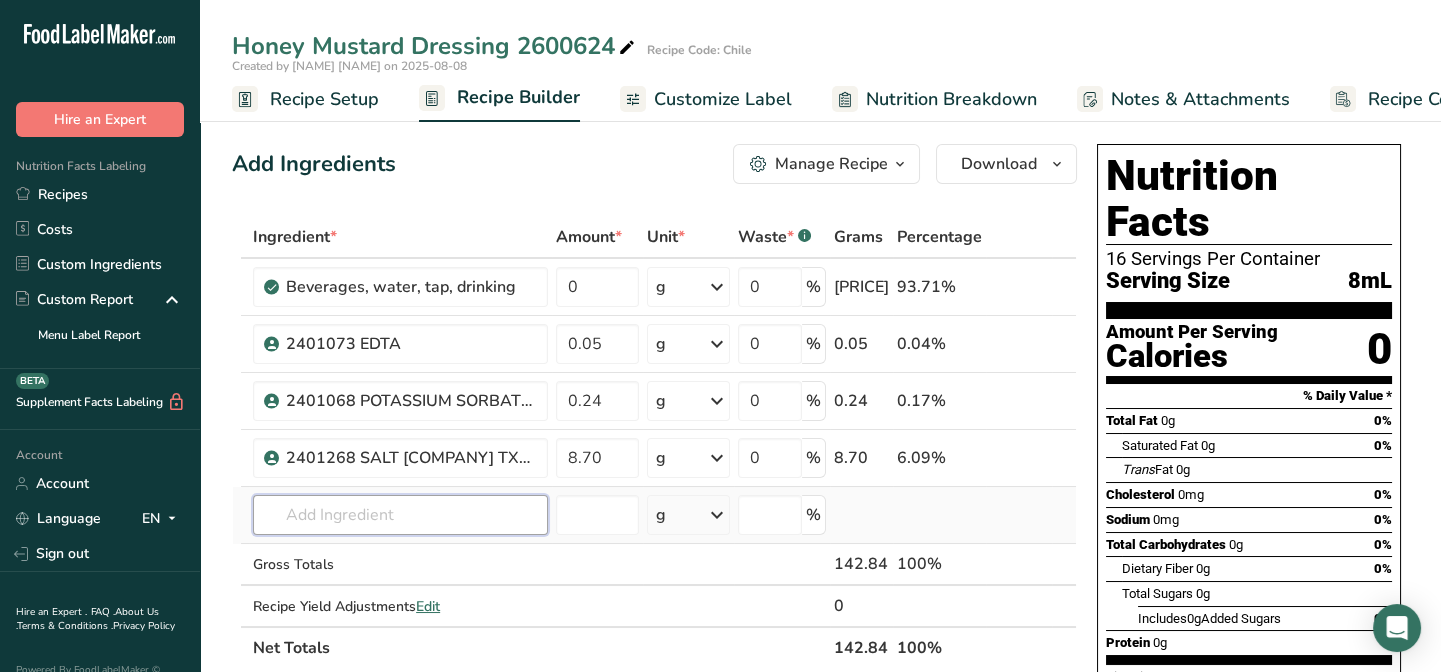 click on "Ingredient *
Amount *
Unit *
Waste *   .a-a{fill:#347362;}.b-a{fill:#fff;}          Grams
Percentage
Beverages, water, tap, drinking
133.85
g
Portions
1 fl oz
1 serving 8 fl oz
1 liter
Weight Units
g
kg
mg
See more
Volume Units
l
Volume units require a density conversion. If you know your ingredient's density enter it below. Otherwise, click on "RIA" our AI Regulatory bot - she will be able to help you
lb/ft3
g/cm3
Confirm
mL
lb/ft3
g/cm3
Confirm" at bounding box center (654, 442) 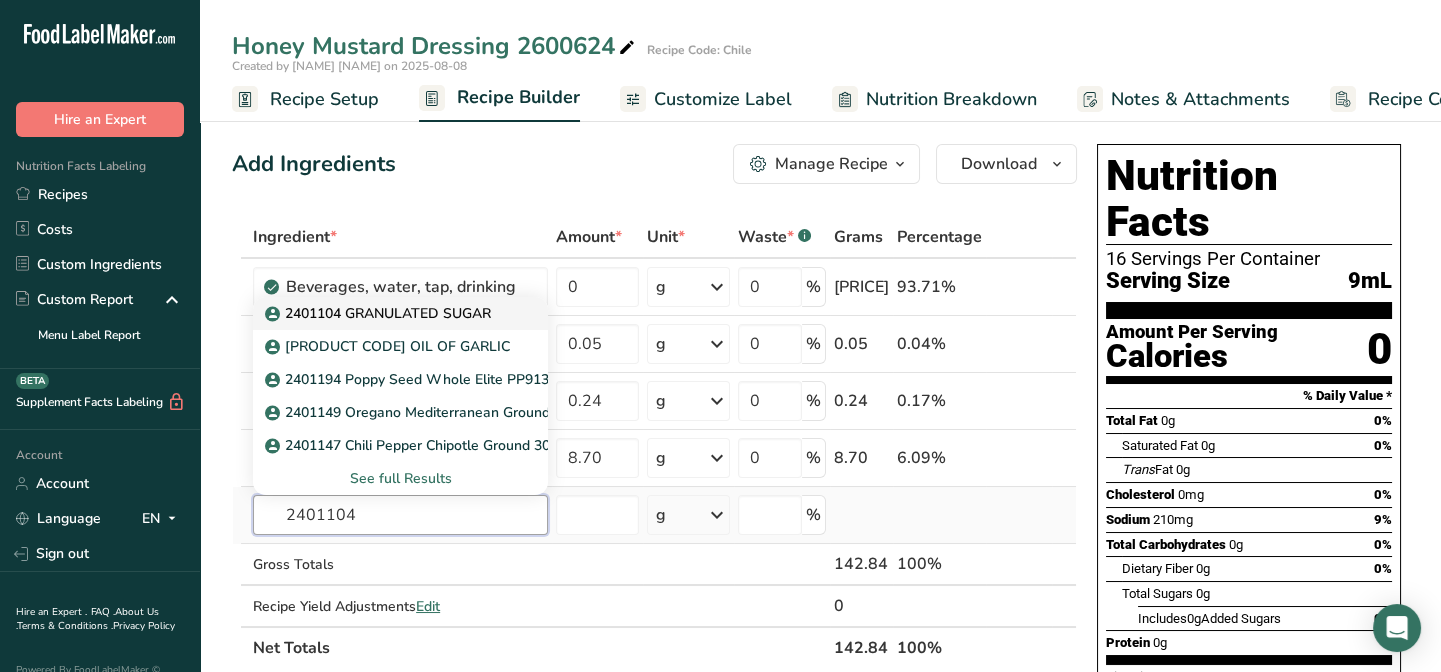 type on "2401104" 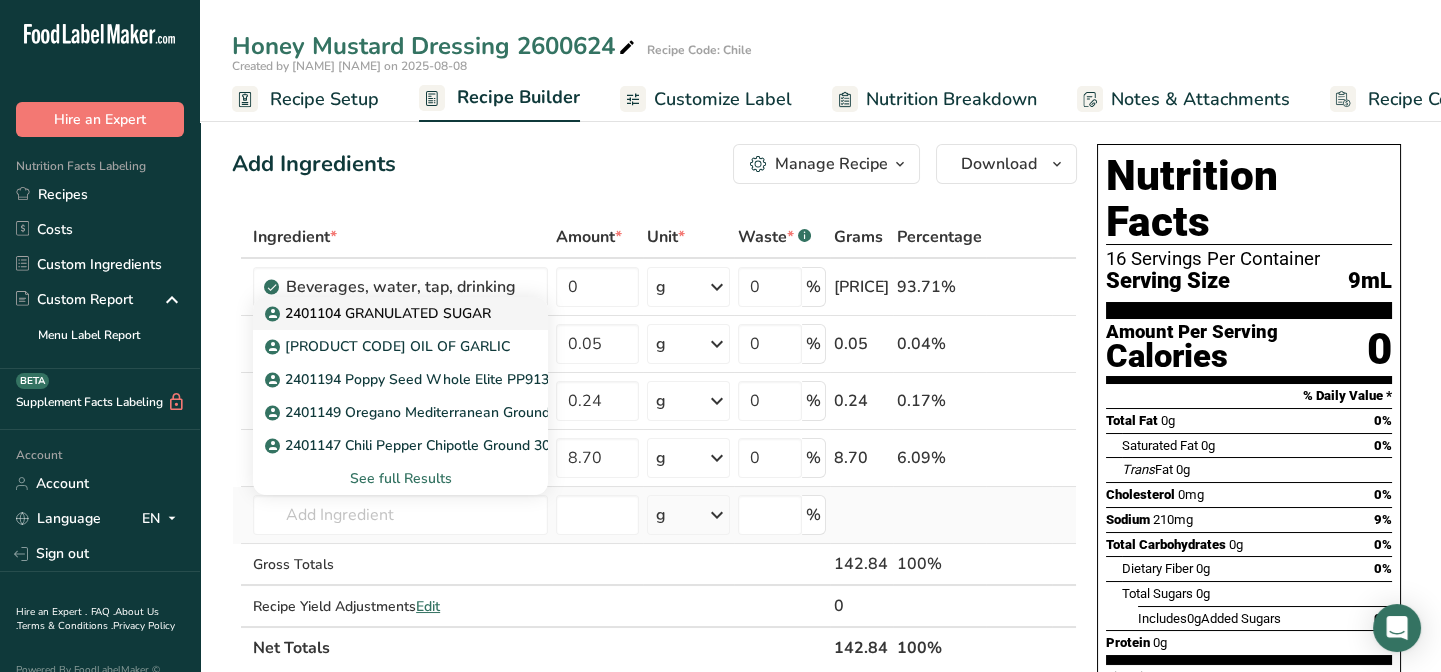 click on "2401104 GRANULATED SUGAR" at bounding box center [380, 313] 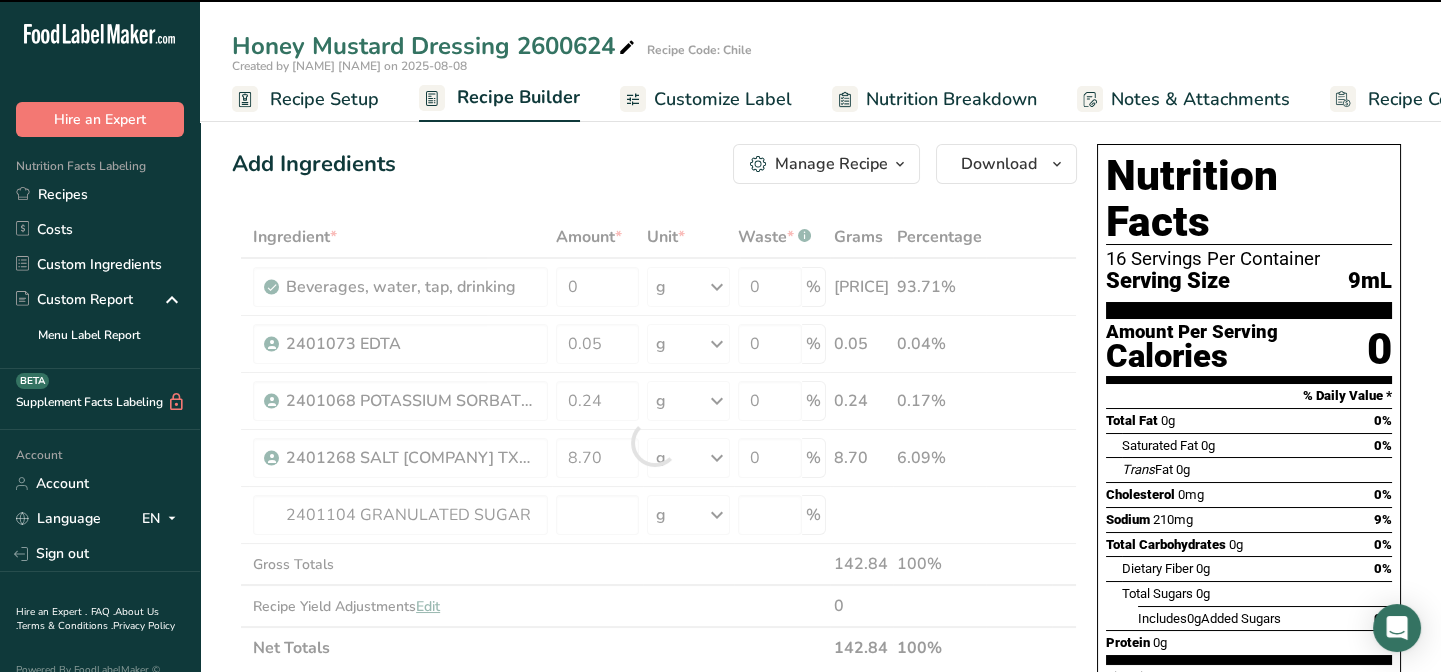 type on "0" 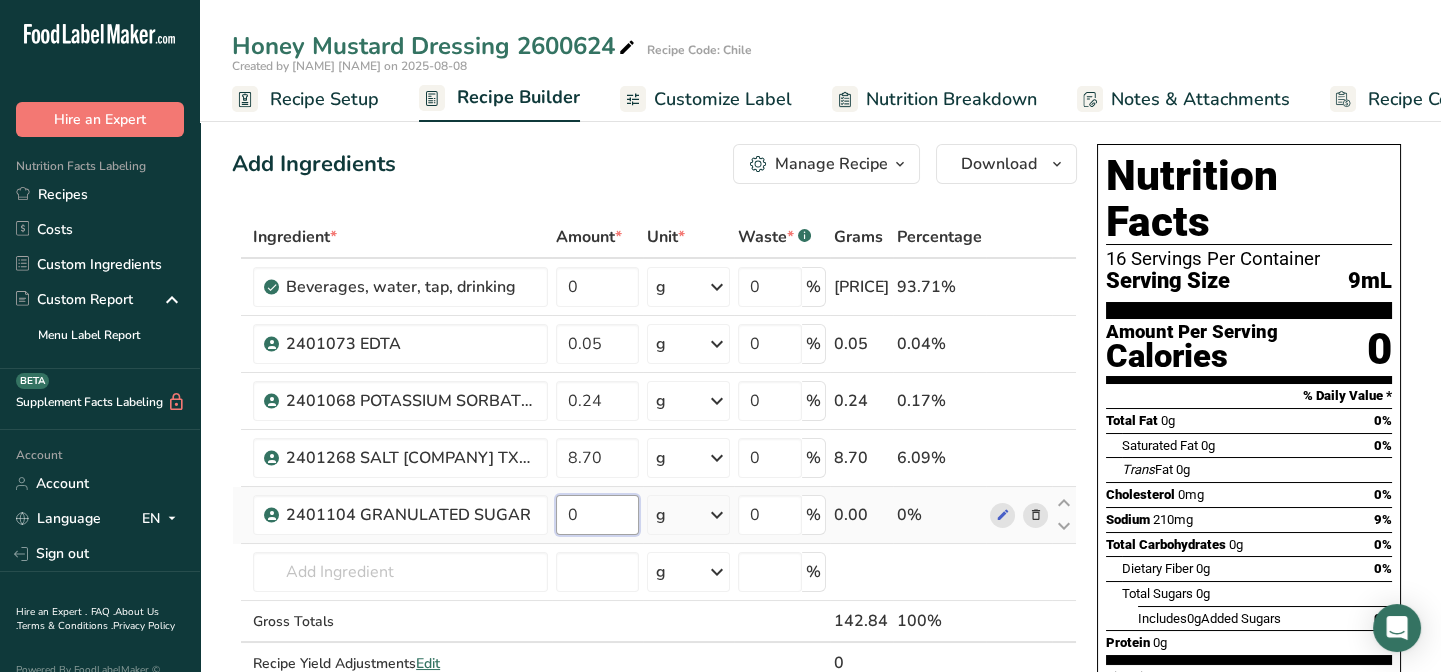 click on "0" at bounding box center [597, 515] 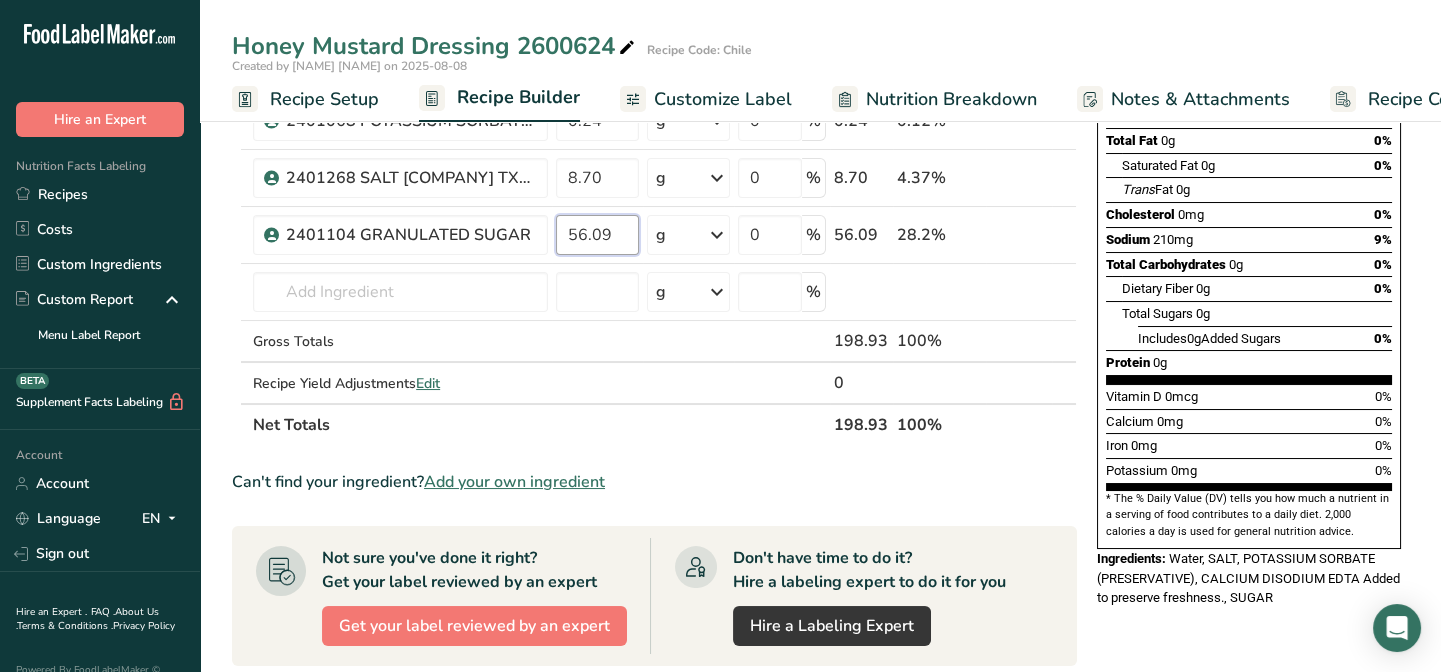 scroll, scrollTop: 363, scrollLeft: 0, axis: vertical 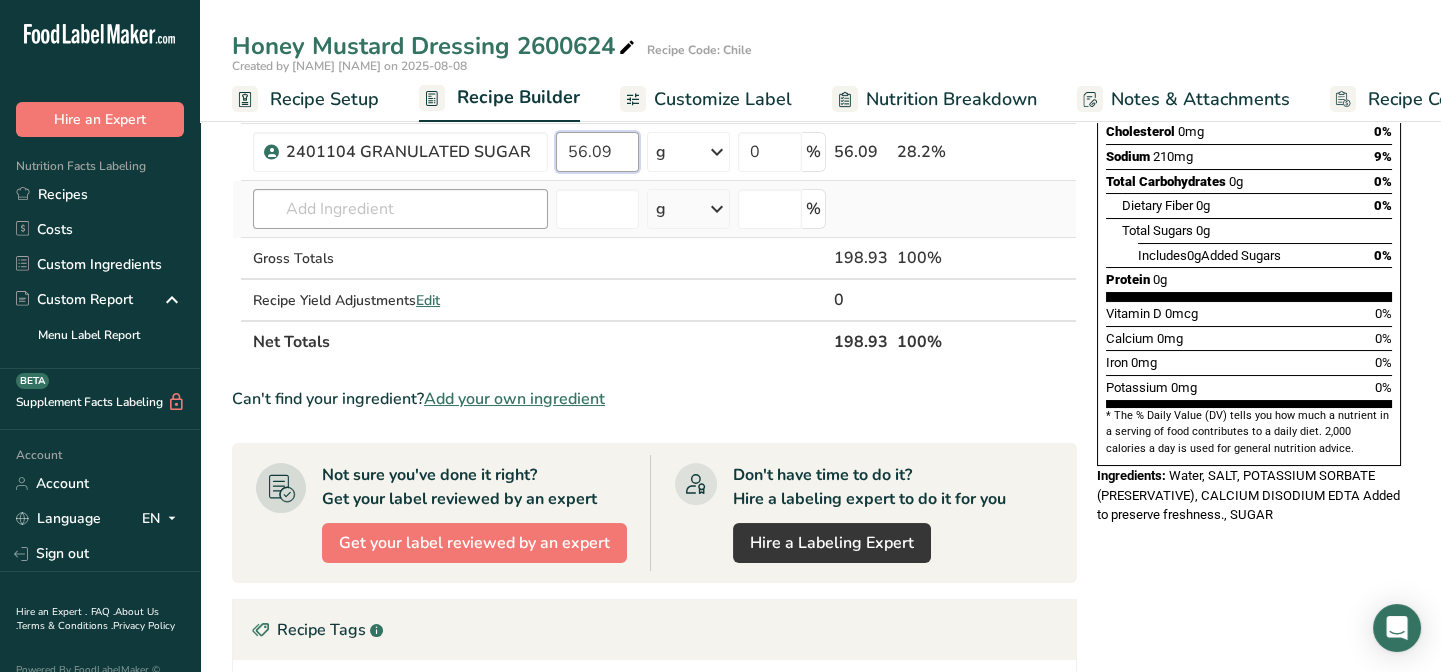type on "56.09" 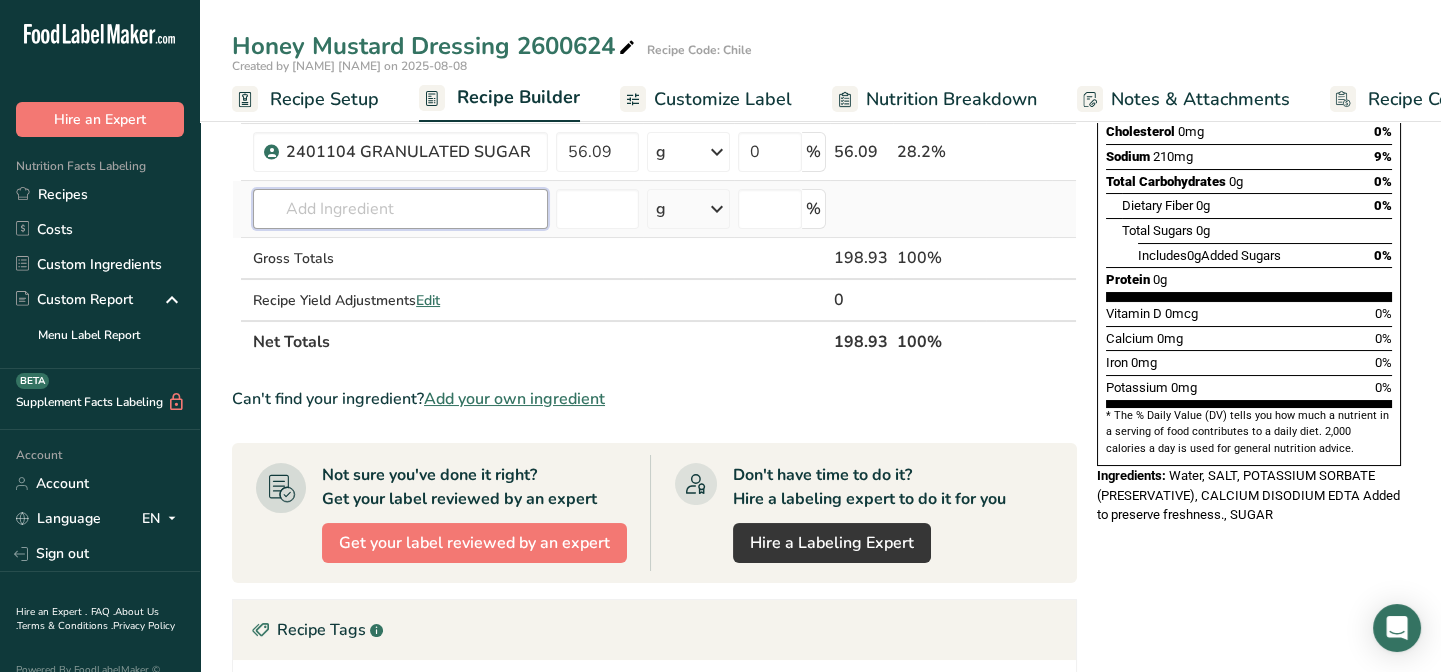 click on "Ingredient *
Amount *
Unit *
Waste *   .a-a{fill:#347362;}.b-a{fill:#fff;}          Grams
Percentage
Beverages, water, tap, drinking
133.85
g
Portions
1 fl oz
1 serving 8 fl oz
1 liter
Weight Units
g
kg
mg
See more
Volume Units
l
Volume units require a density conversion. If you know your ingredient's density enter it below. Otherwise, click on "RIA" our AI Regulatory bot - she will be able to help you
lb/ft3
g/cm3
Confirm
mL
lb/ft3
g/cm3
Confirm" at bounding box center (654, 108) 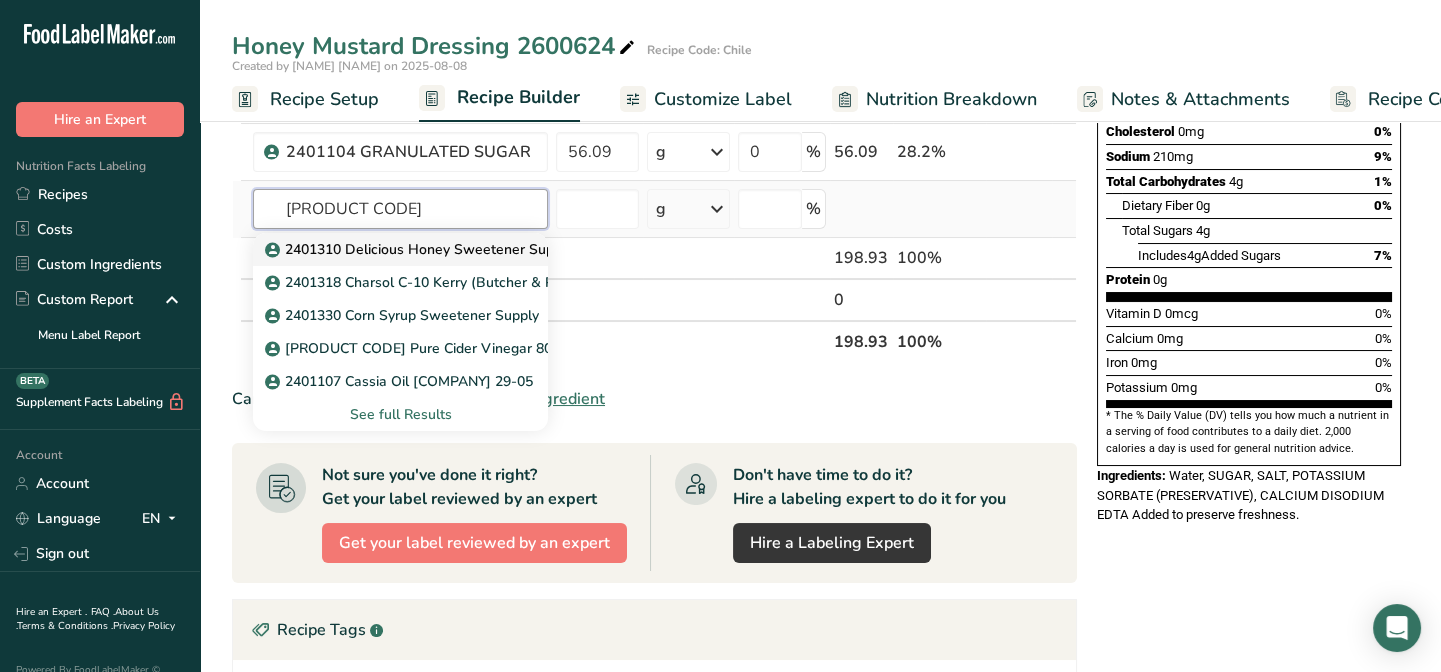 type on "[PRODUCT CODE]" 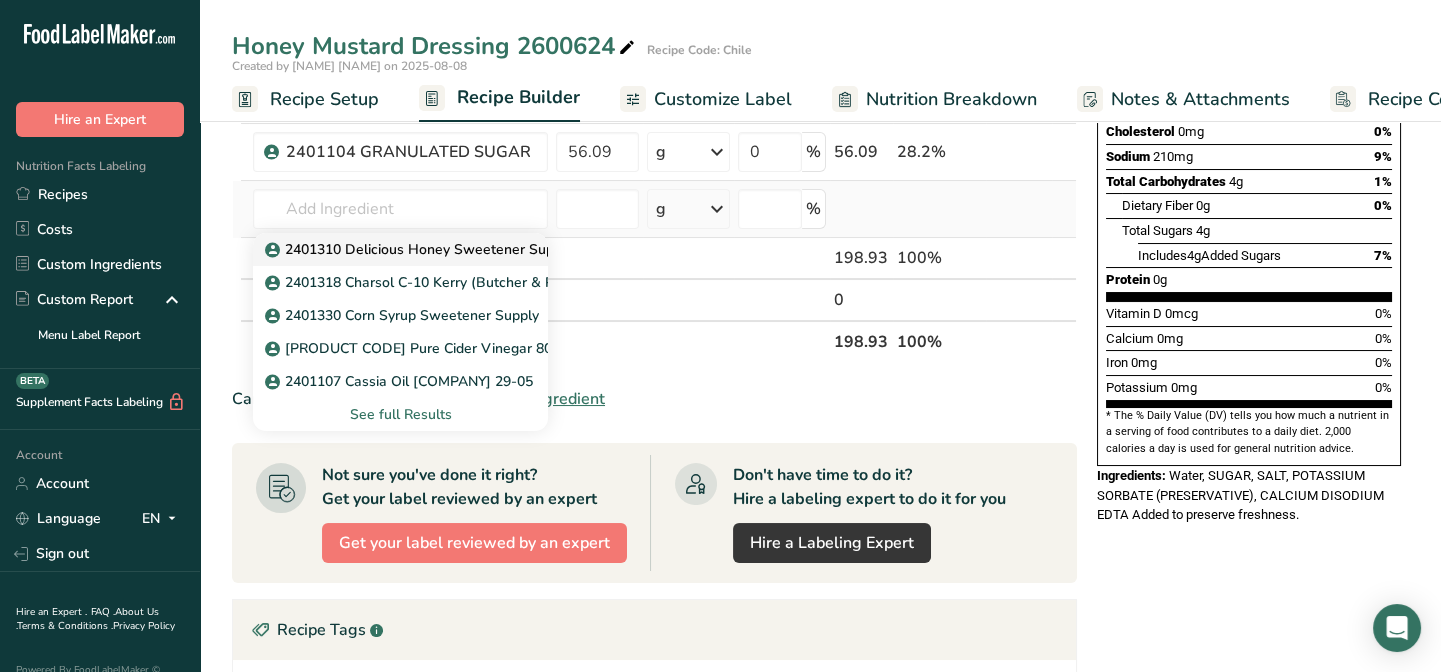 click on "2401310 Delicious Honey Sweetener Supply" at bounding box center [421, 249] 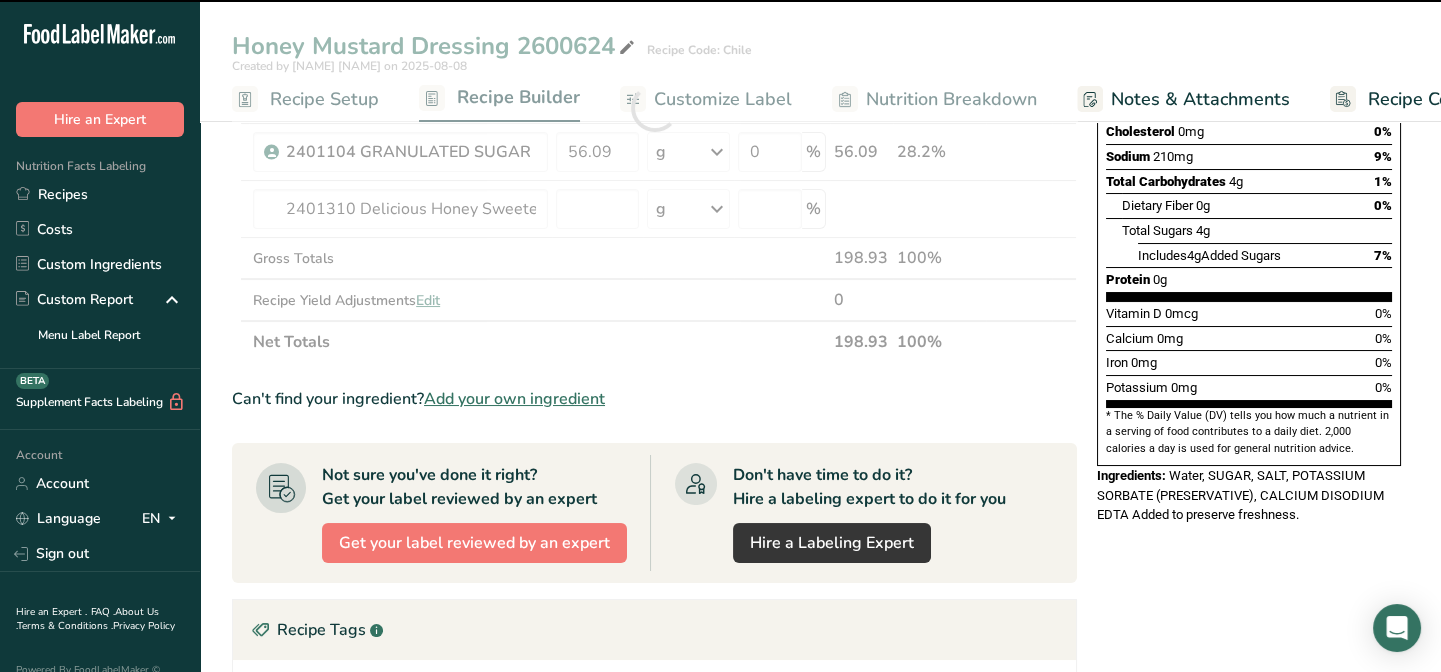 type on "0" 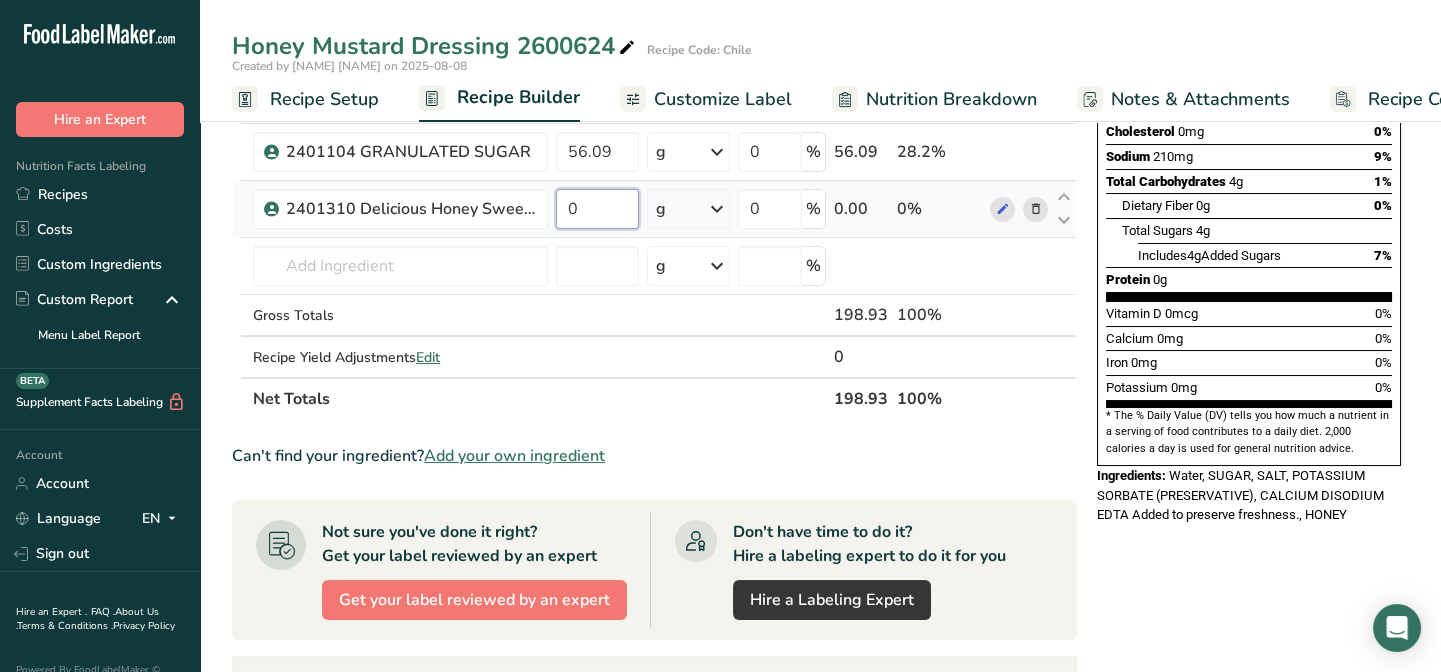 click on "0" at bounding box center (597, 209) 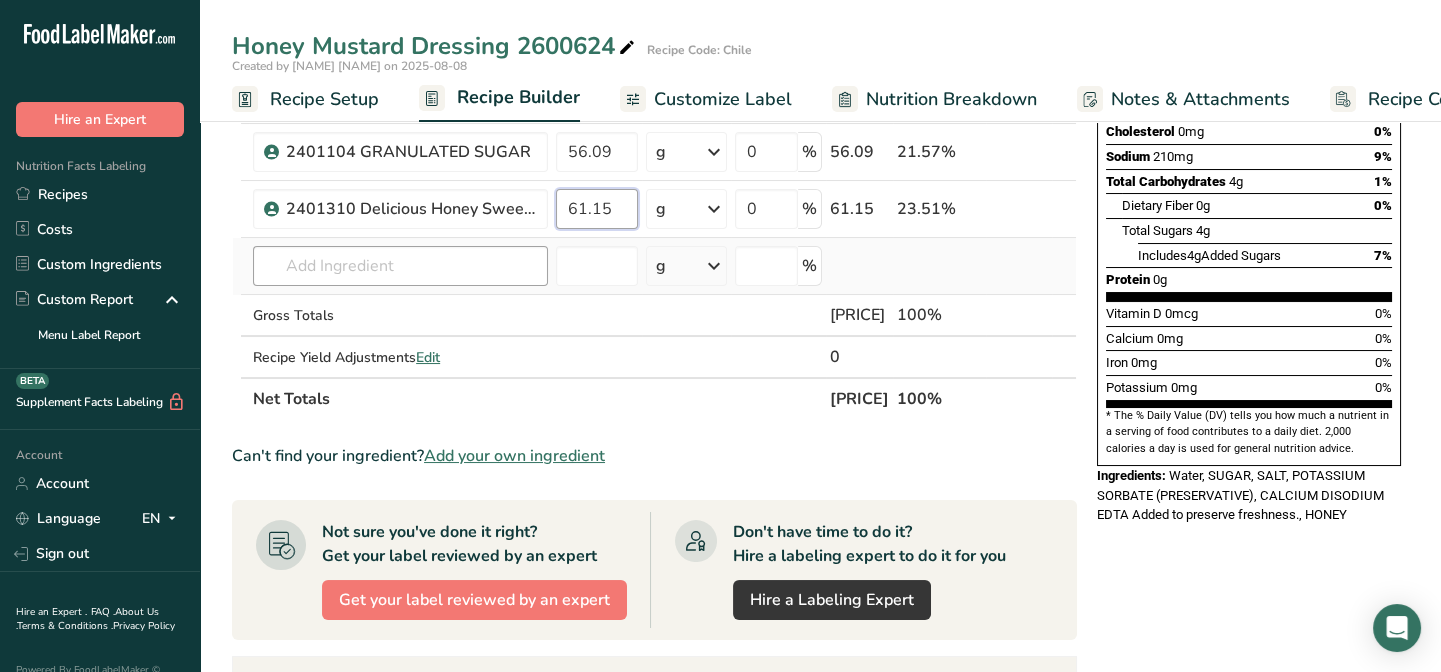 type on "61.15" 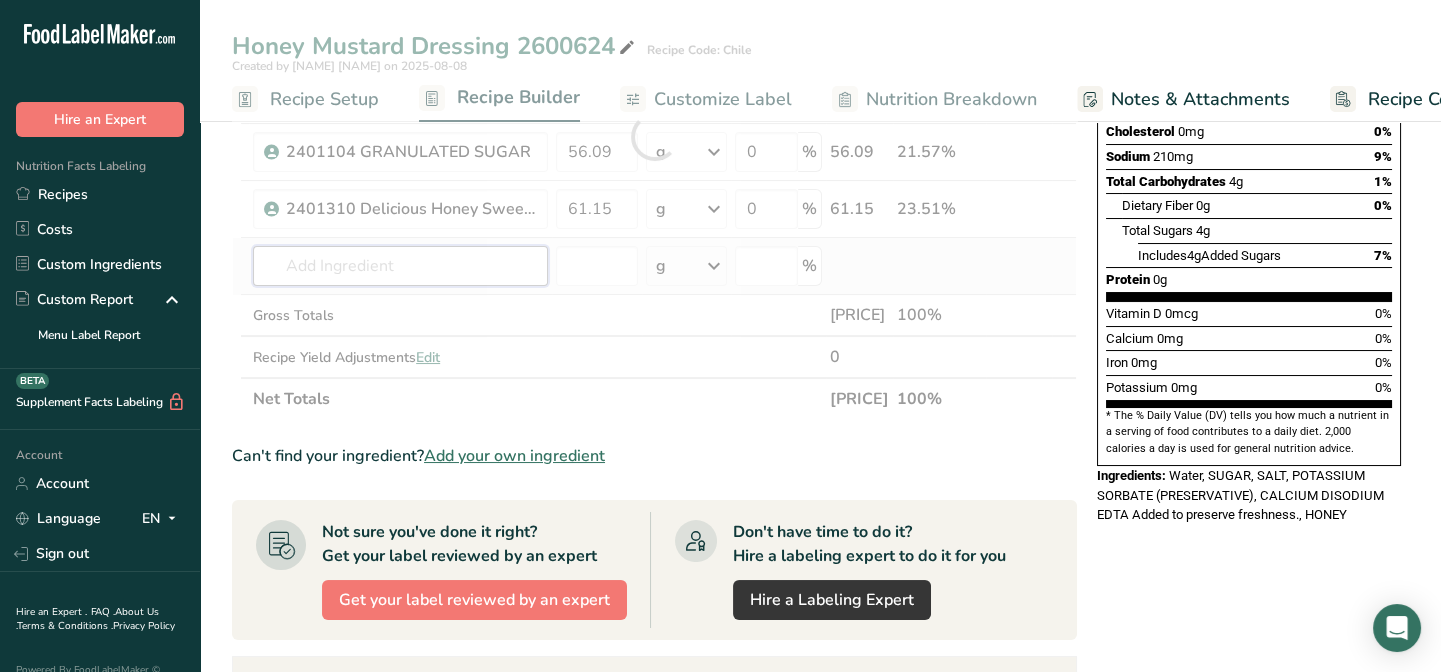 click on "Ingredient *
Amount *
Unit *
Waste *   .a-a{fill:#347362;}.b-a{fill:#fff;}          Grams
Percentage
Beverages, water, tap, drinking
133.85
g
Portions
1 fl oz
1 serving 8 fl oz
1 liter
Weight Units
g
kg
mg
See more
Volume Units
l
Volume units require a density conversion. If you know your ingredient's density enter it below. Otherwise, click on "RIA" our AI Regulatory bot - she will be able to help you
lb/ft3
g/cm3
Confirm
mL
lb/ft3
g/cm3
Confirm" at bounding box center [654, 136] 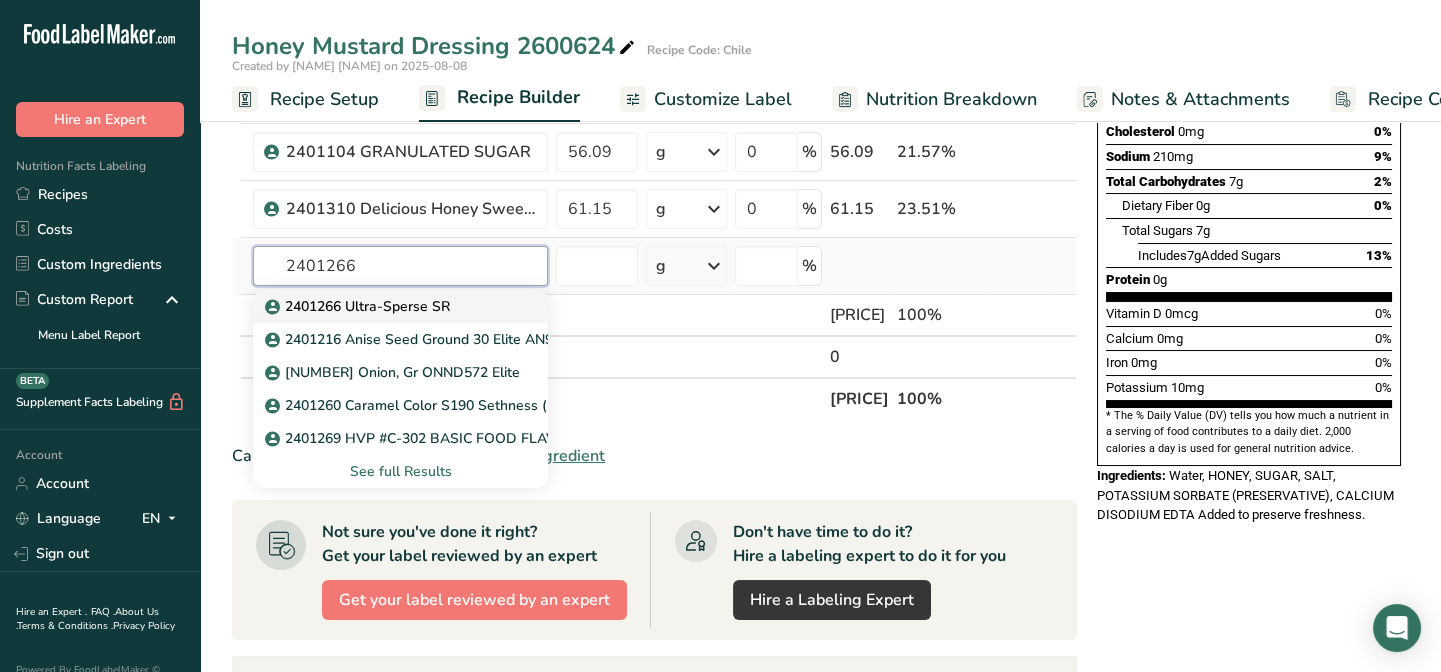 type on "2401266" 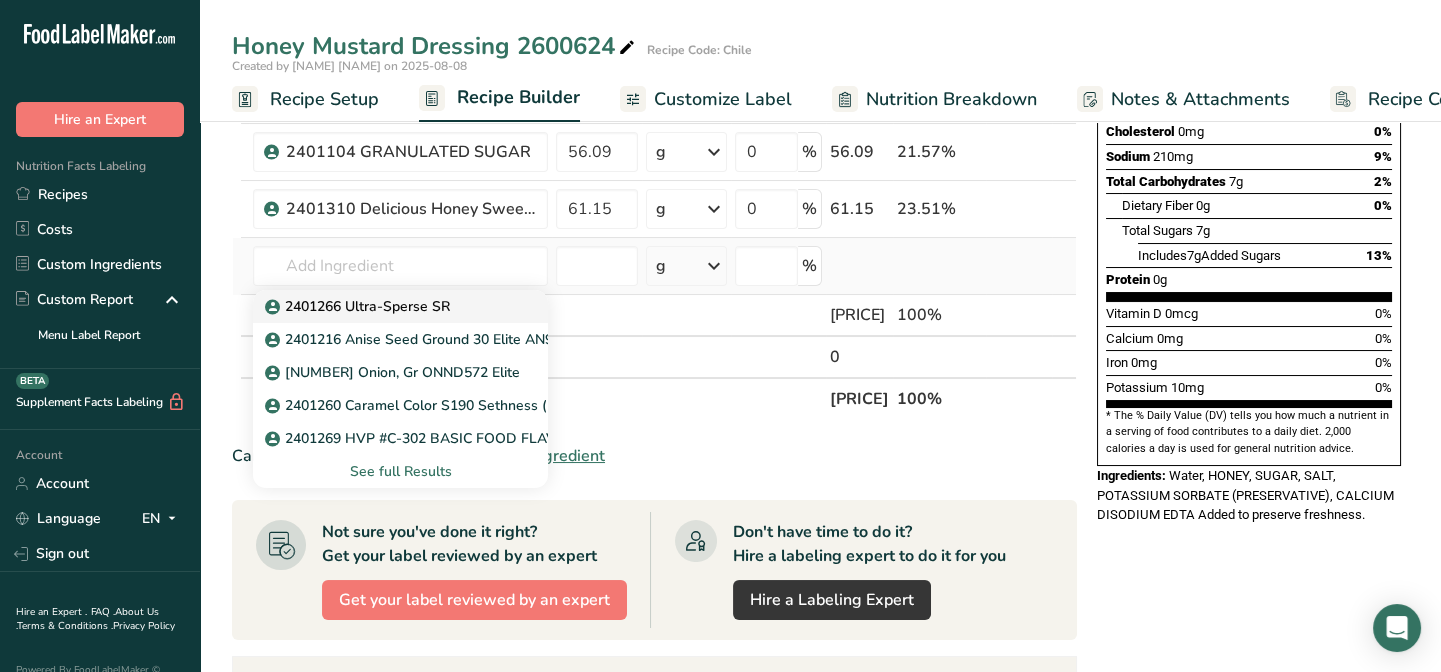 click on "2401266 Ultra-Sperse SR" at bounding box center [359, 306] 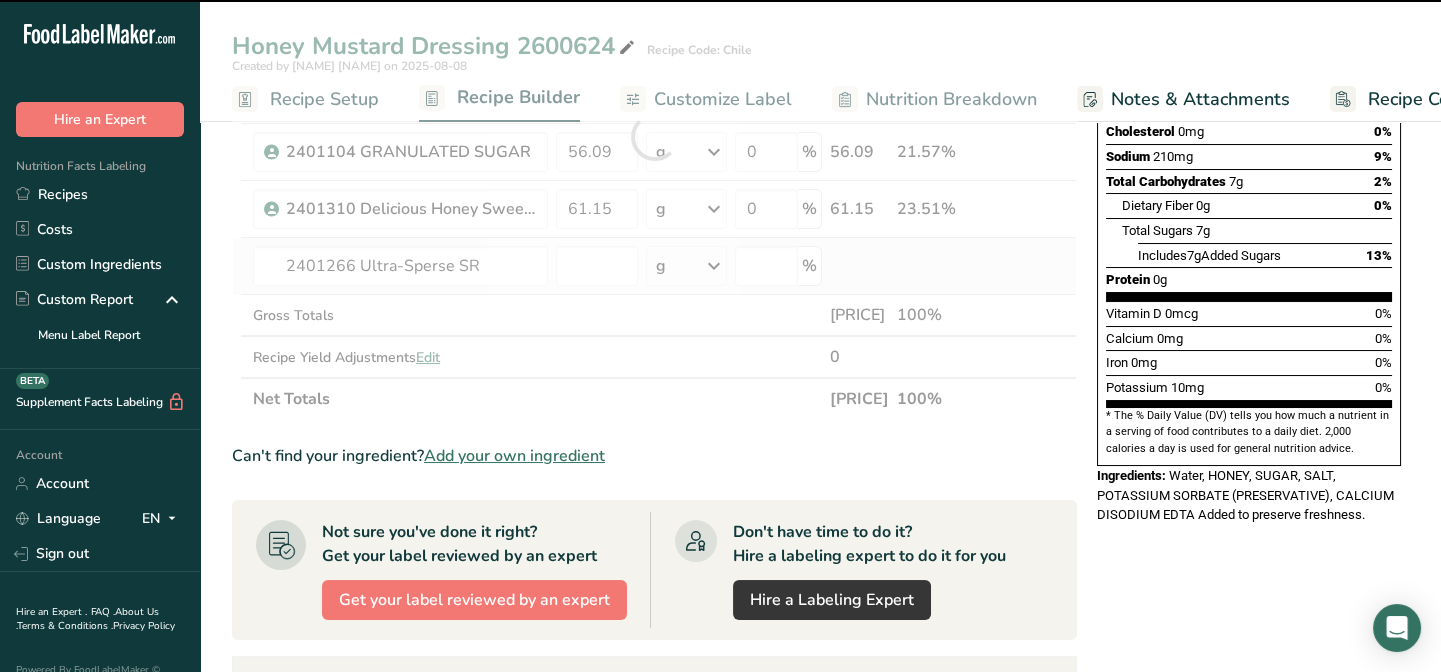type on "0" 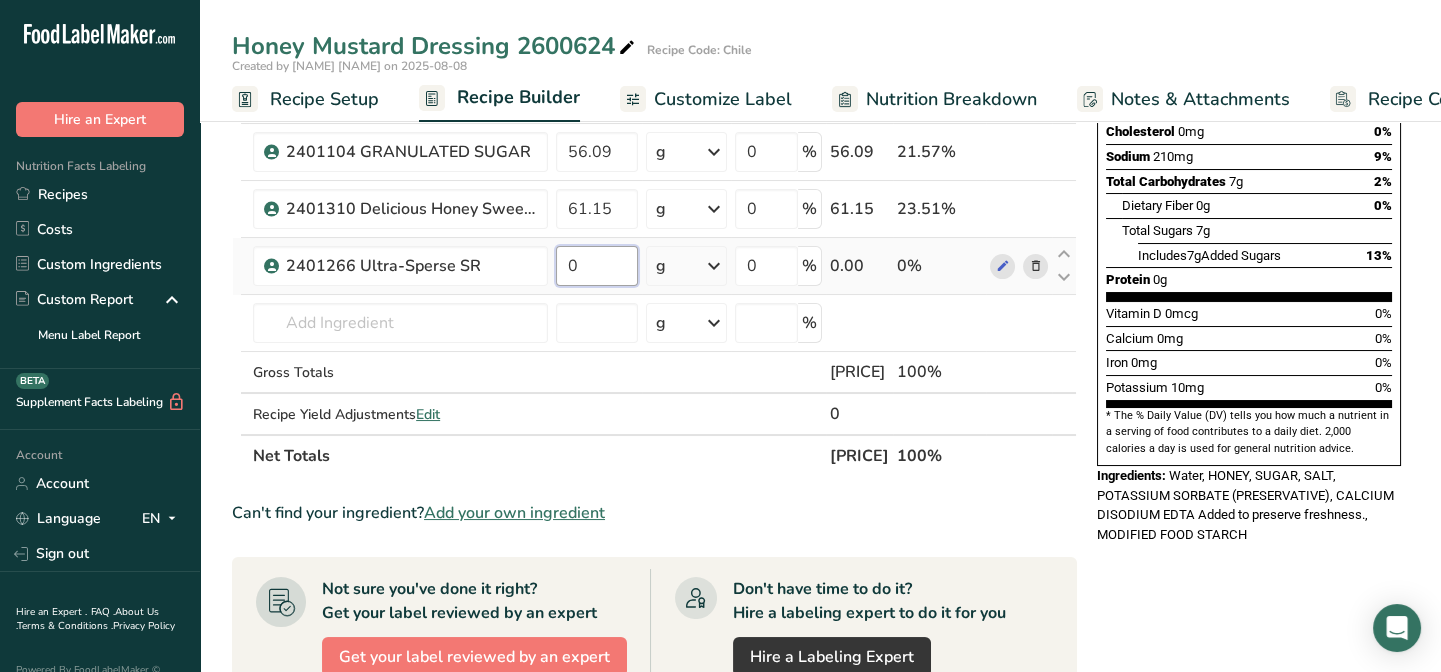 drag, startPoint x: 580, startPoint y: 260, endPoint x: 554, endPoint y: 266, distance: 26.683329 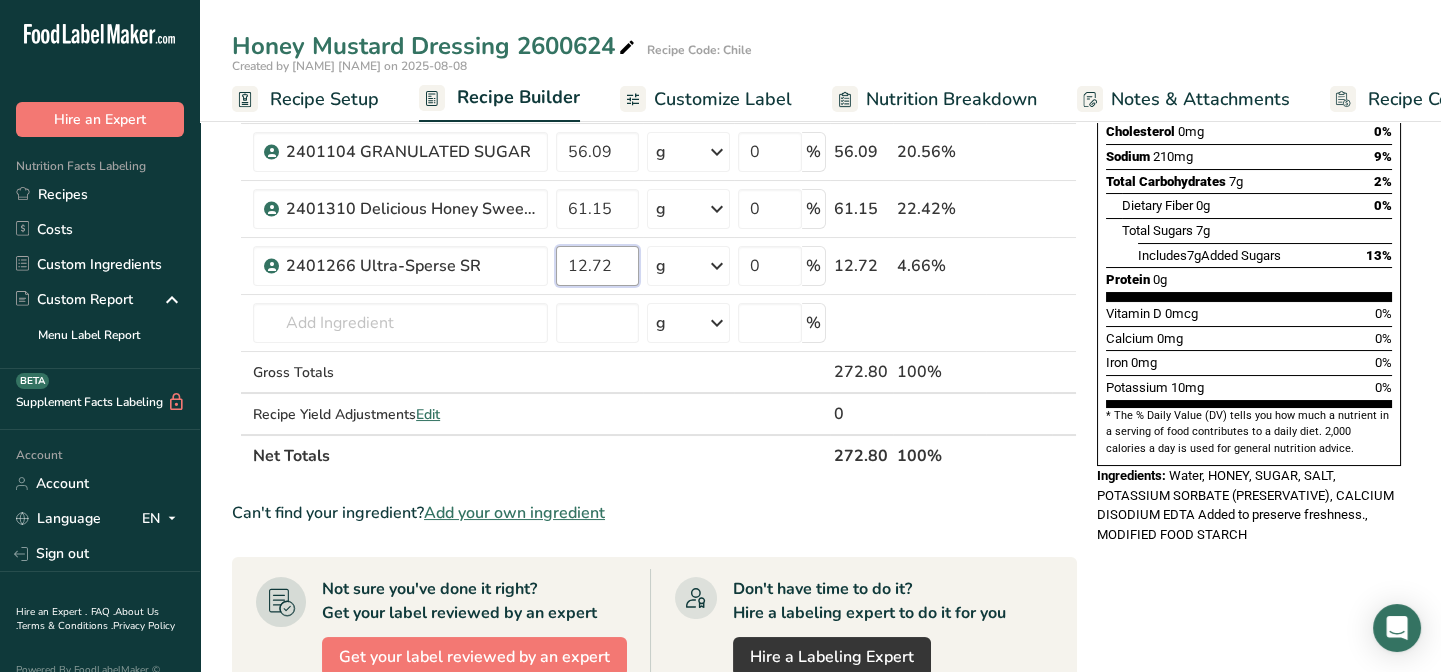 type on "12.72" 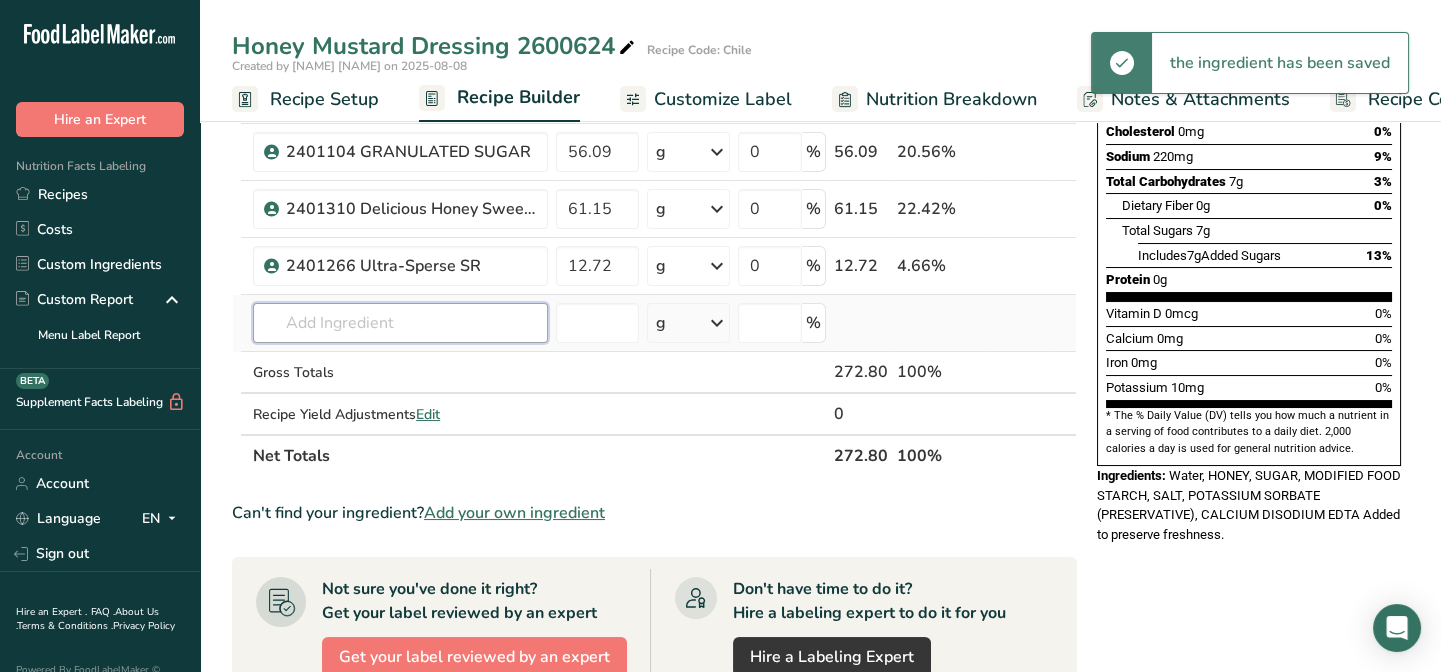 click on "Ingredient *
Amount *
Unit *
Waste *   .a-a{fill:#347362;}.b-a{fill:#fff;}          Grams
Percentage
Beverages, water, tap, drinking
133.85
g
Portions
1 fl oz
1 serving 8 fl oz
1 liter
Weight Units
g
kg
mg
See more
Volume Units
l
Volume units require a density conversion. If you know your ingredient's density enter it below. Otherwise, click on "RIA" our AI Regulatory bot - she will be able to help you
lb/ft3
g/cm3
Confirm
mL
lb/ft3
g/cm3
Confirm" at bounding box center [654, 165] 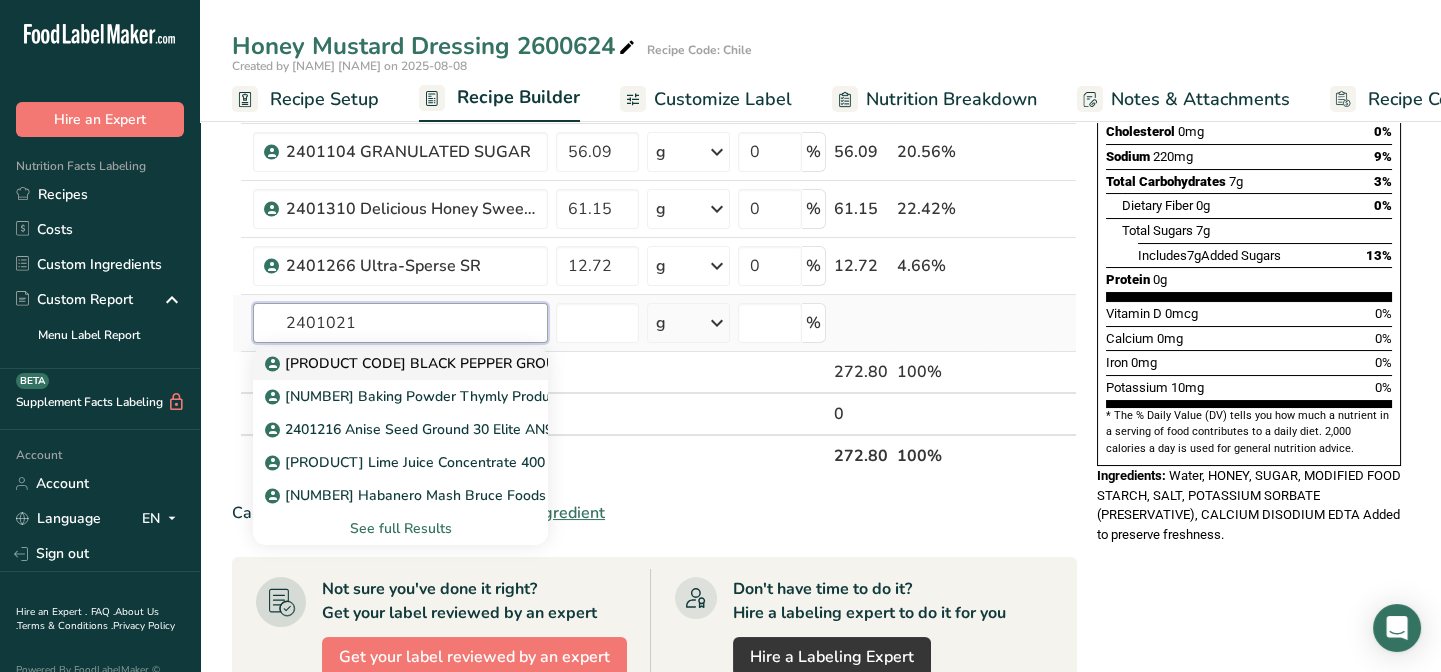 type on "2401021" 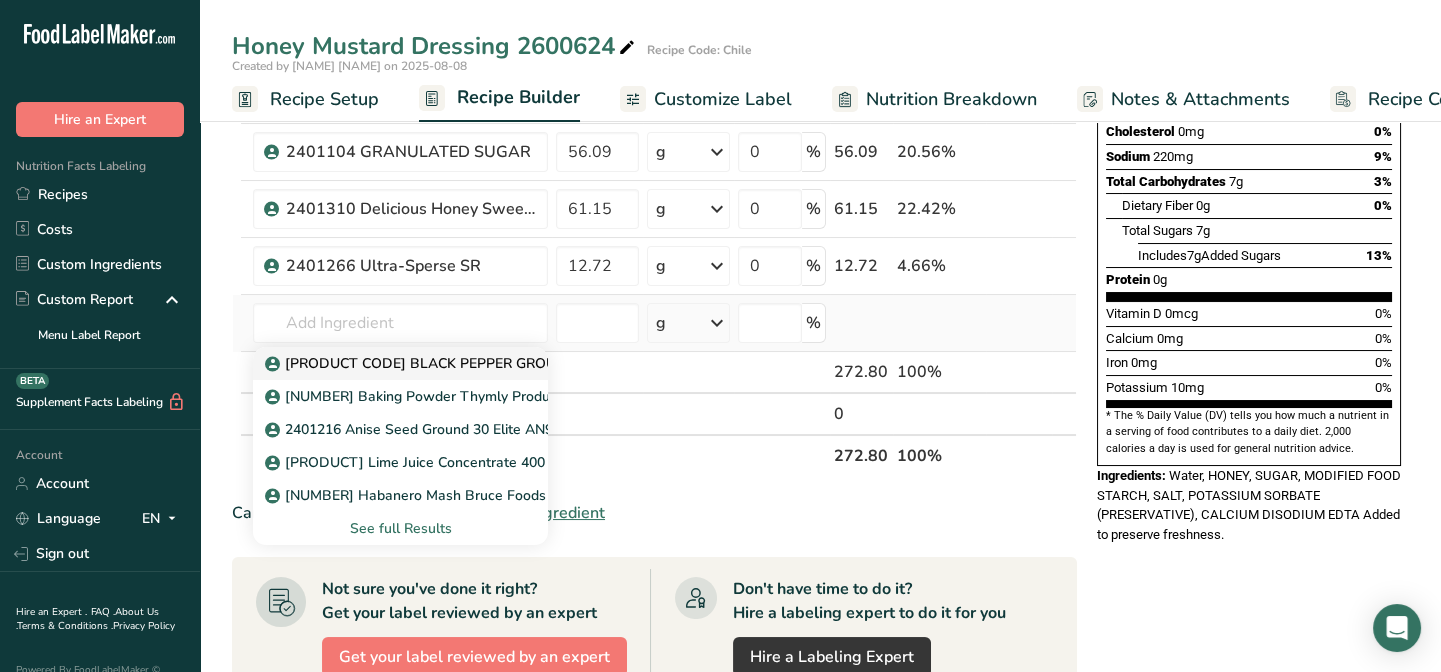 click on "[PRODUCT CODE] BLACK PEPPER GROUND 30 ELITE PB9407" at bounding box center [481, 363] 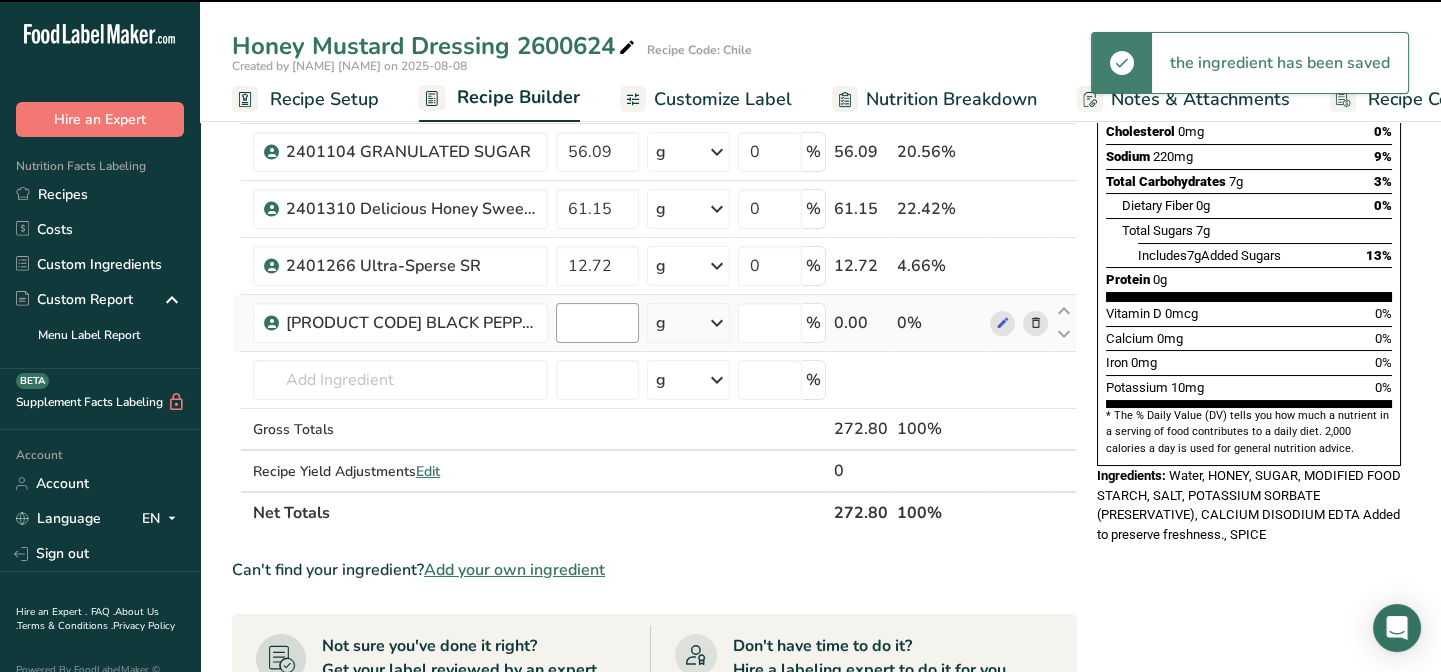 type on "0" 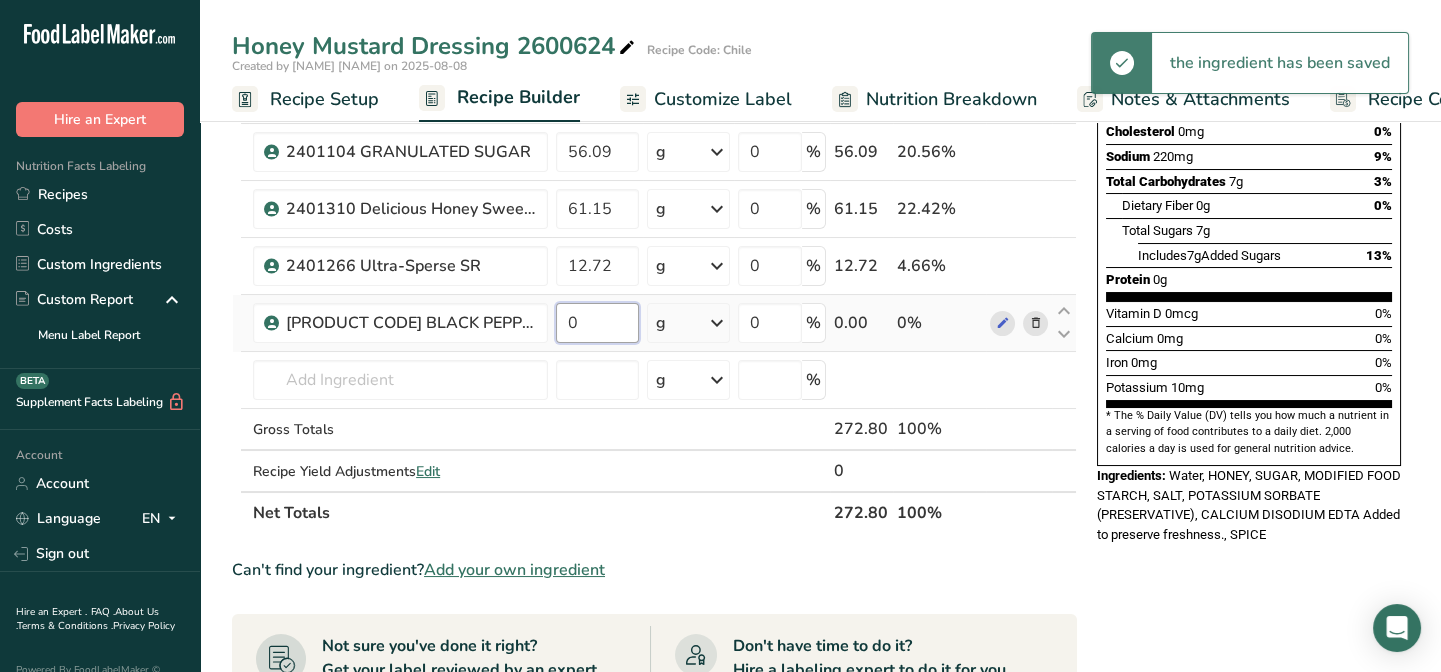 click on "0" at bounding box center [597, 323] 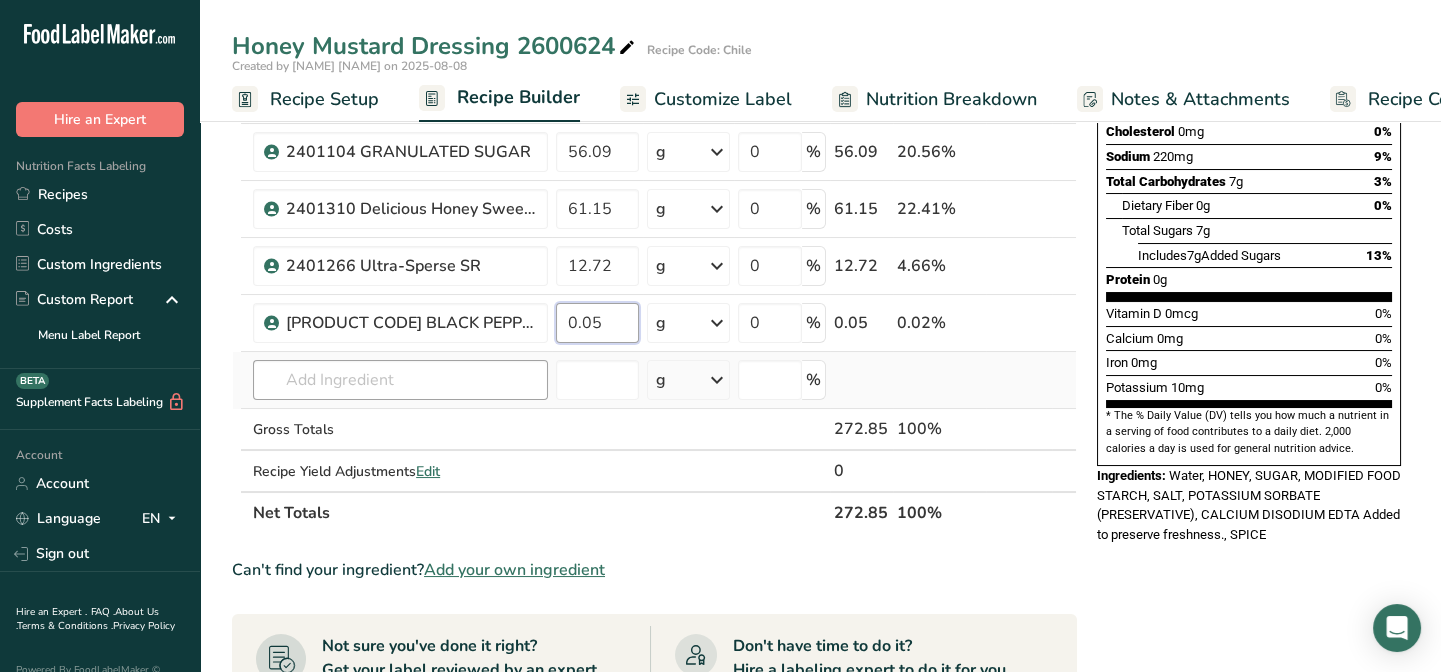 type on "0.05" 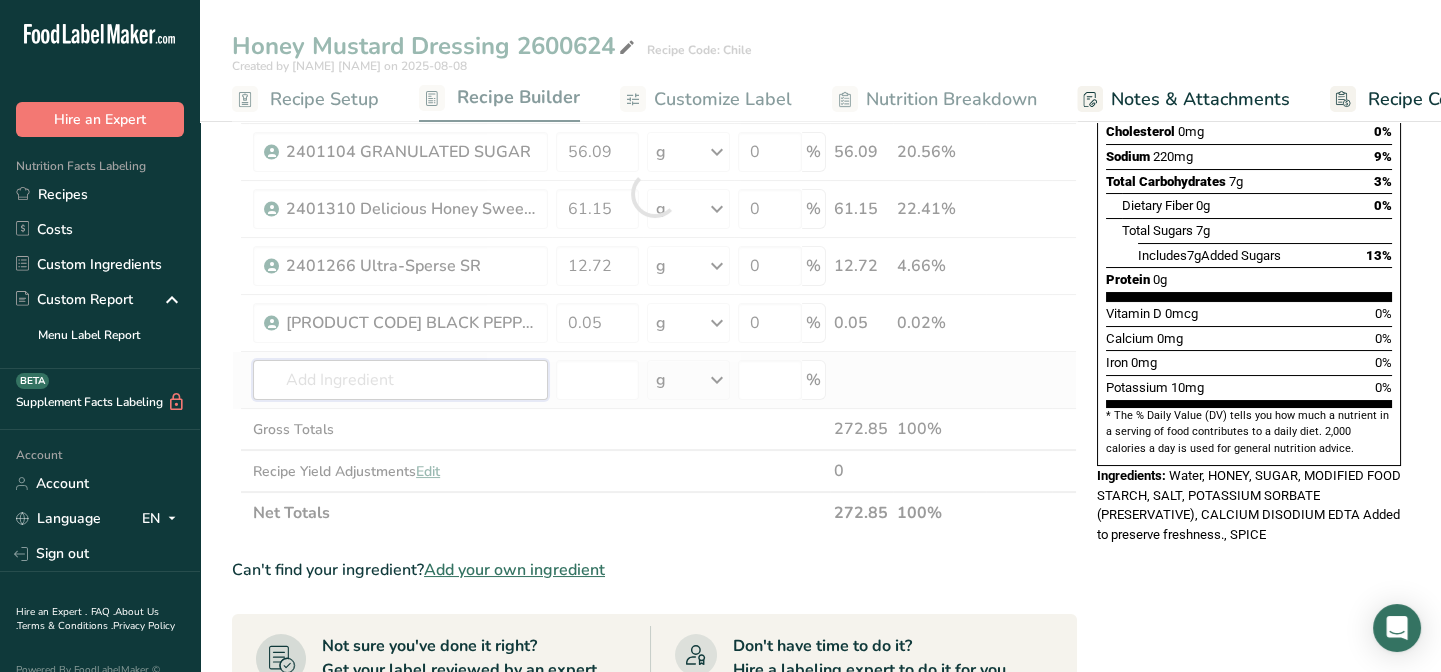 click on "Ingredient *
Amount *
Unit *
Waste *   .a-a{fill:#347362;}.b-a{fill:#fff;}          Grams
Percentage
Beverages, water, tap, drinking
133.85
g
Portions
1 fl oz
1 serving 8 fl oz
1 liter
Weight Units
g
kg
mg
See more
Volume Units
l
Volume units require a density conversion. If you know your ingredient's density enter it below. Otherwise, click on "RIA" our AI Regulatory bot - she will be able to help you
lb/ft3
g/cm3
Confirm
mL
lb/ft3
g/cm3
Confirm" at bounding box center [654, 193] 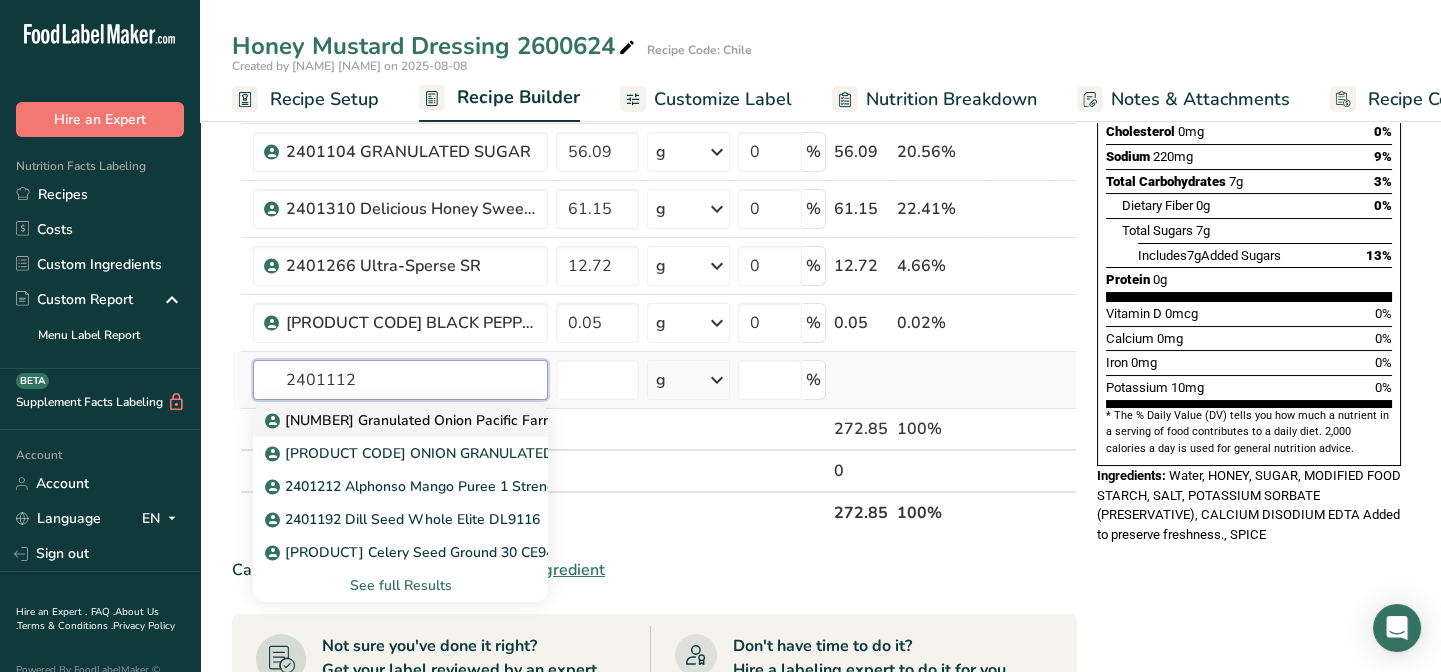 type on "2401112" 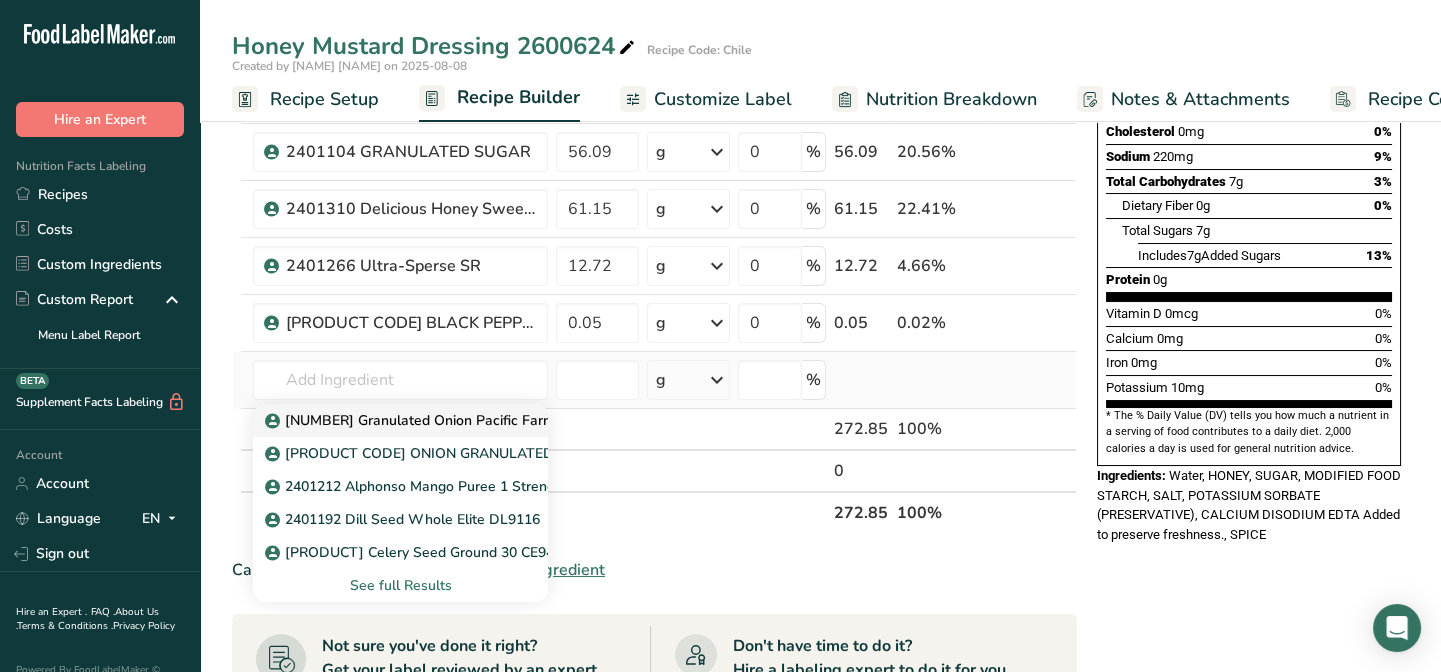 click on "[NUMBER] Granulated Onion Pacific Farms 326-002-1-XLB" at bounding box center (468, 420) 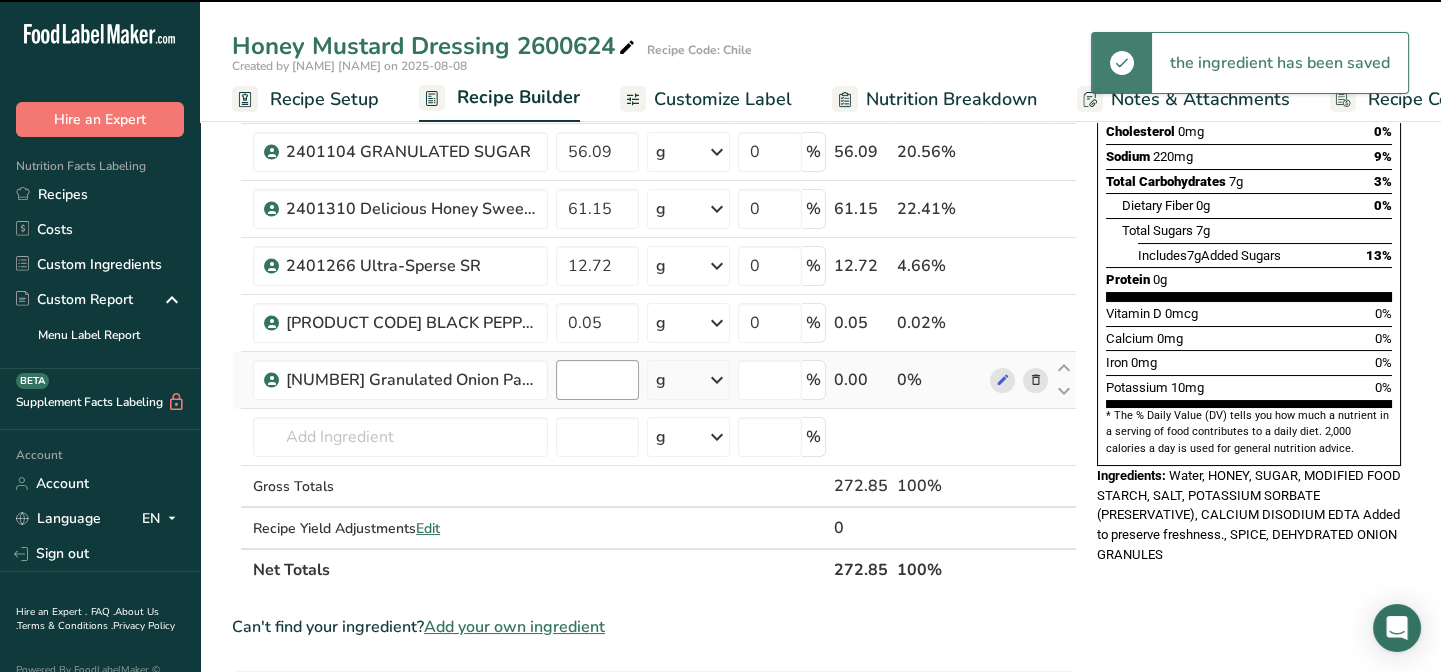 type on "0" 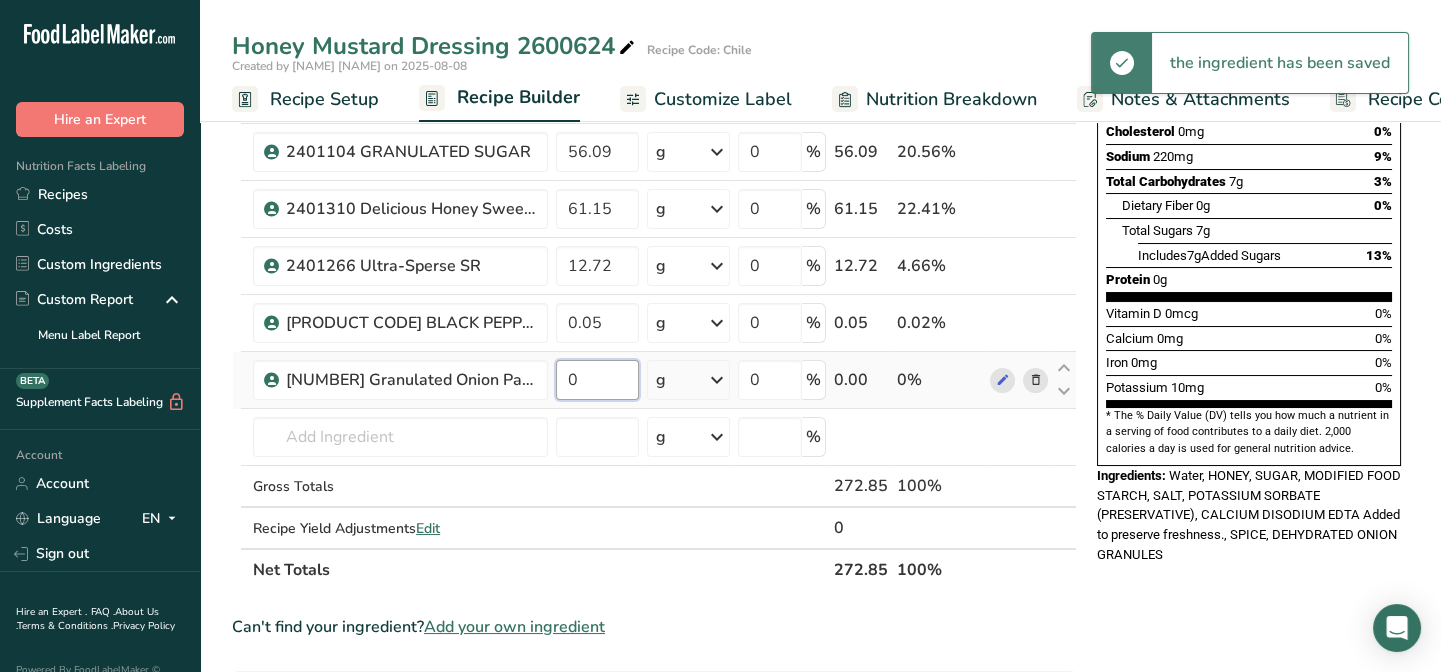 click on "0" at bounding box center [597, 380] 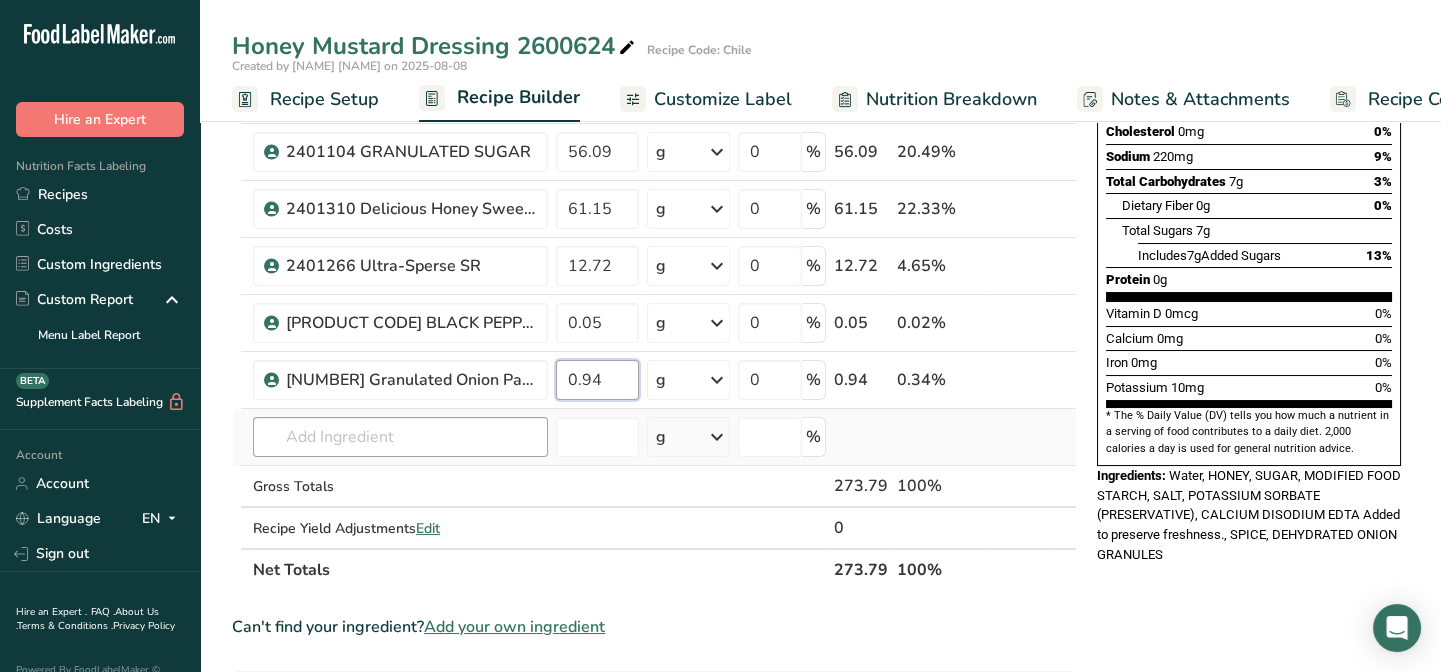 type on "0.94" 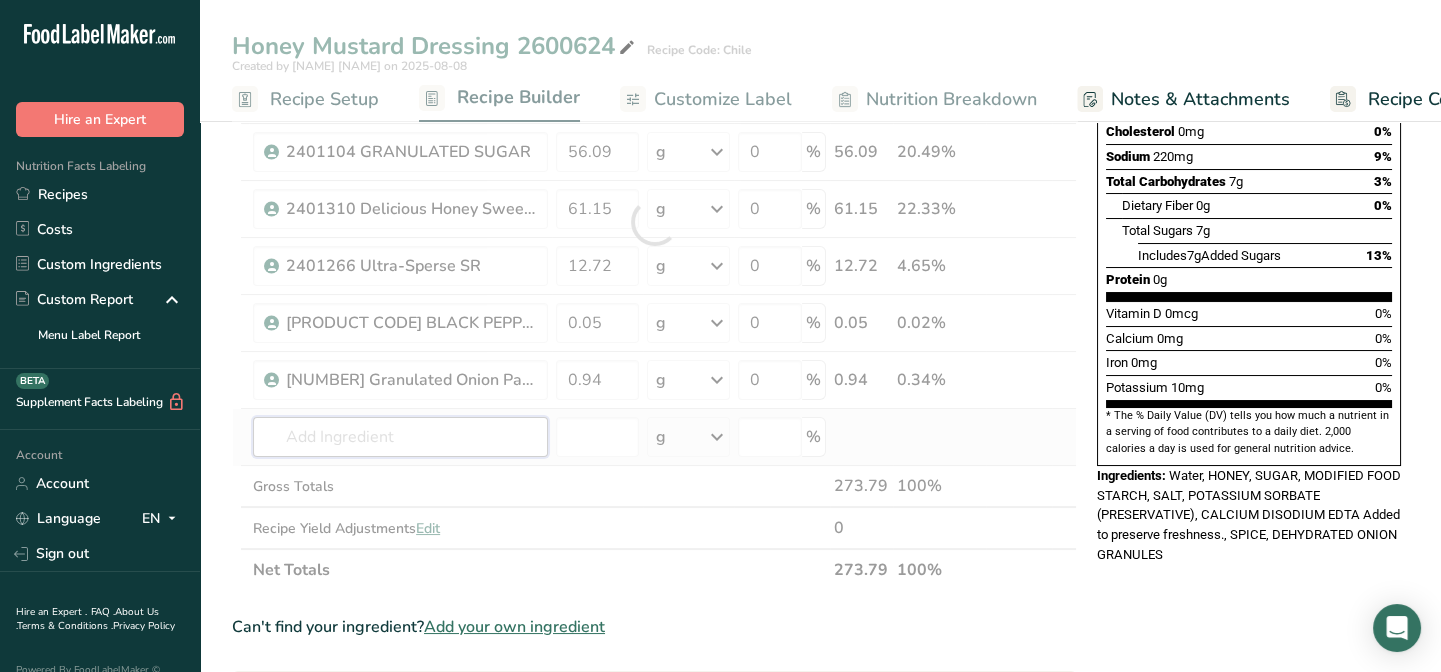 click on "Ingredient *
Amount *
Unit *
Waste *   .a-a{fill:#347362;}.b-a{fill:#fff;}          Grams
Percentage
Beverages, water, tap, drinking
133.85
g
Portions
1 fl oz
1 serving 8 fl oz
1 liter
Weight Units
g
kg
mg
See more
Volume Units
l
Volume units require a density conversion. If you know your ingredient's density enter it below. Otherwise, click on "RIA" our AI Regulatory bot - she will be able to help you
lb/ft3
g/cm3
Confirm
mL
lb/ft3
g/cm3
Confirm" at bounding box center (654, 222) 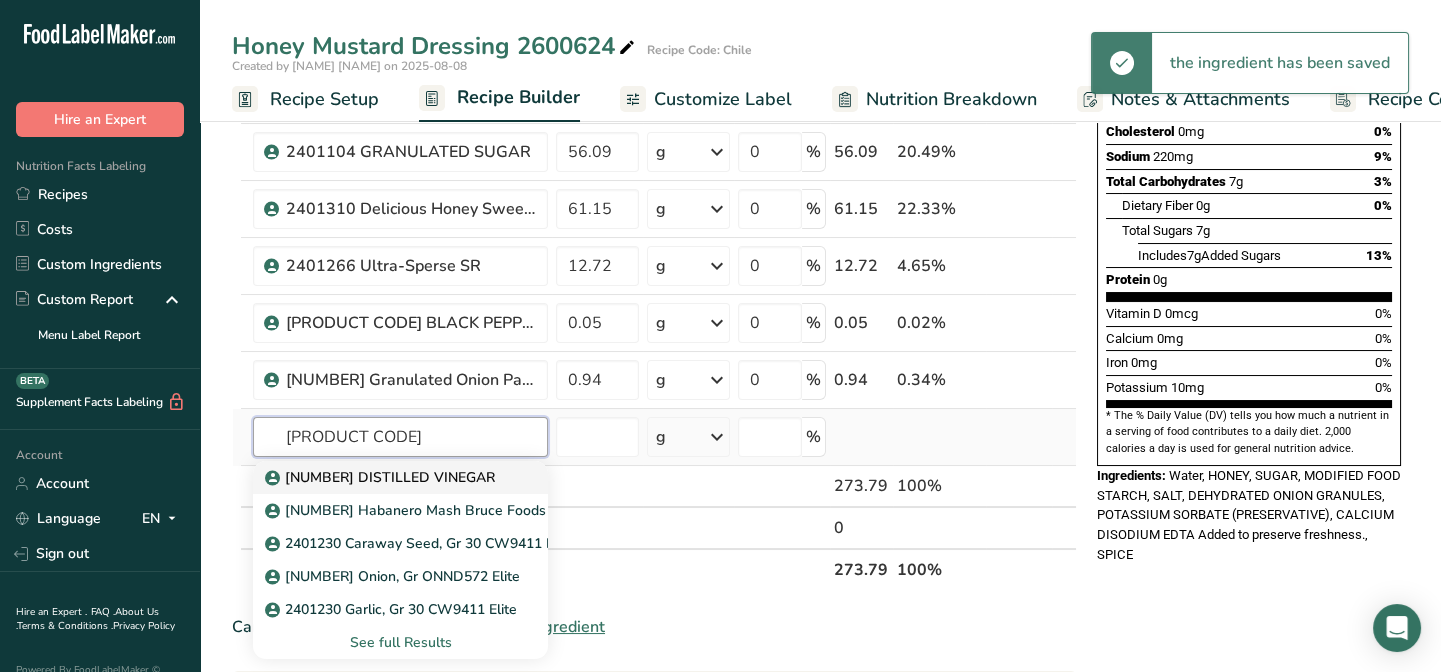 type on "[PRODUCT CODE]" 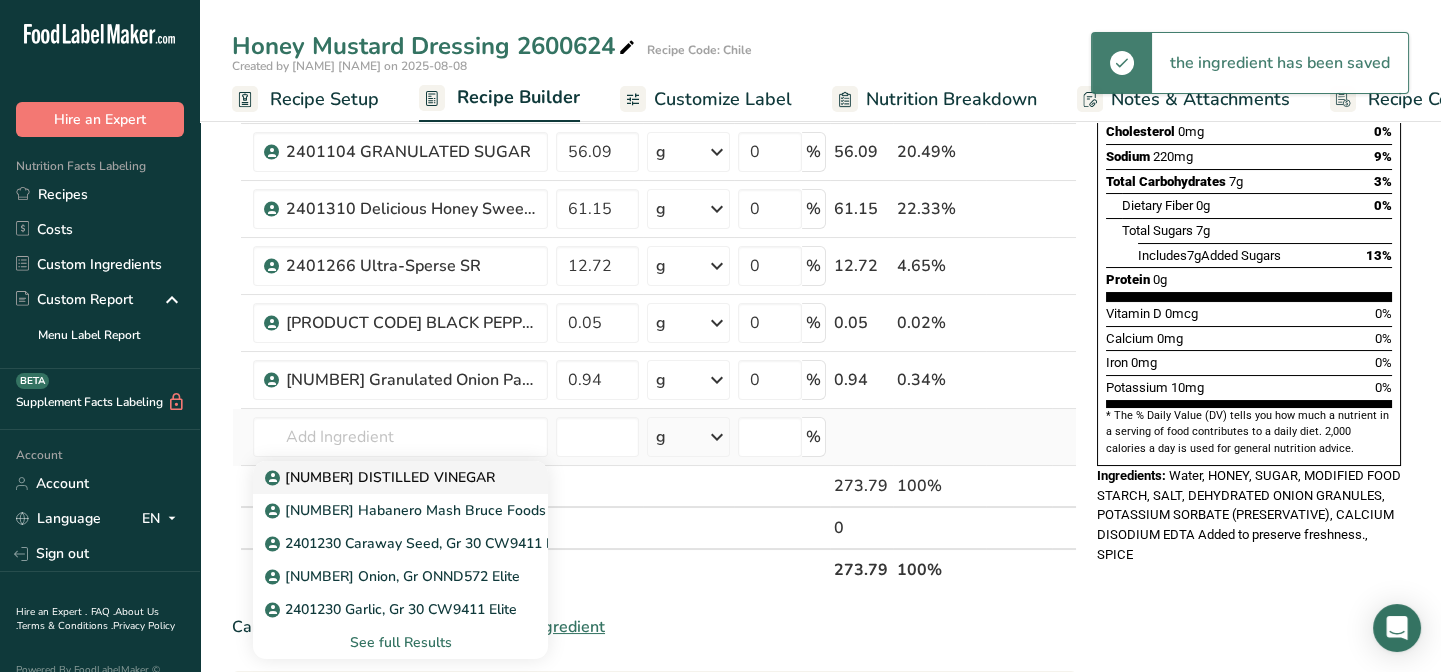 click on "[NUMBER] DISTILLED VINEGAR" at bounding box center [382, 477] 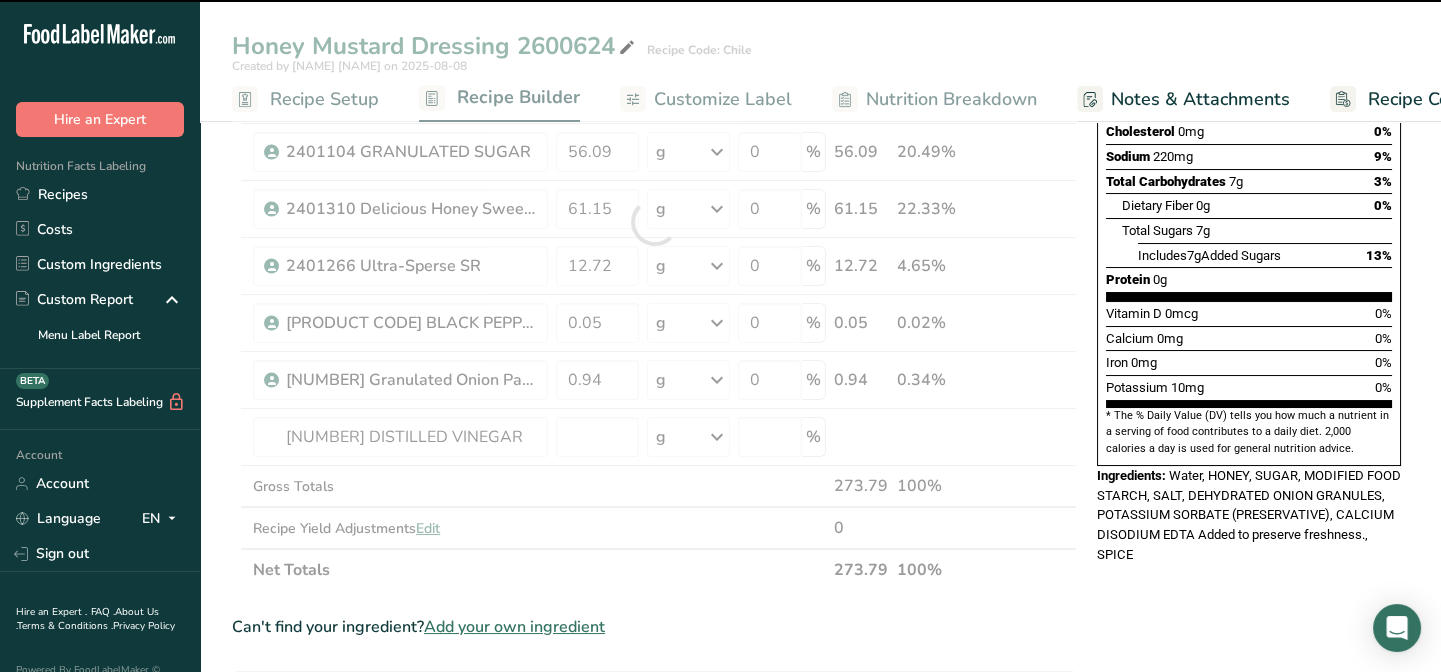 type on "0" 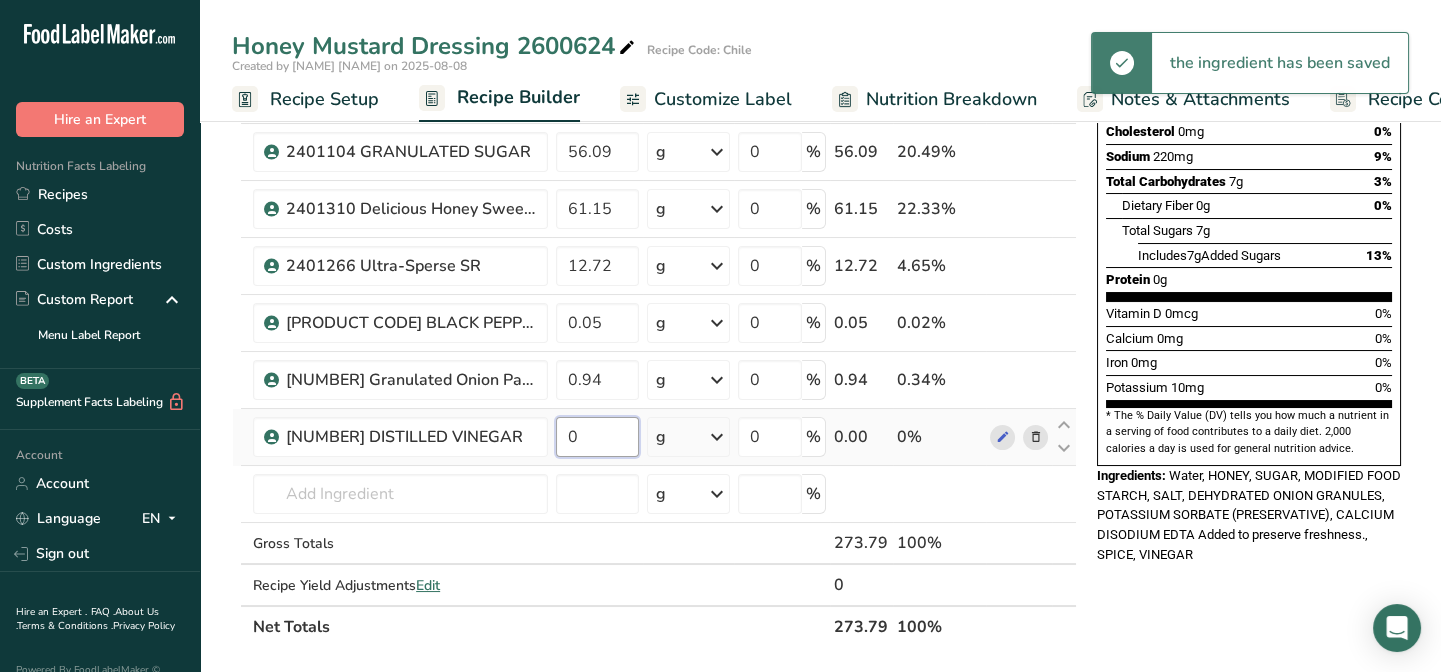 click on "0" at bounding box center (597, 437) 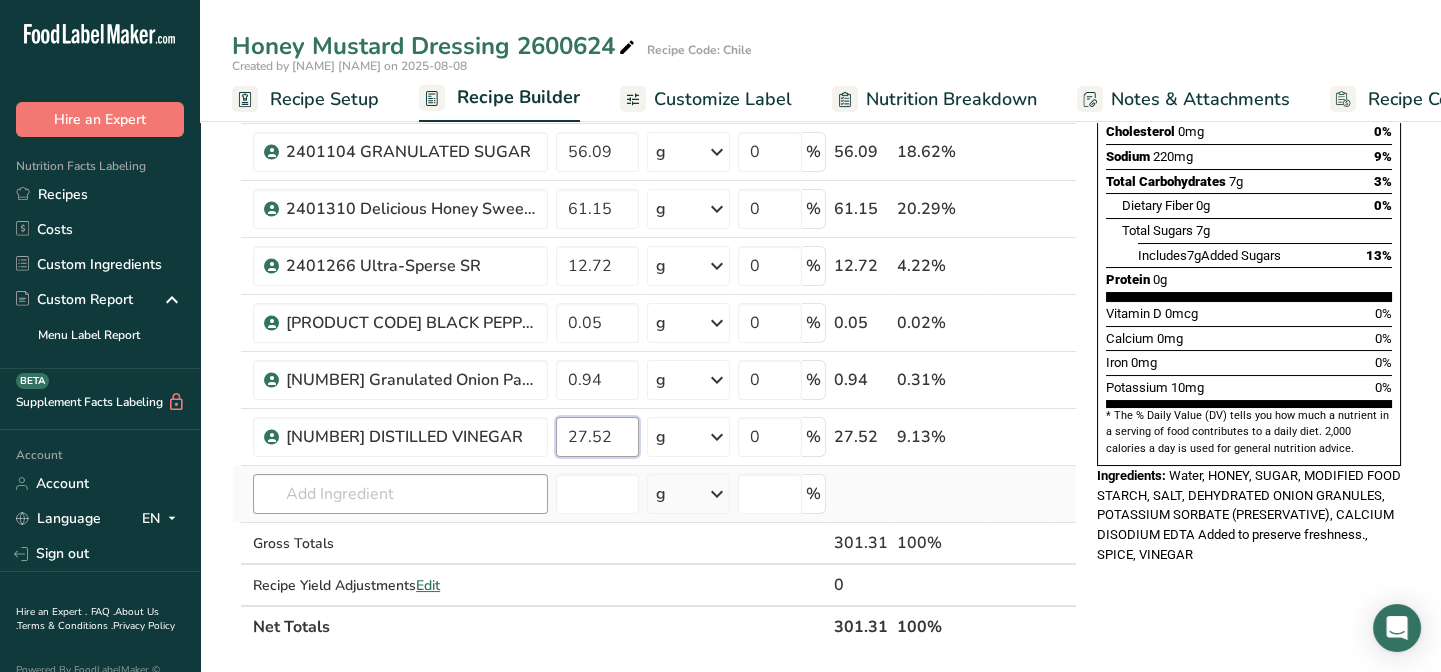 type on "27.52" 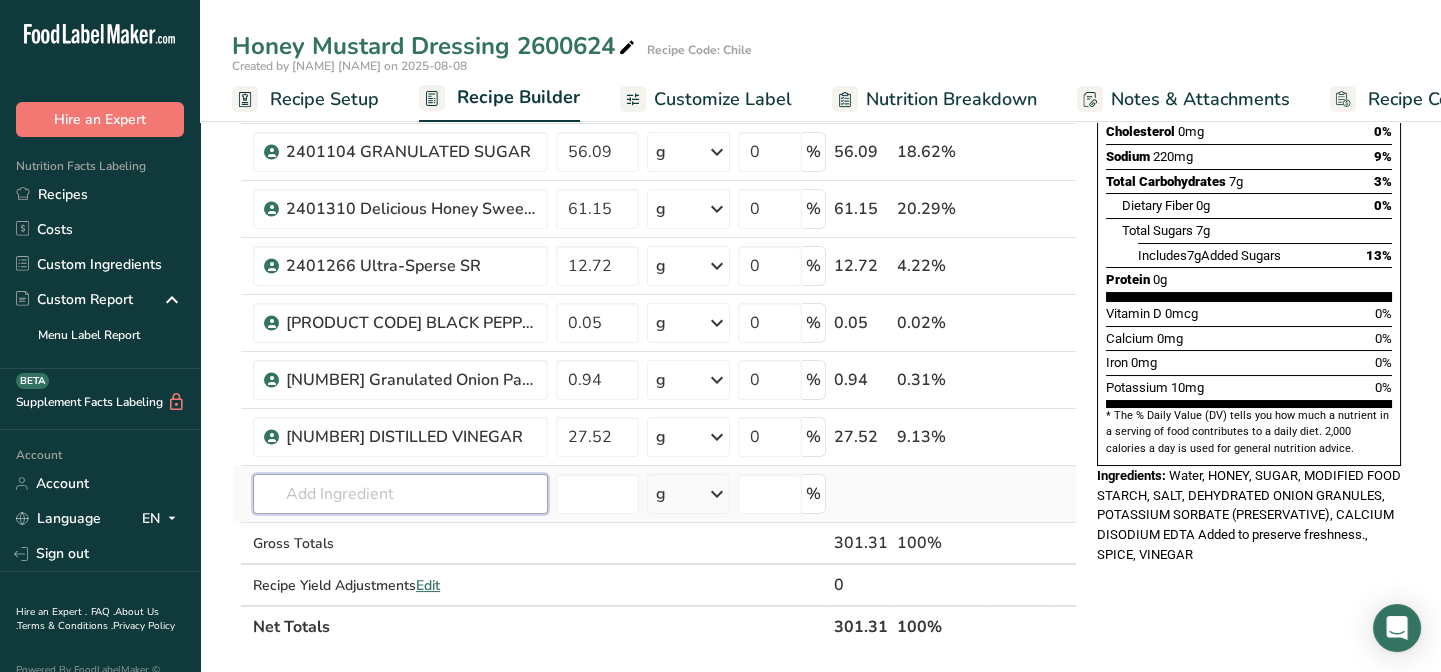 click on "Ingredient *
Amount *
Unit *
Waste *   .a-a{fill:#347362;}.b-a{fill:#fff;}          Grams
Percentage
Beverages, water, tap, drinking
133.85
g
Portions
1 fl oz
1 serving 8 fl oz
1 liter
Weight Units
g
kg
mg
See more
Volume Units
l
Volume units require a density conversion. If you know your ingredient's density enter it below. Otherwise, click on "RIA" our AI Regulatory bot - she will be able to help you
lb/ft3
g/cm3
Confirm
mL
lb/ft3
g/cm3
Confirm" at bounding box center (654, 250) 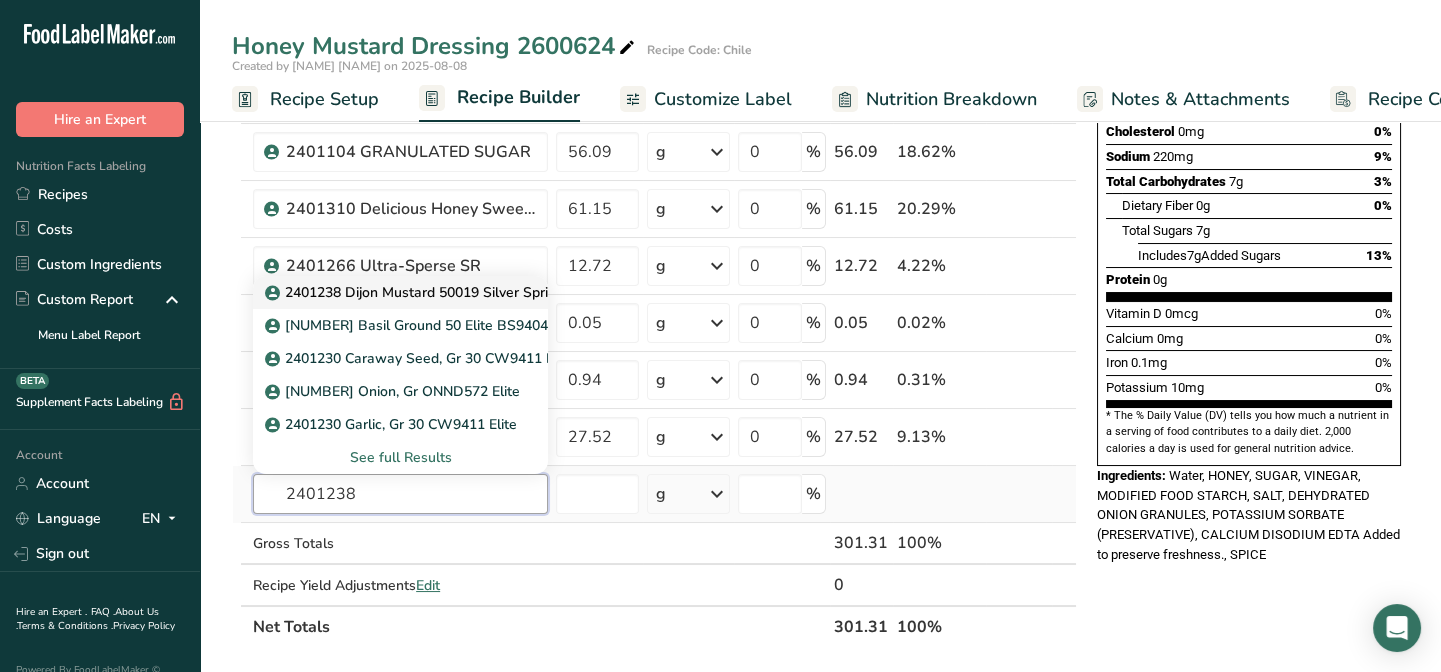 type on "2401238" 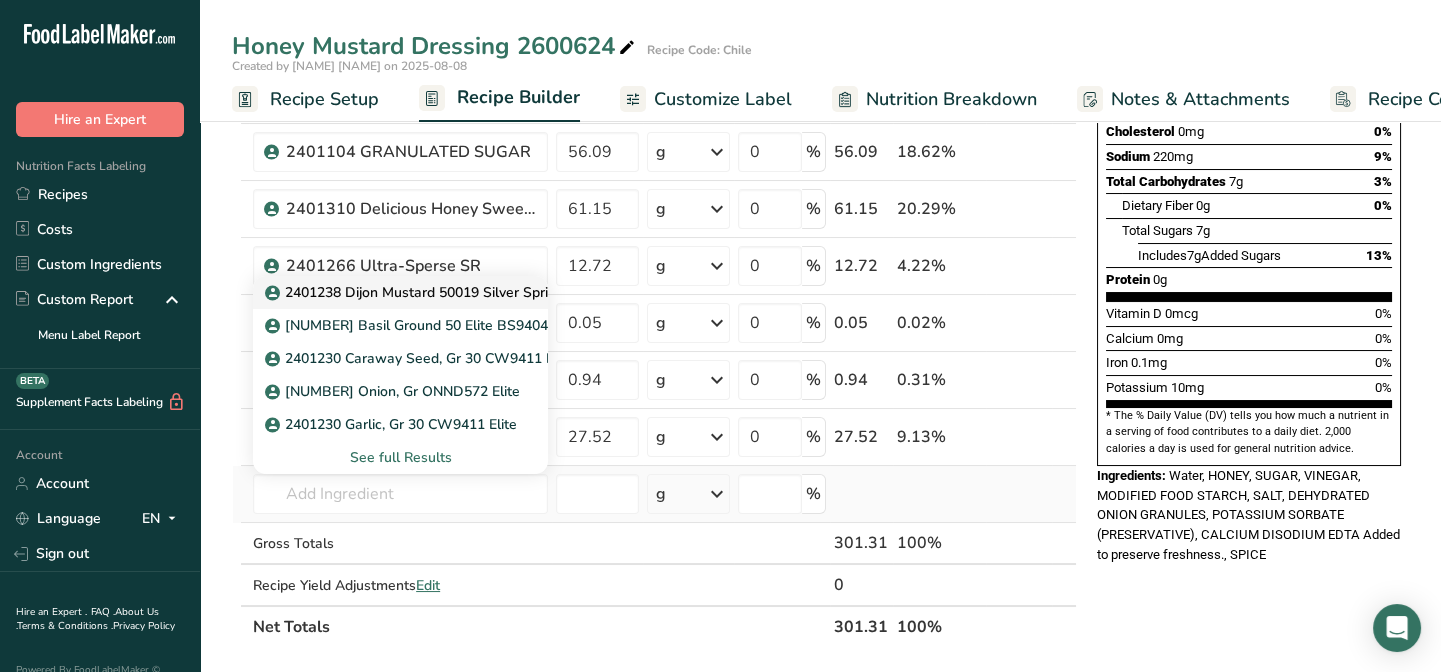 click on "2401238 Dijon Mustard 50019 Silver Spring" at bounding box center [416, 292] 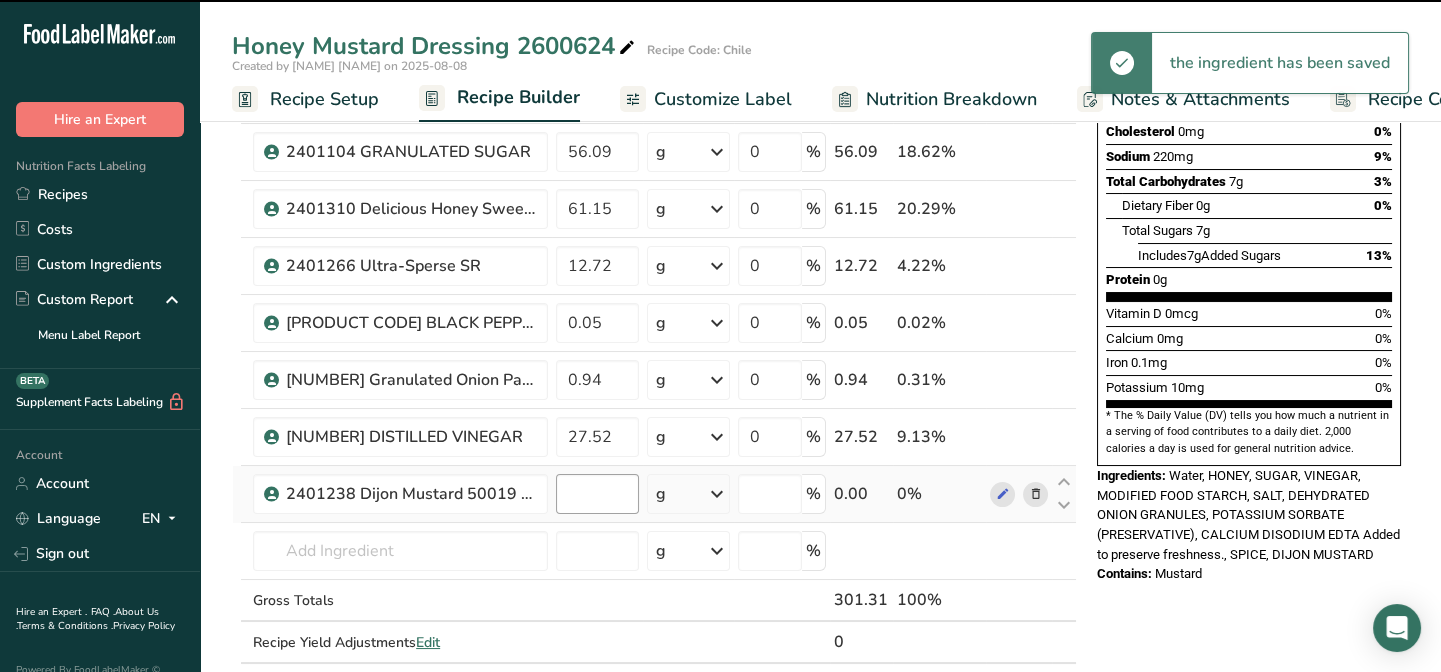 type on "0" 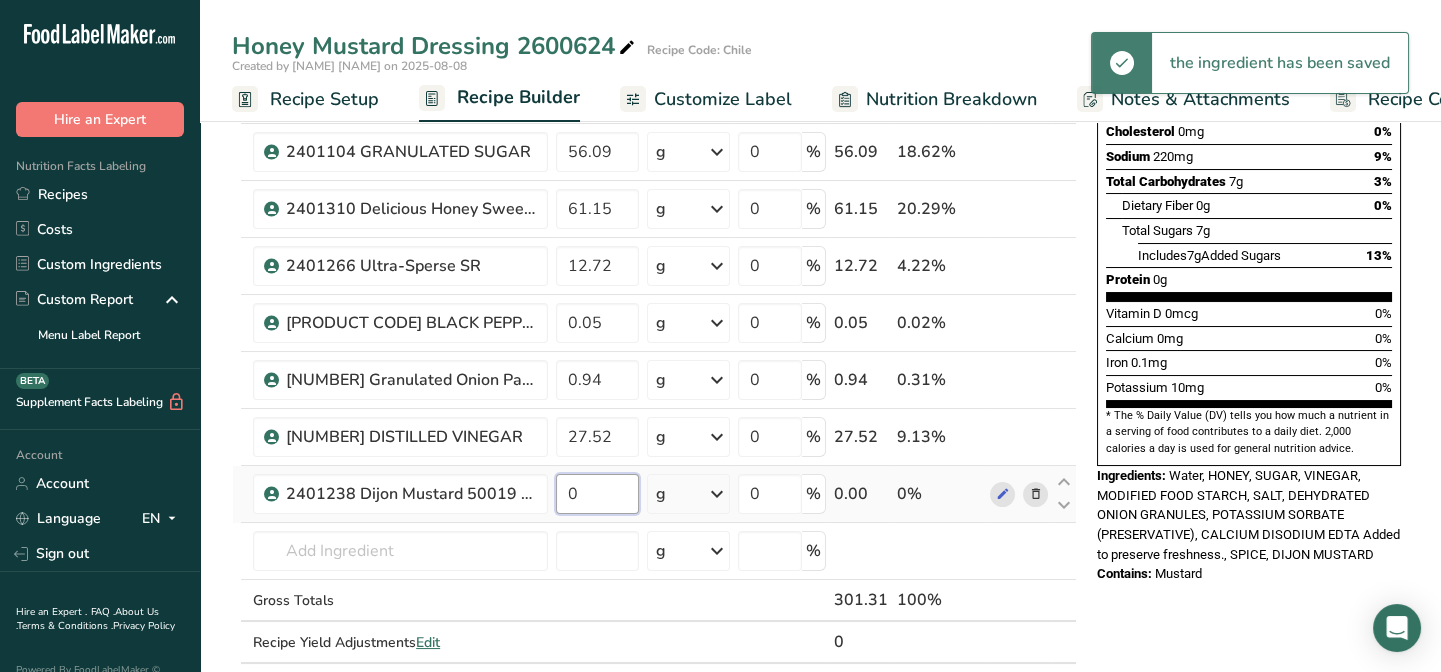 click on "0" at bounding box center (597, 494) 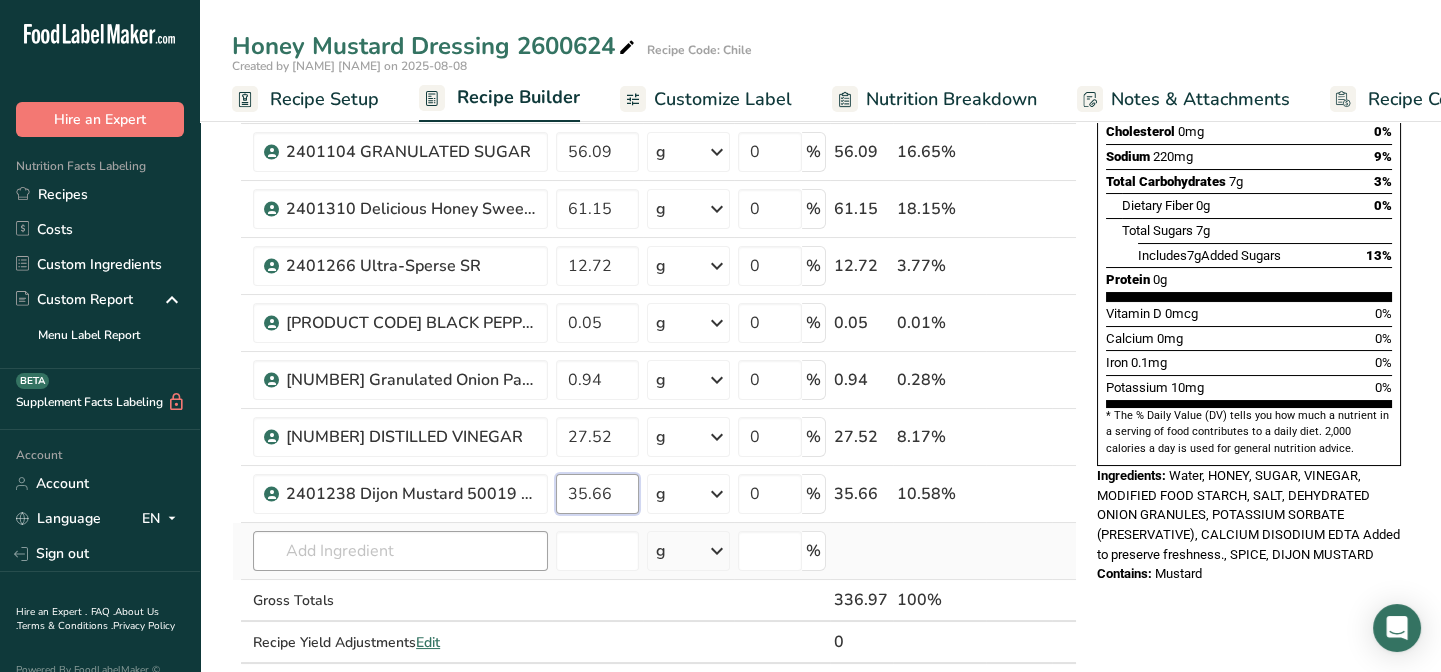 type on "35.66" 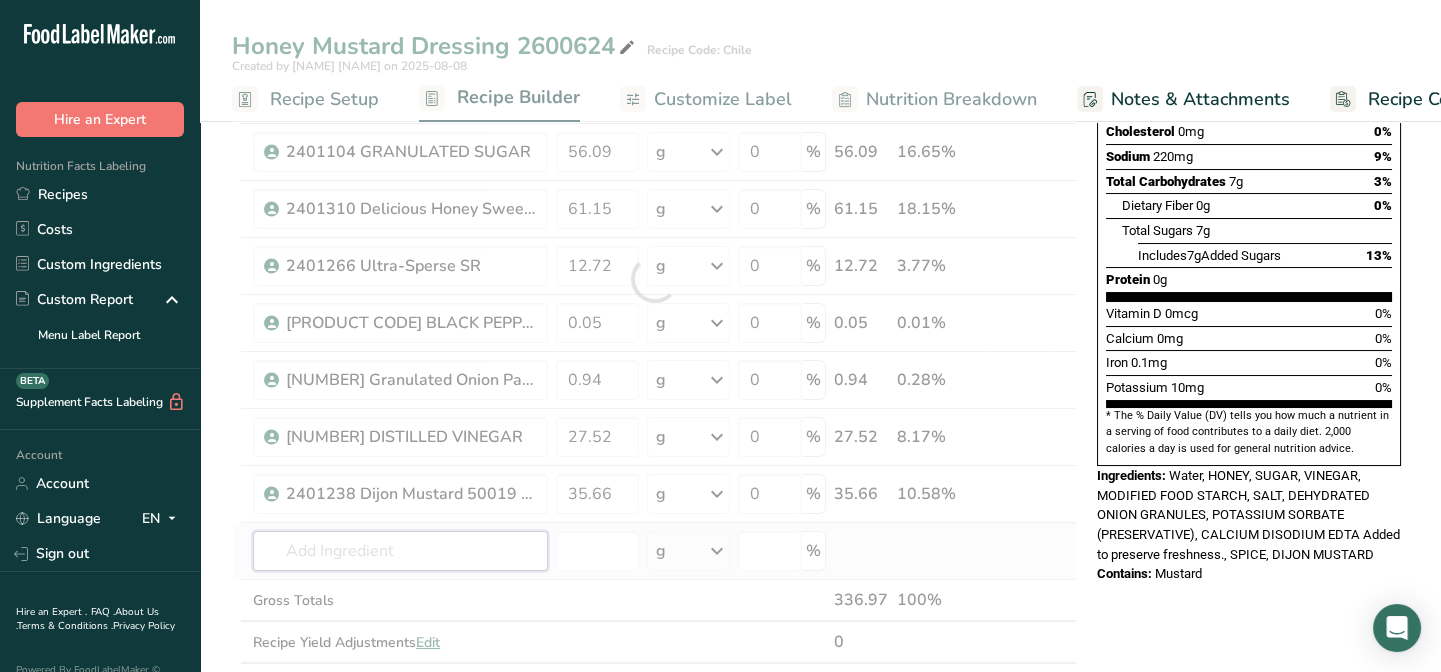 click on "Ingredient *
Amount *
Unit *
Waste *   .a-a{fill:#347362;}.b-a{fill:#fff;}          Grams
Percentage
Beverages, water, tap, drinking
133.85
g
Portions
1 fl oz
1 serving 8 fl oz
1 liter
Weight Units
g
kg
mg
See more
Volume Units
l
Volume units require a density conversion. If you know your ingredient's density enter it below. Otherwise, click on "RIA" our AI Regulatory bot - she will be able to help you
lb/ft3
g/cm3
Confirm
mL
lb/ft3
g/cm3
Confirm" at bounding box center [654, 279] 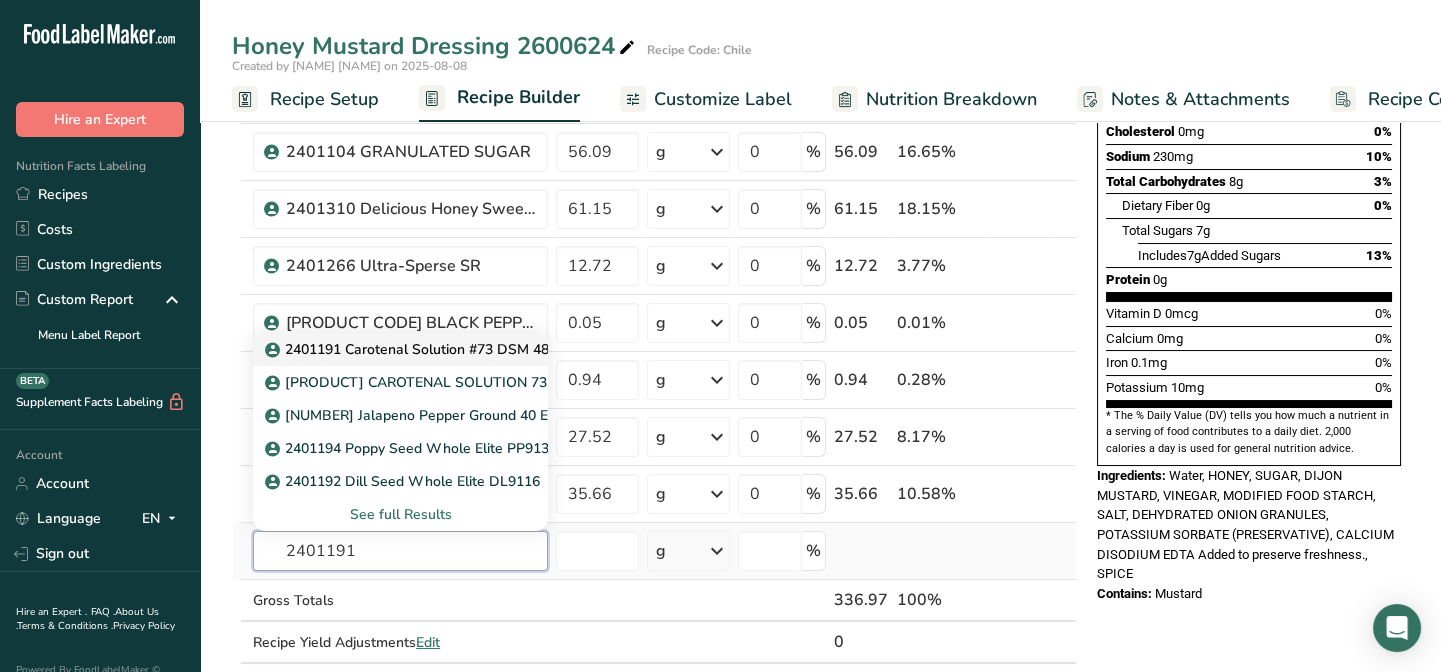 type on "2401191" 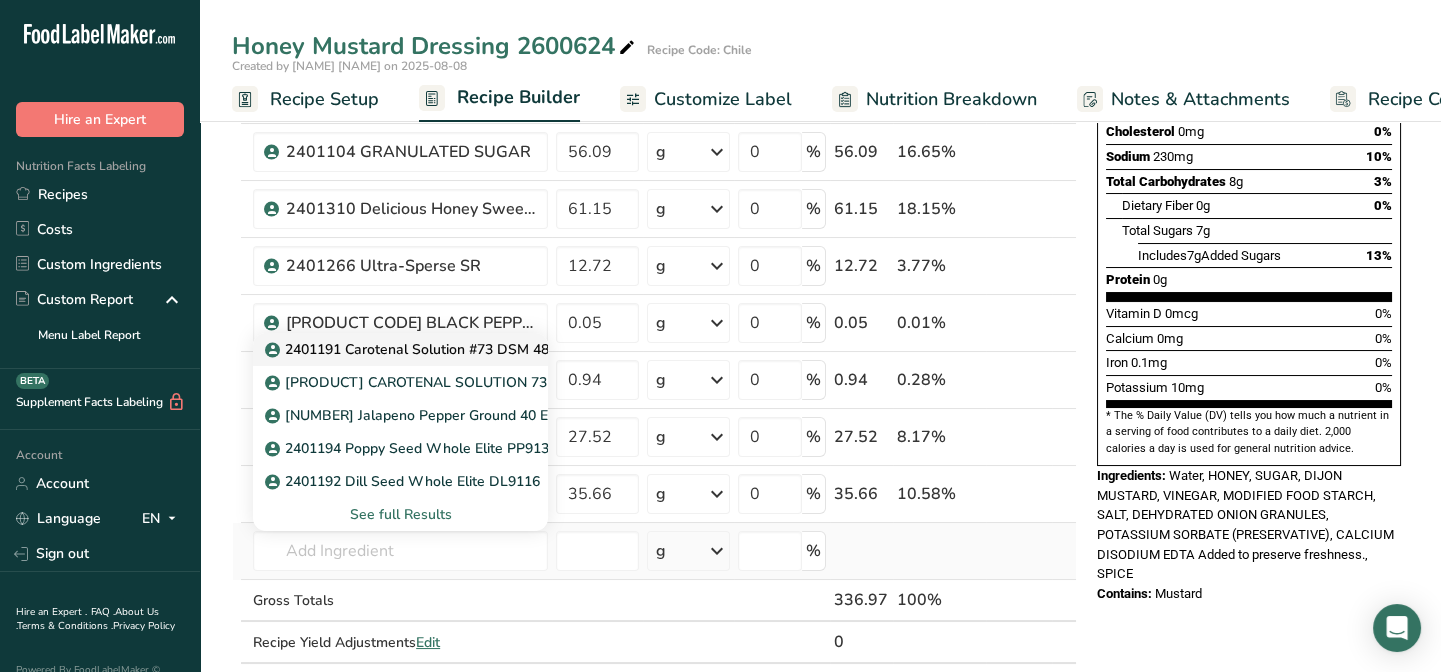 click on "2401191 Carotenal Solution #73 DSM 480541" at bounding box center (425, 349) 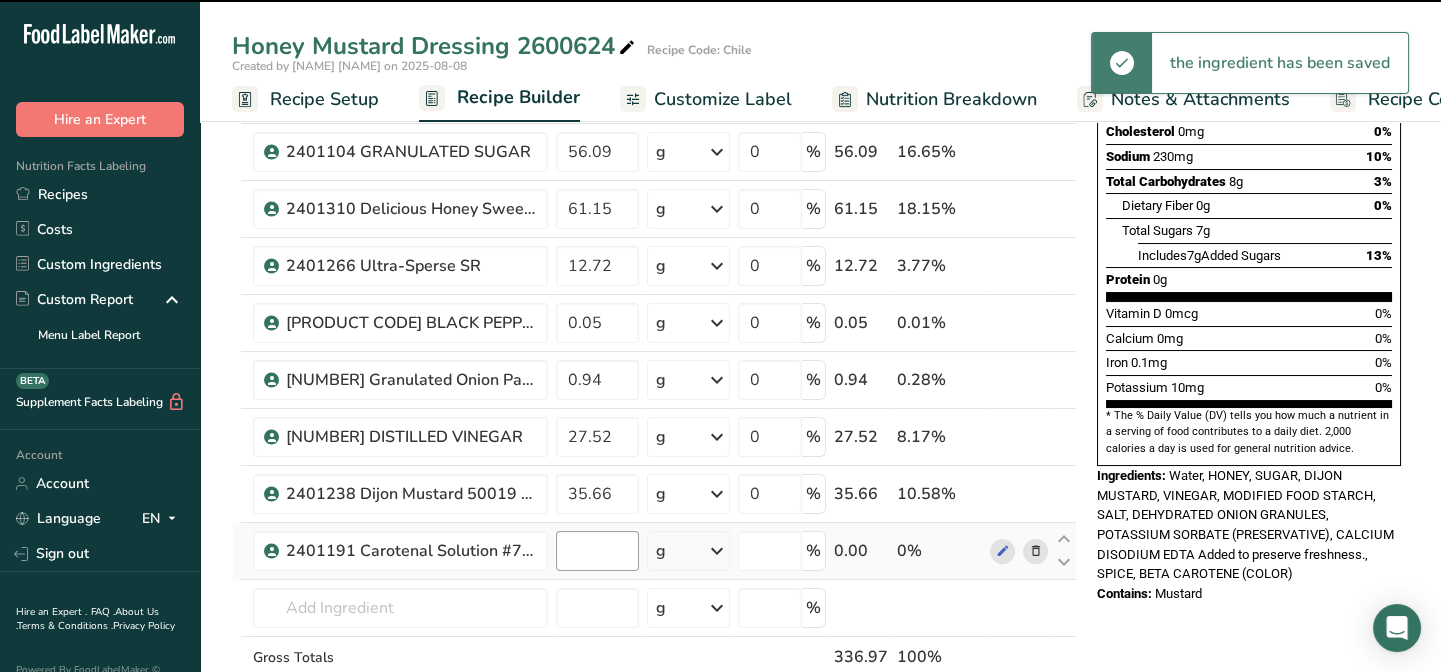 type on "0" 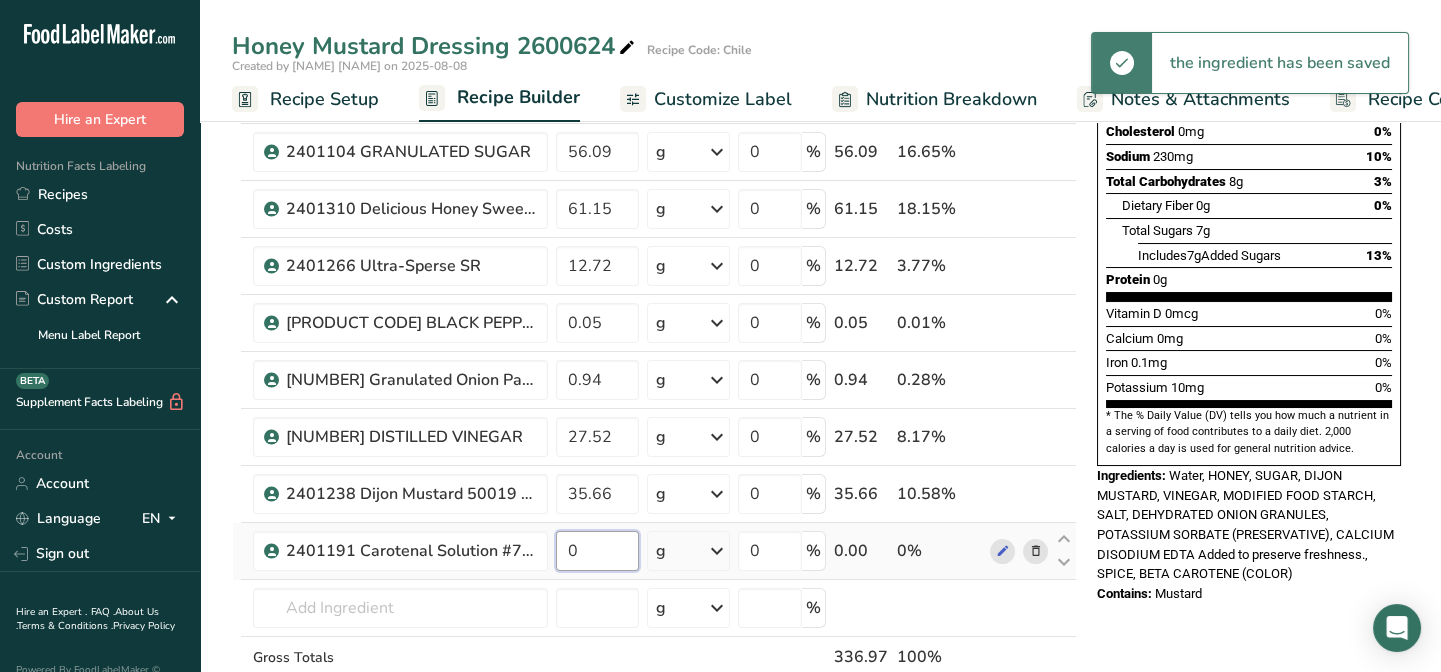 click on "0" at bounding box center (597, 551) 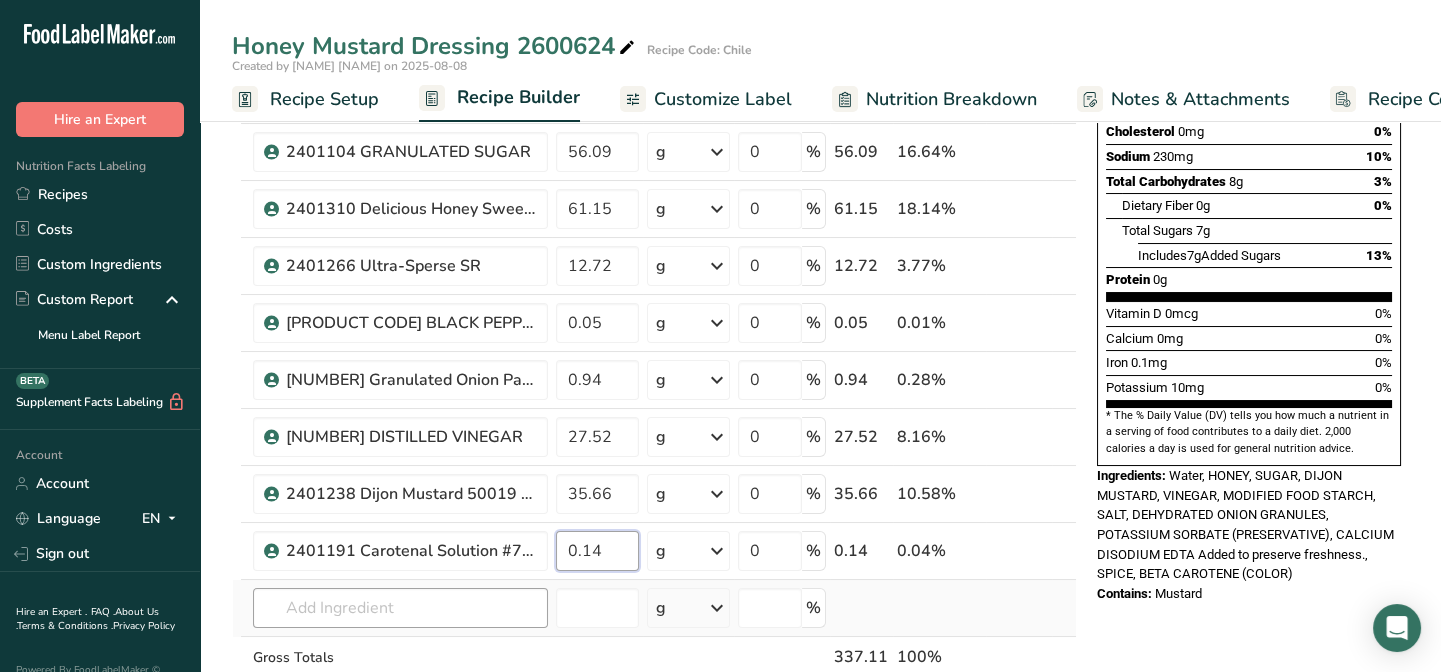 type on "0.14" 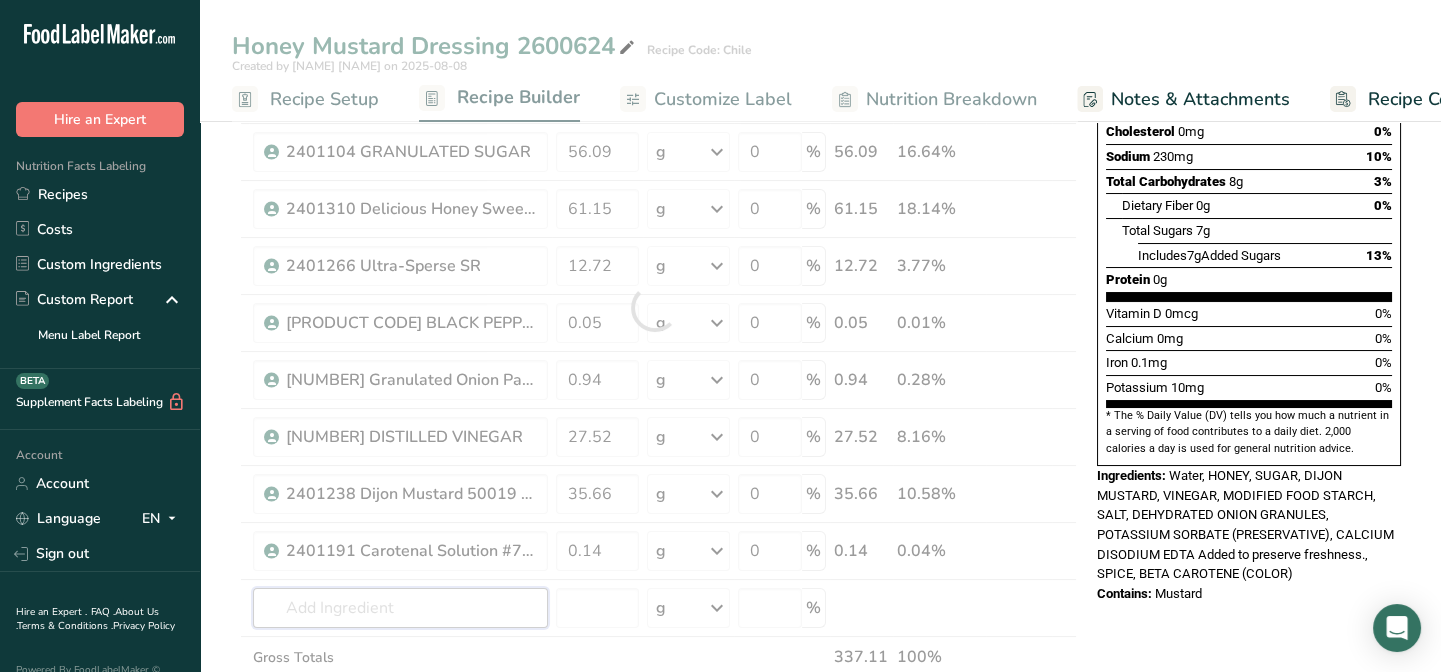 click on "Ingredient *
Amount *
Unit *
Waste *   .a-a{fill:#347362;}.b-a{fill:#fff;}          Grams
Percentage
Beverages, water, tap, drinking
133.85
g
Portions
1 fl oz
1 serving 8 fl oz
1 liter
Weight Units
g
kg
mg
See more
Volume Units
l
Volume units require a density conversion. If you know your ingredient's density enter it below. Otherwise, click on "RIA" our AI Regulatory bot - she will be able to help you
lb/ft3
g/cm3
Confirm
mL
lb/ft3
g/cm3
Confirm" at bounding box center (654, 307) 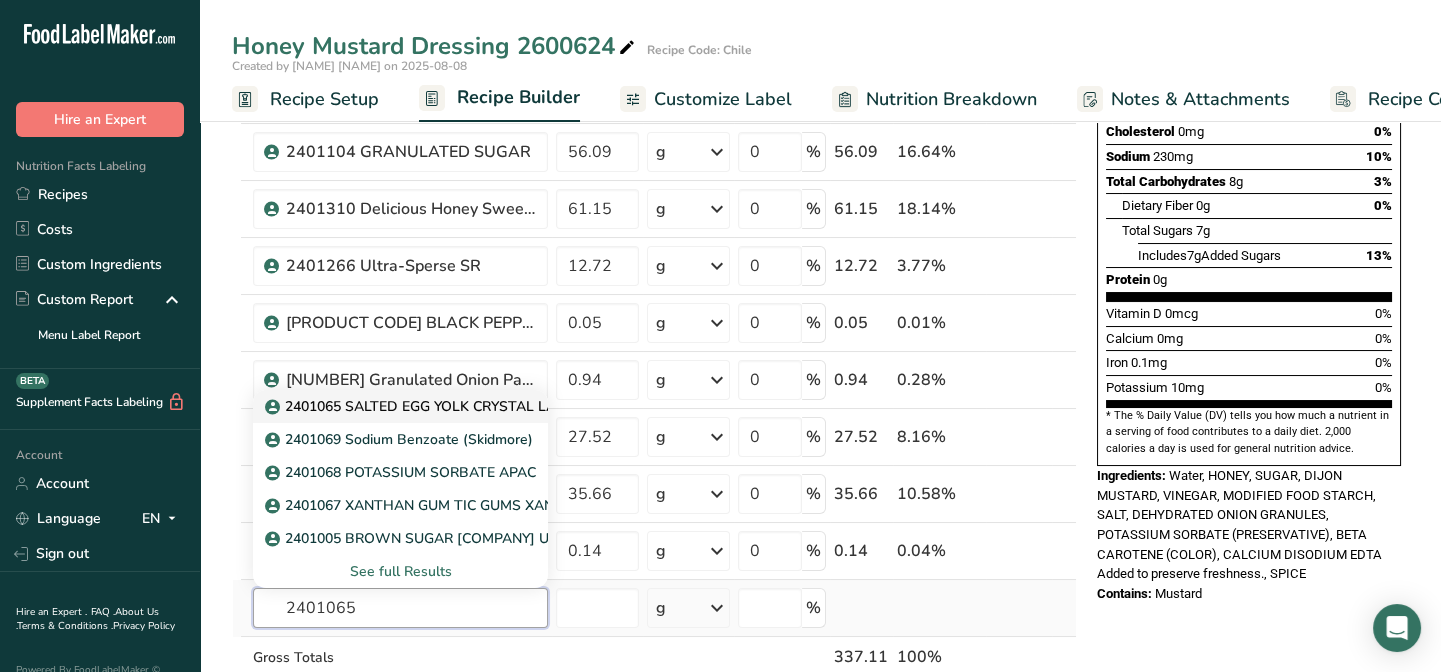 type on "2401065" 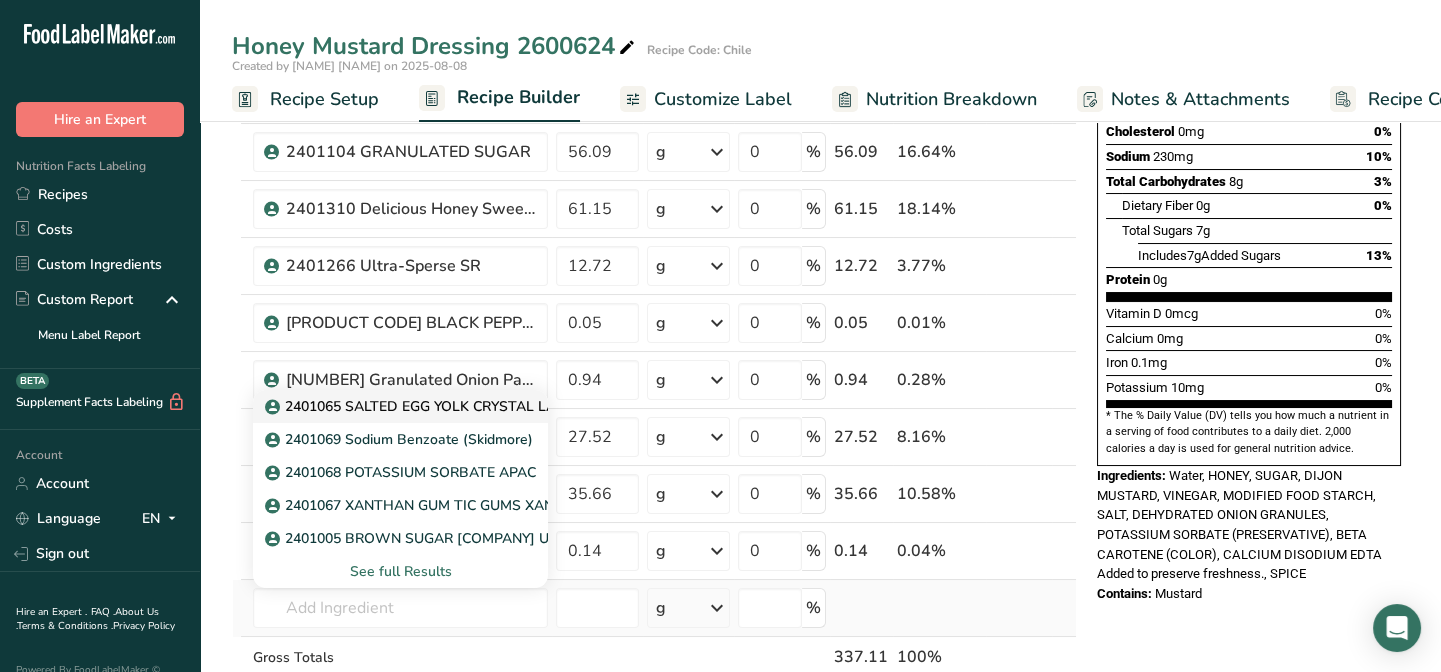 click on "2401065 SALTED EGG YOLK CRYSTAL LAKE" at bounding box center (421, 406) 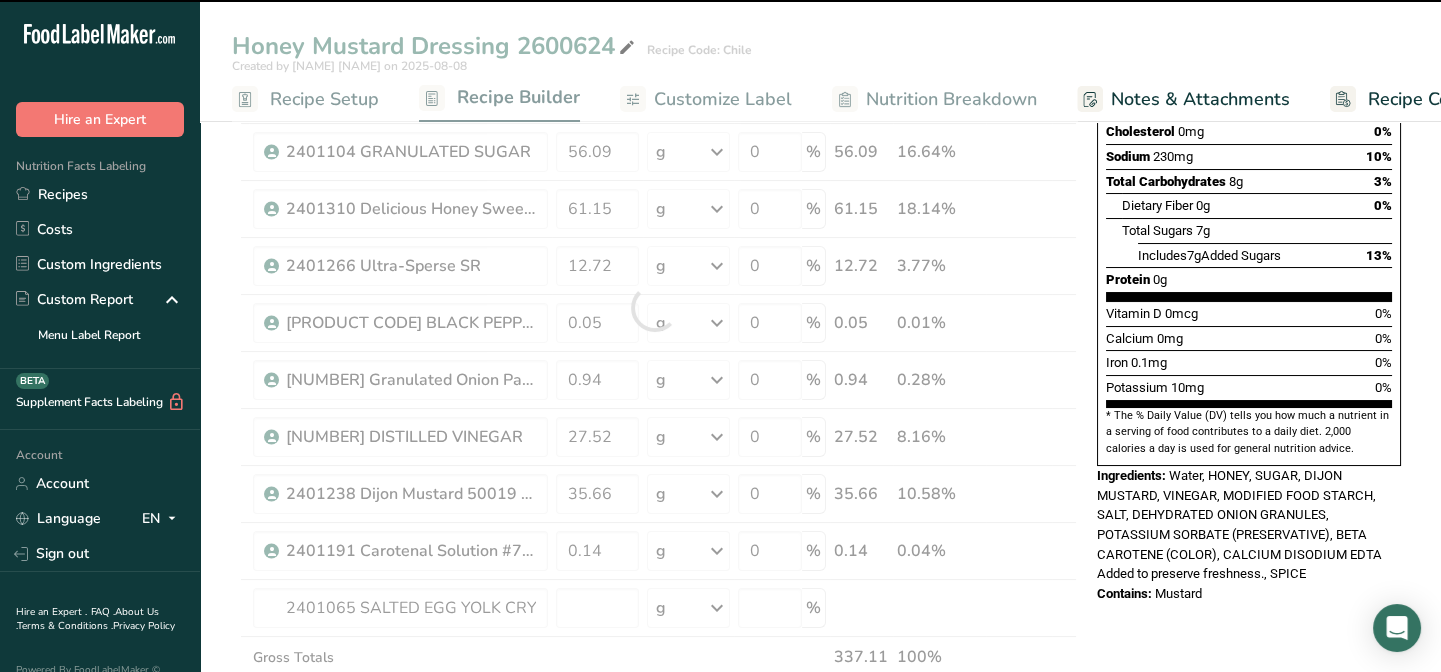 type on "0" 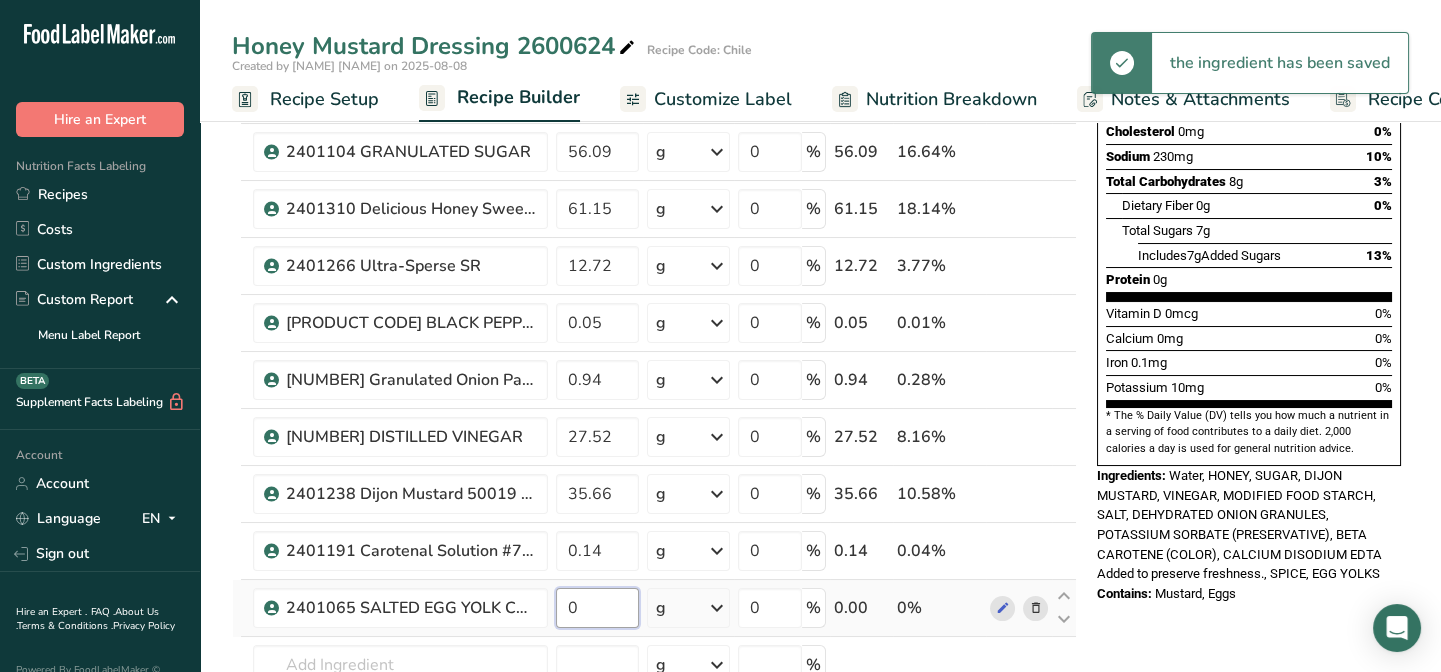 click on "0" at bounding box center [597, 608] 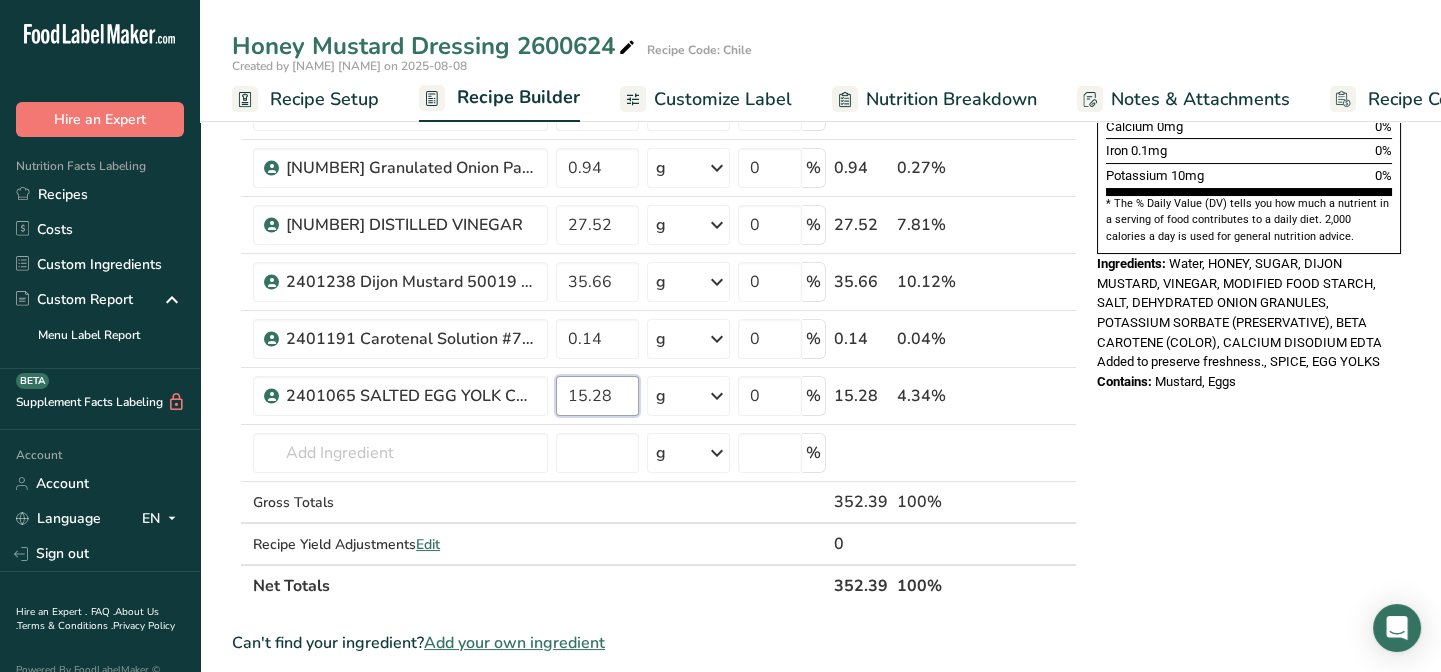 scroll, scrollTop: 636, scrollLeft: 0, axis: vertical 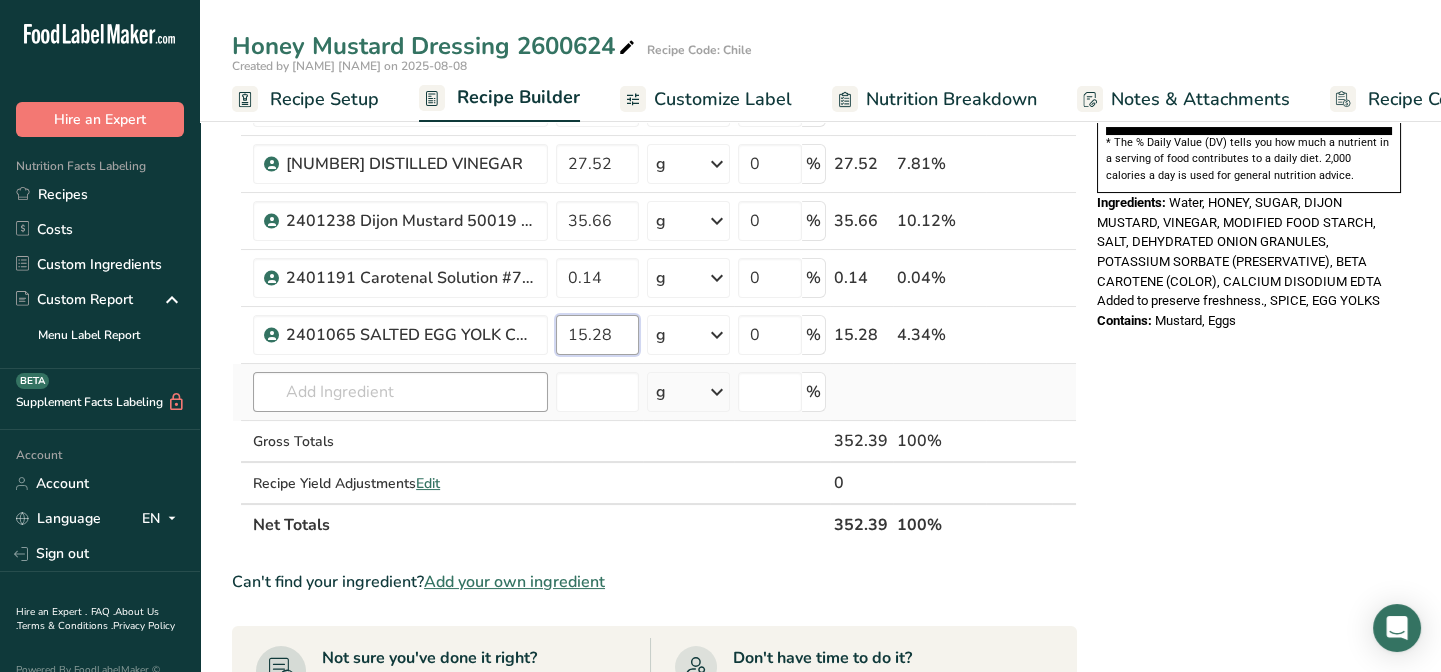 type on "15.28" 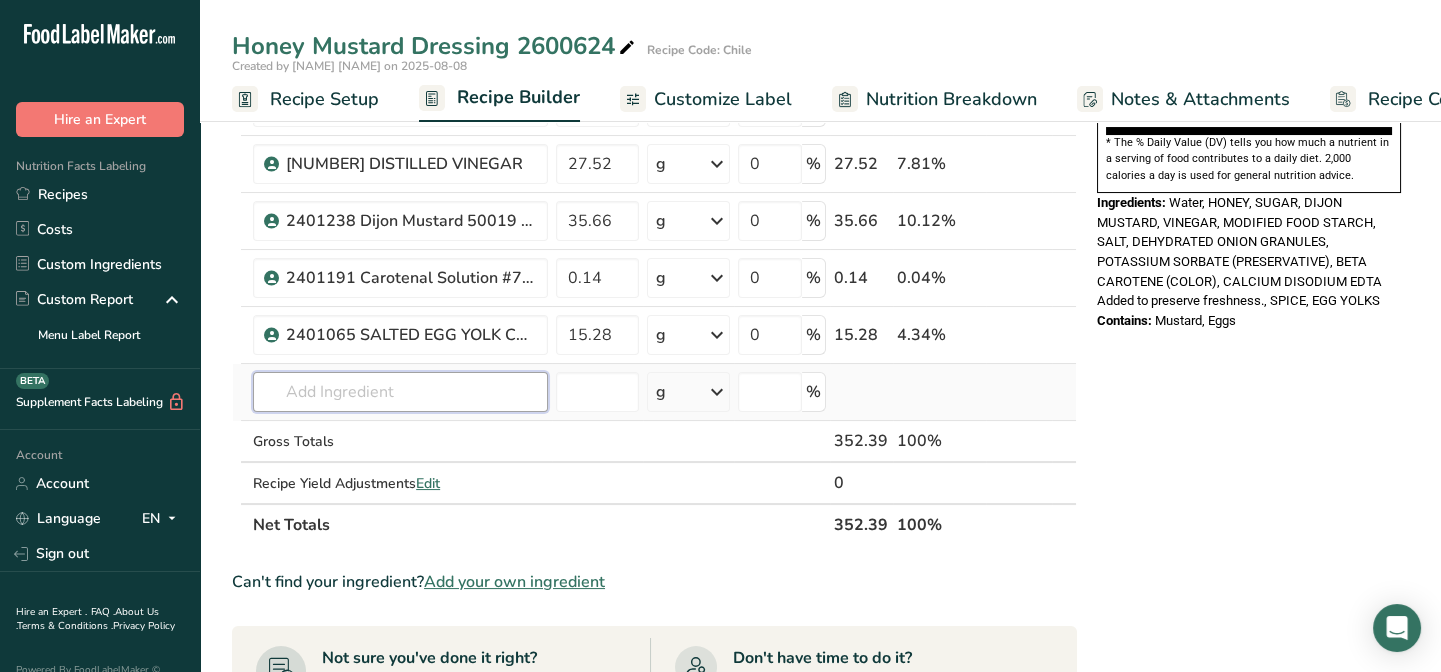 click on "Ingredient *
Amount *
Unit *
Waste *   .a-a{fill:#347362;}.b-a{fill:#fff;}          Grams
Percentage
Beverages, water, tap, drinking
133.85
g
Portions
1 fl oz
1 serving 8 fl oz
1 liter
Weight Units
g
kg
mg
See more
Volume Units
l
Volume units require a density conversion. If you know your ingredient's density enter it below. Otherwise, click on "RIA" our AI Regulatory bot - she will be able to help you
lb/ft3
g/cm3
Confirm
mL
lb/ft3
g/cm3
Confirm" at bounding box center (654, 63) 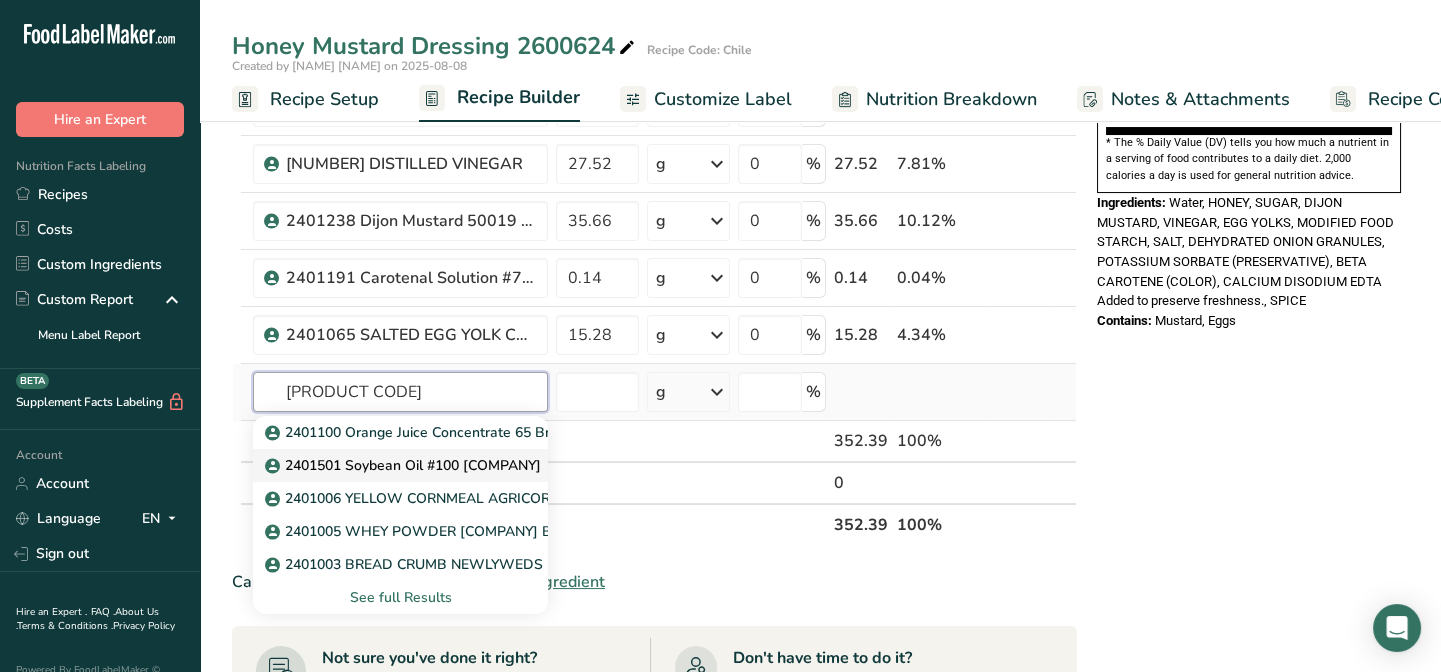 type on "[PRODUCT CODE]" 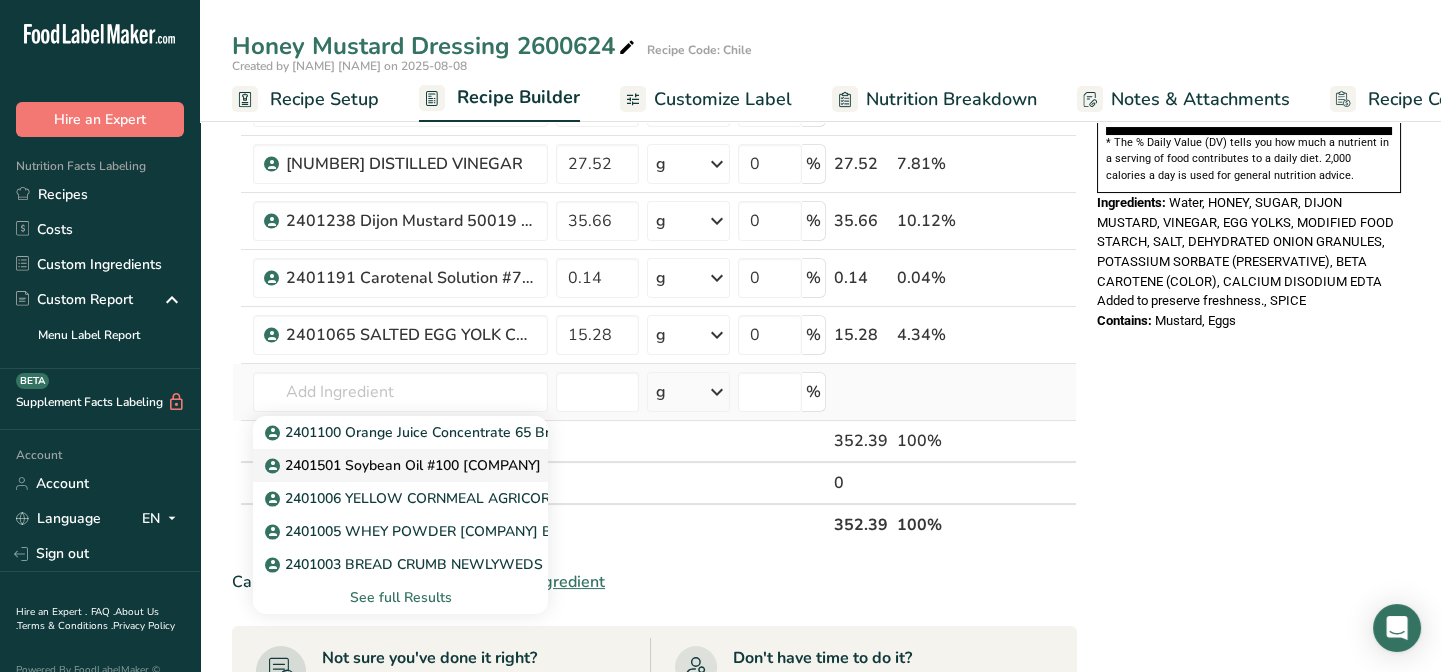 click on "2401501 Soybean Oil #100 [COMPANY]" at bounding box center (405, 465) 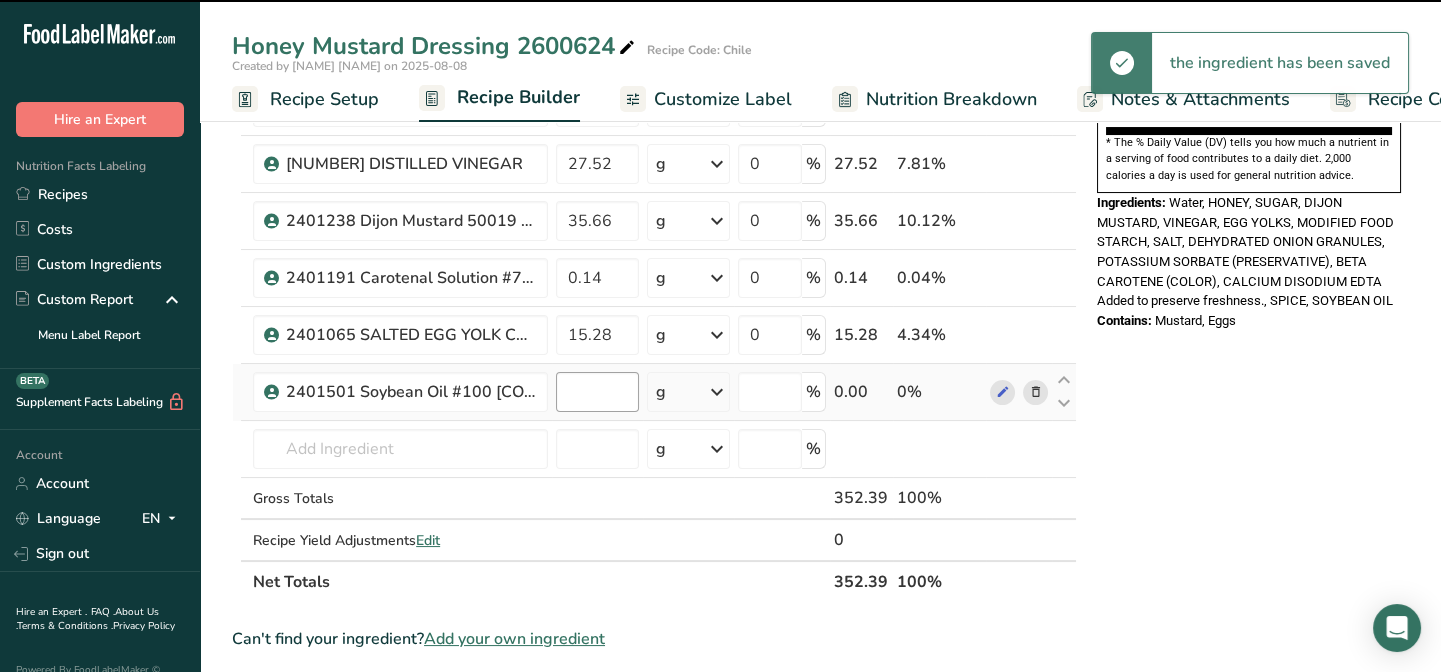 type on "0" 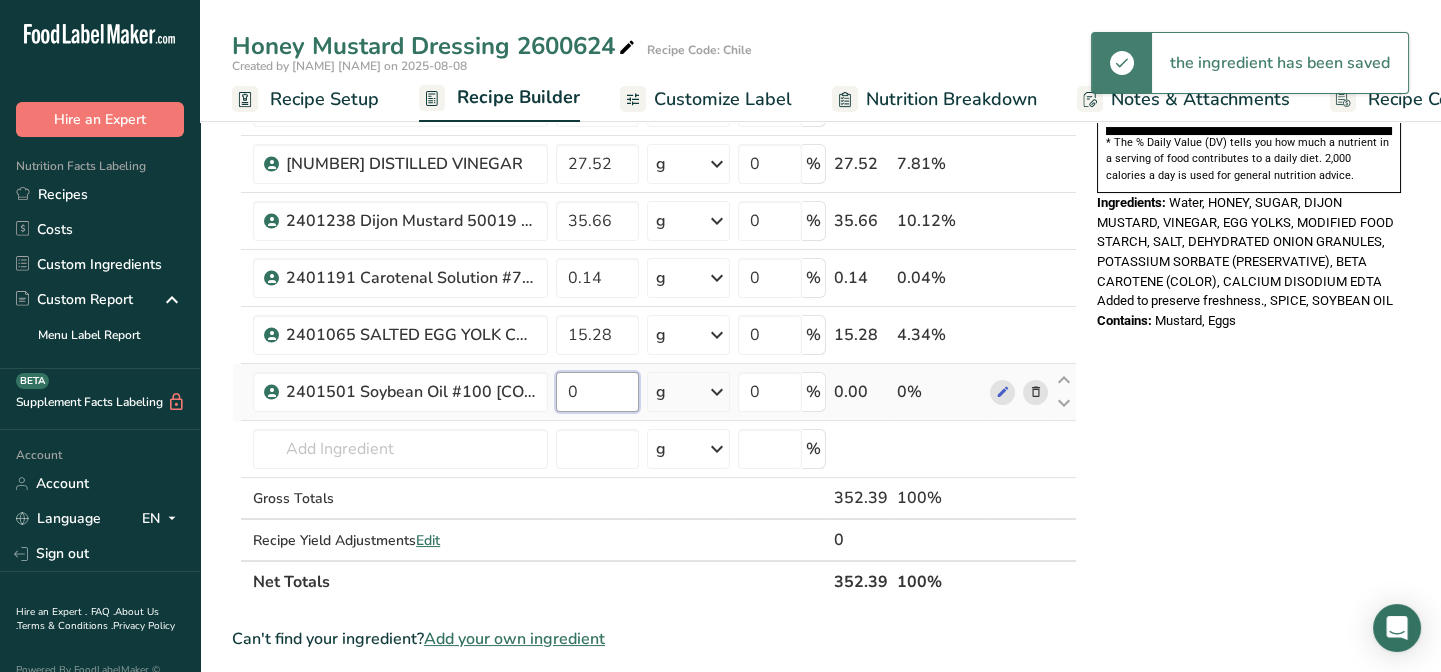 click on "0" at bounding box center (597, 392) 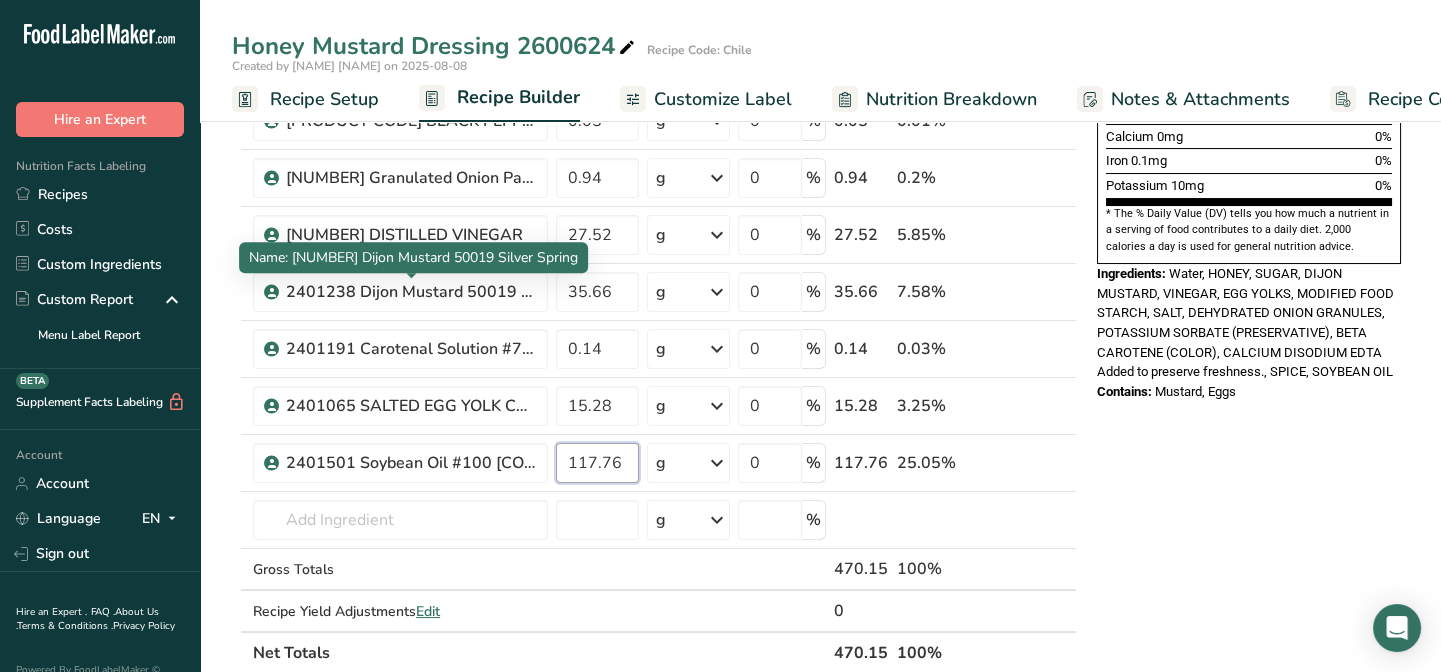 scroll, scrollTop: 454, scrollLeft: 0, axis: vertical 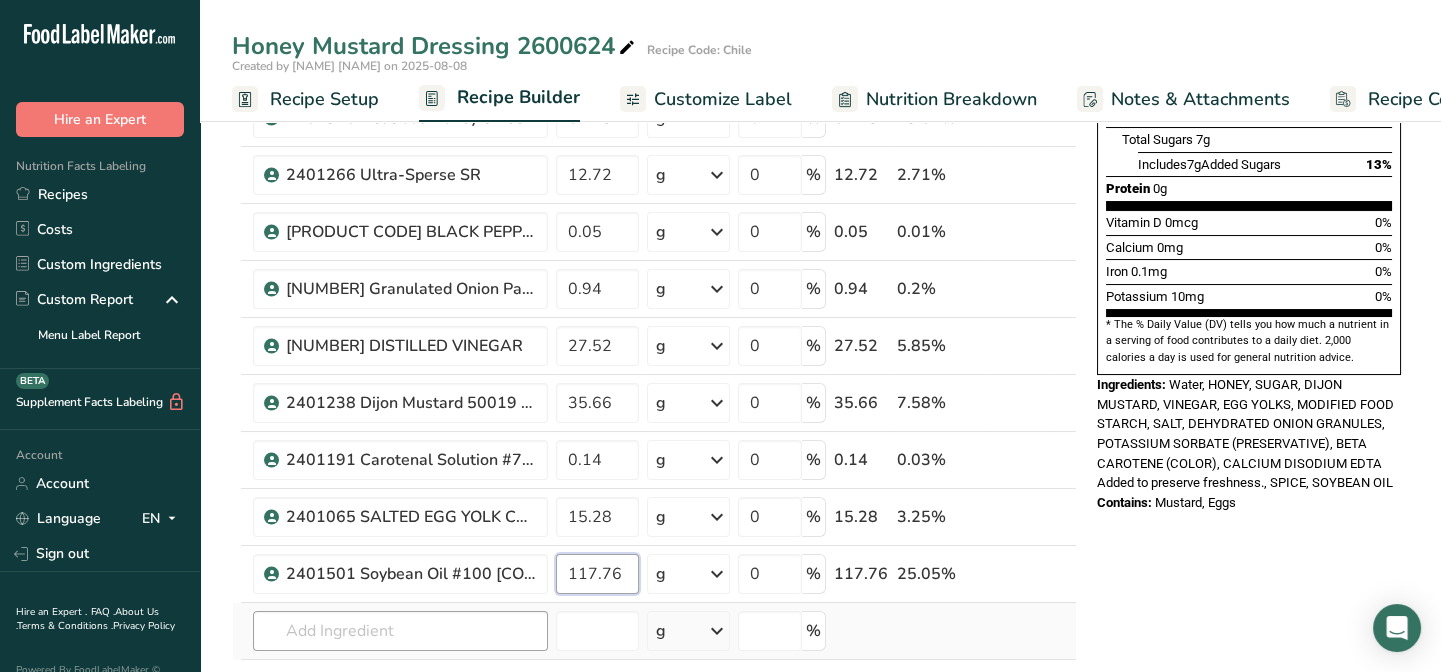 type on "117.76" 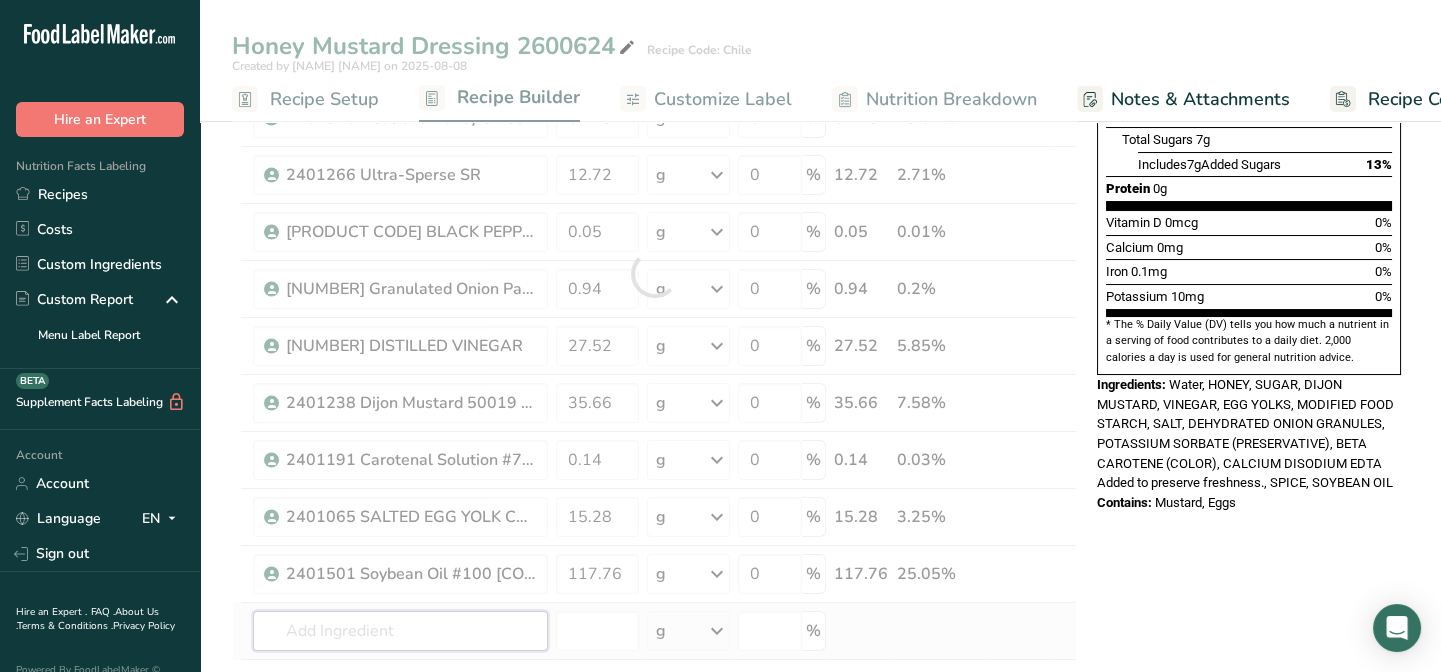 click on "Ingredient *
Amount *
Unit *
Waste *   .a-a{fill:#347362;}.b-a{fill:#fff;}          Grams
Percentage
Beverages, water, tap, drinking
133.85
g
Portions
1 fl oz
1 serving 8 fl oz
1 liter
Weight Units
g
kg
mg
See more
Volume Units
l
Volume units require a density conversion. If you know your ingredient's density enter it below. Otherwise, click on "RIA" our AI Regulatory bot - she will be able to help you
lb/ft3
g/cm3
Confirm
mL
lb/ft3
g/cm3
Confirm" at bounding box center [654, 273] 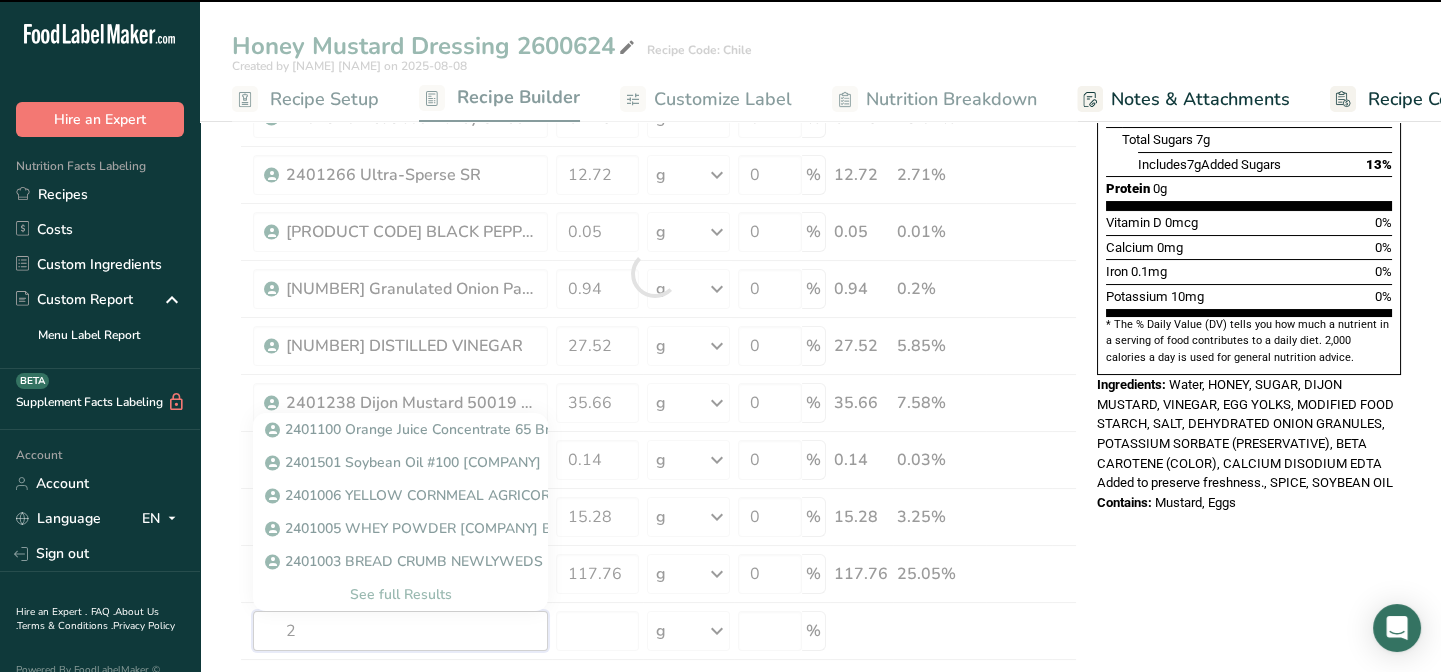 type on "24" 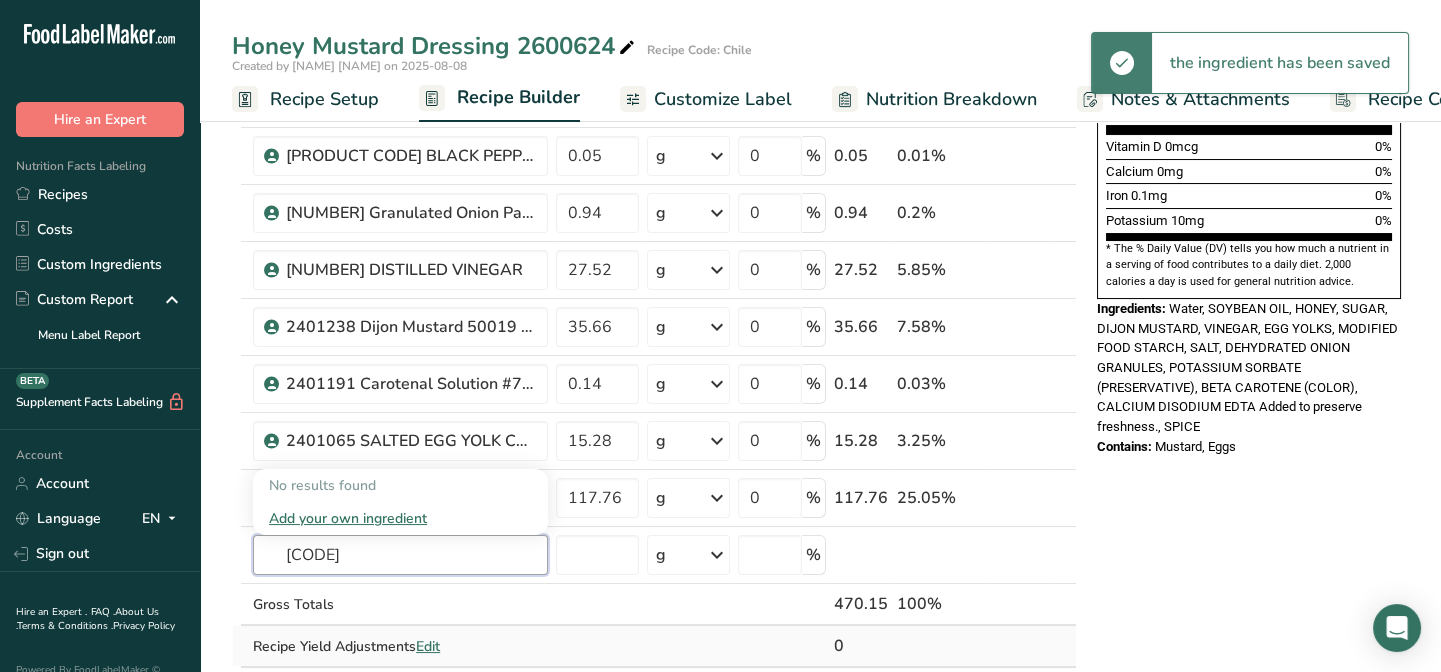 scroll, scrollTop: 636, scrollLeft: 0, axis: vertical 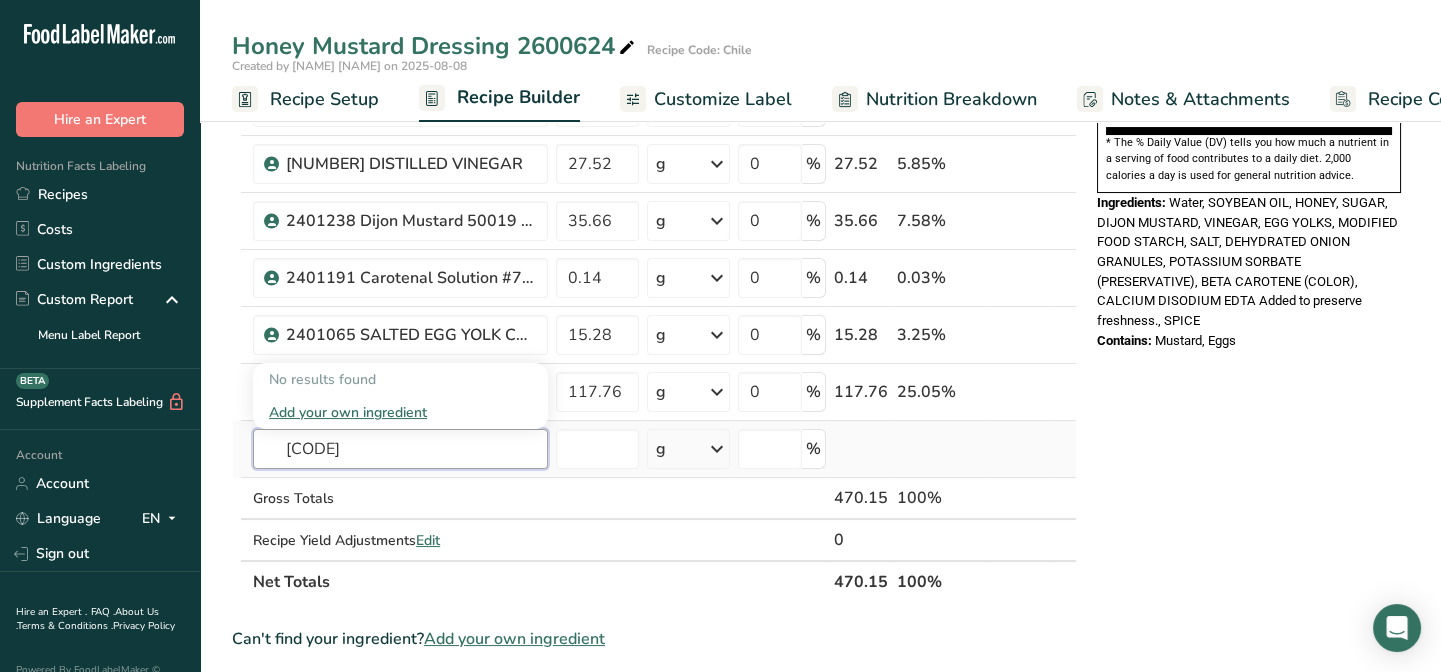 drag, startPoint x: 358, startPoint y: 454, endPoint x: 232, endPoint y: 456, distance: 126.01587 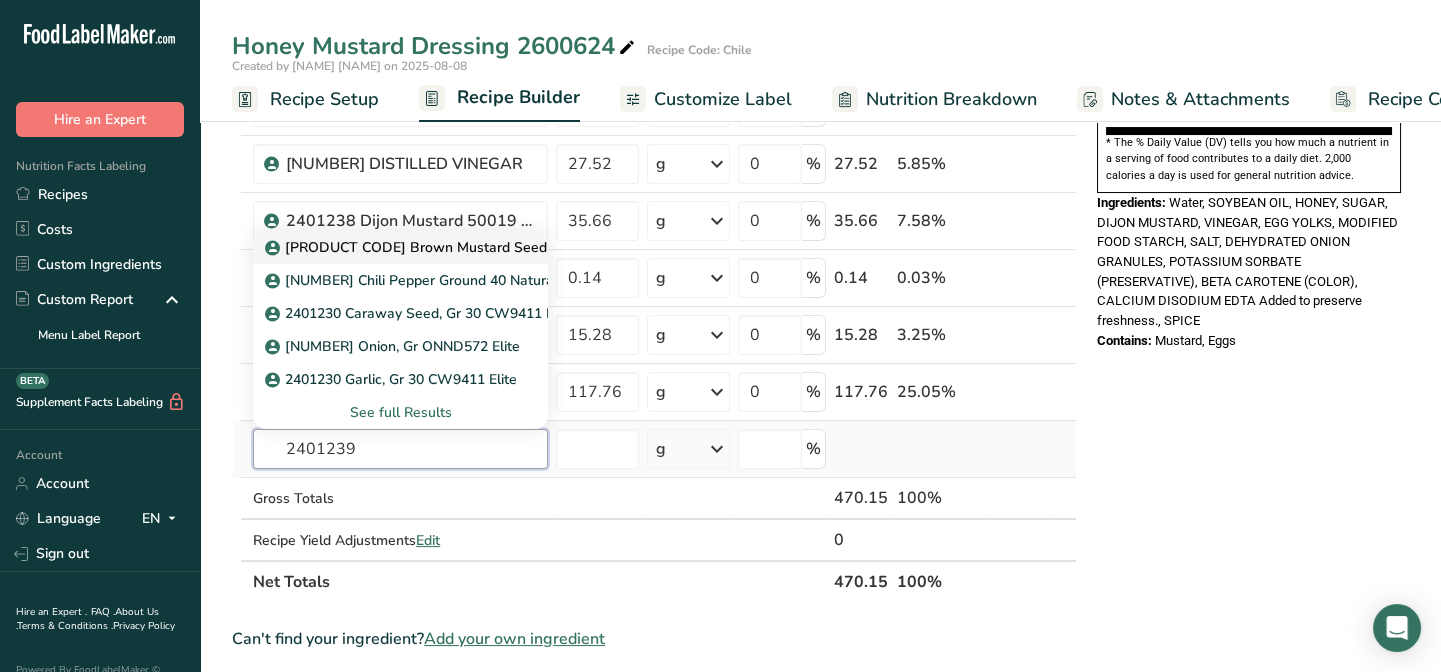 type on "2401239" 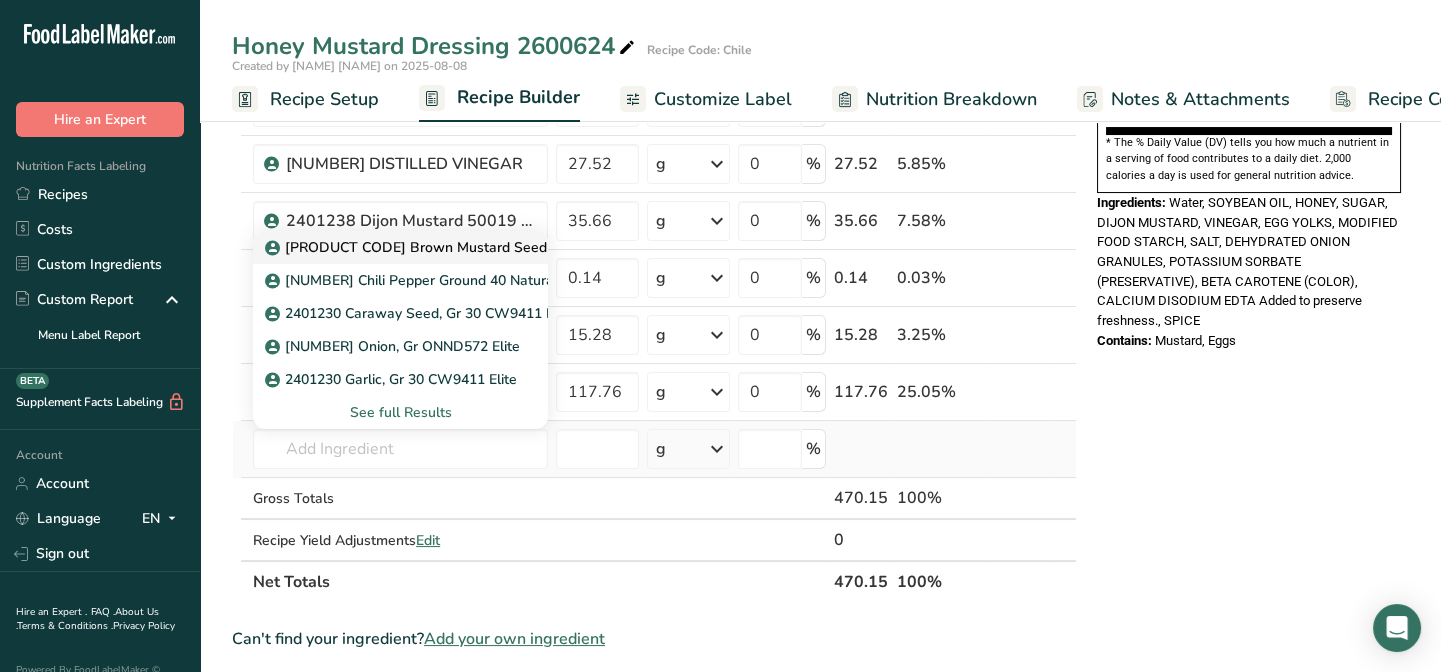 click on "[PRODUCT CODE] Brown Mustard Seed Crushed MB9268 Elite" at bounding box center (481, 247) 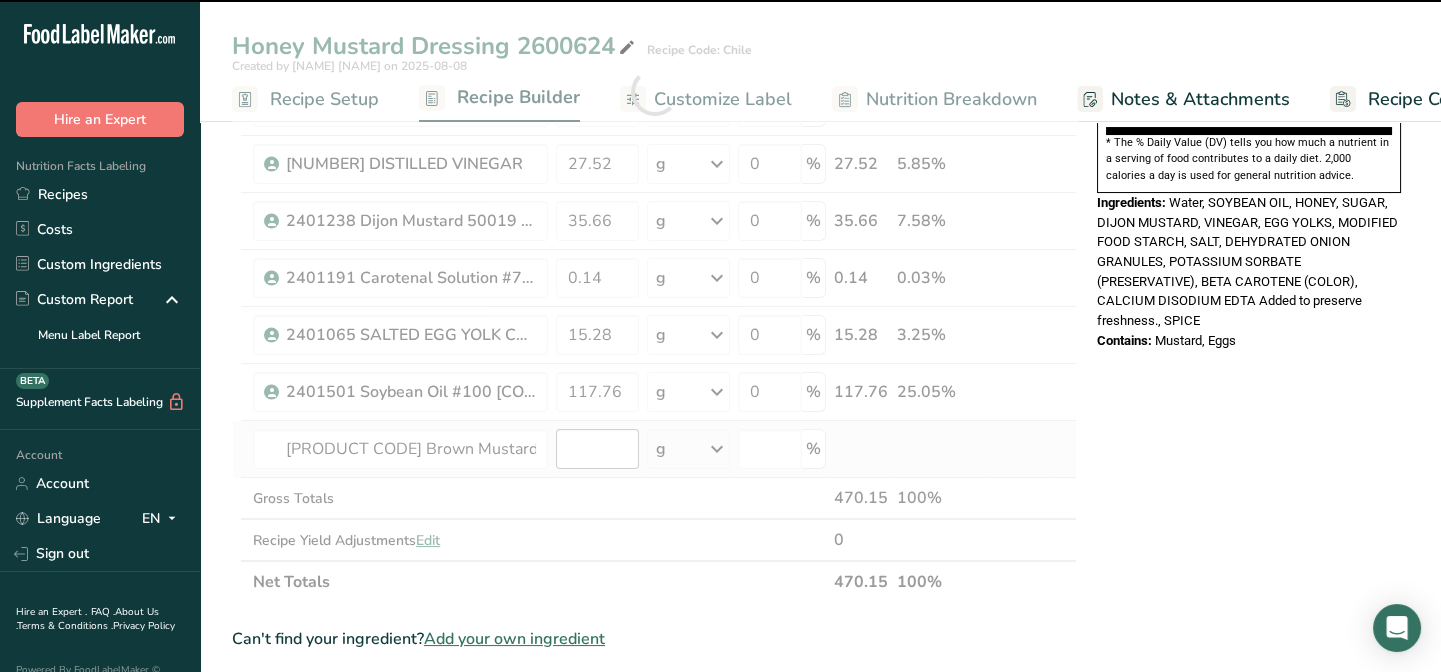 type on "0" 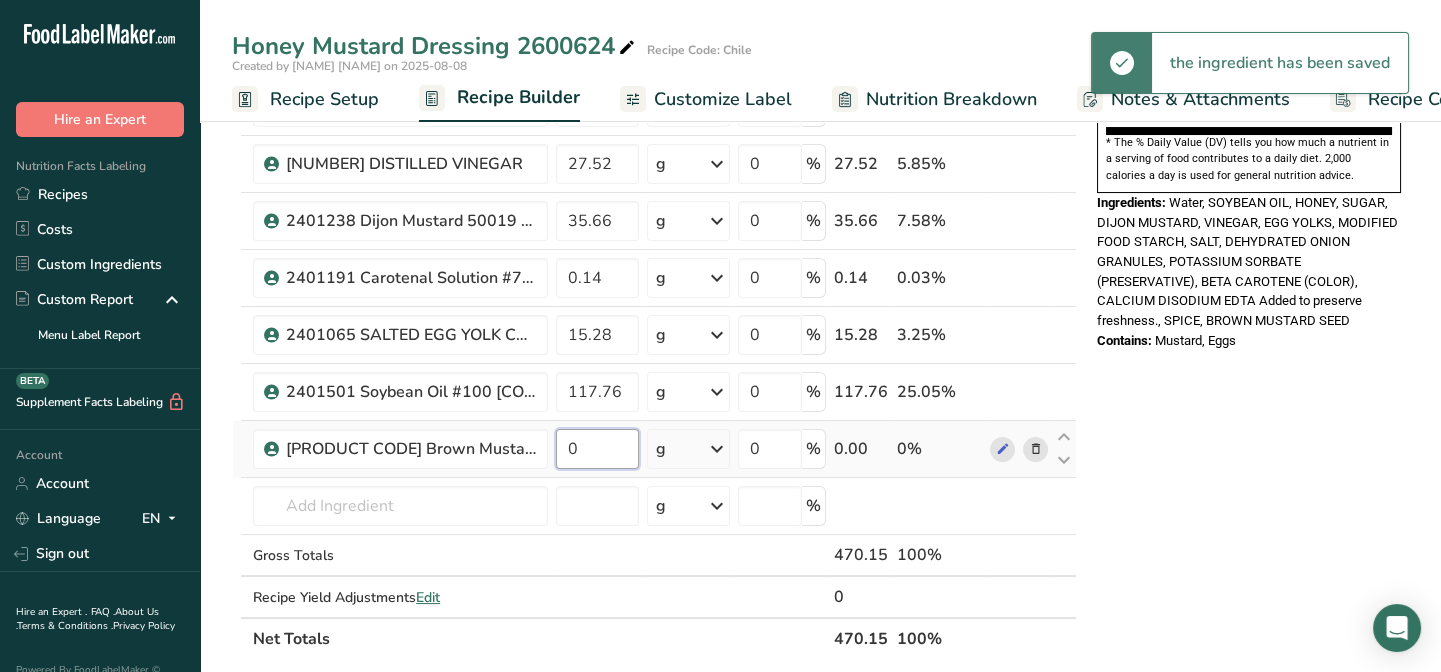 click on "0" at bounding box center (597, 449) 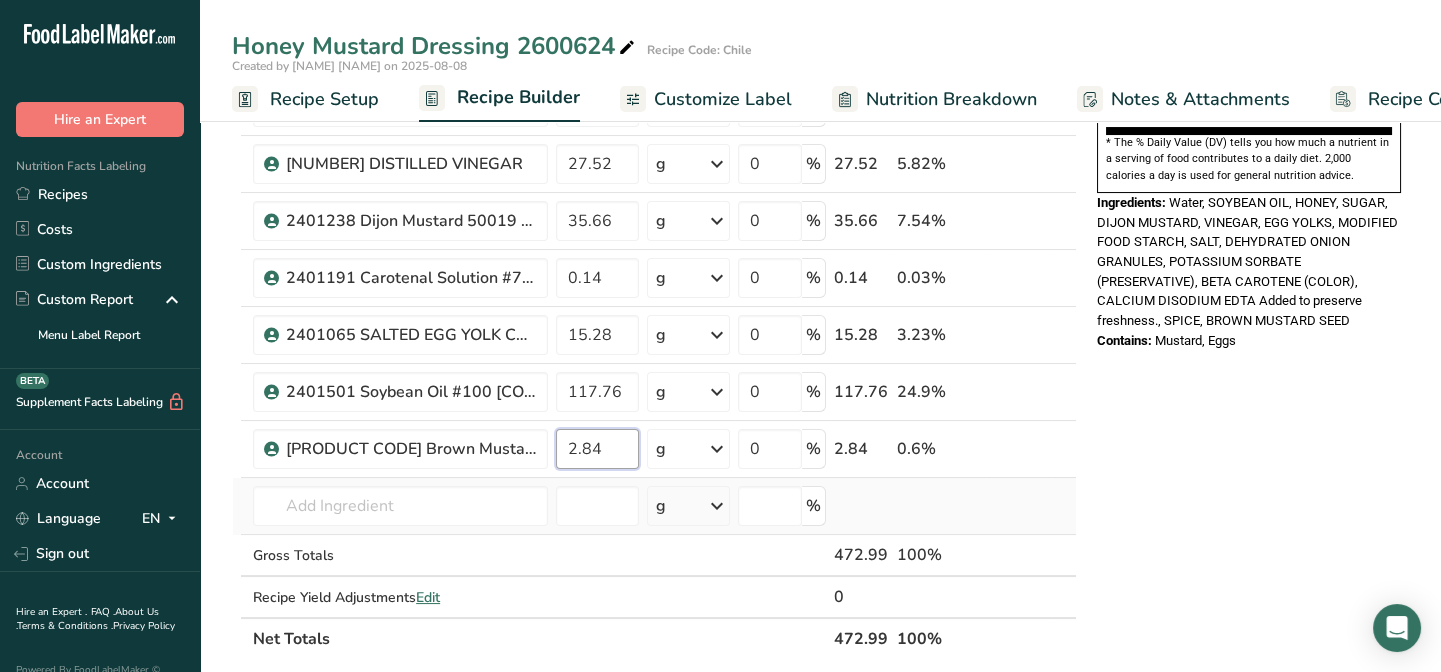 type on "2.84" 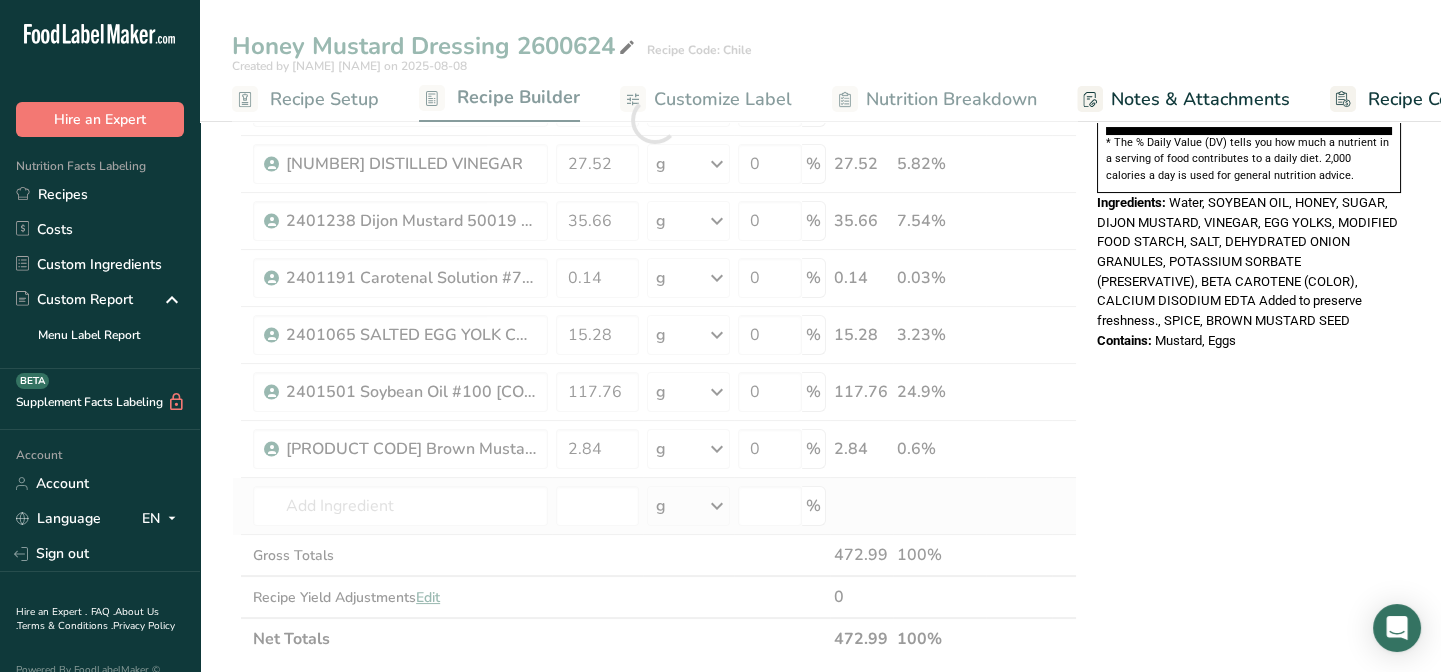 click on "Ingredient *
Amount *
Unit *
Waste *   .a-a{fill:#347362;}.b-a{fill:#fff;}          Grams
Percentage
Beverages, water, tap, drinking
133.85
g
Portions
1 fl oz
1 serving 8 fl oz
1 liter
Weight Units
g
kg
mg
See more
Volume Units
l
Volume units require a density conversion. If you know your ingredient's density enter it below. Otherwise, click on "RIA" our AI Regulatory bot - she will be able to help you
lb/ft3
g/cm3
Confirm
mL
lb/ft3
g/cm3
Confirm" at bounding box center [654, 120] 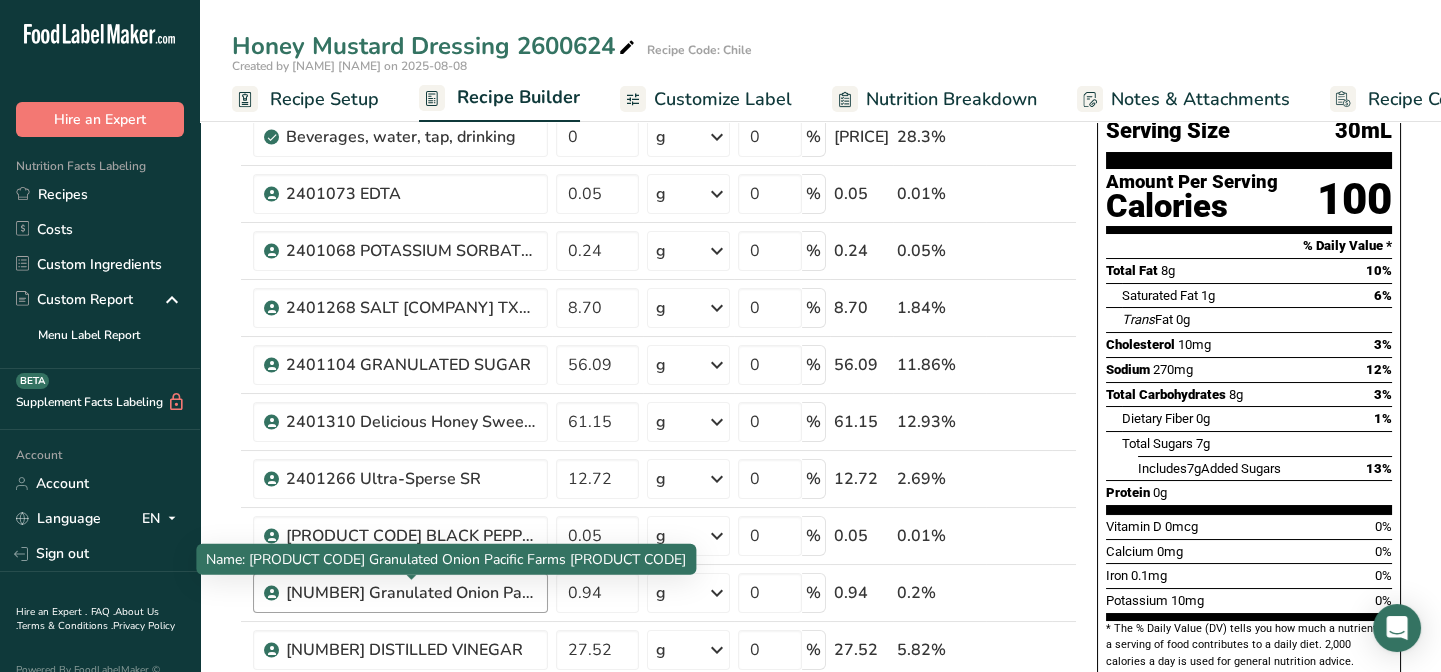 scroll, scrollTop: 0, scrollLeft: 0, axis: both 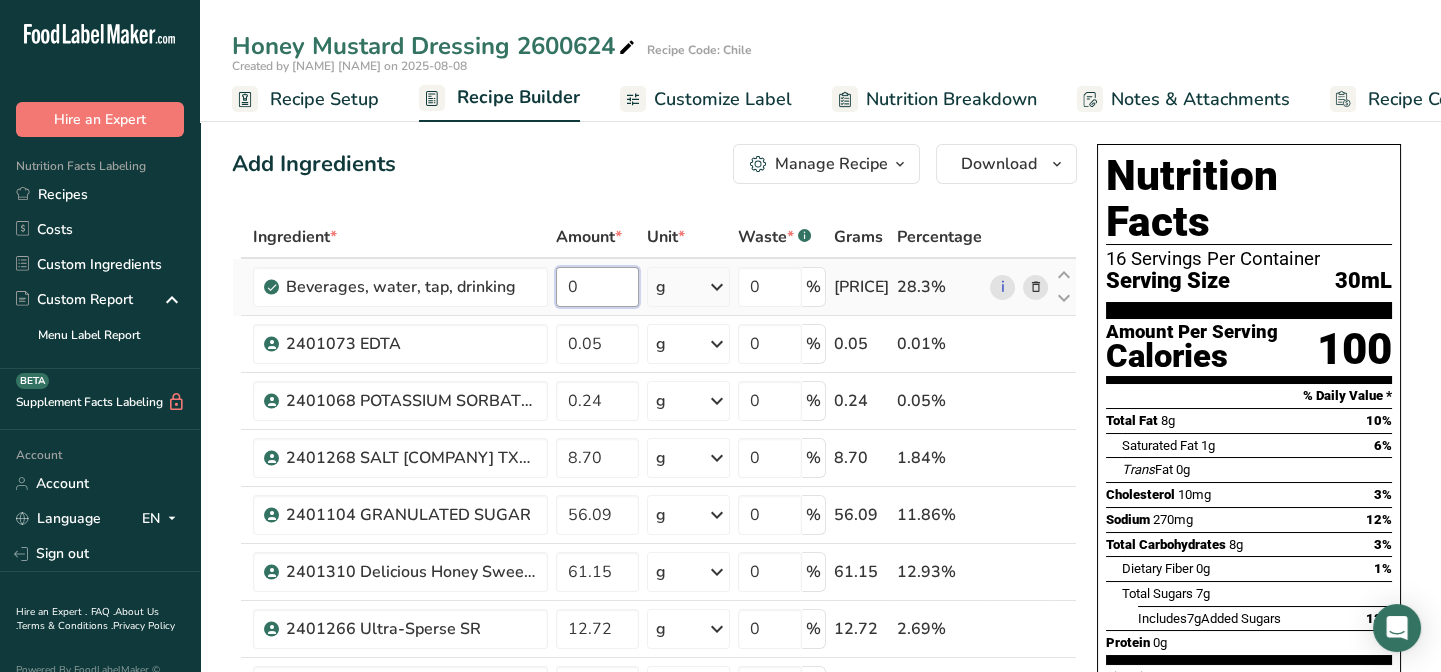drag, startPoint x: 612, startPoint y: 289, endPoint x: 634, endPoint y: 289, distance: 22 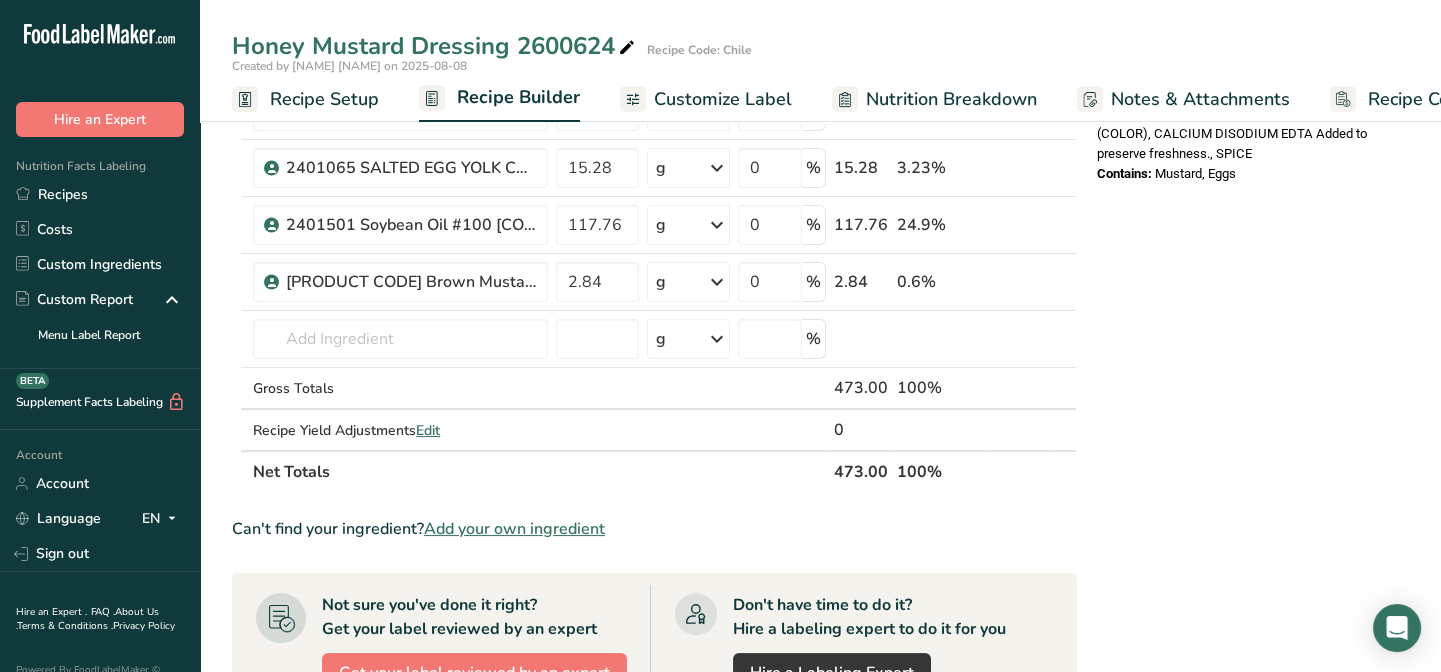 scroll, scrollTop: 818, scrollLeft: 0, axis: vertical 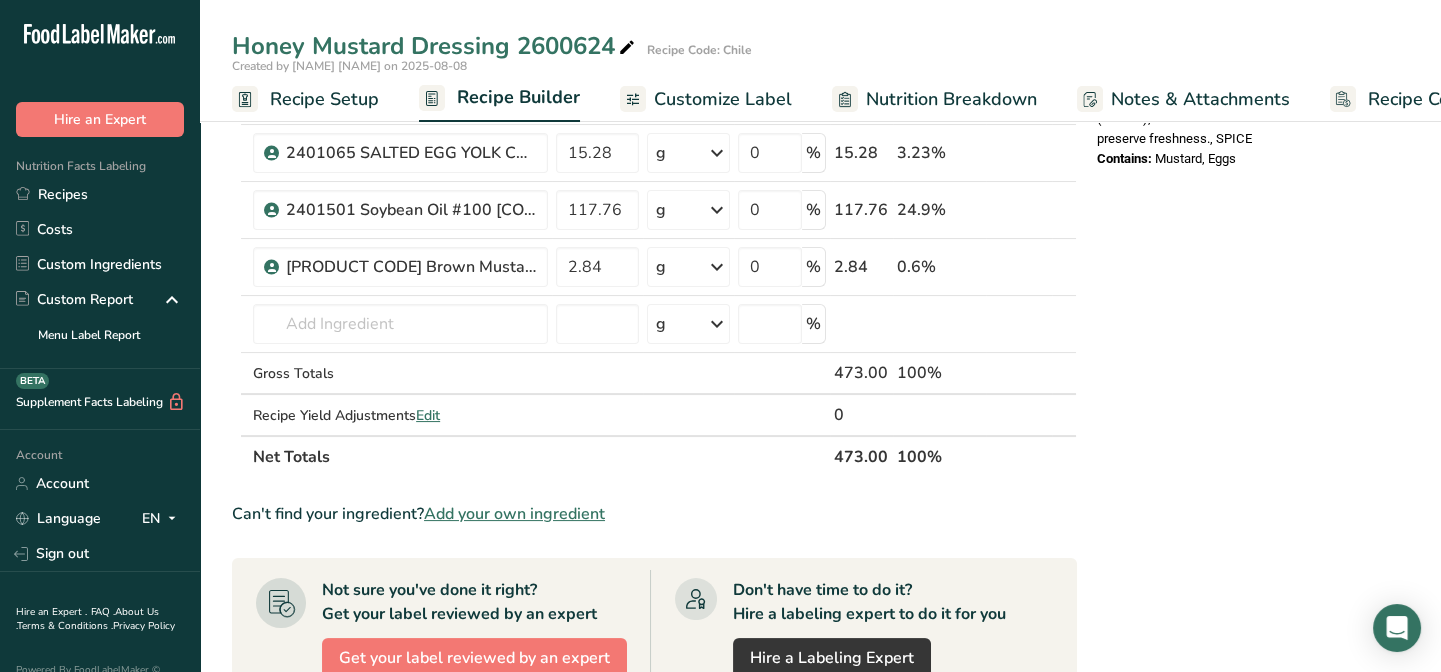 type on "[PRICE]" 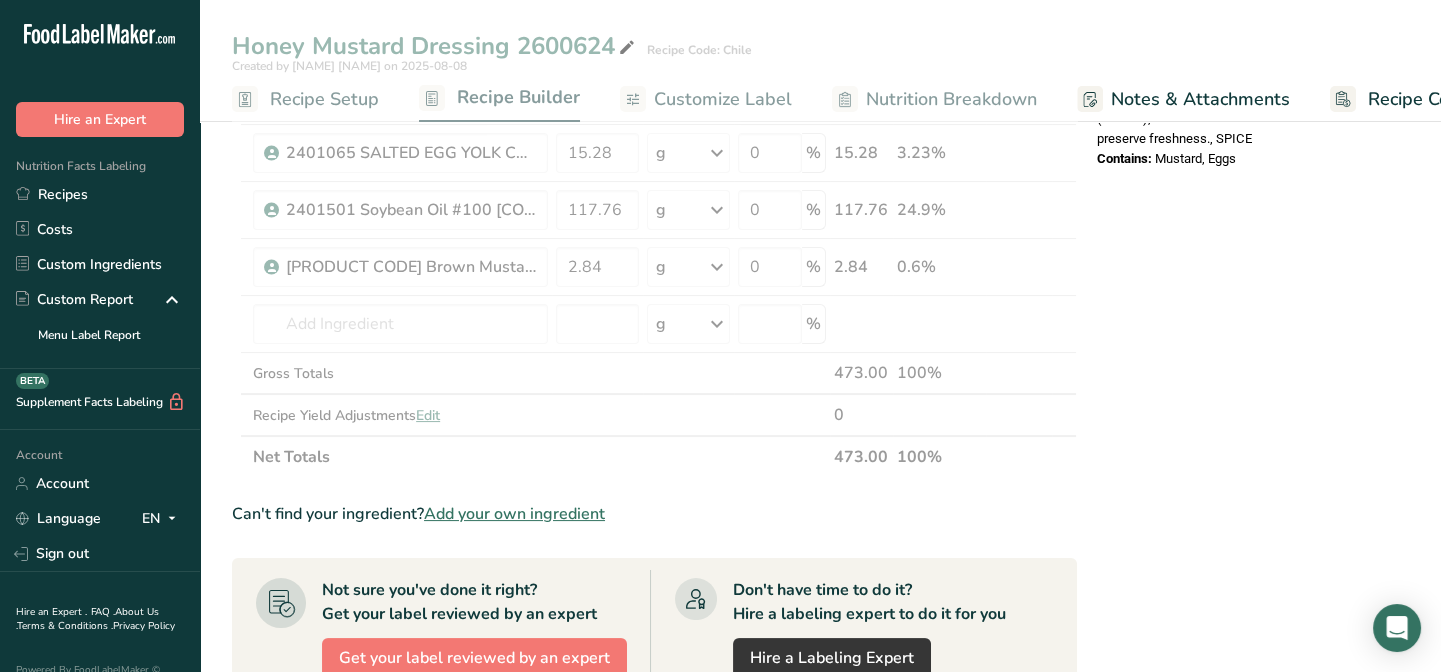 click on "Ingredient *
Amount *
Unit *
Waste *   .a-a{fill:#347362;}.b-a{fill:#fff;}          Grams
Percentage
Beverages, water, tap, drinking
133.86
g
Portions
1 fl oz
1 serving 8 fl oz
1 liter
Weight Units
g
kg
mg
See more
Volume Units
l
Volume units require a density conversion. If you know your ingredient's density enter it below. Otherwise, click on "RIA" our AI Regulatory bot - she will be able to help you
lb/ft3
g/cm3
Confirm
mL
lb/ft3
g/cm3
Confirm" at bounding box center [654, 267] 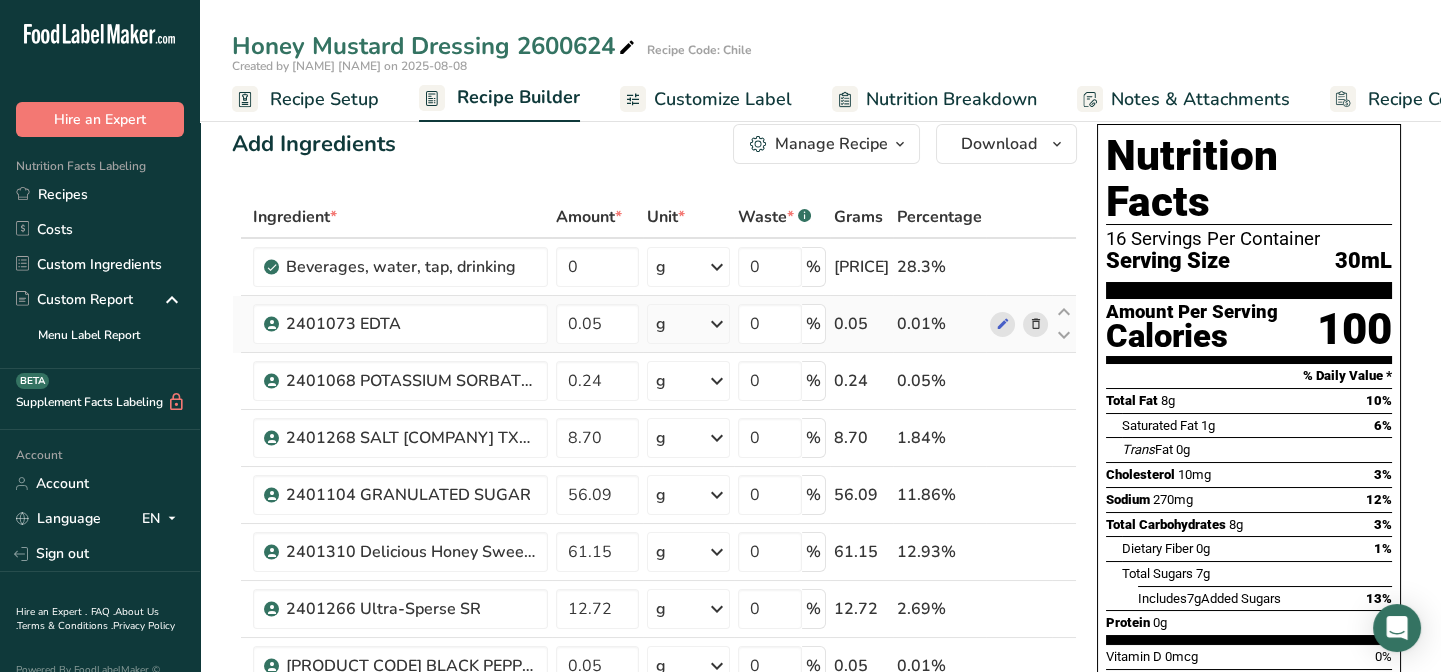 scroll, scrollTop: 0, scrollLeft: 0, axis: both 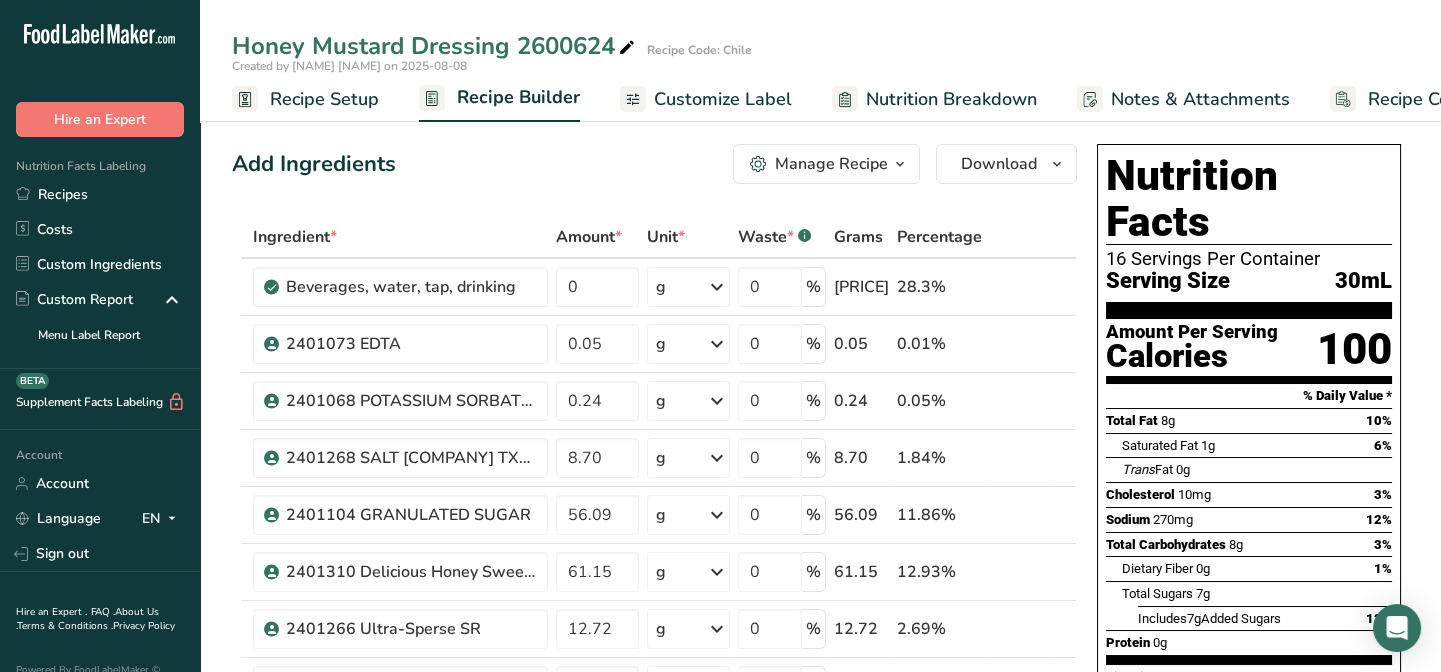 click on "Customize Label" at bounding box center [723, 99] 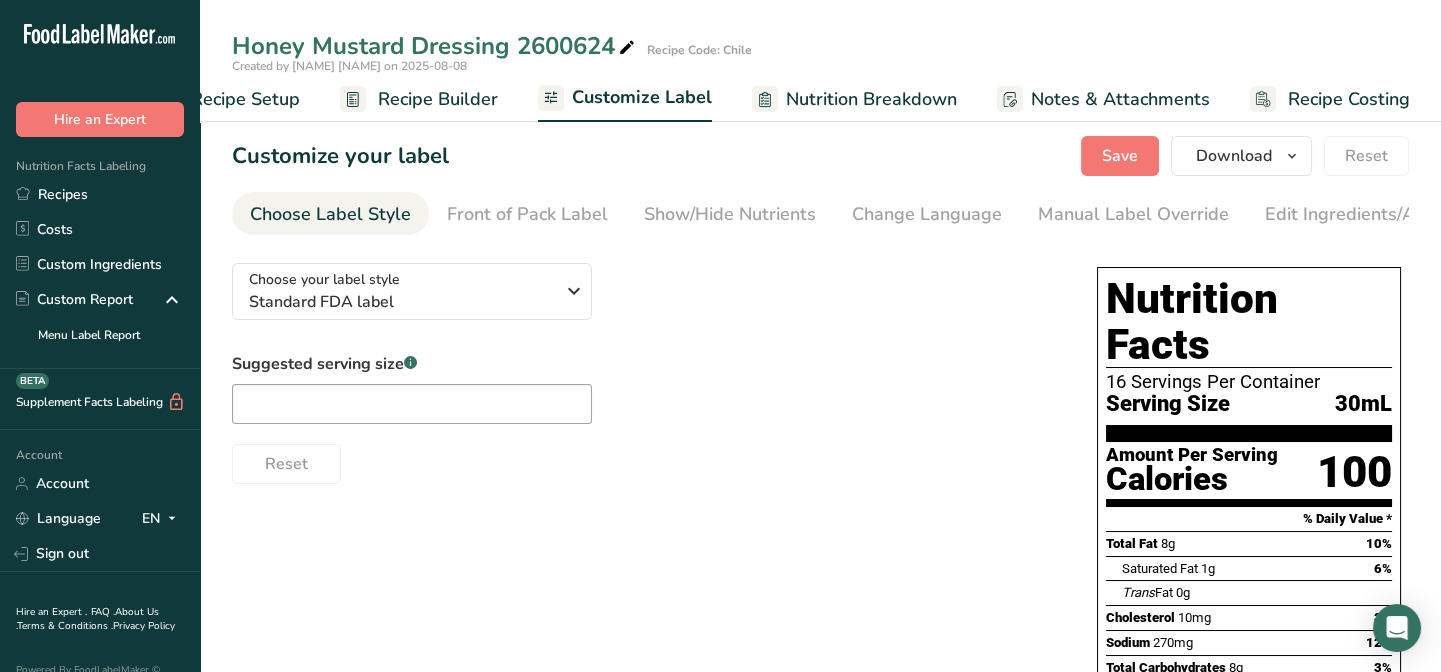 scroll, scrollTop: 0, scrollLeft: 80, axis: horizontal 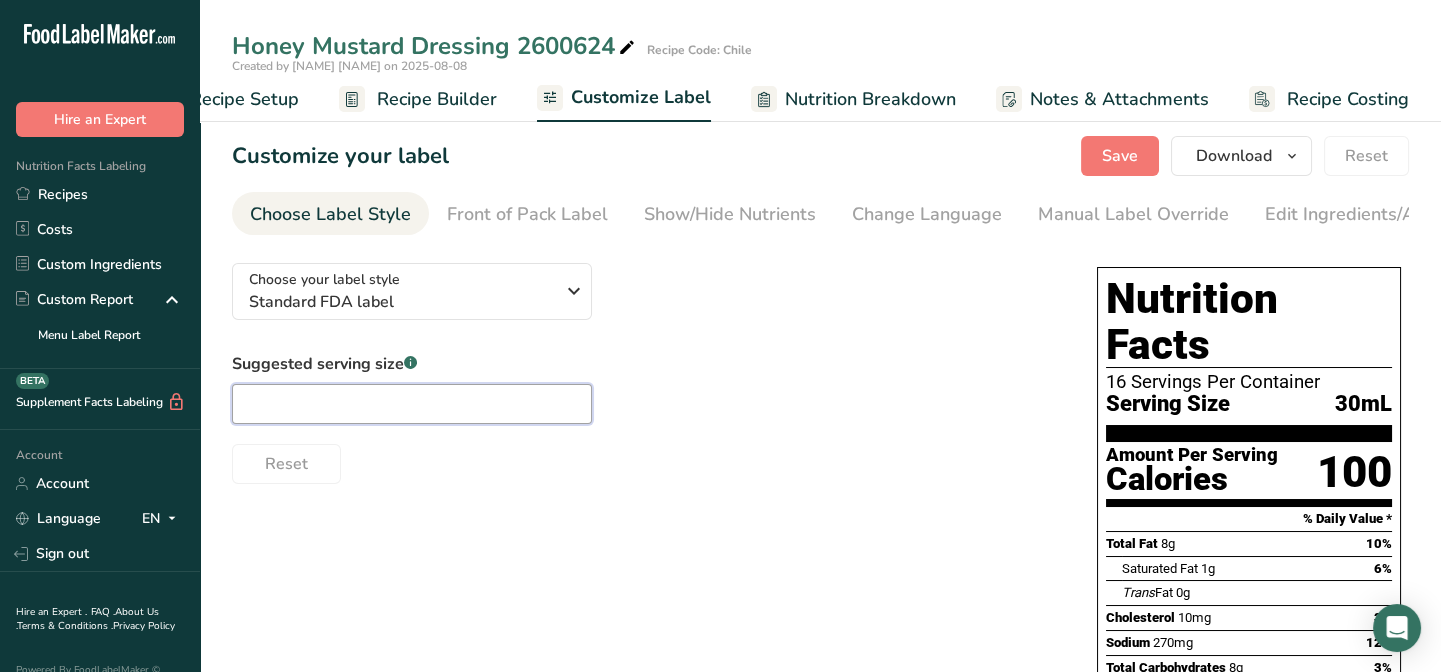 click at bounding box center (412, 404) 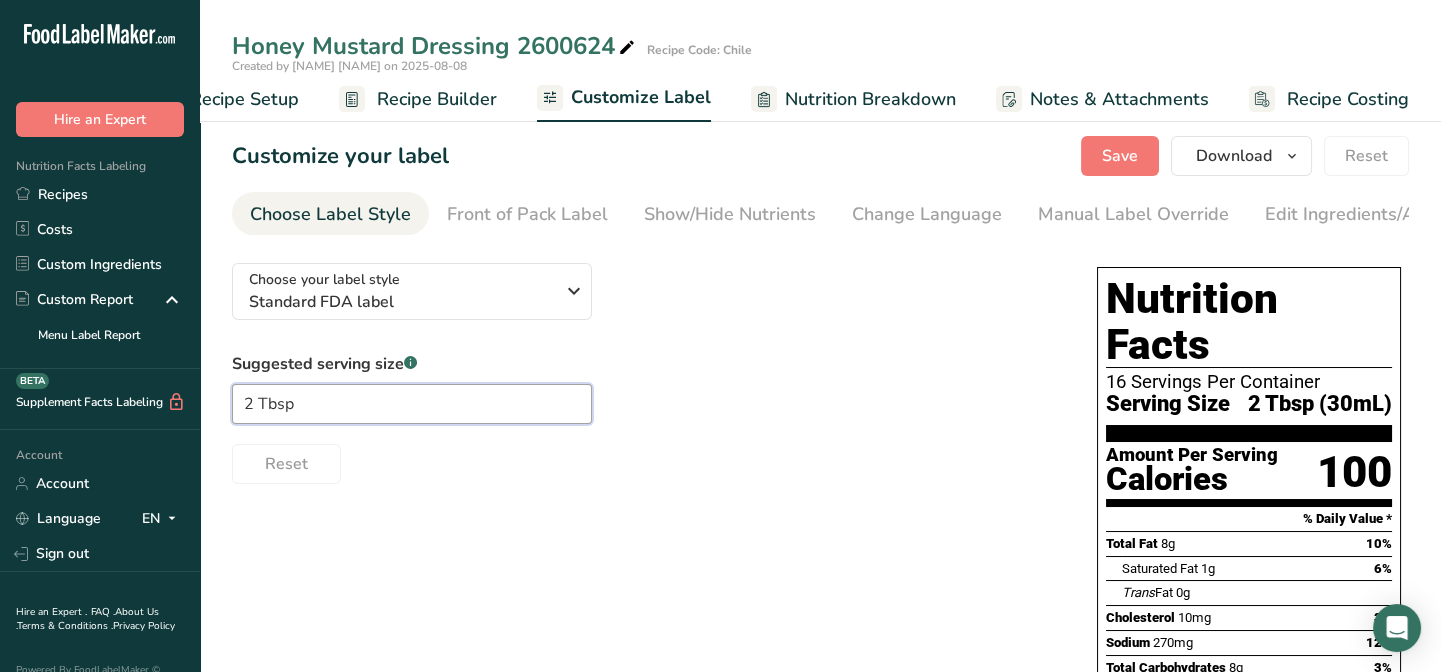 type on "2 Tbsp" 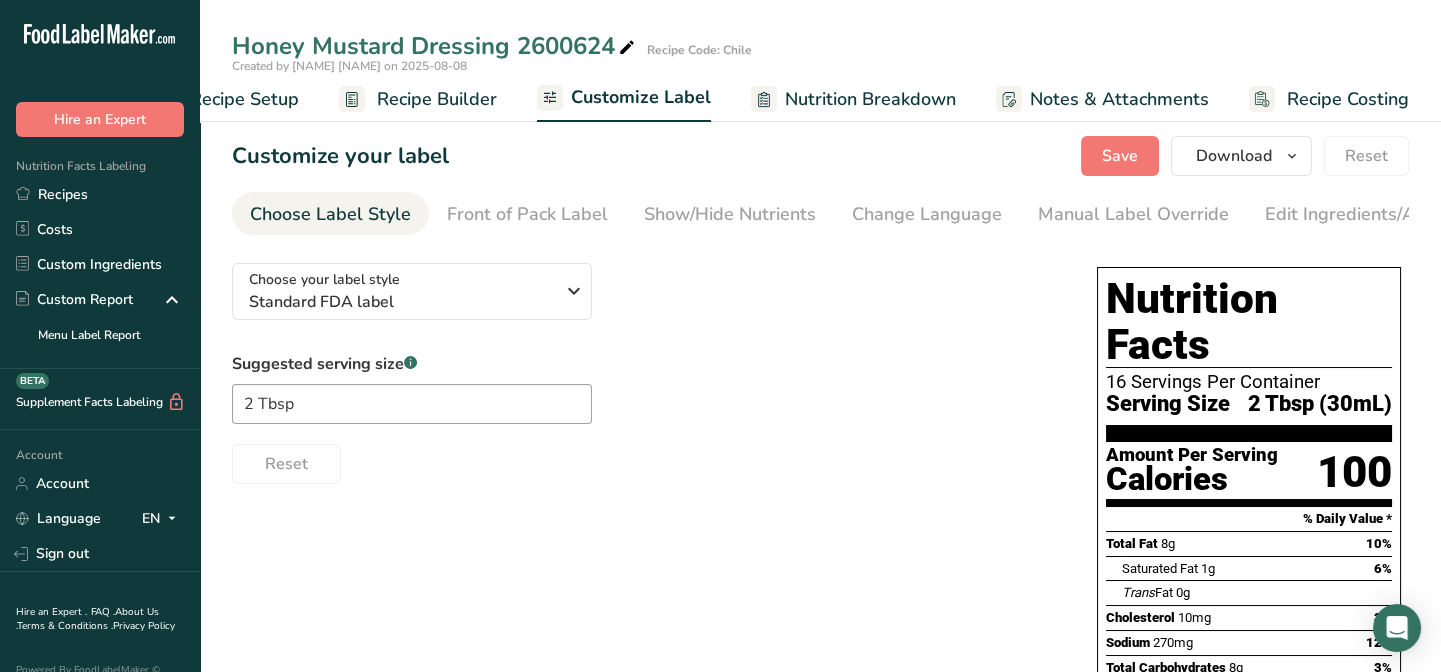 click on "Choose your label style
Standard FDA label
USA (FDA)
Standard FDA label
Tabular FDA label
Linear FDA label
Simplified FDA label
Dual Column FDA label (Per Serving/Per Container)
Dual Column FDA label (As Sold/As Prepared)
Aggregate Standard FDA label
Standard FDA label with Micronutrients listed side-by-side
UK (FSA)
UK Mandatory Label "Back of Pack"
UK Traffic Light Label  "Front of Pack"
Canadian (CFIA)
Canadian Standard label
Canadian Dual Column label" at bounding box center [820, 688] 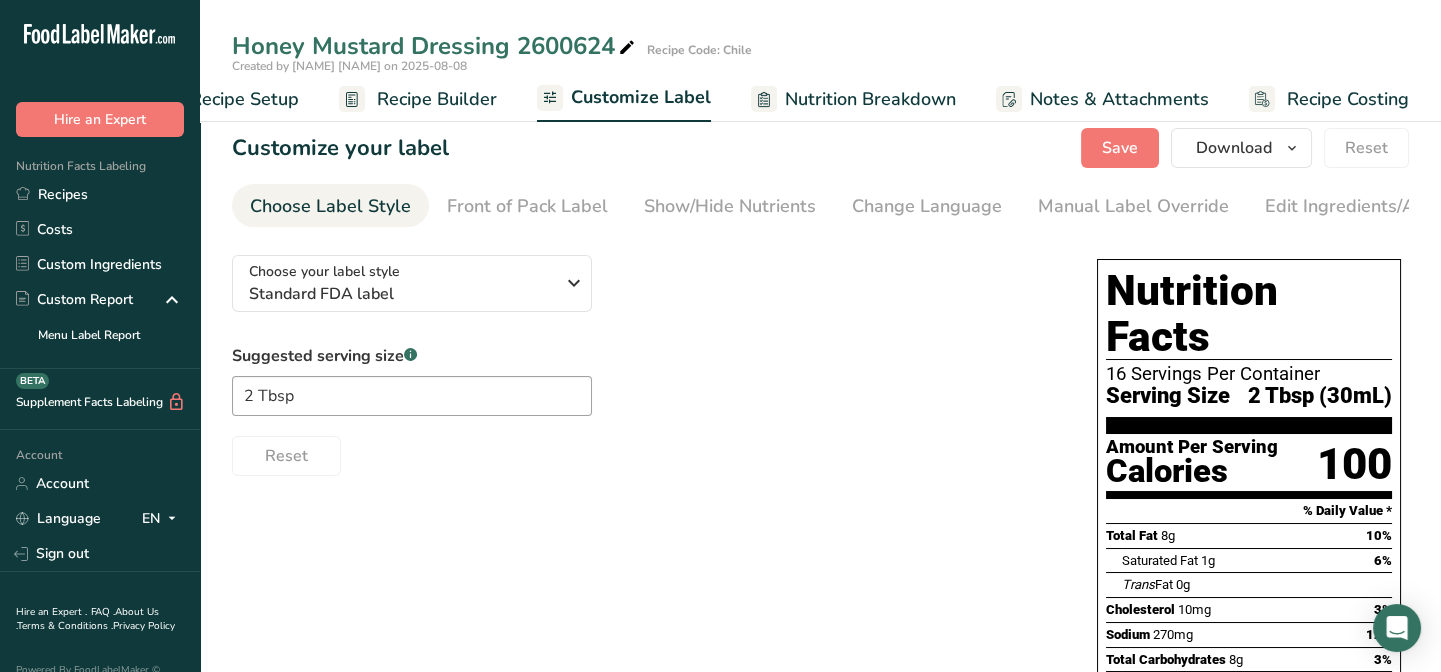 scroll, scrollTop: 0, scrollLeft: 0, axis: both 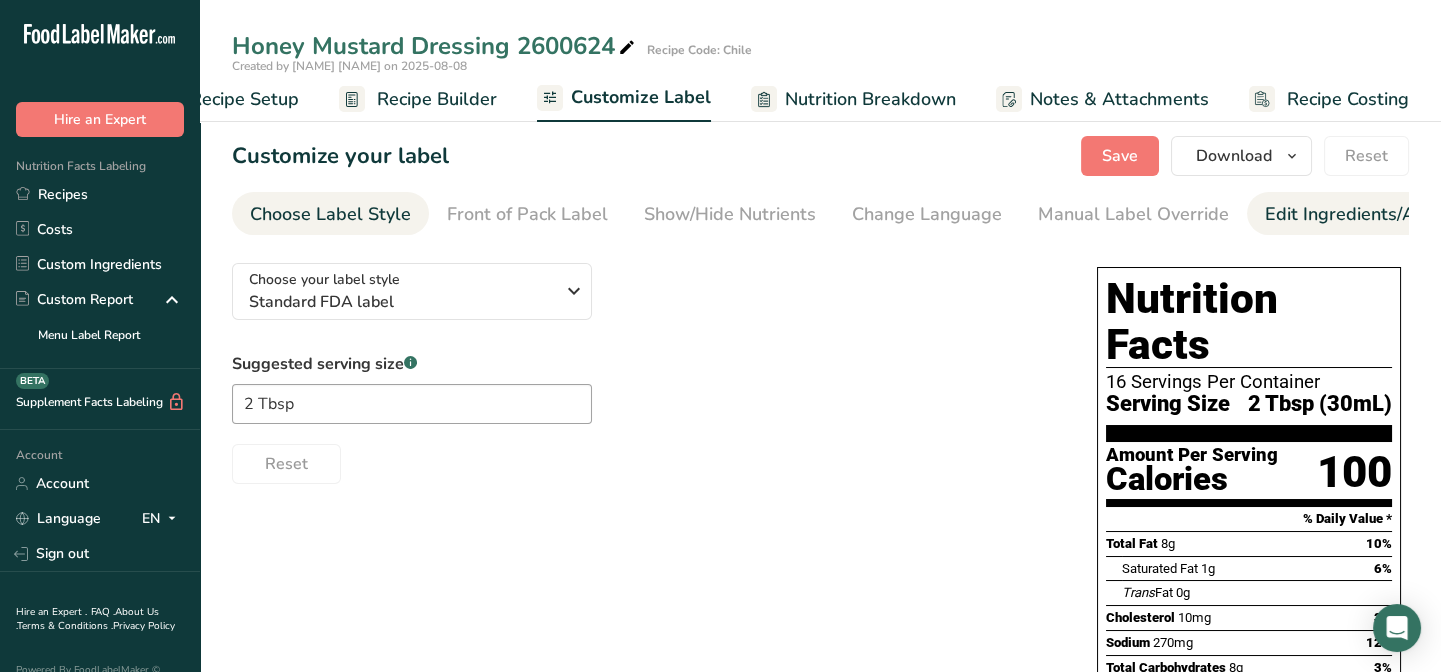click on "Edit Ingredients/Allergens List" at bounding box center (1392, 214) 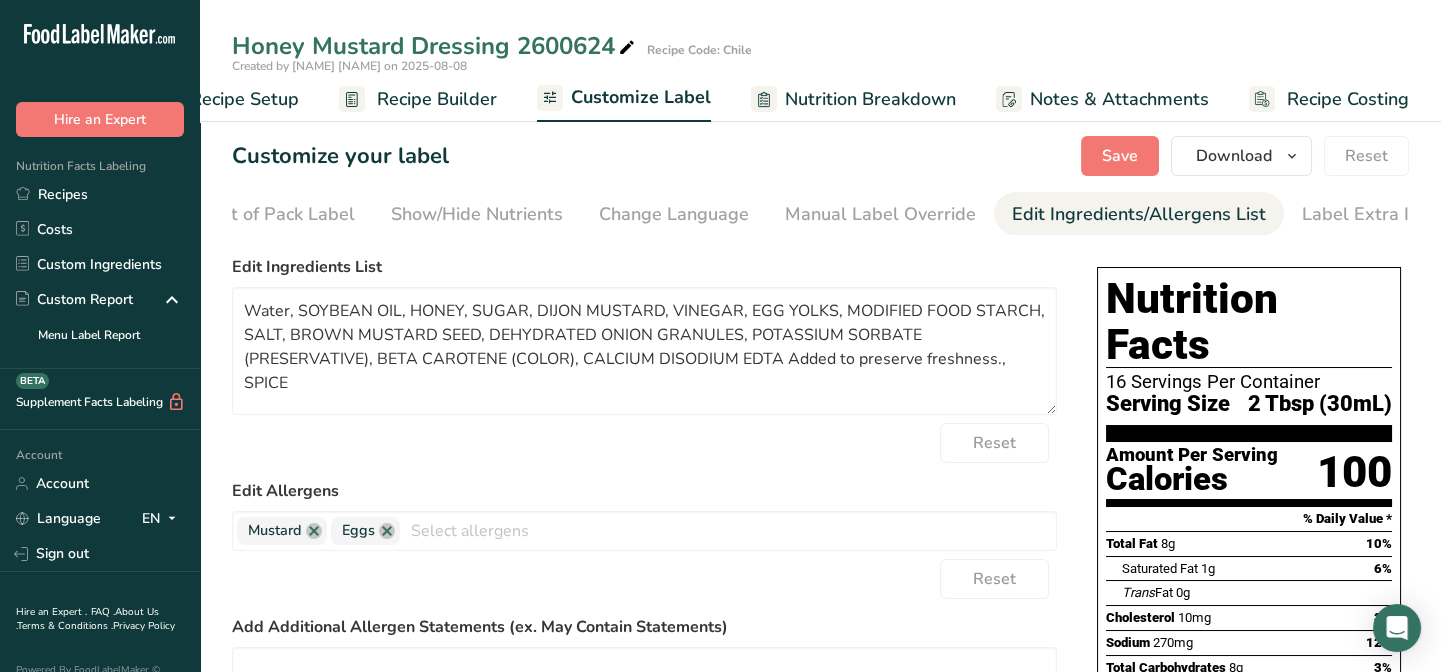 scroll, scrollTop: 0, scrollLeft: 275, axis: horizontal 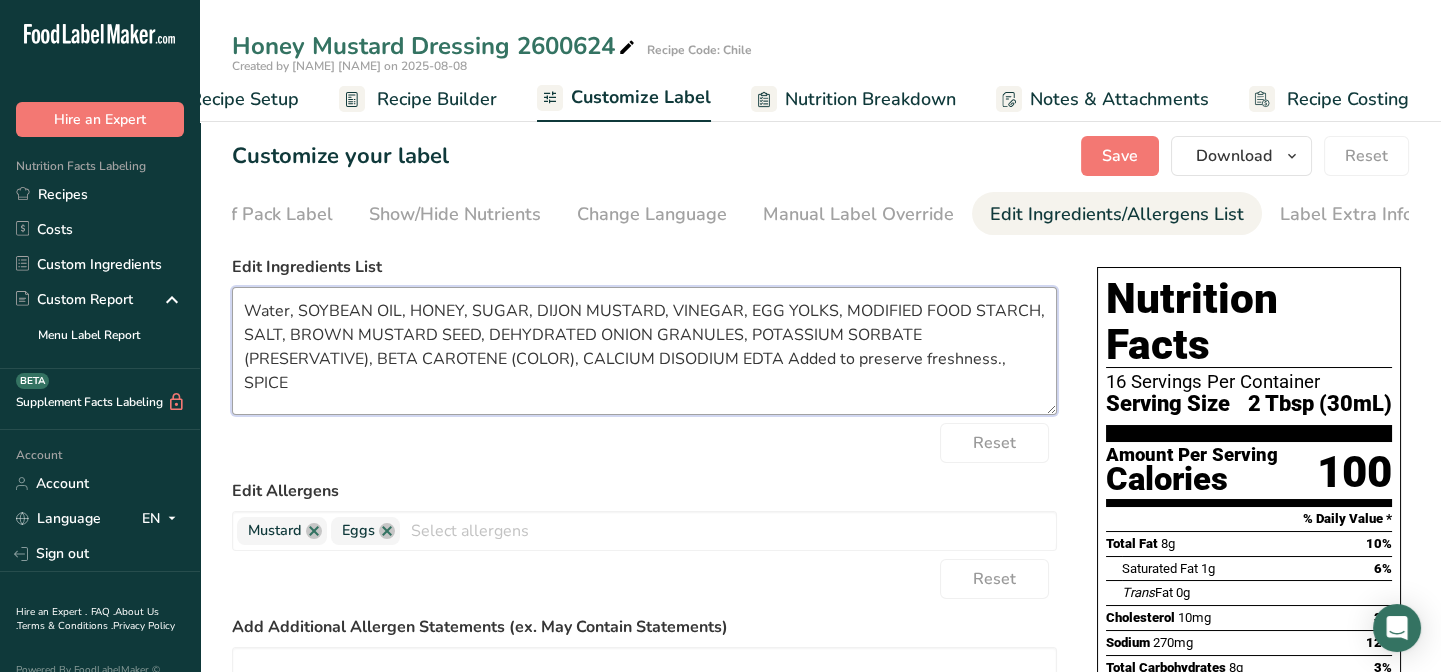 drag, startPoint x: 291, startPoint y: 317, endPoint x: 246, endPoint y: 319, distance: 45.044422 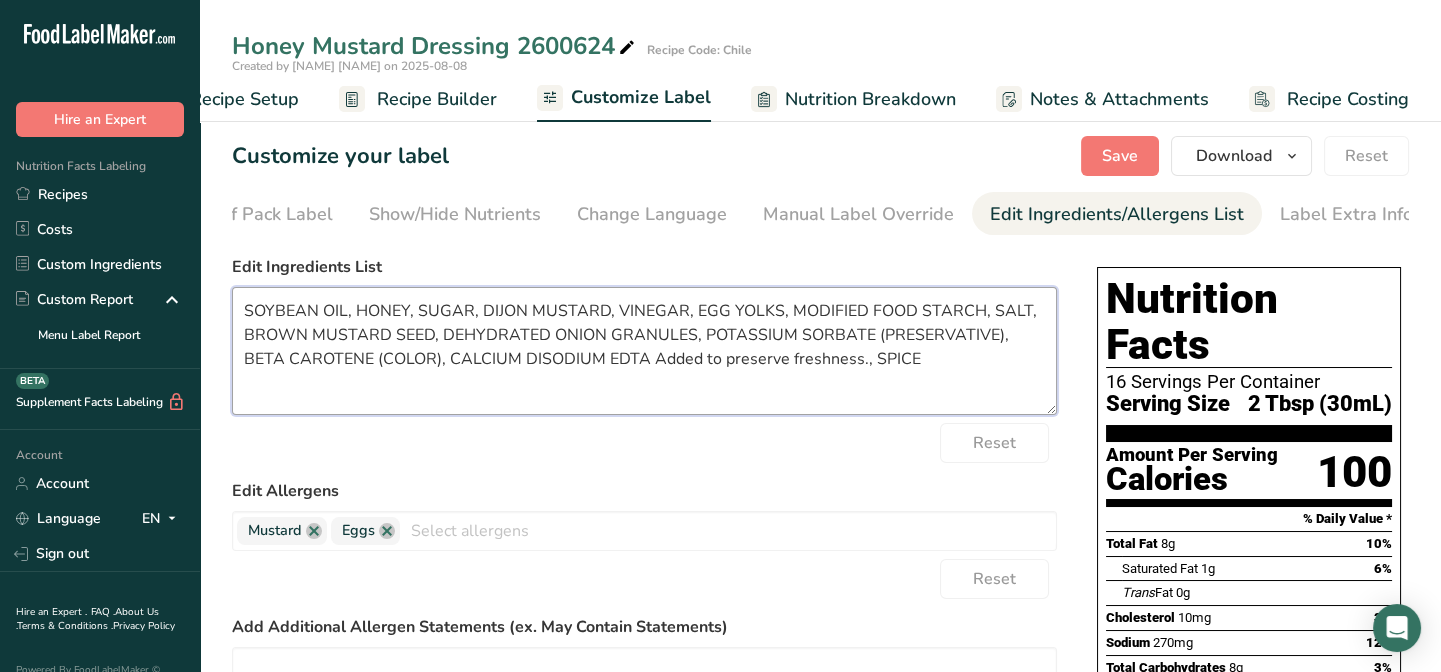 click on "SOYBEAN OIL, HONEY, SUGAR, DIJON MUSTARD, VINEGAR, EGG YOLKS, MODIFIED FOOD STARCH, SALT, BROWN MUSTARD SEED, DEHYDRATED ONION GRANULES, POTASSIUM SORBATE (PRESERVATIVE), BETA CAROTENE (COLOR), CALCIUM DISODIUM EDTA Added to preserve freshness., SPICE" at bounding box center [644, 351] 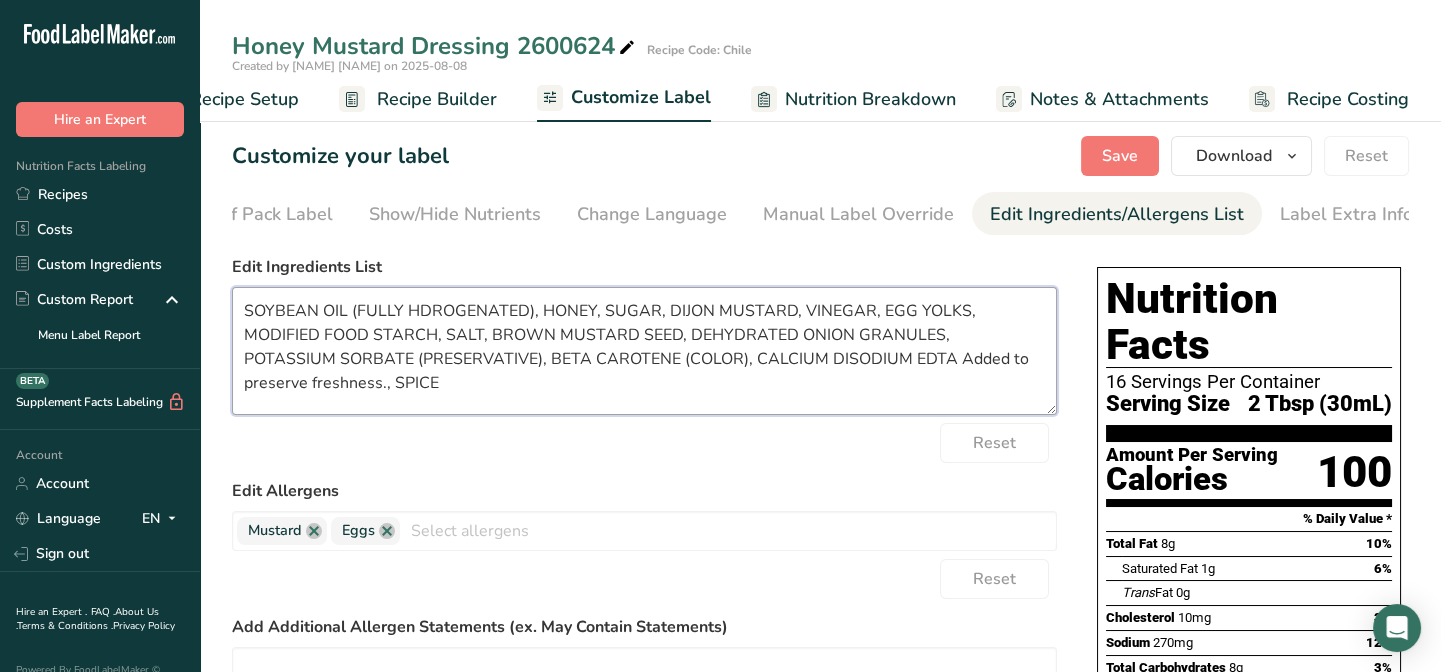 click on "SOYBEAN OIL (FULLY HDROGENATED), HONEY, SUGAR, DIJON MUSTARD, VINEGAR, EGG YOLKS, MODIFIED FOOD STARCH, SALT, BROWN MUSTARD SEED, DEHYDRATED ONION GRANULES, POTASSIUM SORBATE (PRESERVATIVE), BETA CAROTENE (COLOR), CALCIUM DISODIUM EDTA Added to preserve freshness., SPICE" at bounding box center [644, 351] 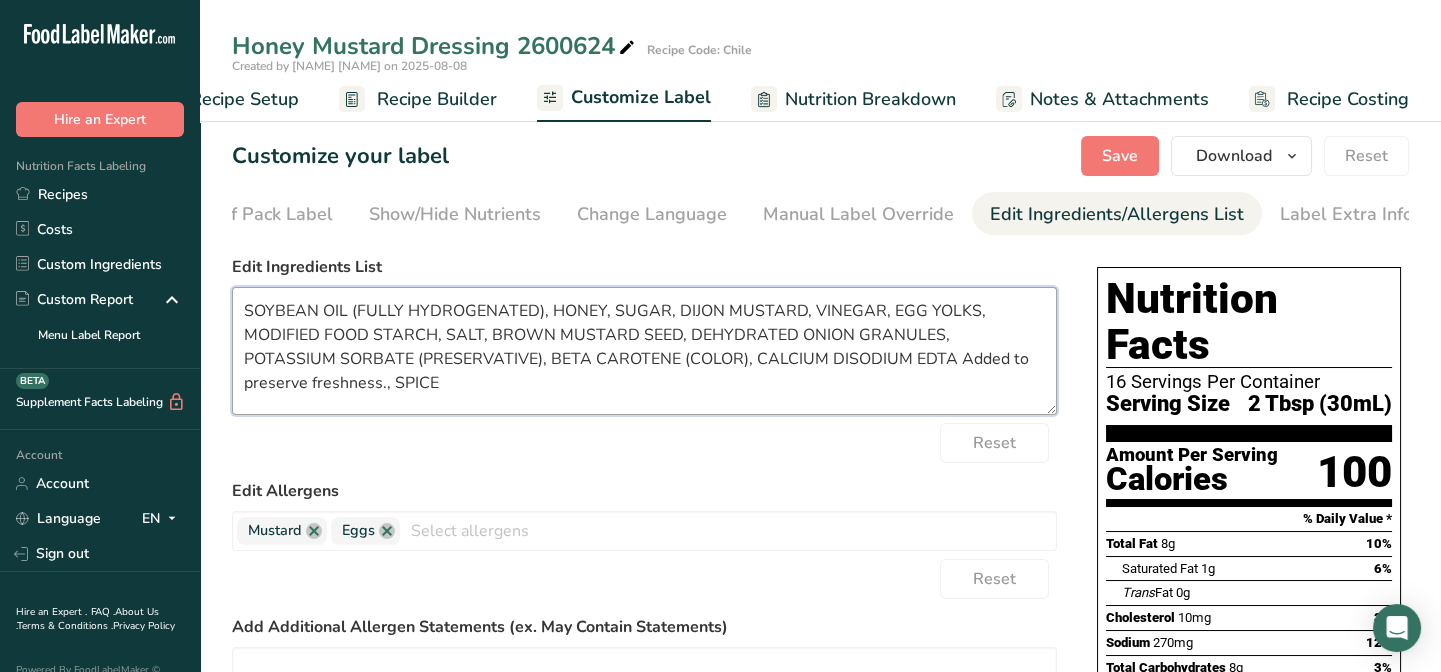 click on "SOYBEAN OIL (FULLY HYDROGENATED), HONEY, SUGAR, DIJON MUSTARD, VINEGAR, EGG YOLKS, MODIFIED FOOD STARCH, SALT, BROWN MUSTARD SEED, DEHYDRATED ONION GRANULES, POTASSIUM SORBATE (PRESERVATIVE), BETA CAROTENE (COLOR), CALCIUM DISODIUM EDTA Added to preserve freshness., SPICE" at bounding box center (644, 351) 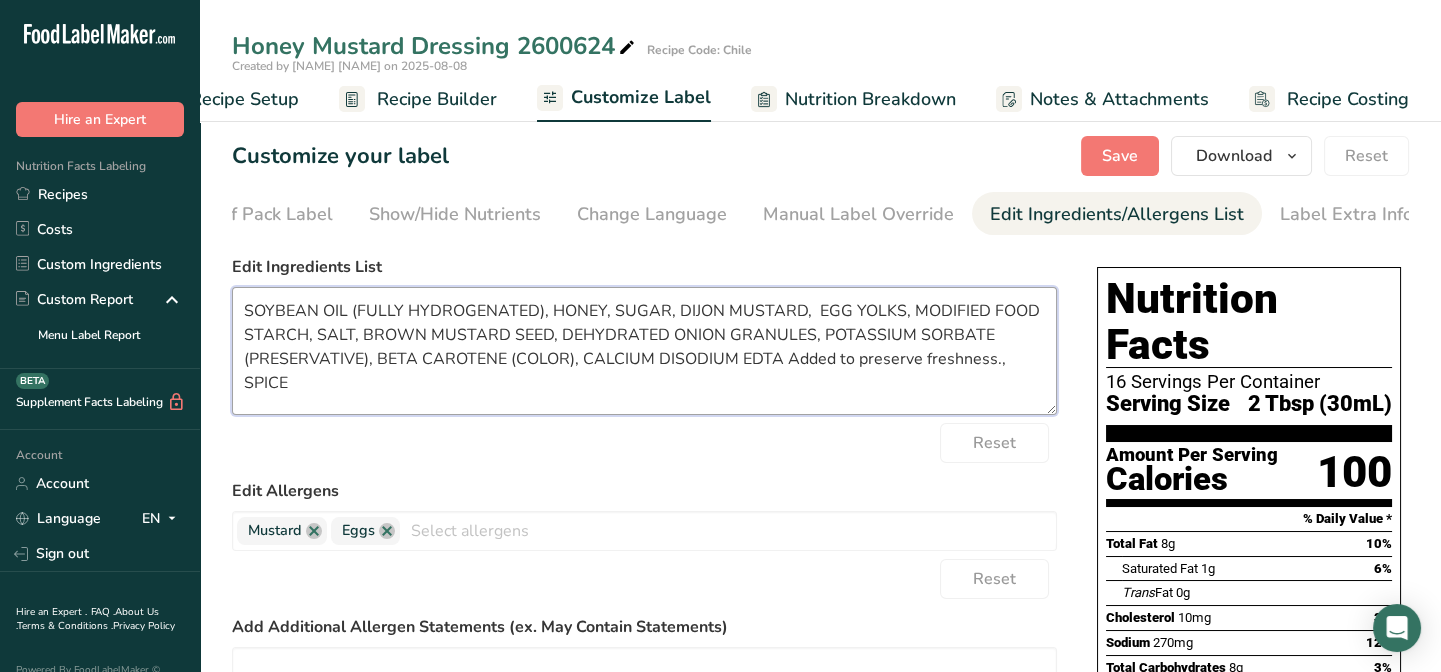click on "SOYBEAN OIL (FULLY HYDROGENATED), HONEY, SUGAR, DIJON MUSTARD,  EGG YOLKS, MODIFIED FOOD STARCH, SALT, BROWN MUSTARD SEED, DEHYDRATED ONION GRANULES, POTASSIUM SORBATE (PRESERVATIVE), BETA CAROTENE (COLOR), CALCIUM DISODIUM EDTA Added to preserve freshness., SPICE" at bounding box center (644, 351) 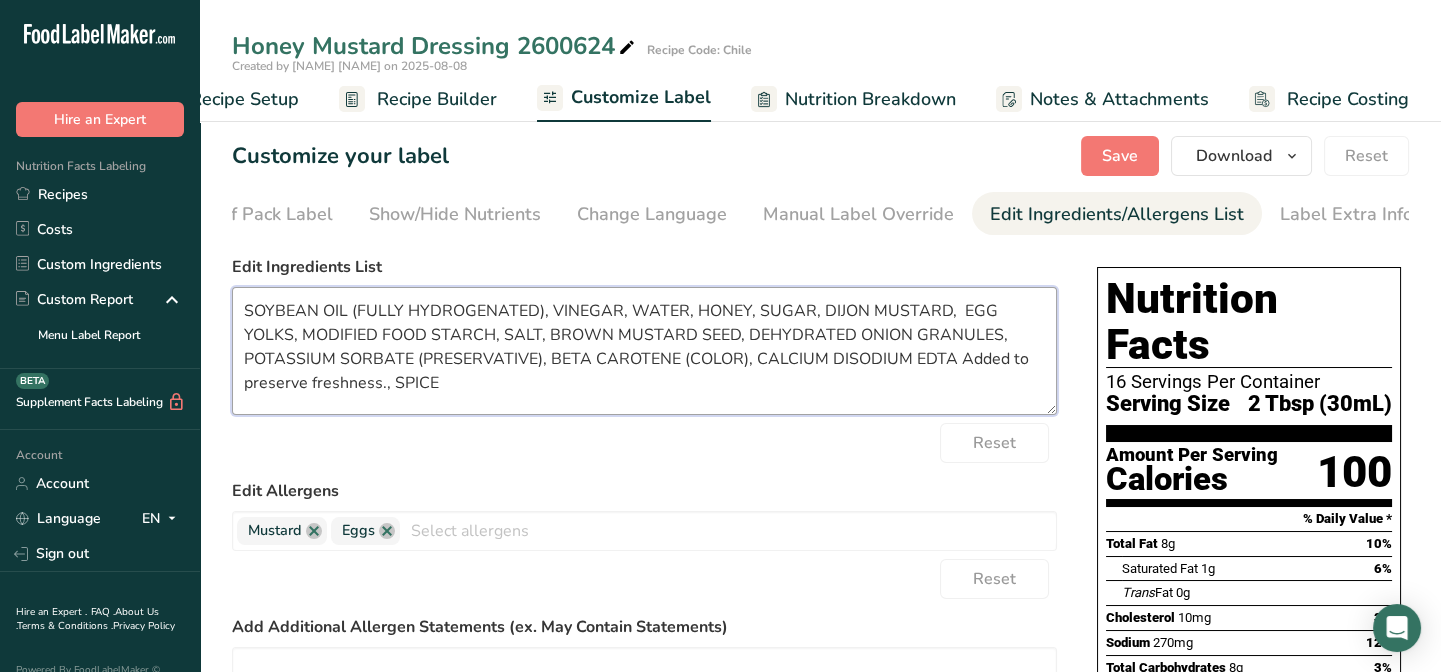 drag, startPoint x: 813, startPoint y: 317, endPoint x: 772, endPoint y: 311, distance: 41.4367 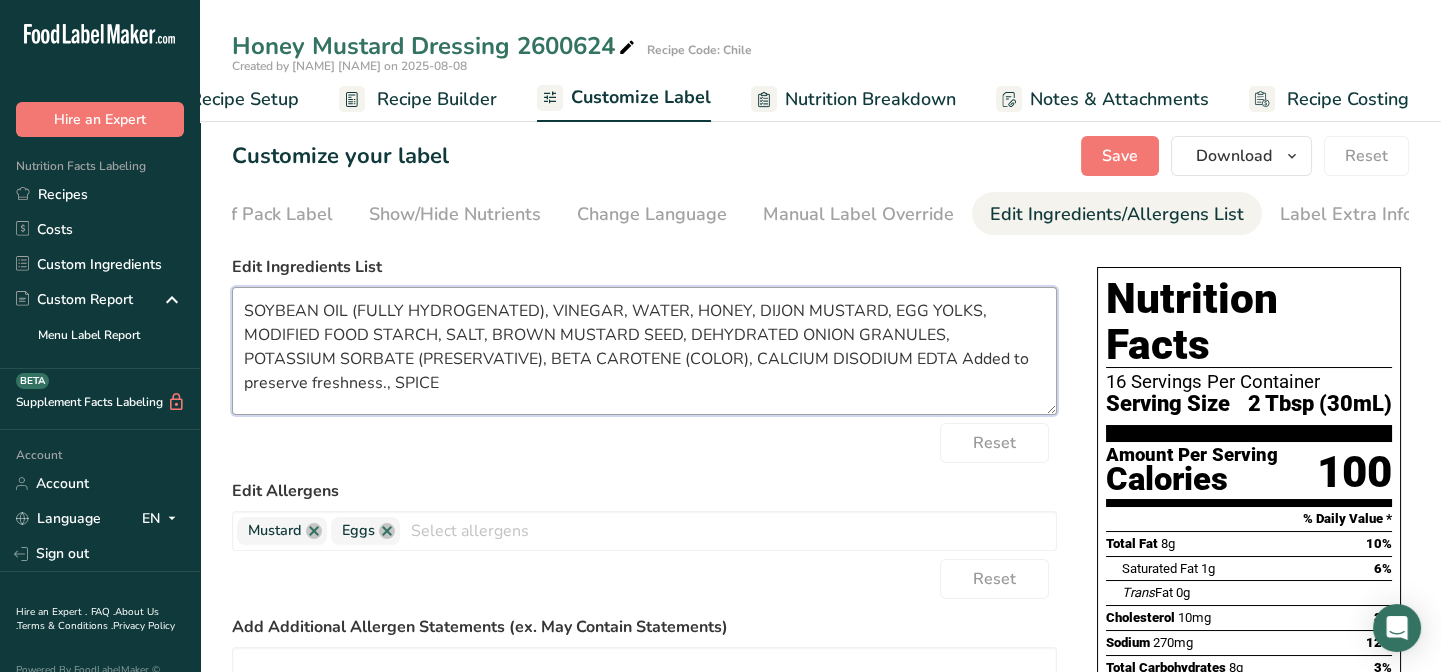 paste on "SUGAR," 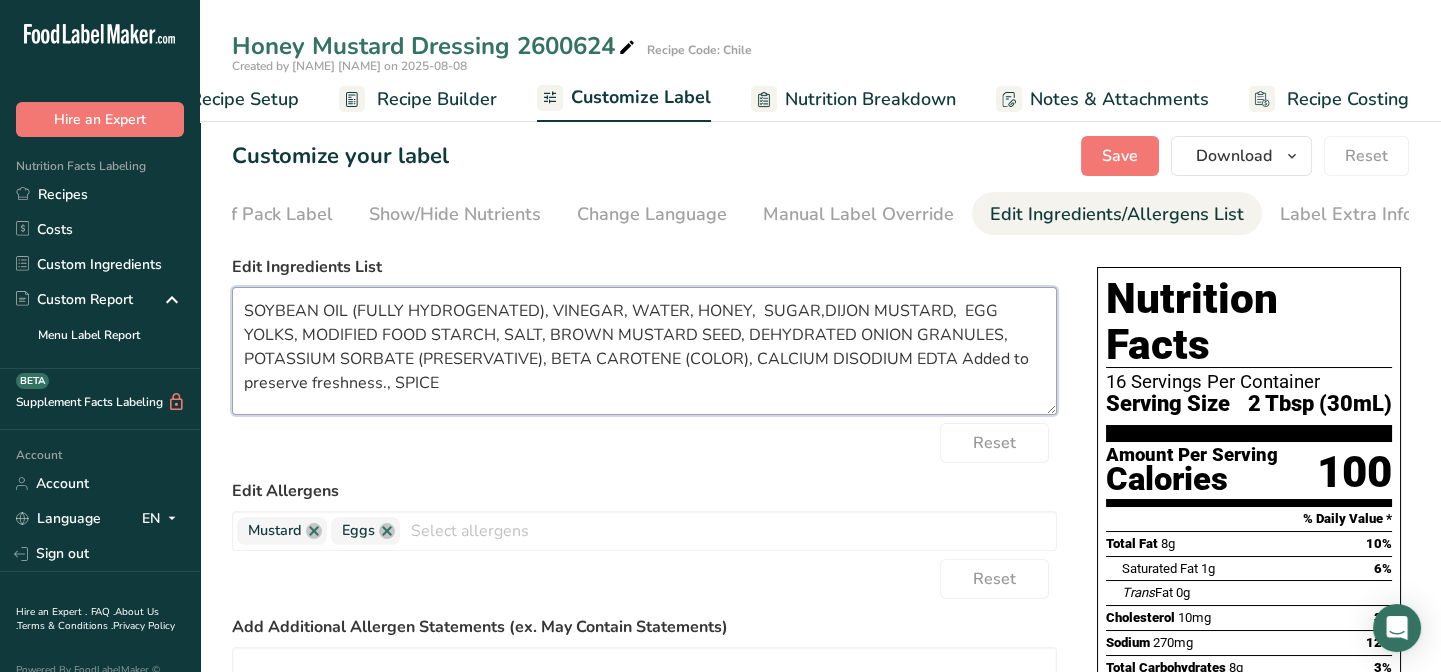 click on "SOYBEAN OIL (FULLY HYDROGENATED), VINEGAR, WATER, HONEY,  SUGAR,DIJON MUSTARD,  EGG YOLKS, MODIFIED FOOD STARCH, SALT, BROWN MUSTARD SEED, DEHYDRATED ONION GRANULES, POTASSIUM SORBATE (PRESERVATIVE), BETA CAROTENE (COLOR), CALCIUM DISODIUM EDTA Added to preserve freshness., SPICE" at bounding box center (644, 351) 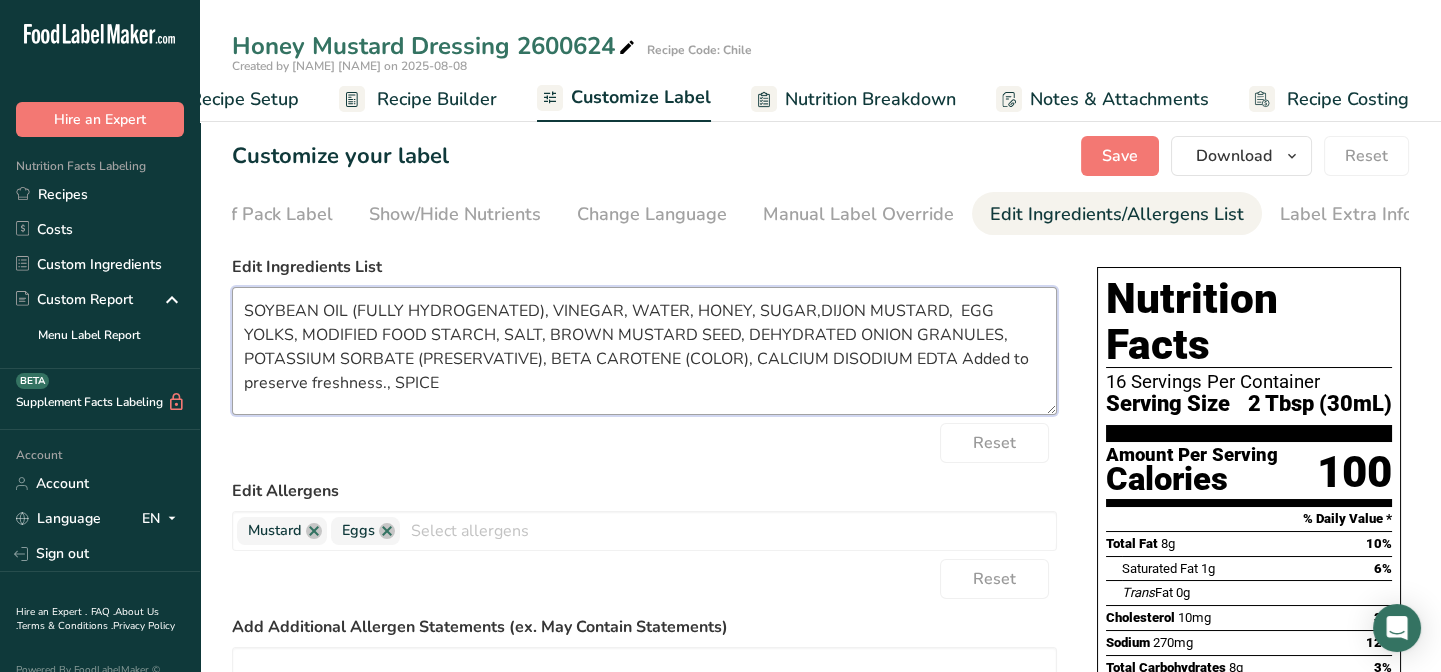 click on "SOYBEAN OIL (FULLY HYDROGENATED), VINEGAR, WATER, HONEY, SUGAR,DIJON MUSTARD,  EGG YOLKS, MODIFIED FOOD STARCH, SALT, BROWN MUSTARD SEED, DEHYDRATED ONION GRANULES, POTASSIUM SORBATE (PRESERVATIVE), BETA CAROTENE (COLOR), CALCIUM DISODIUM EDTA Added to preserve freshness., SPICE" at bounding box center [644, 351] 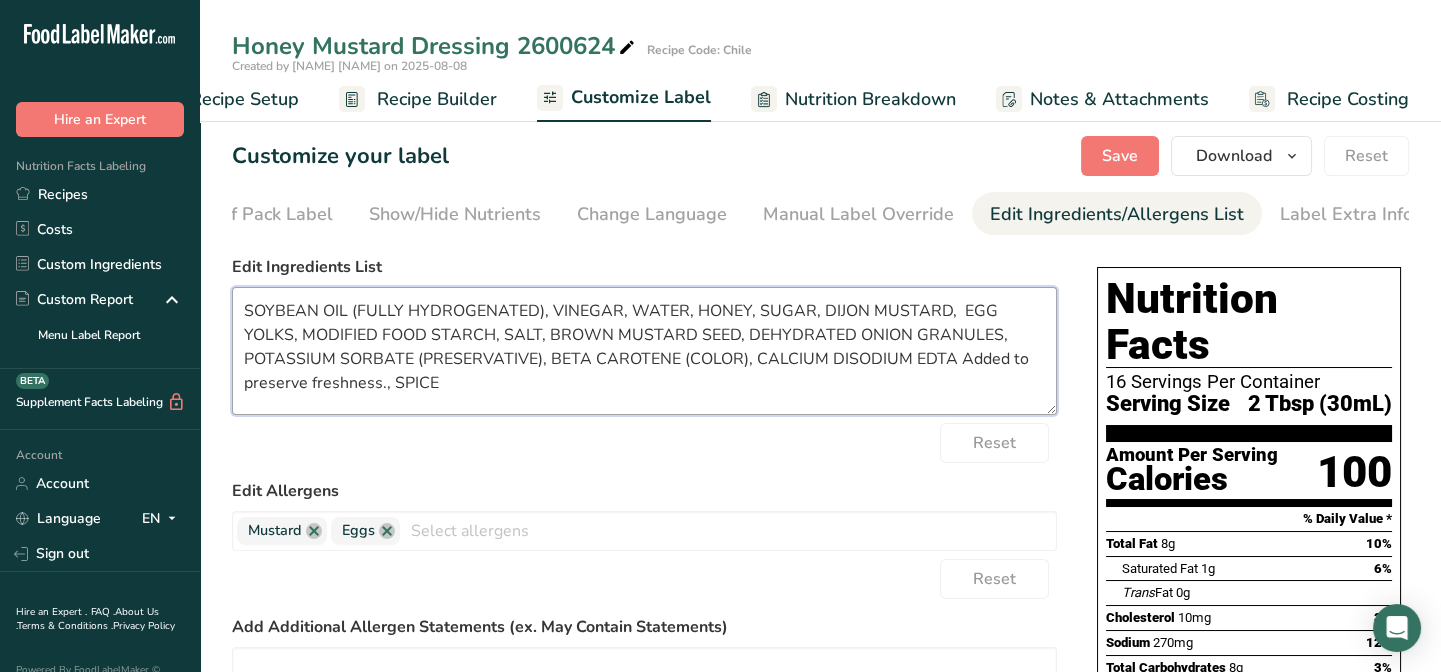 drag, startPoint x: 753, startPoint y: 319, endPoint x: 697, endPoint y: 320, distance: 56.008926 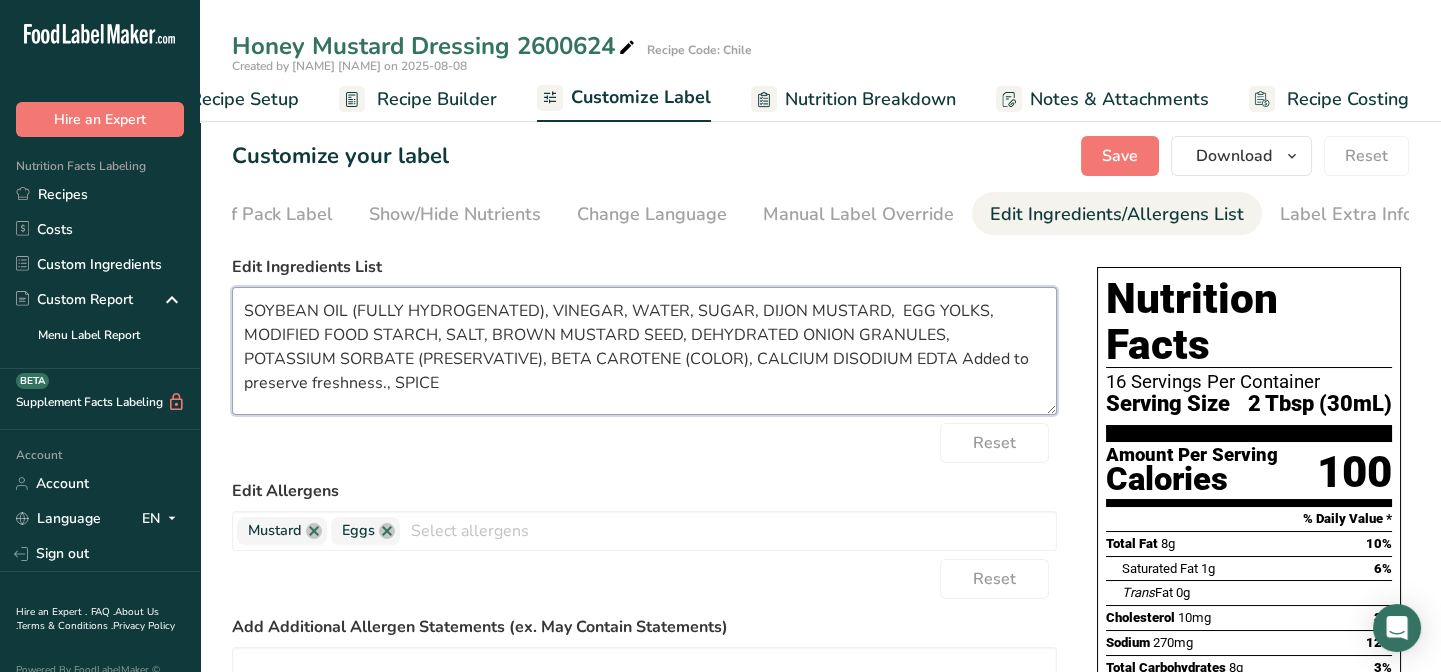 click on "SOYBEAN OIL (FULLY HYDROGENATED), VINEGAR, WATER, SUGAR, DIJON MUSTARD,  EGG YOLKS, MODIFIED FOOD STARCH, SALT, BROWN MUSTARD SEED, DEHYDRATED ONION GRANULES, POTASSIUM SORBATE (PRESERVATIVE), BETA CAROTENE (COLOR), CALCIUM DISODIUM EDTA Added to preserve freshness., SPICE" at bounding box center [644, 351] 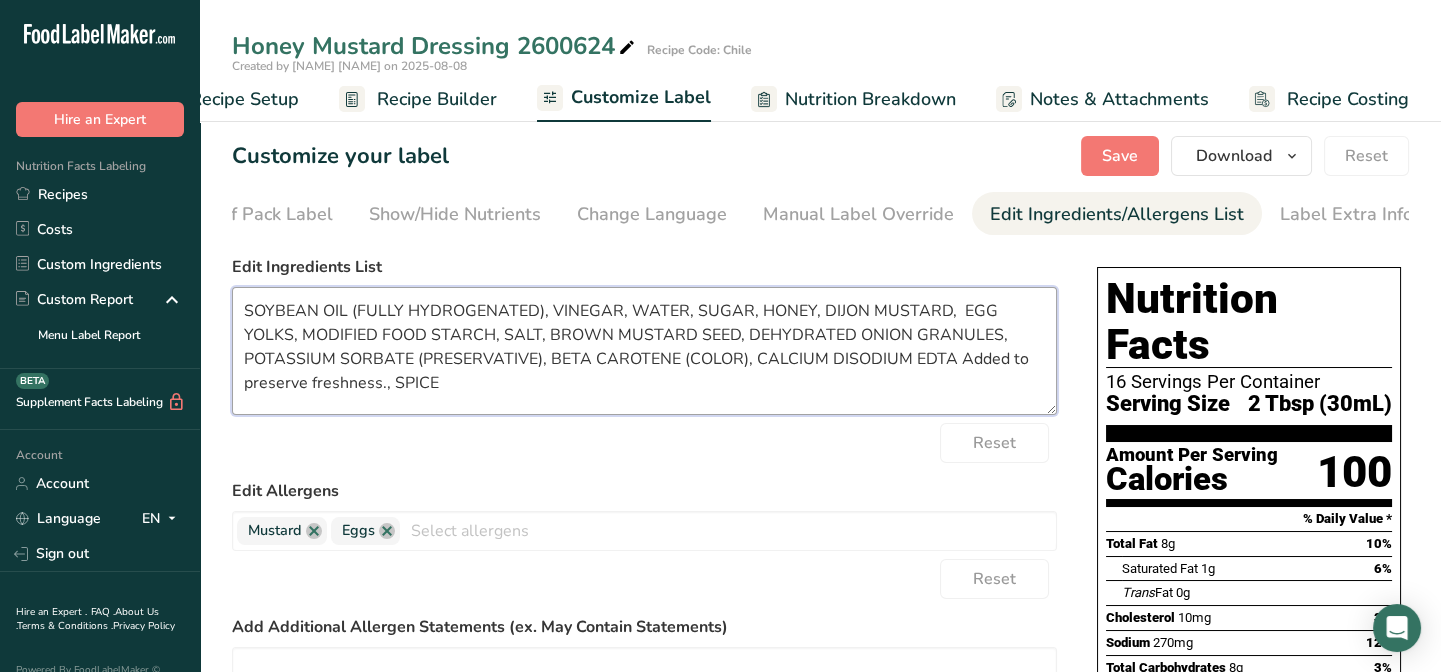 drag, startPoint x: 496, startPoint y: 339, endPoint x: 309, endPoint y: 341, distance: 187.0107 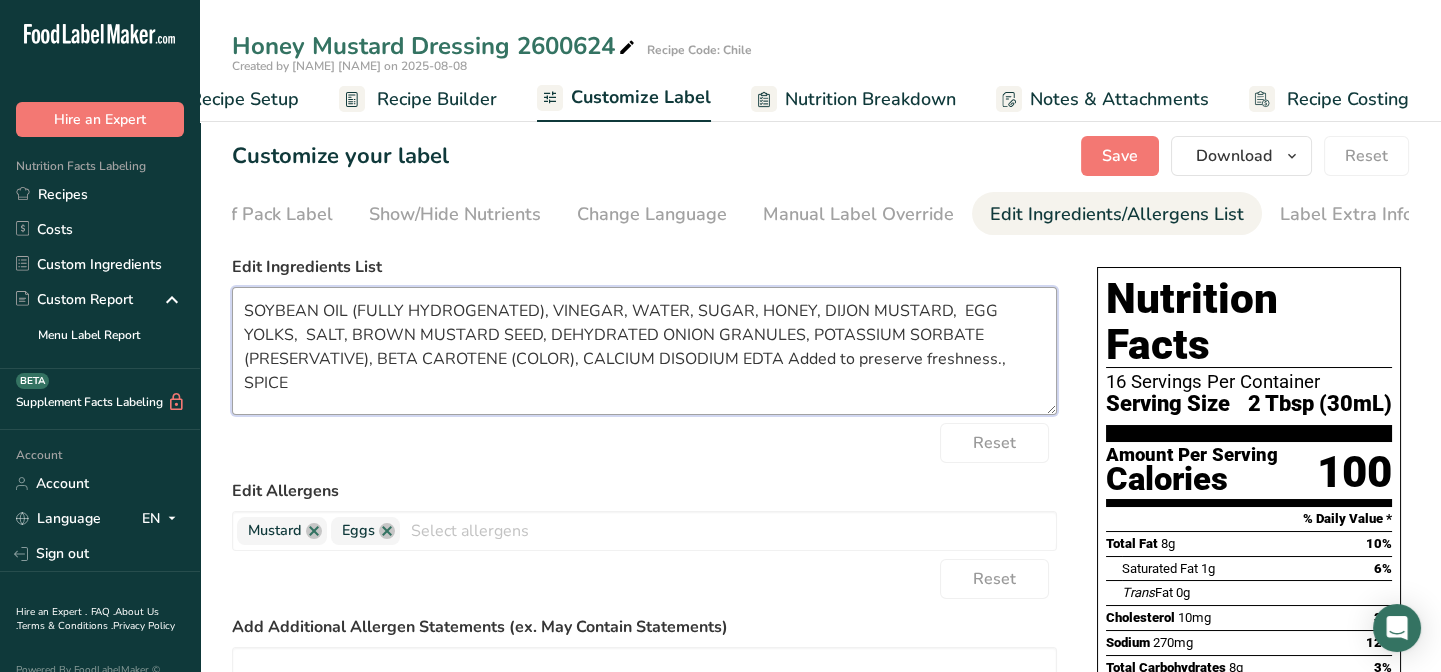 click on "SOYBEAN OIL (FULLY HYDROGENATED), VINEGAR, WATER, SUGAR, HONEY, DIJON MUSTARD,  EGG YOLKS,  SALT, BROWN MUSTARD SEED, DEHYDRATED ONION GRANULES, POTASSIUM SORBATE (PRESERVATIVE), BETA CAROTENE (COLOR), CALCIUM DISODIUM EDTA Added to preserve freshness., SPICE" at bounding box center (644, 351) 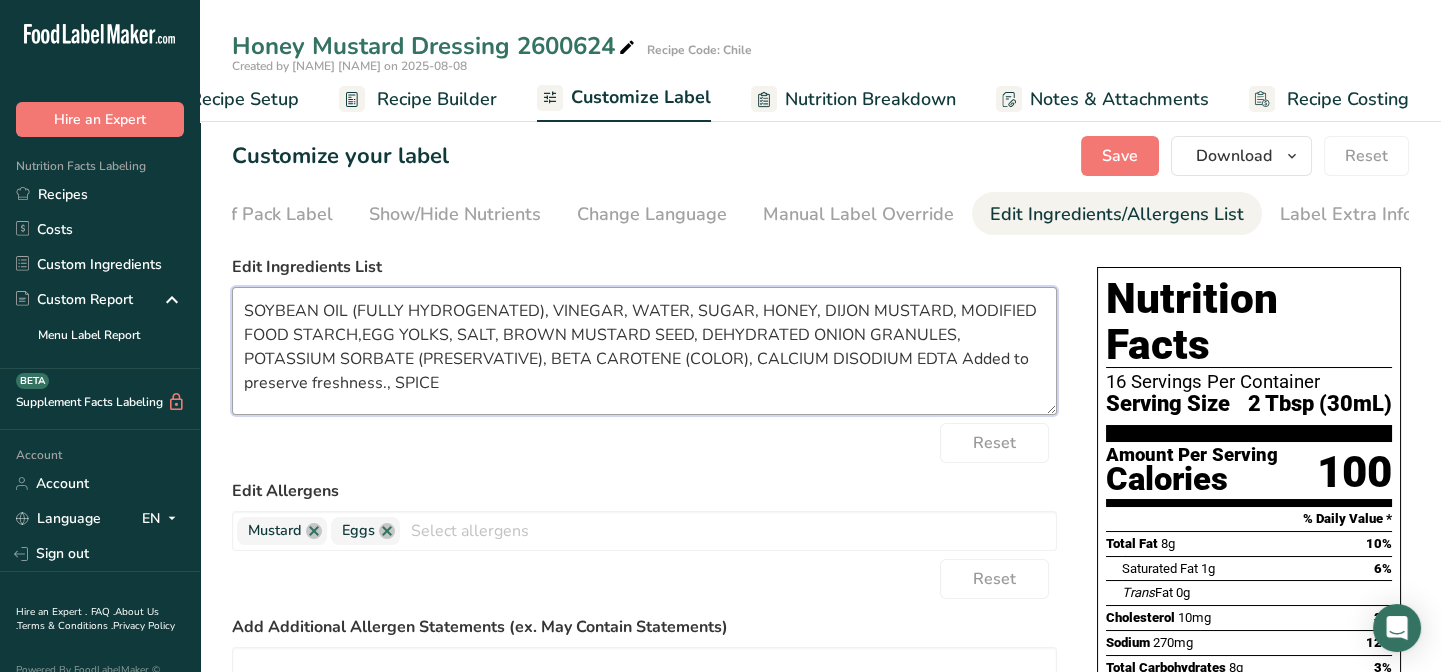 click on "SOYBEAN OIL (FULLY HYDROGENATED), VINEGAR, WATER, SUGAR, HONEY, DIJON MUSTARD, MODIFIED FOOD STARCH,EGG YOLKS, SALT, BROWN MUSTARD SEED, DEHYDRATED ONION GRANULES, POTASSIUM SORBATE (PRESERVATIVE), BETA CAROTENE (COLOR), CALCIUM DISODIUM EDTA Added to preserve freshness., SPICE" at bounding box center [644, 351] 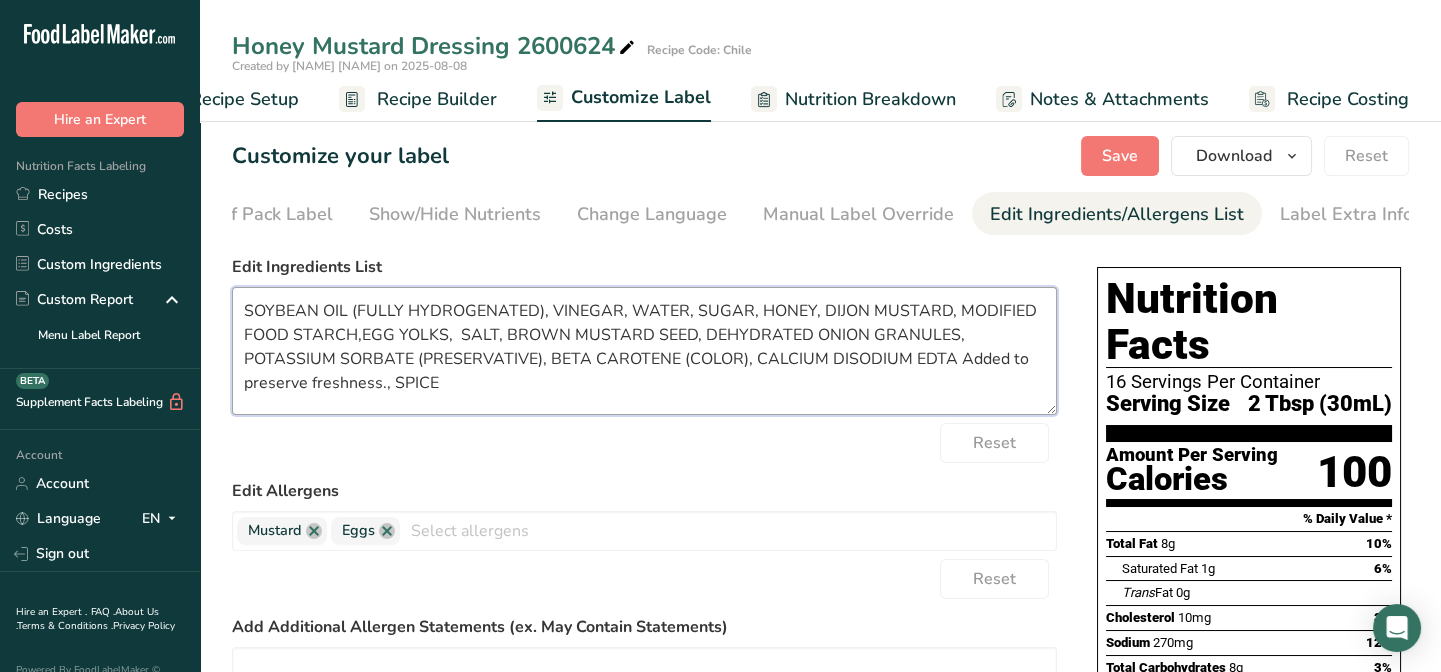 click on "SOYBEAN OIL (FULLY HYDROGENATED), VINEGAR, WATER, SUGAR, HONEY, DIJON MUSTARD, MODIFIED FOOD STARCH,EGG YOLKS,  SALT, BROWN MUSTARD SEED, DEHYDRATED ONION GRANULES, POTASSIUM SORBATE (PRESERVATIVE), BETA CAROTENE (COLOR), CALCIUM DISODIUM EDTA Added to preserve freshness., SPICE" at bounding box center [644, 351] 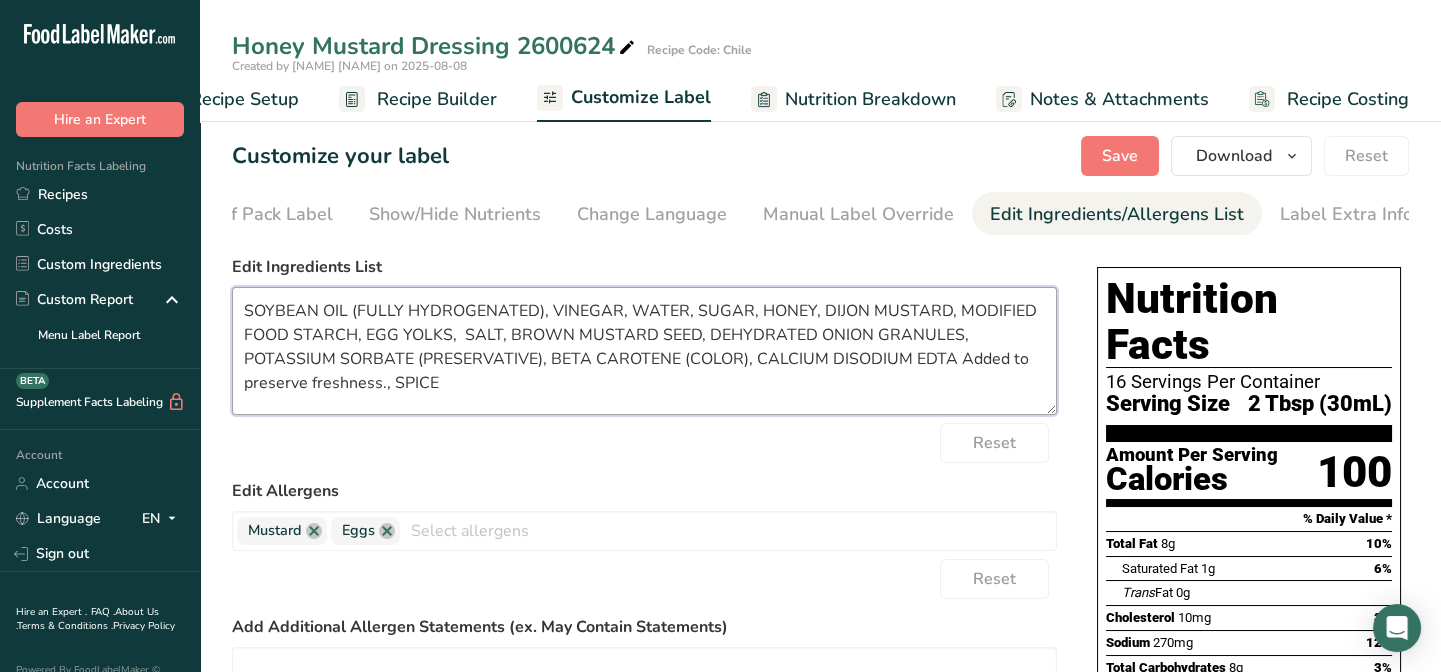 click on "SOYBEAN OIL (FULLY HYDROGENATED), VINEGAR, WATER, SUGAR, HONEY, DIJON MUSTARD, MODIFIED FOOD STARCH, EGG YOLKS,  SALT, BROWN MUSTARD SEED, DEHYDRATED ONION GRANULES, POTASSIUM SORBATE (PRESERVATIVE), BETA CAROTENE (COLOR), CALCIUM DISODIUM EDTA Added to preserve freshness., SPICE" at bounding box center (644, 351) 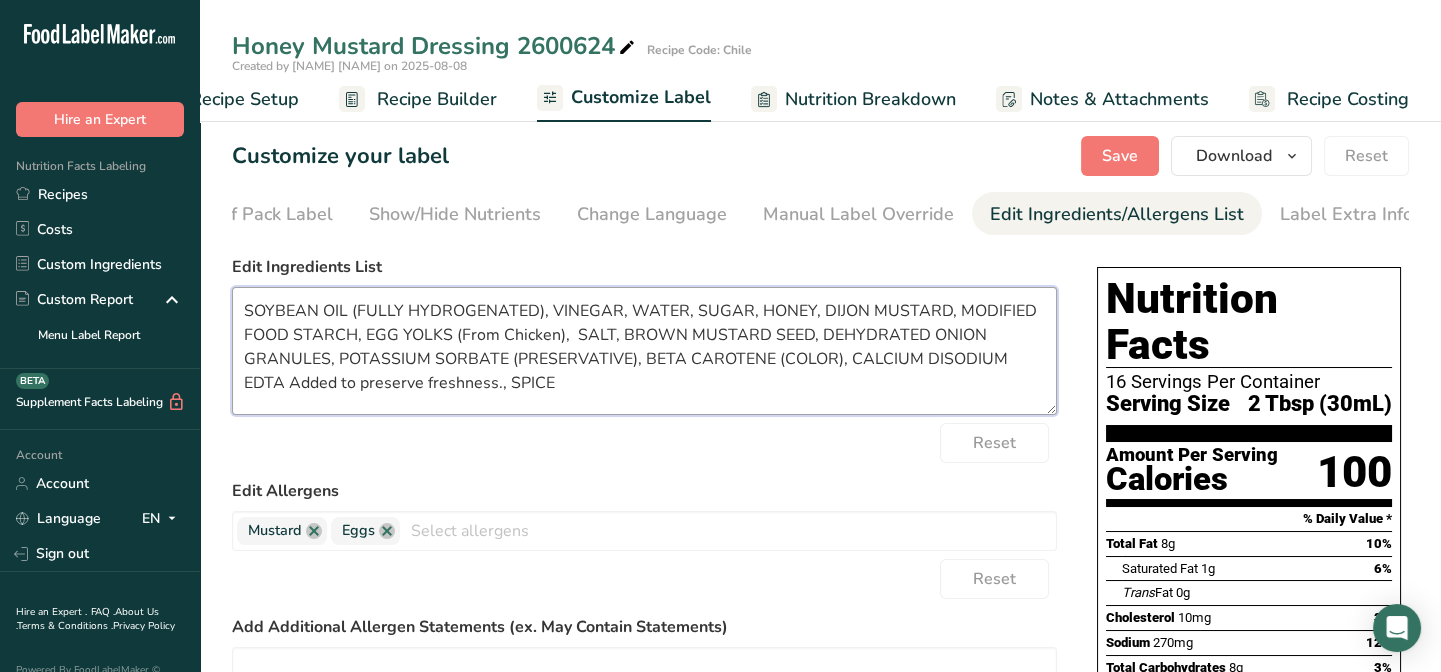 drag, startPoint x: 539, startPoint y: 313, endPoint x: 383, endPoint y: 320, distance: 156.15697 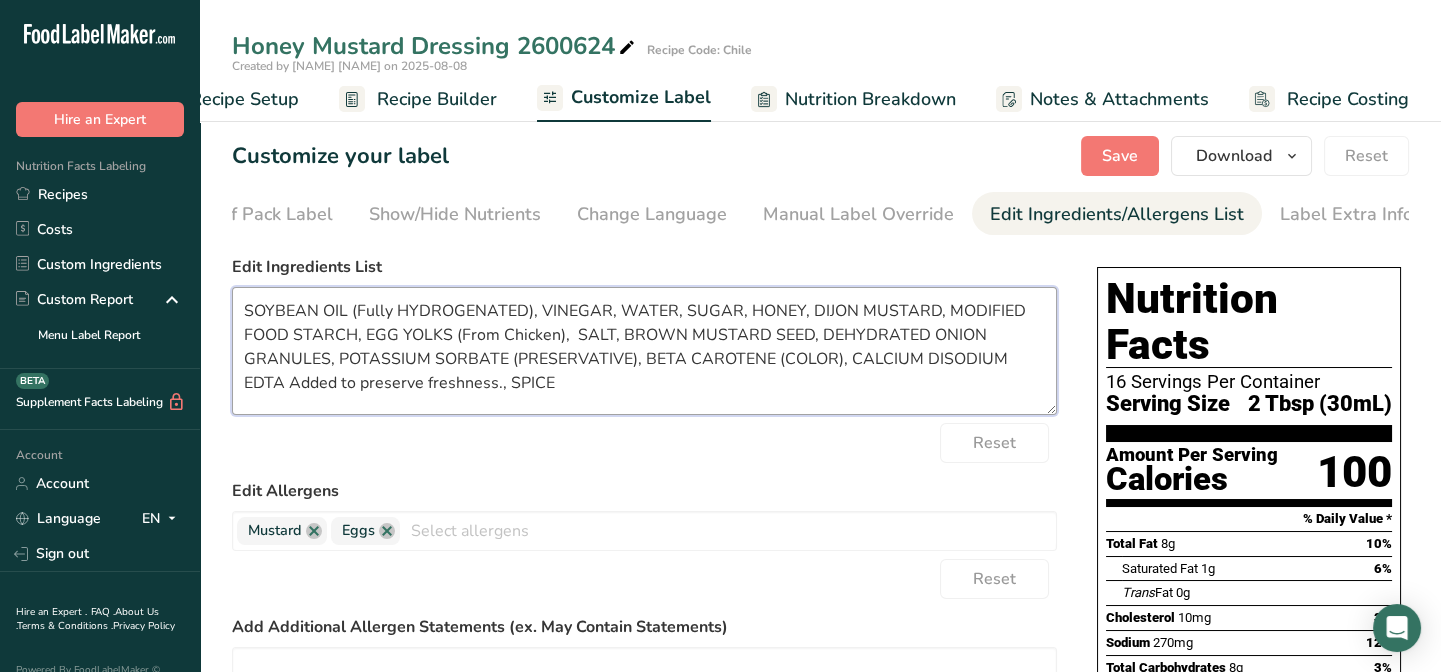 drag, startPoint x: 524, startPoint y: 313, endPoint x: 408, endPoint y: 323, distance: 116.43024 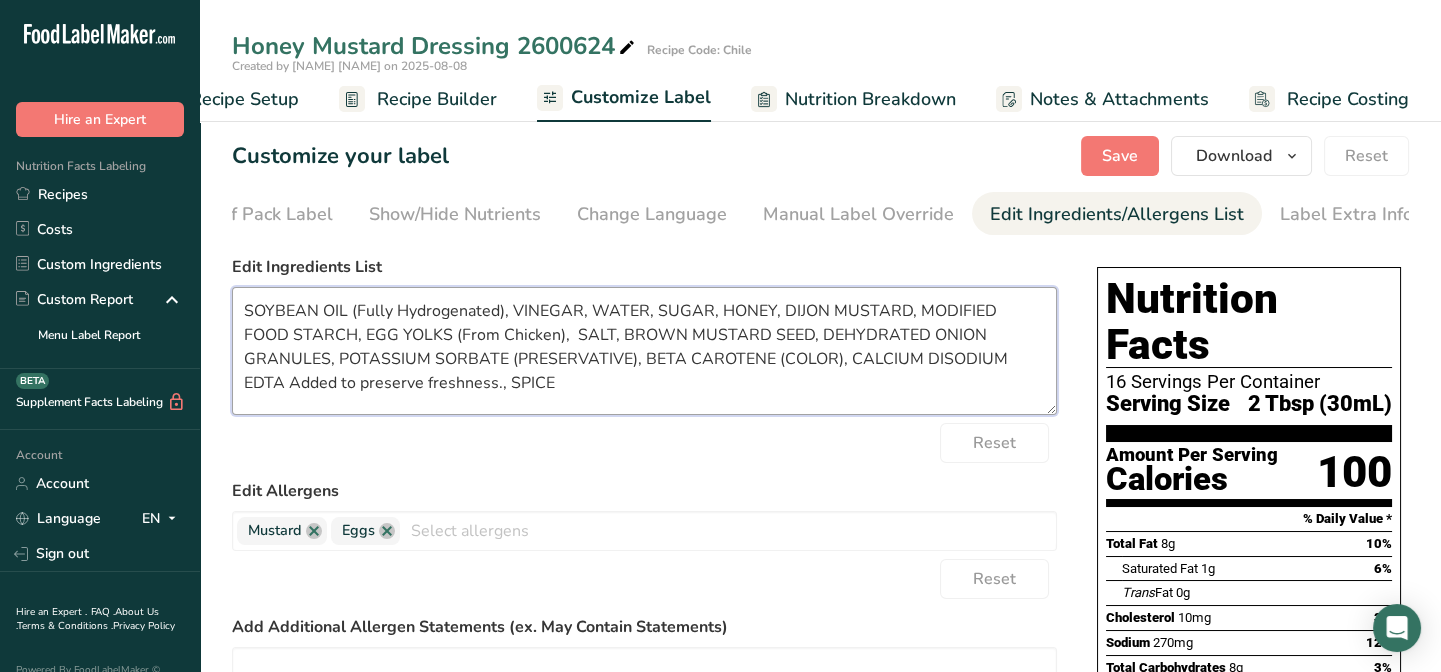click on "SOYBEAN OIL (Fully Hydrogenated), VINEGAR, WATER, SUGAR, HONEY, DIJON MUSTARD, MODIFIED FOOD STARCH, EGG YOLKS (From Chicken),  SALT, BROWN MUSTARD SEED, DEHYDRATED ONION GRANULES, POTASSIUM SORBATE (PRESERVATIVE), BETA CAROTENE (COLOR), CALCIUM DISODIUM EDTA Added to preserve freshness., SPICE" at bounding box center [644, 351] 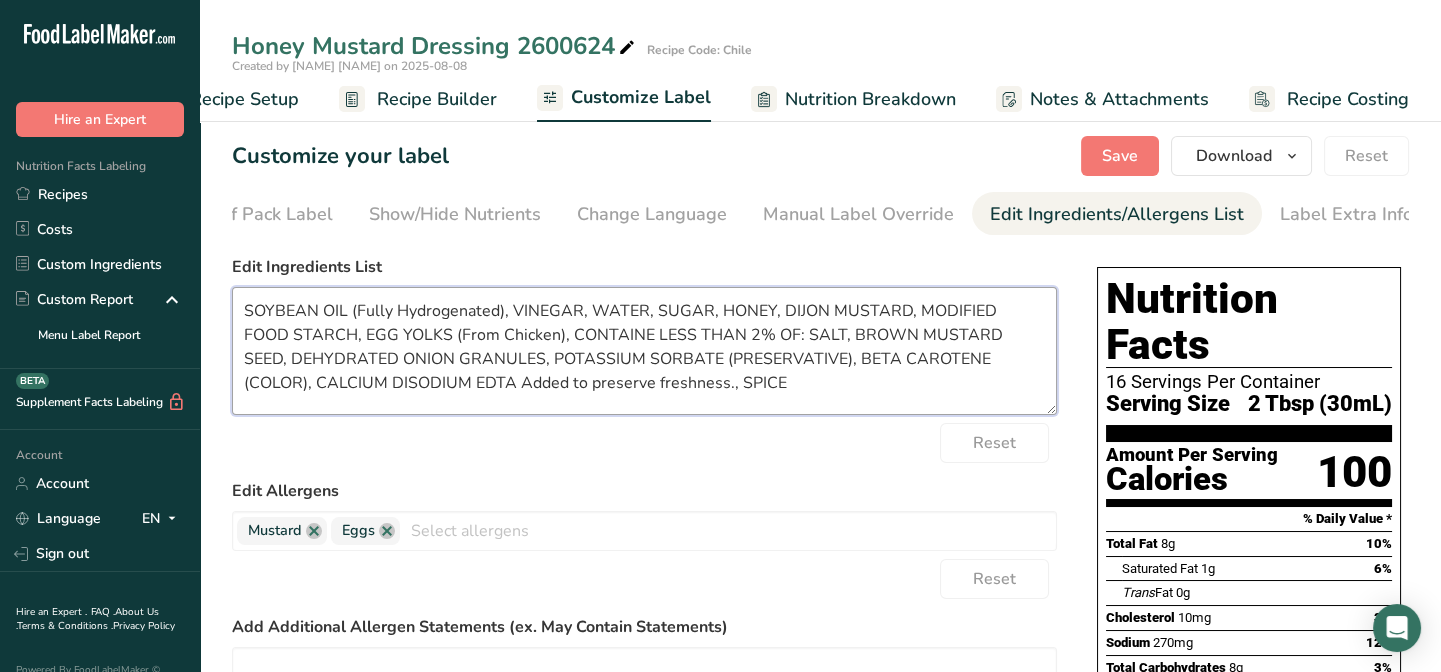 click on "SOYBEAN OIL (Fully Hydrogenated), VINEGAR, WATER, SUGAR, HONEY, DIJON MUSTARD, MODIFIED FOOD STARCH, EGG YOLKS (From Chicken), CONTAINE LESS THAN 2% OF: SALT, BROWN MUSTARD SEED, DEHYDRATED ONION GRANULES, POTASSIUM SORBATE (PRESERVATIVE), BETA CAROTENE (COLOR), CALCIUM DISODIUM EDTA Added to preserve freshness., SPICE" at bounding box center (644, 351) 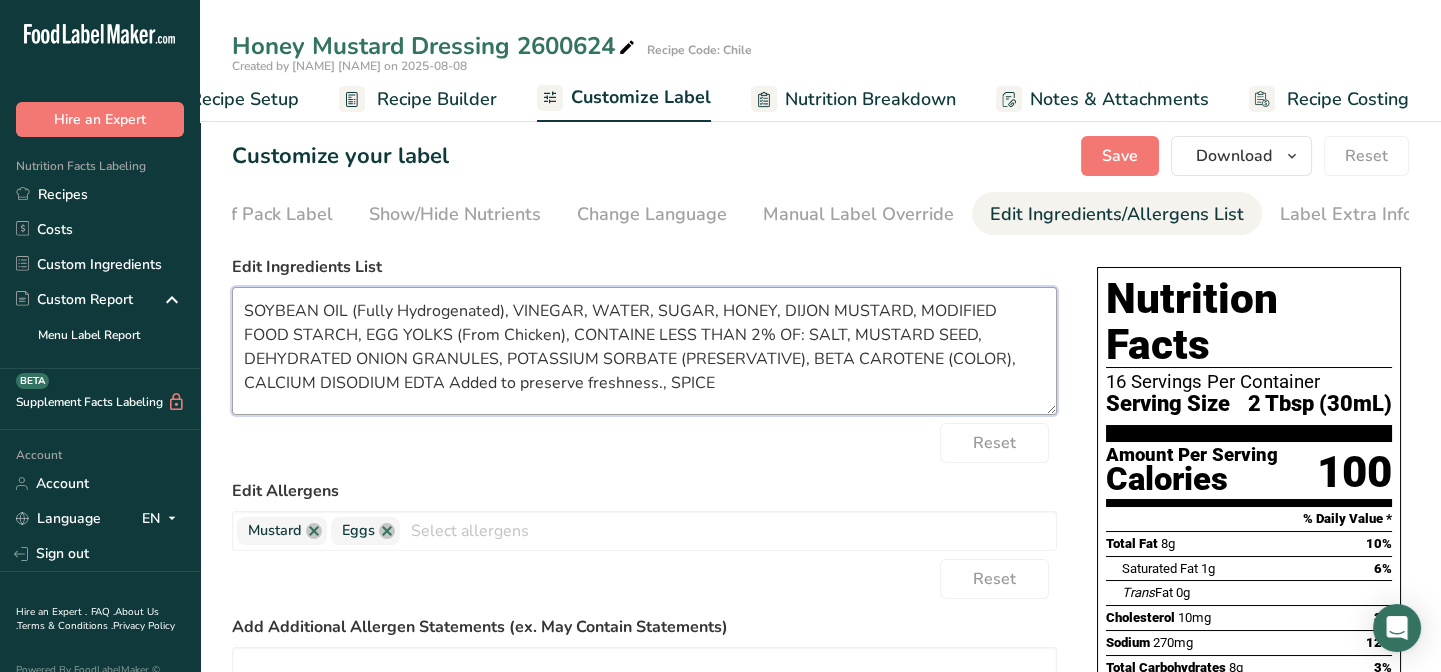 click on "SOYBEAN OIL (Fully Hydrogenated), VINEGAR, WATER, SUGAR, HONEY, DIJON MUSTARD, MODIFIED FOOD STARCH, EGG YOLKS (From Chicken), CONTAINE LESS THAN 2% OF: SALT, MUSTARD SEED, DEHYDRATED ONION GRANULES, POTASSIUM SORBATE (PRESERVATIVE), BETA CAROTENE (COLOR), CALCIUM DISODIUM EDTA Added to preserve freshness., SPICE" at bounding box center [644, 351] 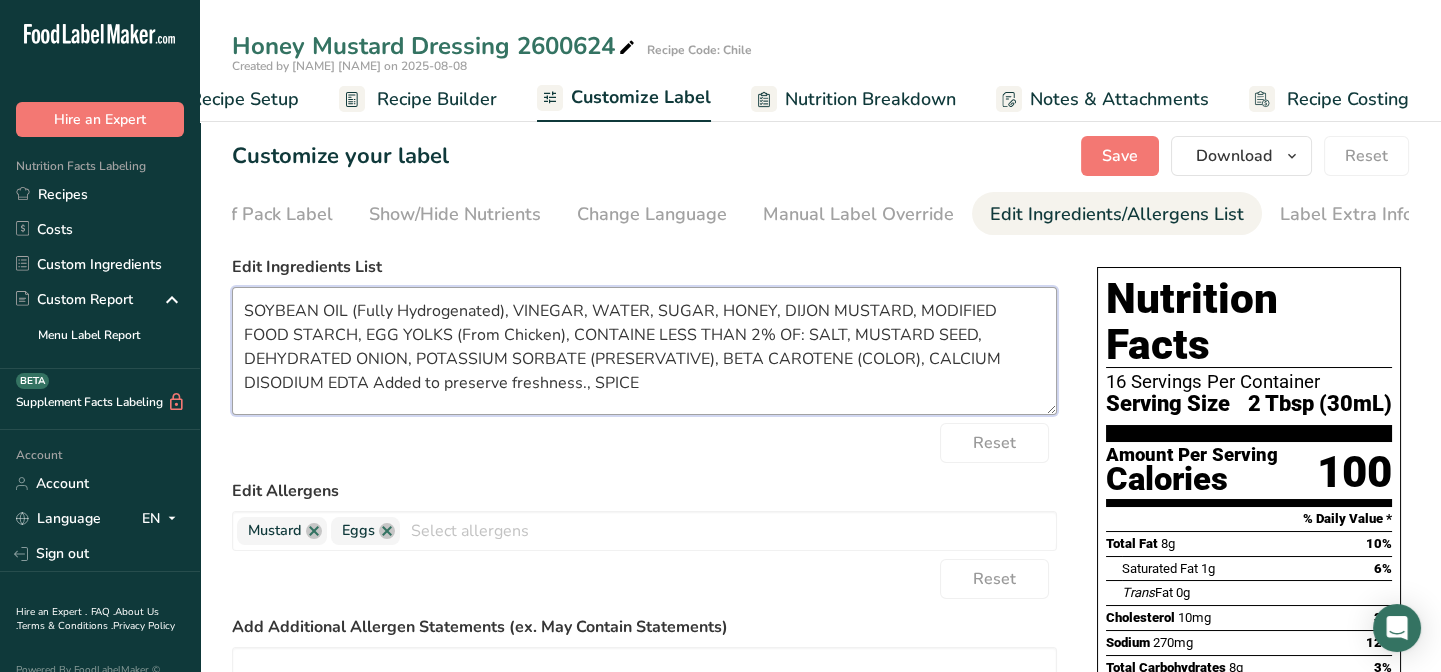 drag, startPoint x: 810, startPoint y: 364, endPoint x: 607, endPoint y: 370, distance: 203.08865 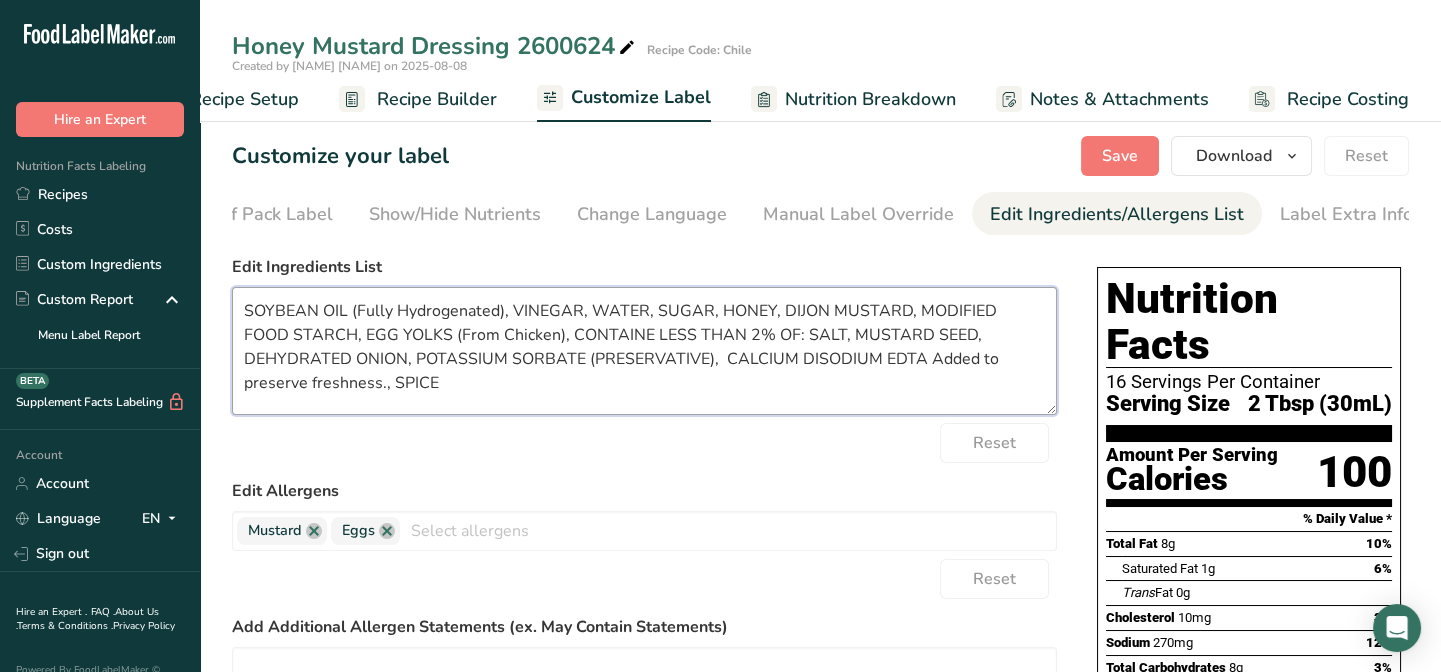 click on "SOYBEAN OIL (Fully Hydrogenated), VINEGAR, WATER, SUGAR, HONEY, DIJON MUSTARD, MODIFIED FOOD STARCH, EGG YOLKS (From Chicken), CONTAINE LESS THAN 2% OF: SALT, MUSTARD SEED, DEHYDRATED ONION, POTASSIUM SORBATE (PRESERVATIVE),  CALCIUM DISODIUM EDTA Added to preserve freshness., SPICE" at bounding box center (644, 351) 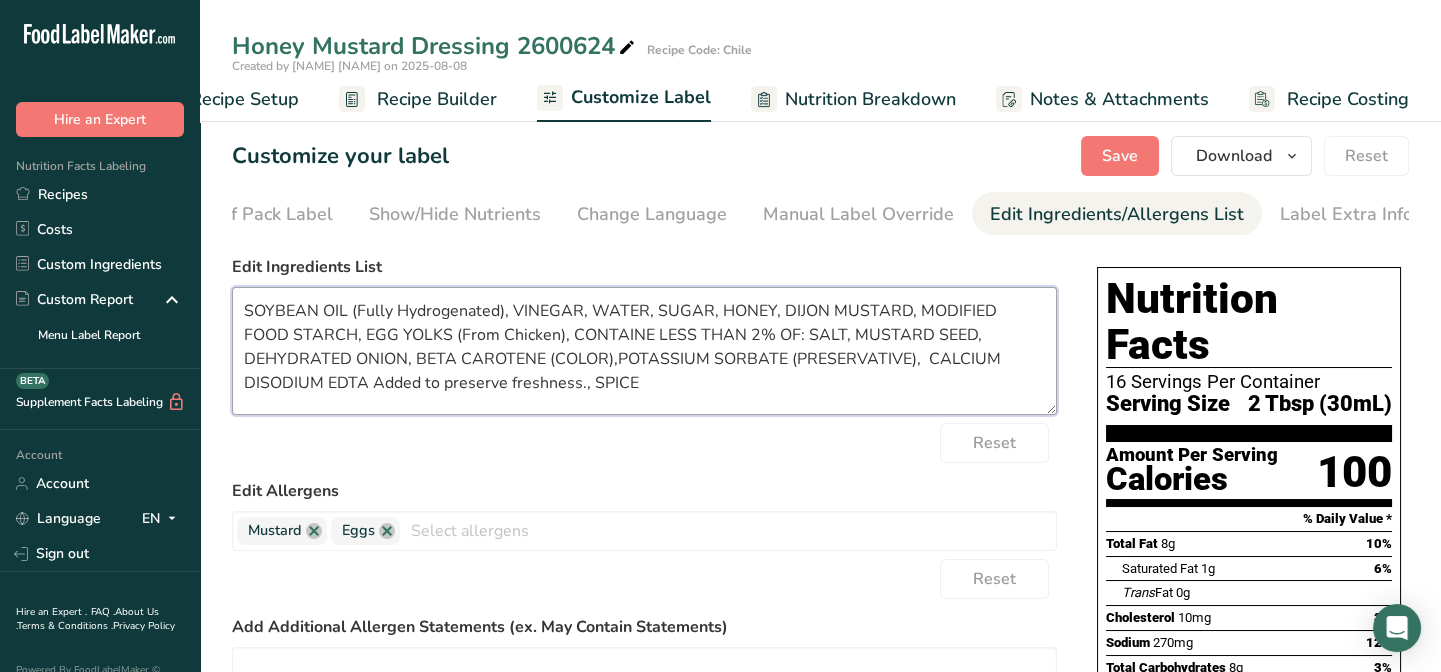 type on "SOYBEAN OIL (Fully Hydrogenated), VINEGAR, WATER, SUGAR, HONEY, DIJON MUSTARD, MODIFIED FOOD STARCH, EGG YOLKS (From Chicken), CONTAINE LESS THAN 2% OF: SALT, MUSTARD SEED, DEHYDRATED ONION, BETA CAROTENE (COLOR),POTASSIUM SORBATE (PRESERVATIVE),  CALCIUM DISODIUM EDTA Added to preserve freshness., SPICE" 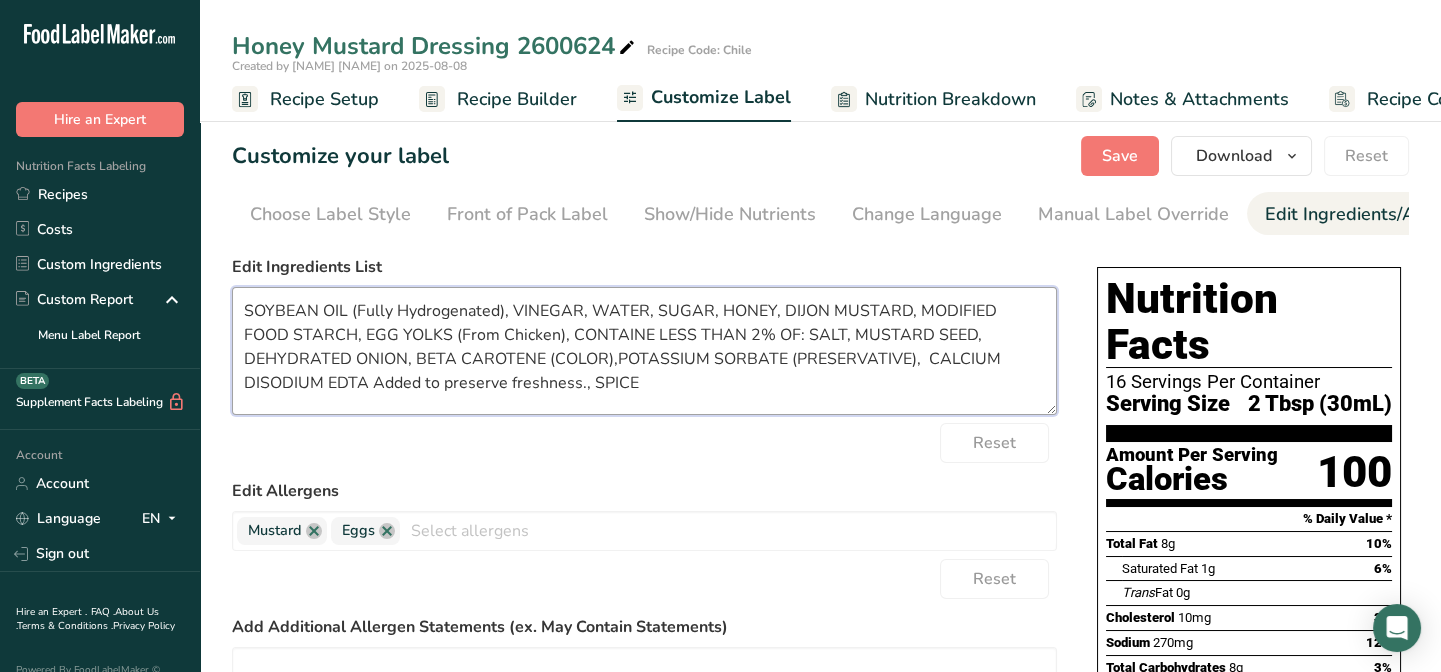drag, startPoint x: 513, startPoint y: 389, endPoint x: 467, endPoint y: 389, distance: 46 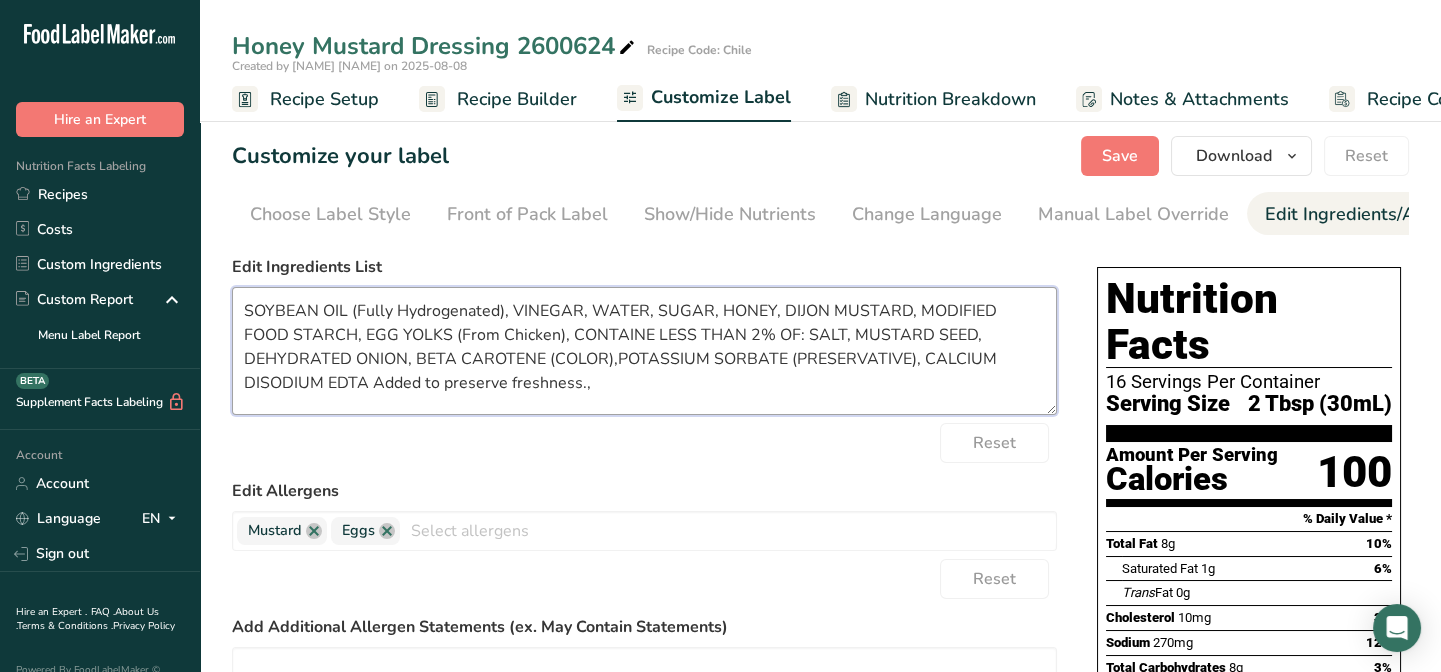 click on "SOYBEAN OIL (Fully Hydrogenated), VINEGAR, WATER, SUGAR, HONEY, DIJON MUSTARD, MODIFIED FOOD STARCH, EGG YOLKS (From Chicken), CONTAINE LESS THAN 2% OF: SALT, MUSTARD SEED, DEHYDRATED ONION, BETA CAROTENE (COLOR),POTASSIUM SORBATE (PRESERVATIVE), CALCIUM DISODIUM EDTA Added to preserve freshness.," at bounding box center [644, 351] 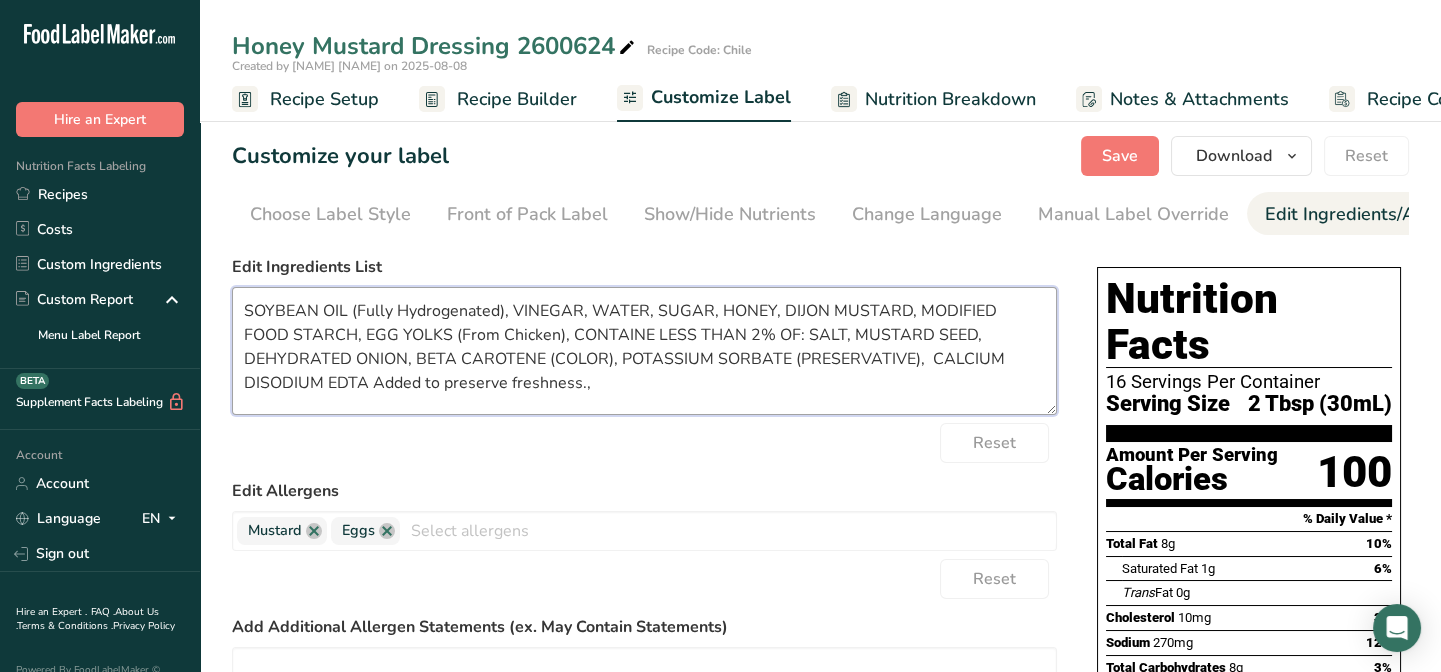 paste on "SPICE" 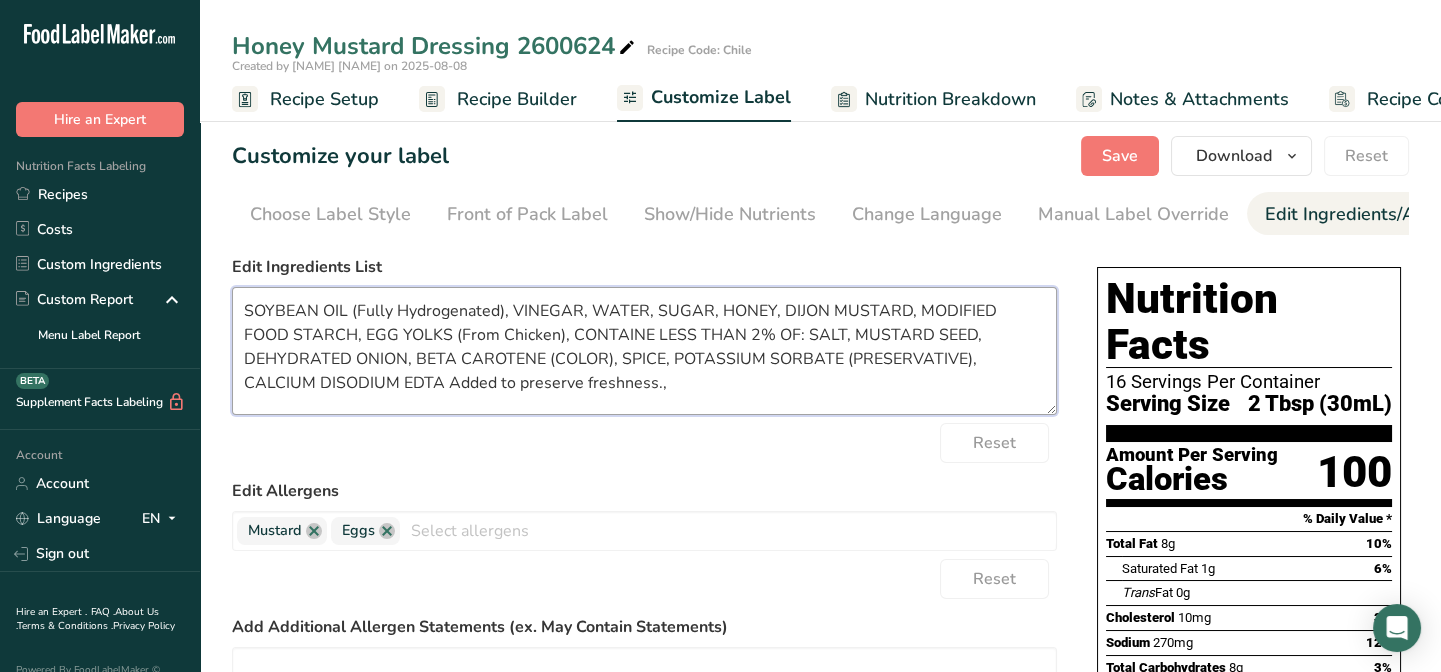 drag, startPoint x: 852, startPoint y: 364, endPoint x: 739, endPoint y: 359, distance: 113.110565 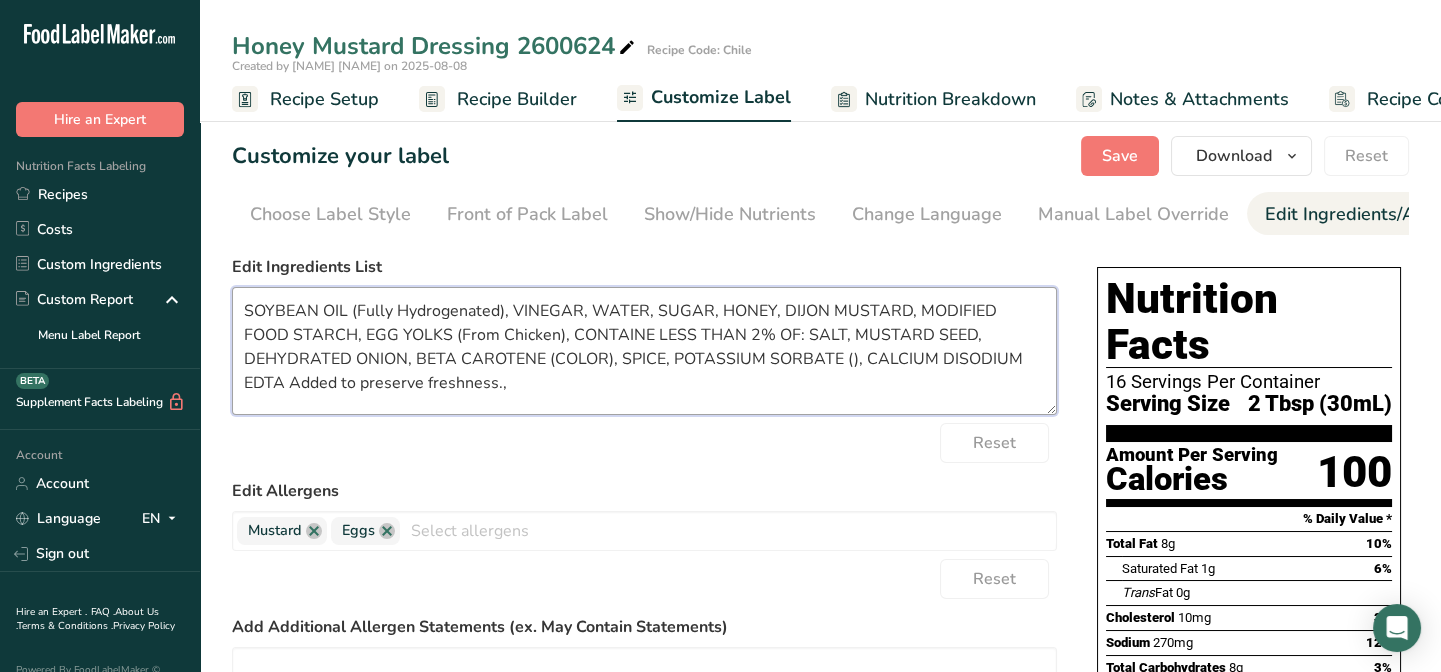 click on "SOYBEAN OIL (Fully Hydrogenated), VINEGAR, WATER, SUGAR, HONEY, DIJON MUSTARD, MODIFIED FOOD STARCH, EGG YOLKS (From Chicken), CONTAINE LESS THAN 2% OF: SALT, MUSTARD SEED, DEHYDRATED ONION, BETA CAROTENE (COLOR), SPICE, POTASSIUM SORBATE (), CALCIUM DISODIUM EDTA Added to preserve freshness.," at bounding box center (644, 351) 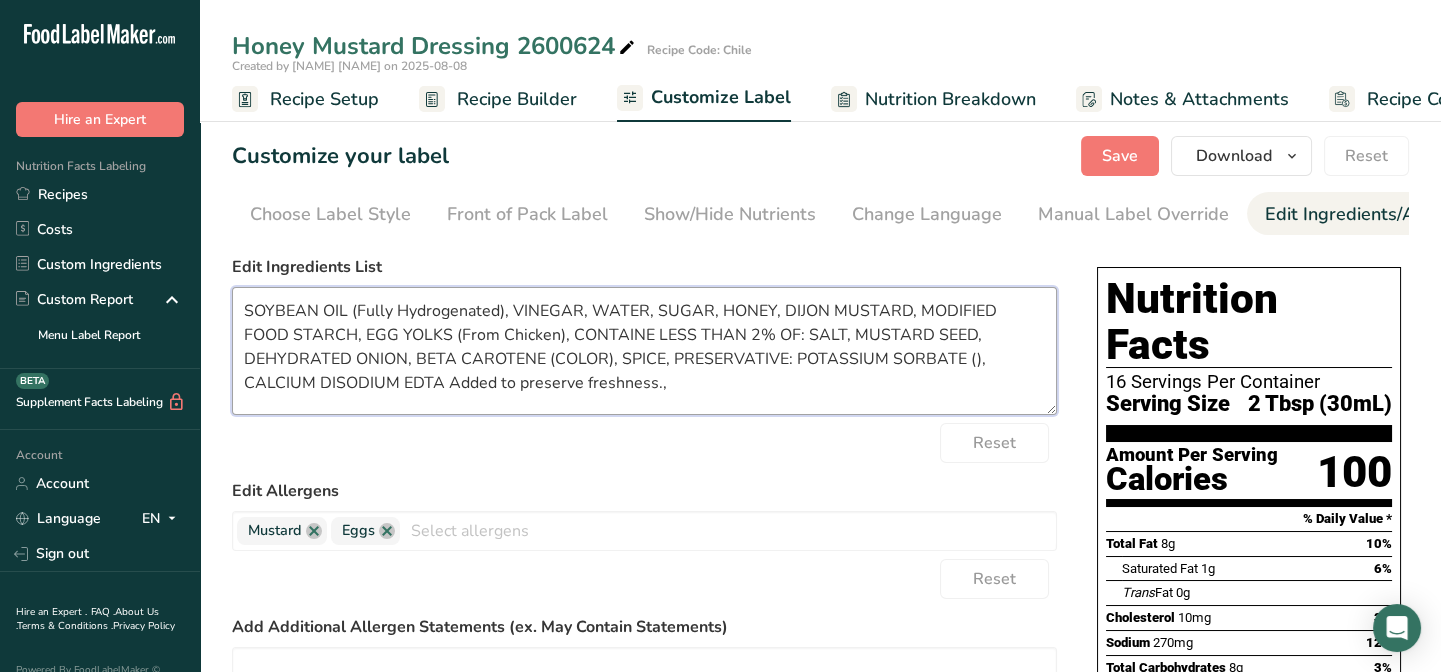click on "SOYBEAN OIL (Fully Hydrogenated), VINEGAR, WATER, SUGAR, HONEY, DIJON MUSTARD, MODIFIED FOOD STARCH, EGG YOLKS (From Chicken), CONTAINE LESS THAN 2% OF: SALT, MUSTARD SEED, DEHYDRATED ONION, BETA CAROTENE (COLOR), SPICE, PRESERVATIVE: POTASSIUM SORBATE (),  CALCIUM DISODIUM EDTA Added to preserve freshness.," at bounding box center (644, 351) 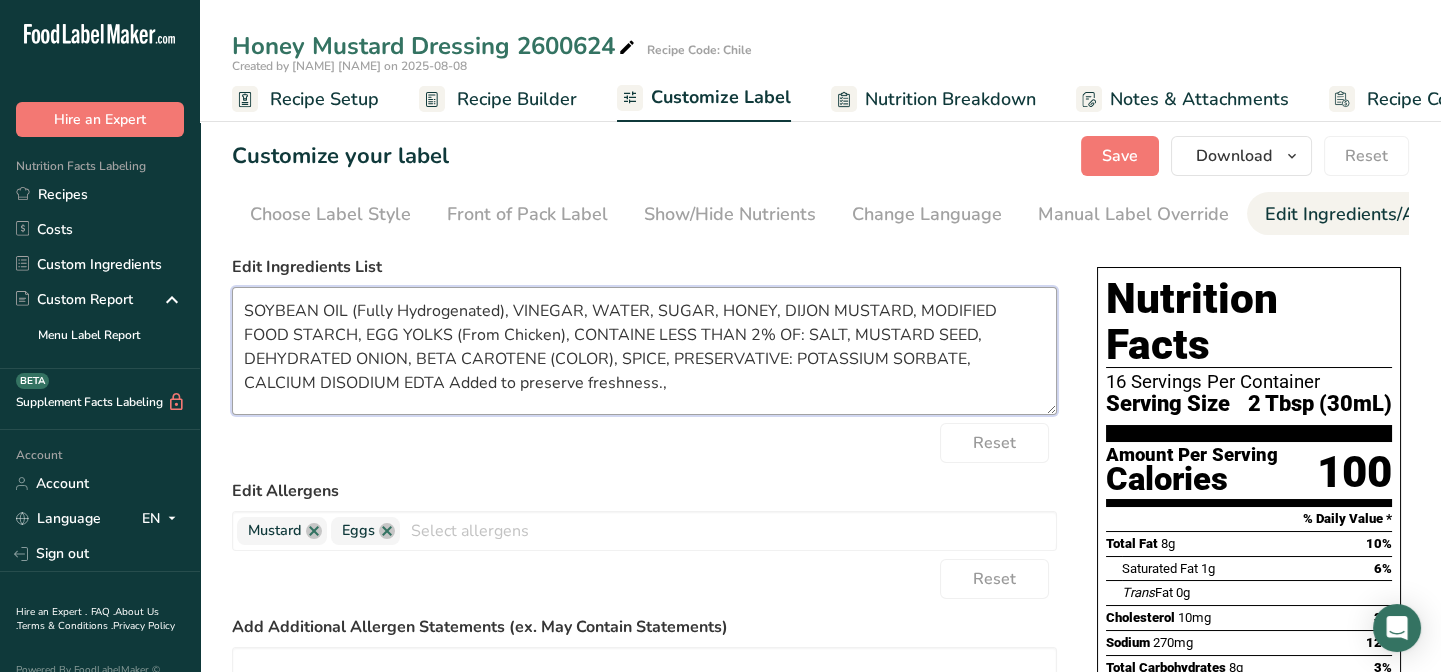click on "SOYBEAN OIL (Fully Hydrogenated), VINEGAR, WATER, SUGAR, HONEY, DIJON MUSTARD, MODIFIED FOOD STARCH, EGG YOLKS (From Chicken), CONTAINE LESS THAN 2% OF: SALT, MUSTARD SEED, DEHYDRATED ONION, BETA CAROTENE (COLOR), SPICE, PRESERVATIVE: POTASSIUM SORBATE, CALCIUM DISODIUM EDTA Added to preserve freshness.," at bounding box center (644, 351) 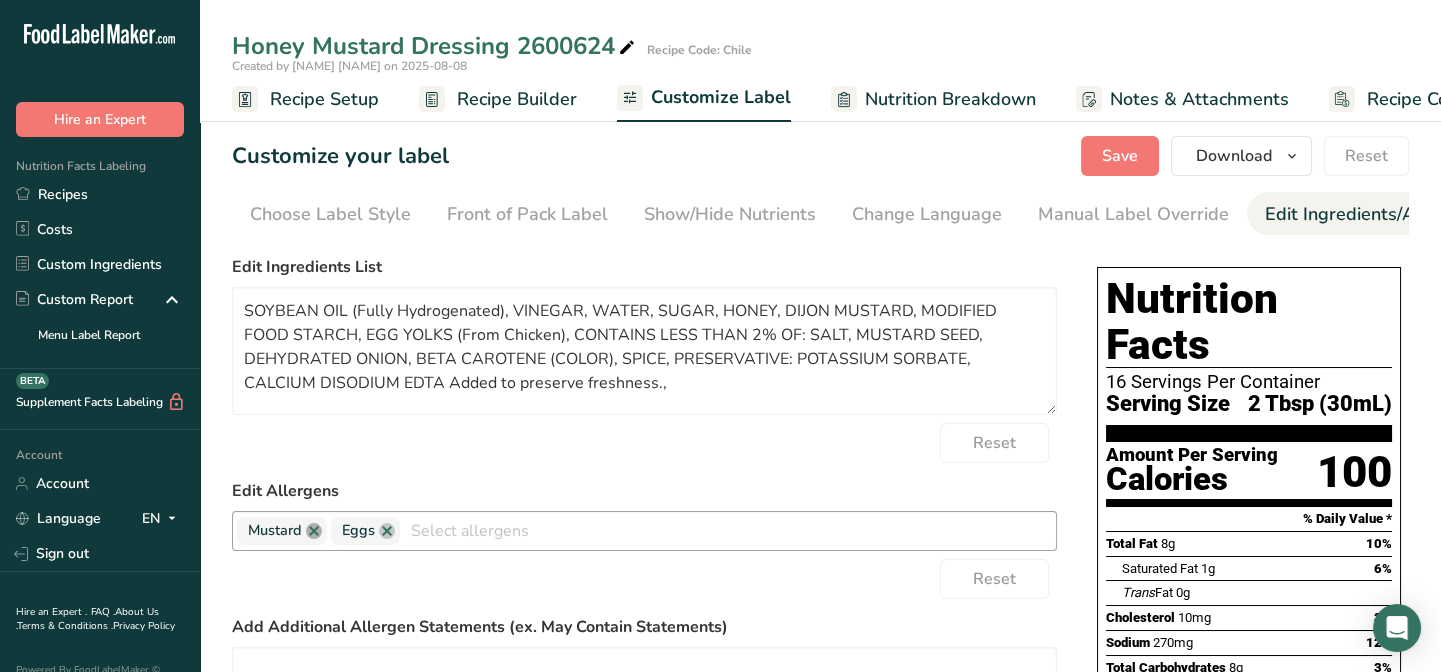 click at bounding box center [314, 531] 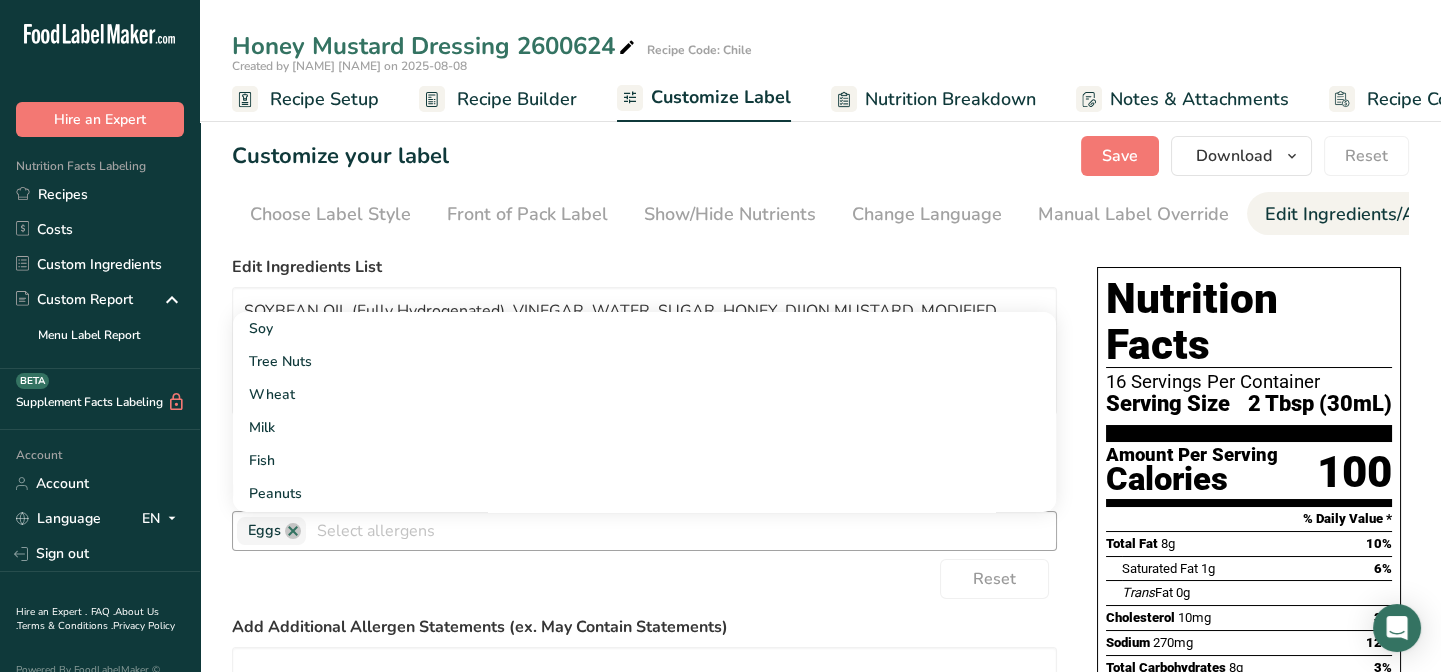 click on "Edit Ingredients List SOYBEAN OIL (Fully Hydrogenated), VINEGAR, WATER, SUGAR, HONEY, DIJON MUSTARD, MODIFIED FOOD STARCH, EGG YOLKS (From Chicken), CONTAINS LESS THAN 2% OF: SALT, MUSTARD SEED, DEHYDRATED ONION, BETA CAROTENE (COLOR), SPICE, PRESERVATIVE: POTASSIUM SORBATE, CALCIUM DISODIUM EDTA Added to preserve freshness.,
Reset
Edit Allergens
Eggs
Soy
Tree Nuts
Wheat
Milk
Fish
Peanuts
Sesame
Crustaceans
Sulphites
Celery
Mustard
Lupins
Mollusks
Gluten
Almond
Beech nut
Brazil nut
Butternut
Cashew
Chestnut
Chinquapin
Coconut" at bounding box center (644, 574) 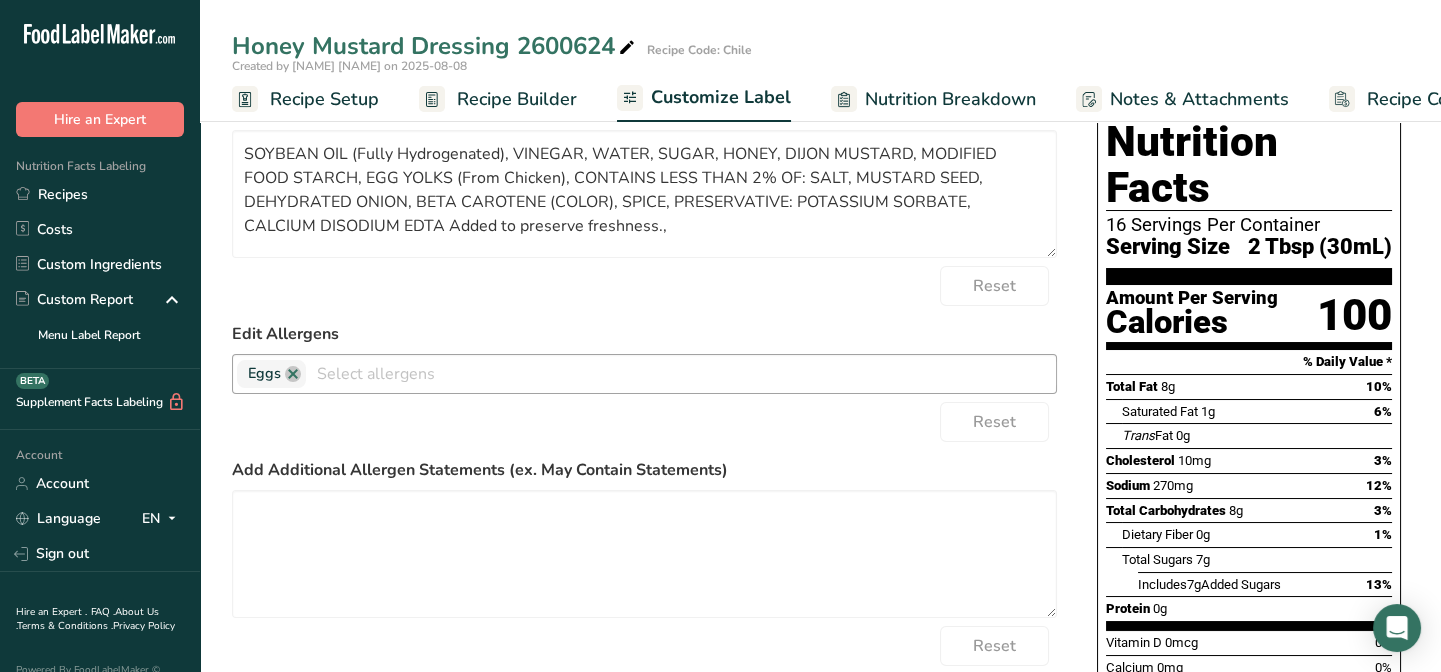 scroll, scrollTop: 0, scrollLeft: 0, axis: both 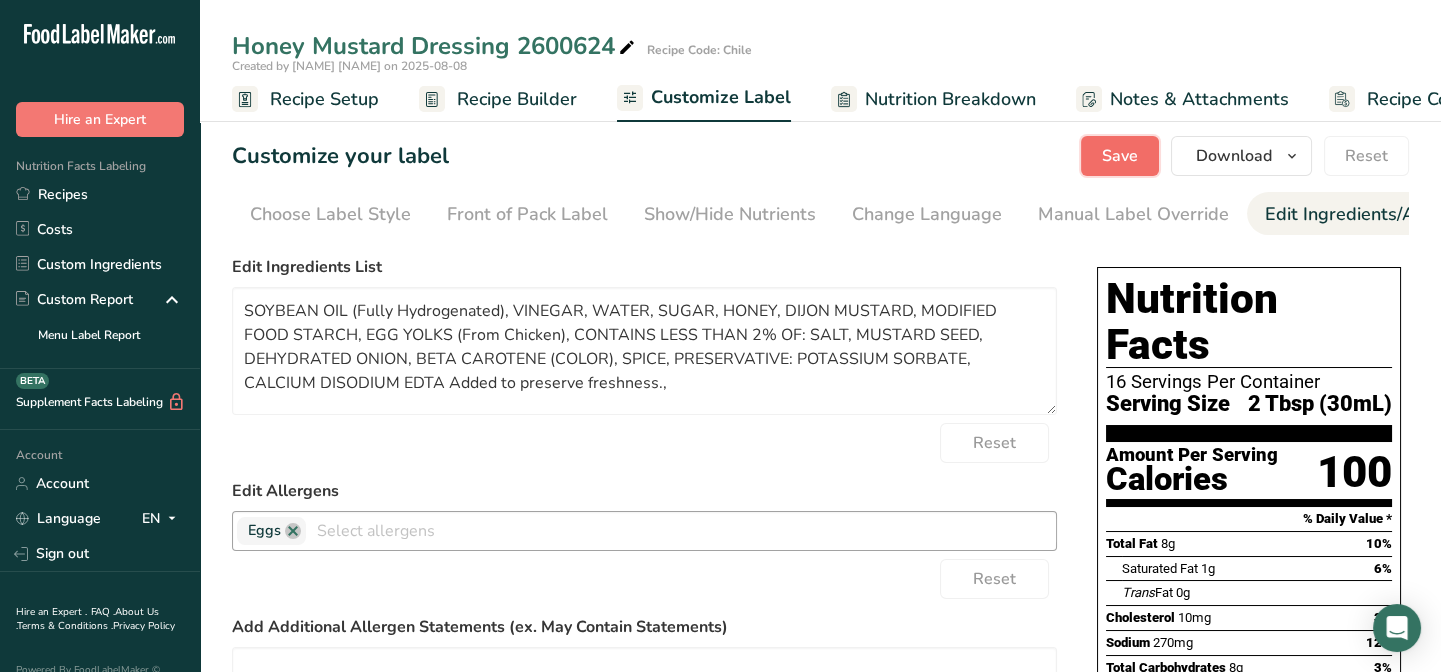 click on "Save" at bounding box center [1120, 156] 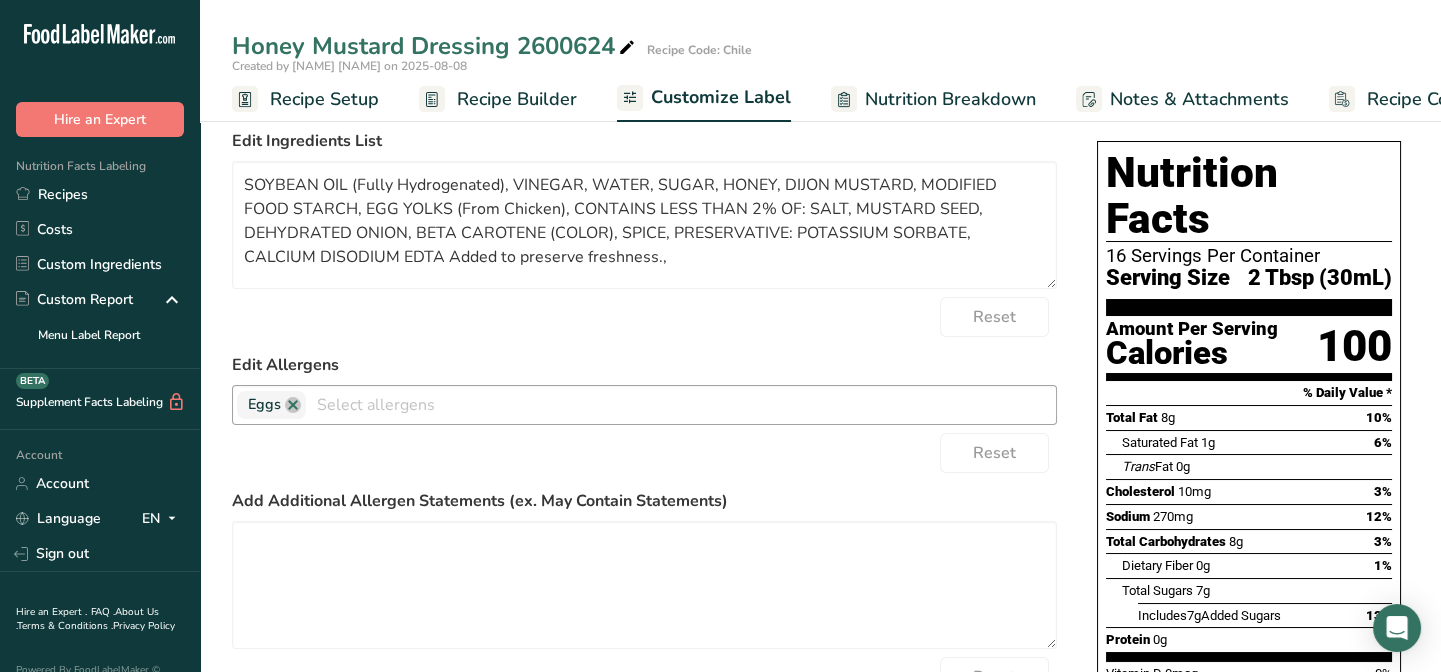 scroll, scrollTop: 363, scrollLeft: 0, axis: vertical 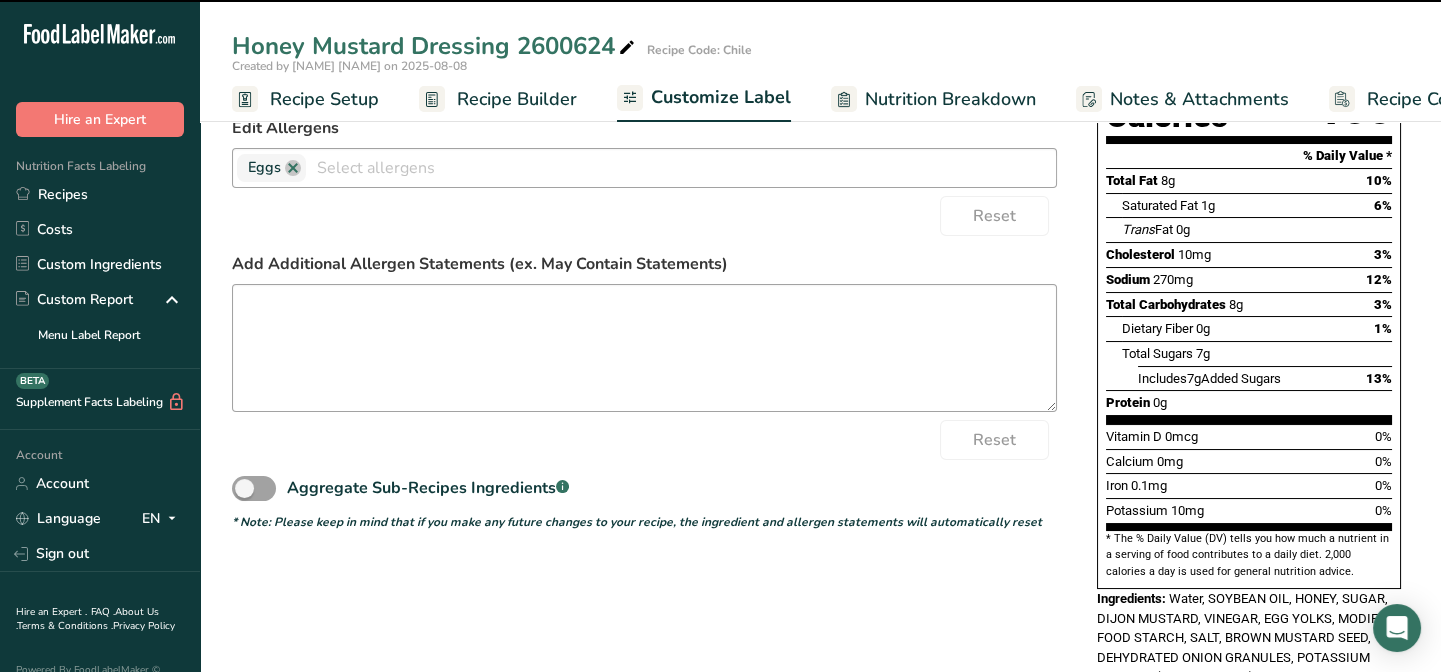 type on "SOYBEAN OIL (Fully Hydrogenated), VINEGAR, WATER, SUGAR, HONEY, DIJON MUSTARD, MODIFIED FOOD STARCH, EGG YOLKS (From Chicken), CONTAINS LESS THAN 2% OF: SALT, MUSTARD SEED, DEHYDRATED ONION, BETA CAROTENE (COLOR), SPICE, PRESERVATIVE: POTASSIUM SORBATE, CALCIUM DISODIUM EDTA Added to preserve freshness.," 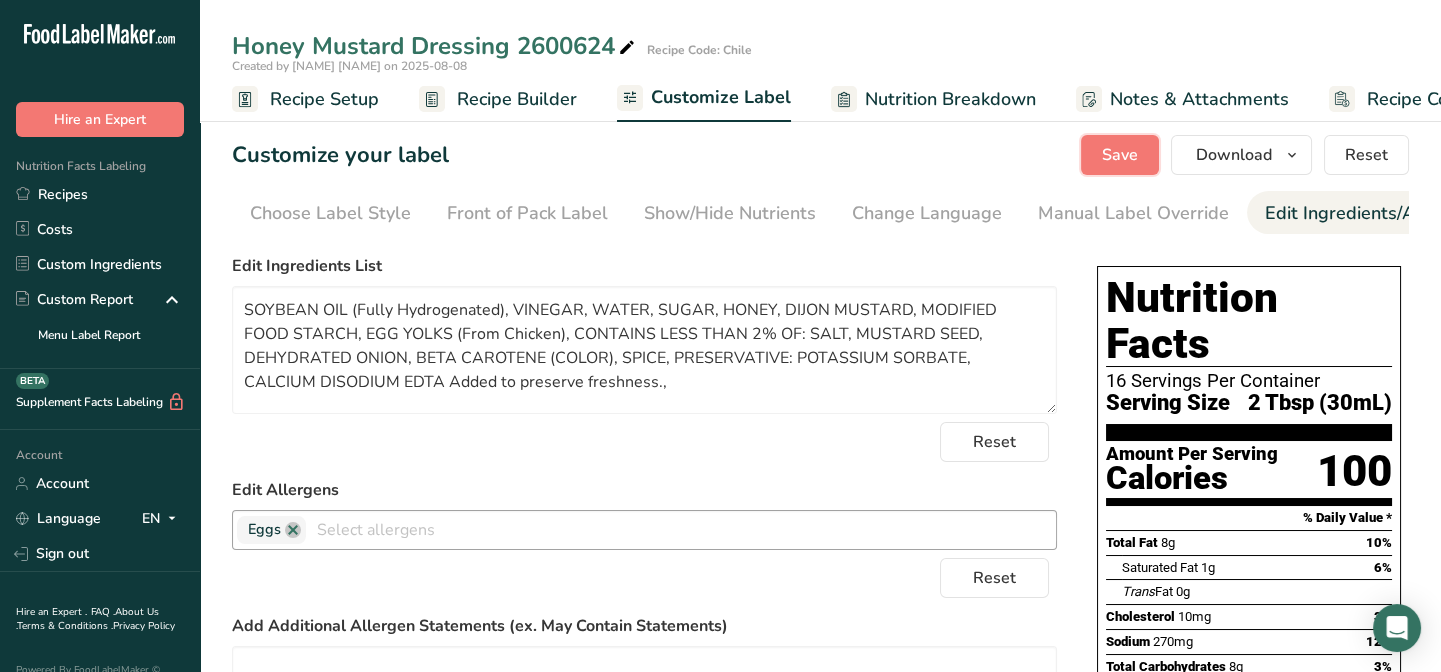 scroll, scrollTop: 0, scrollLeft: 0, axis: both 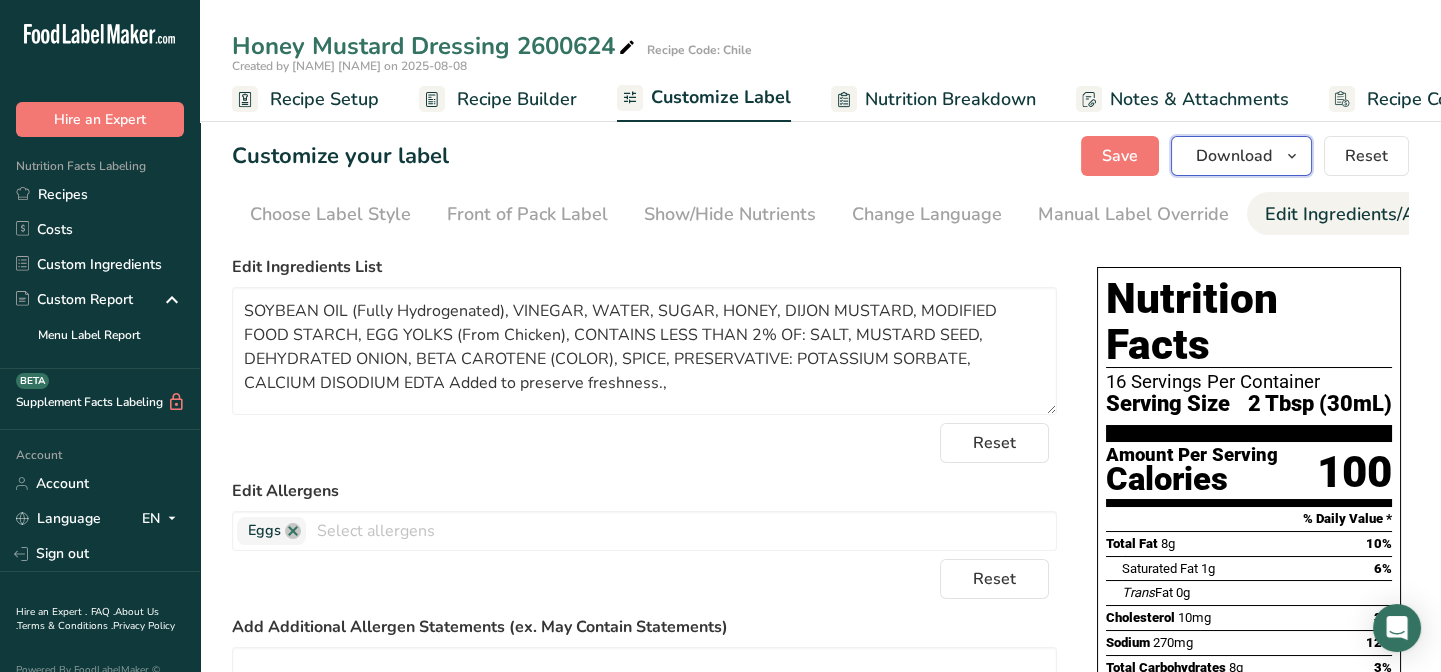 click on "Download" at bounding box center [1241, 156] 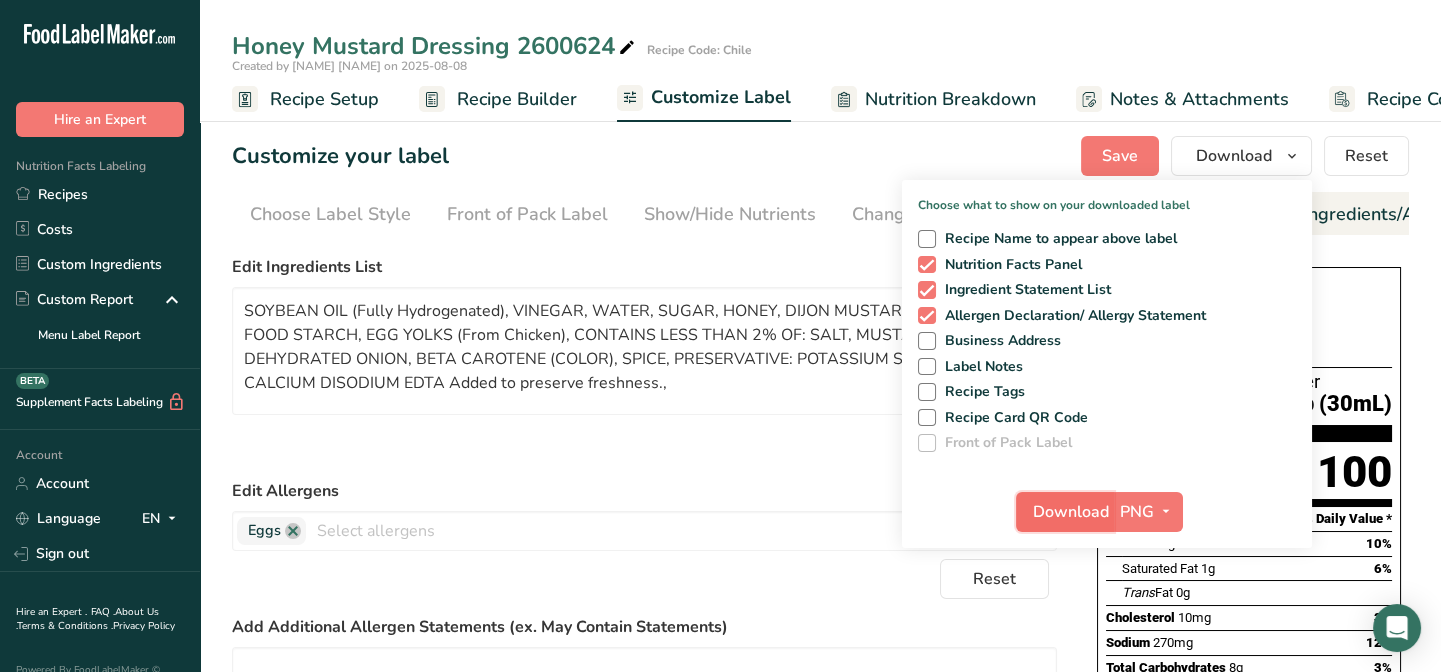 click on "Download" at bounding box center [1071, 512] 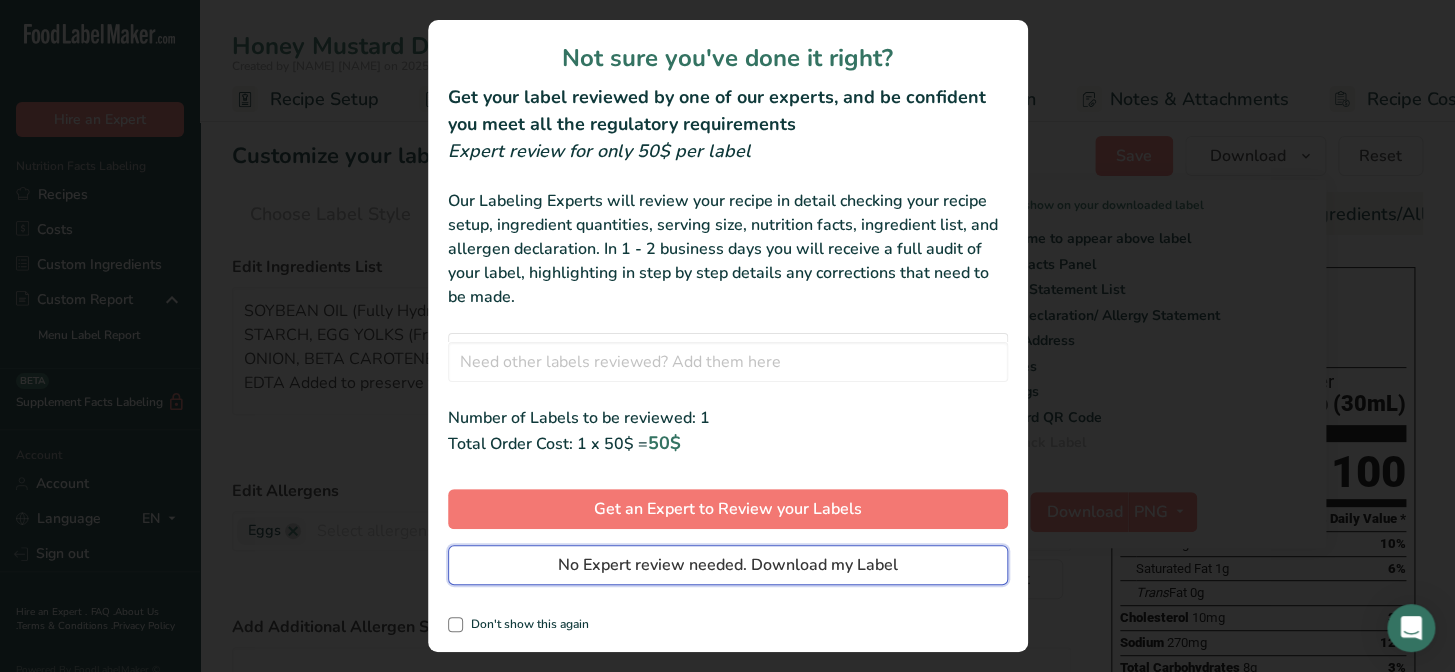 click on "No Expert review needed. Download my Label" at bounding box center [728, 565] 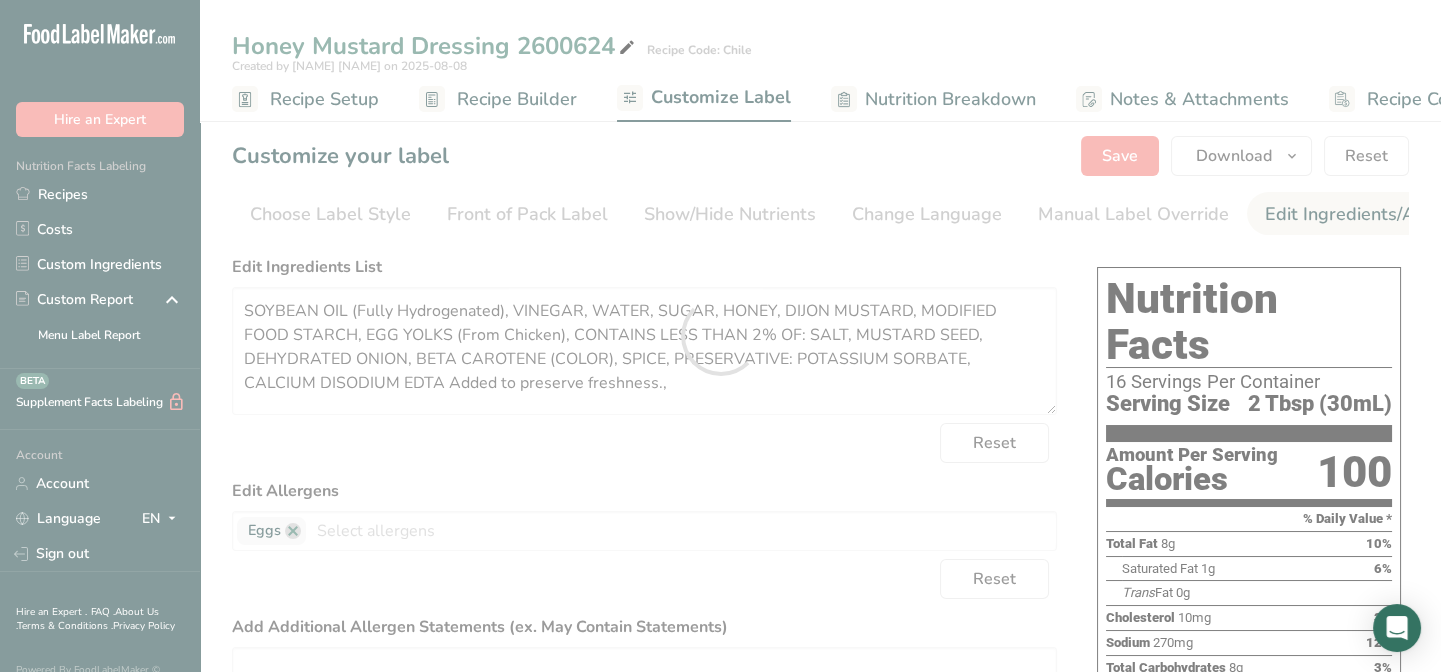 scroll, scrollTop: 0, scrollLeft: 0, axis: both 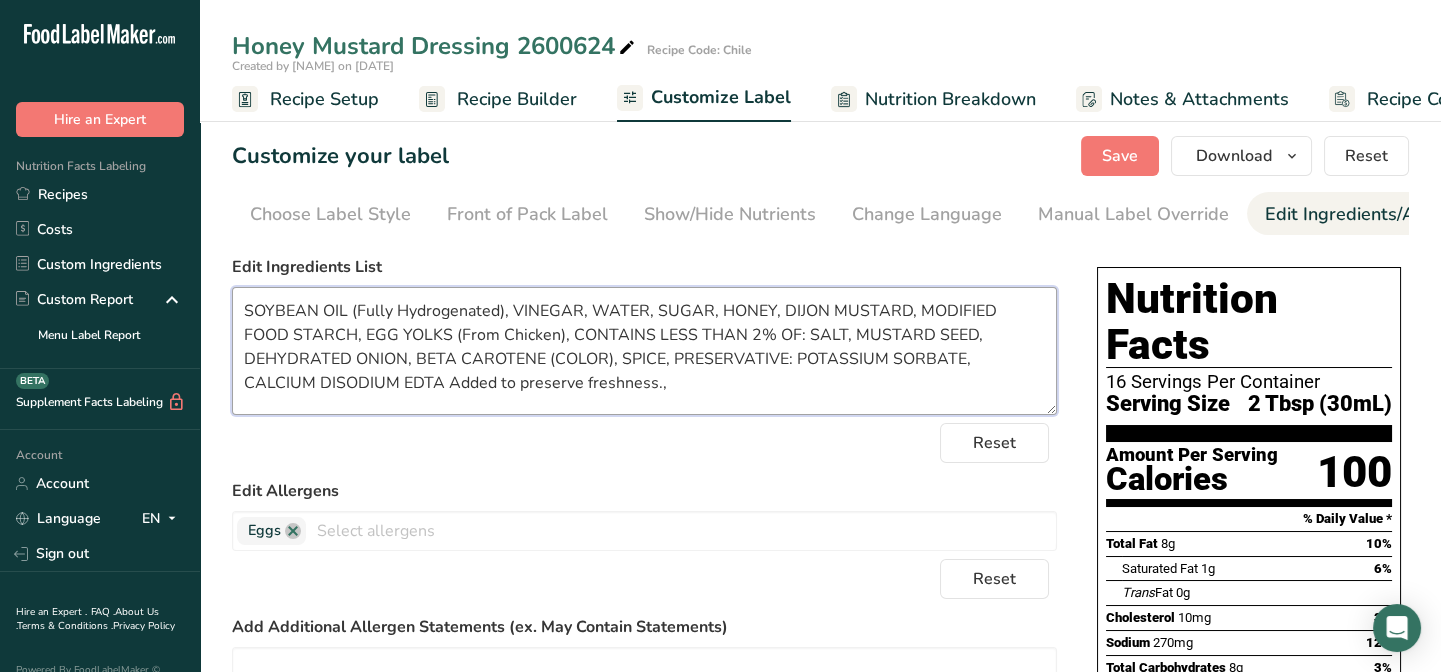drag, startPoint x: 247, startPoint y: 312, endPoint x: 540, endPoint y: 390, distance: 303.20456 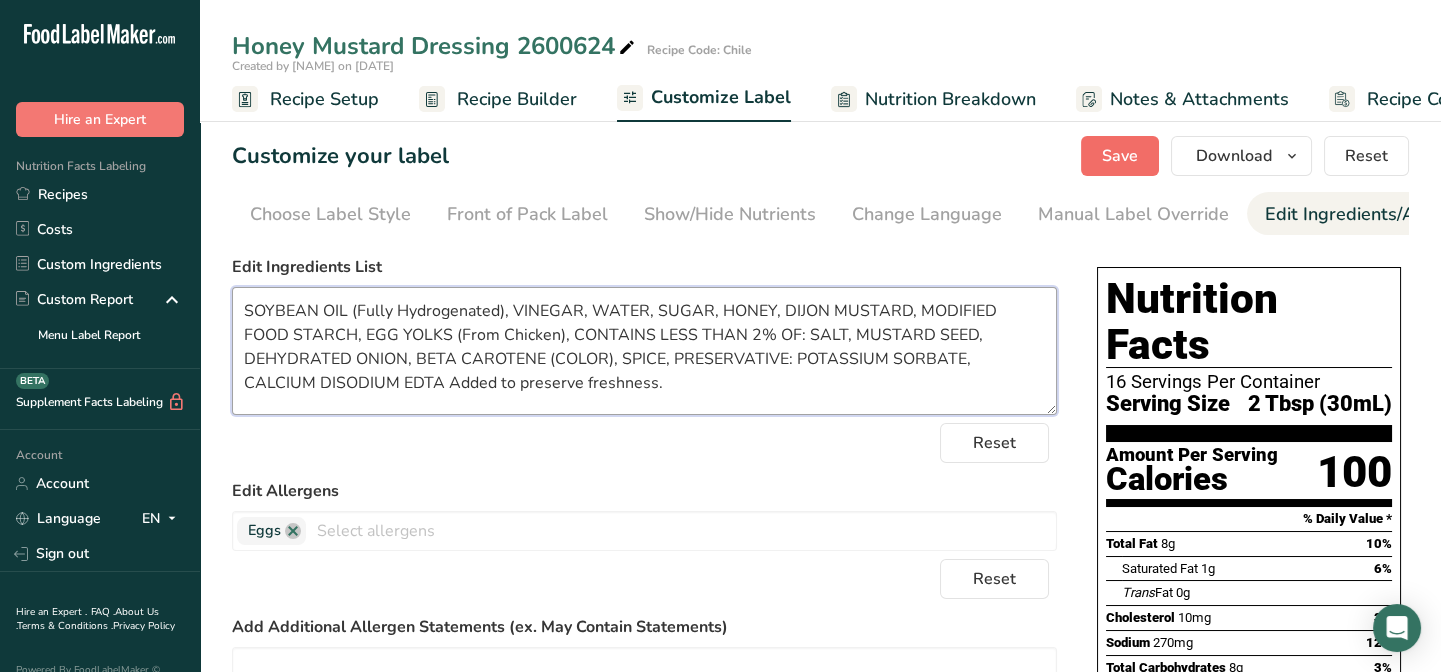 type on "SOYBEAN OIL (Fully Hydrogenated), VINEGAR, WATER, SUGAR, HONEY, DIJON MUSTARD, MODIFIED FOOD STARCH, EGG YOLKS (From Chicken), CONTAINS LESS THAN 2% OF: SALT, MUSTARD SEED, DEHYDRATED ONION, BETA CAROTENE (COLOR), SPICE, PRESERVATIVE: POTASSIUM SORBATE, CALCIUM DISODIUM EDTA Added to preserve freshness." 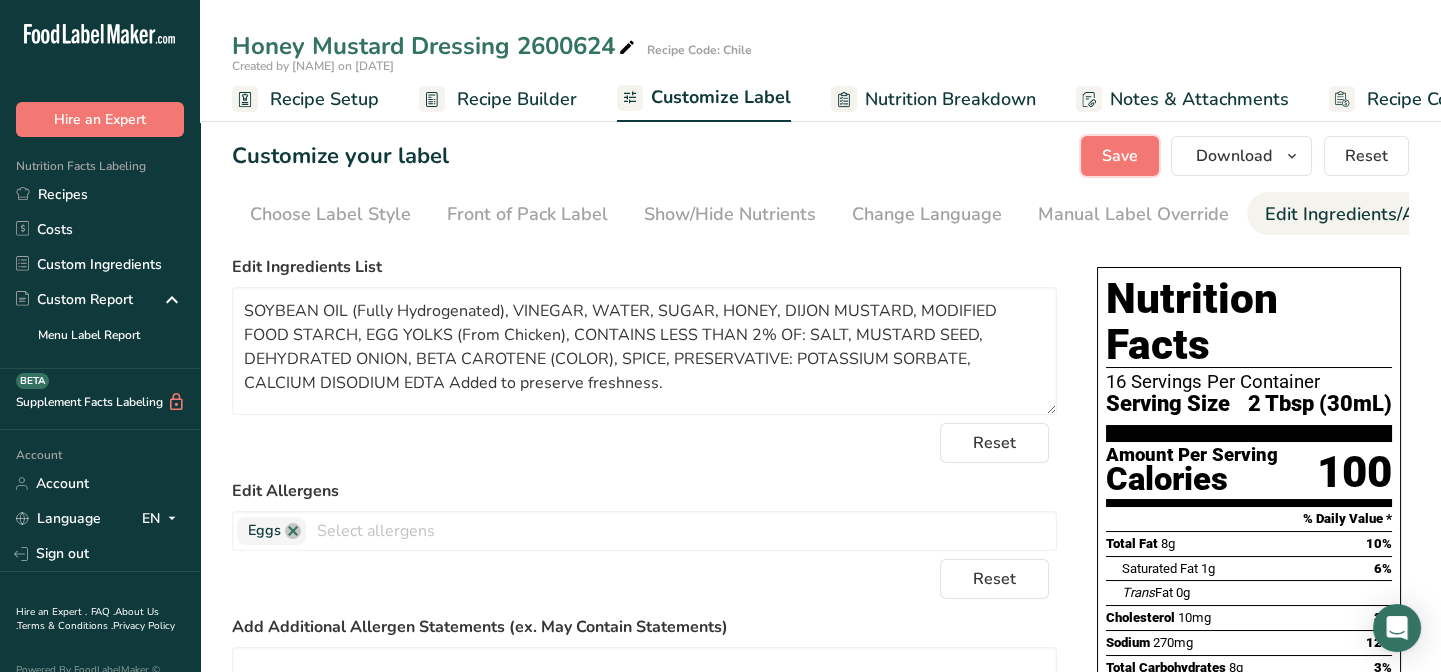drag, startPoint x: 1138, startPoint y: 152, endPoint x: 982, endPoint y: 183, distance: 159.05031 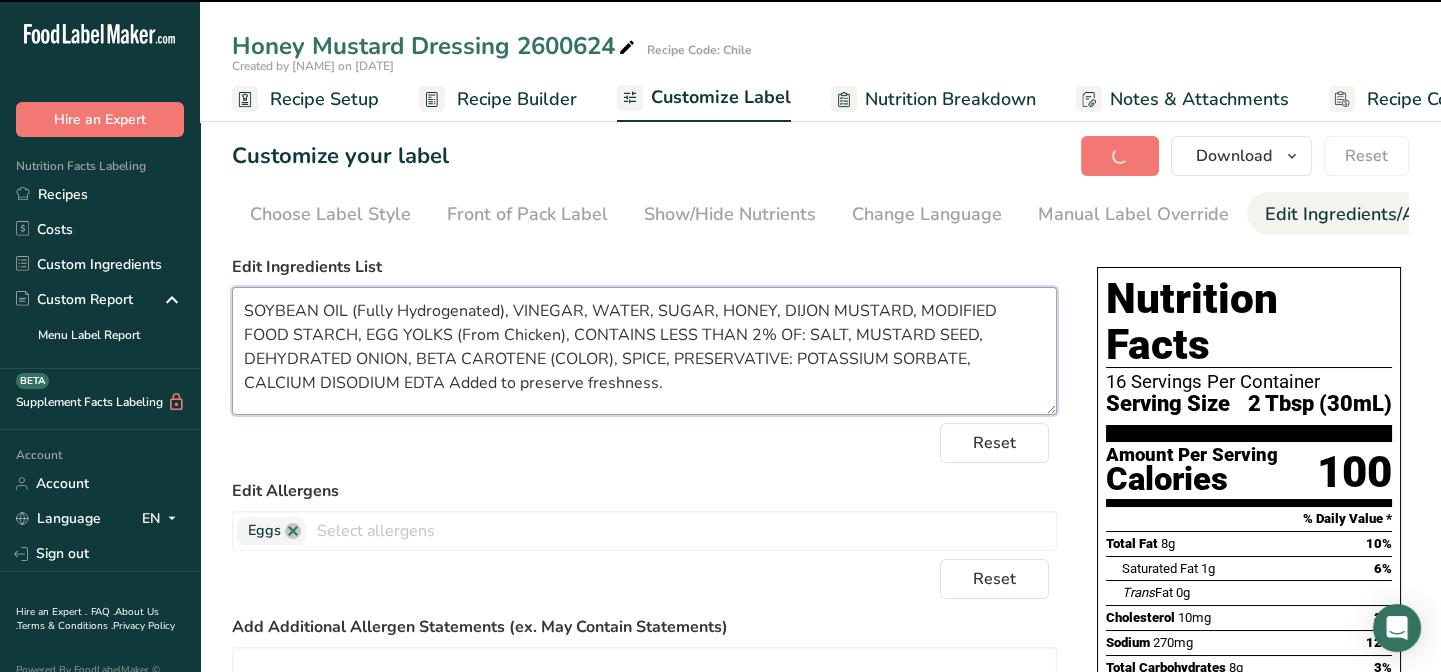 drag, startPoint x: 243, startPoint y: 311, endPoint x: 514, endPoint y: 368, distance: 276.9296 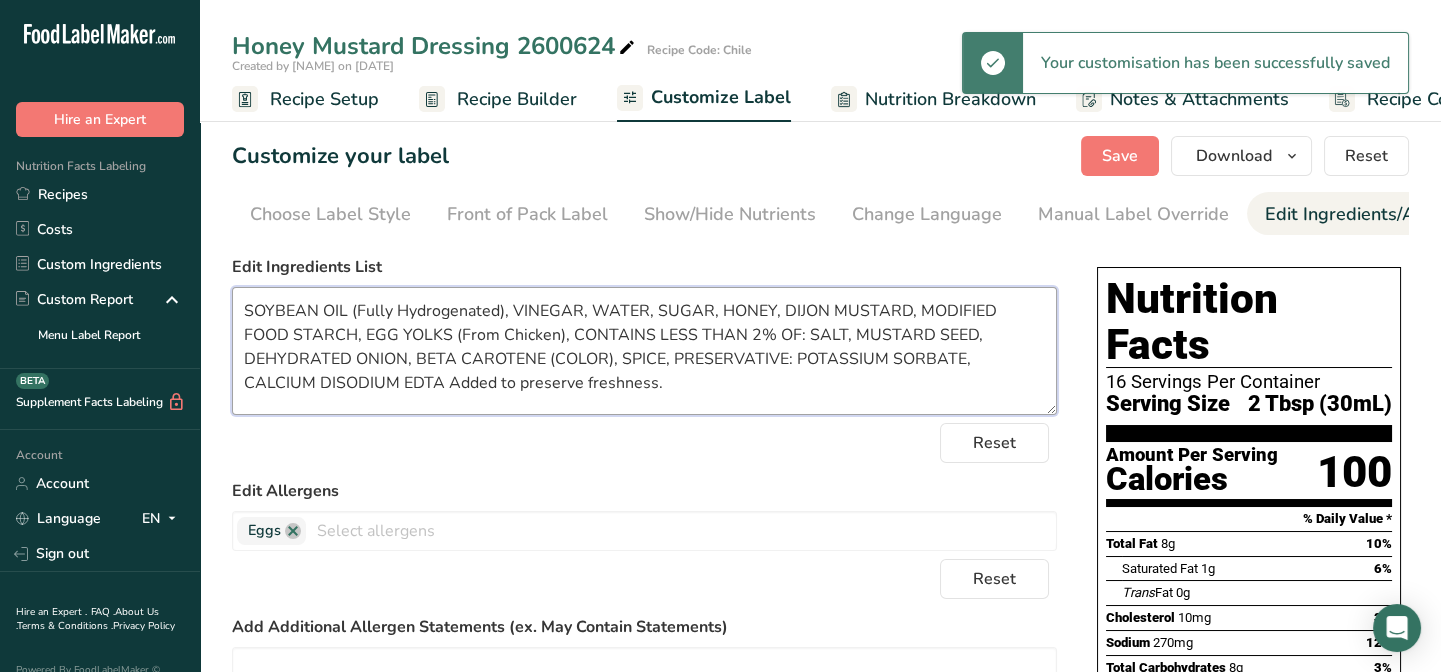 click on "SOYBEAN OIL (Fully Hydrogenated), VINEGAR, WATER, SUGAR, HONEY, DIJON MUSTARD, MODIFIED FOOD STARCH, EGG YOLKS (From Chicken), CONTAINS LESS THAN 2% OF: SALT, MUSTARD SEED, DEHYDRATED ONION, BETA CAROTENE (COLOR), SPICE, PRESERVATIVE: POTASSIUM SORBATE, CALCIUM DISODIUM EDTA Added to preserve freshness." at bounding box center (644, 351) 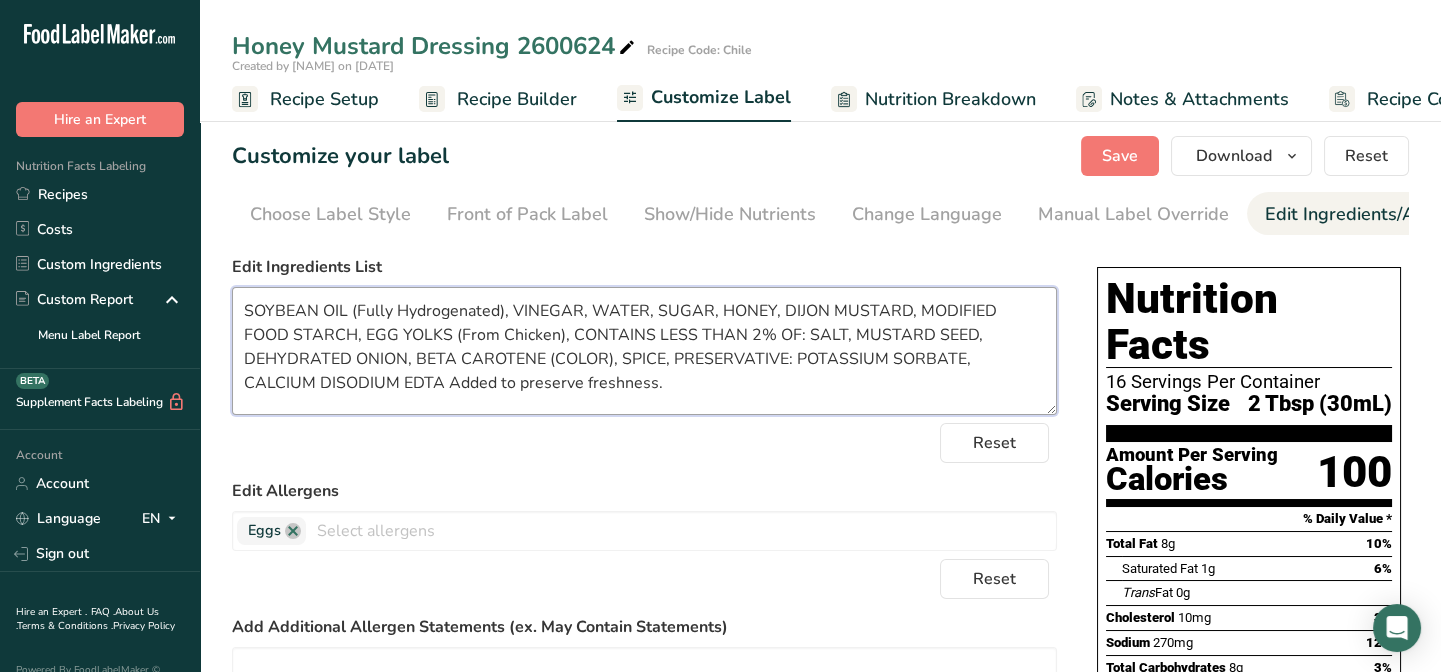 drag, startPoint x: 240, startPoint y: 317, endPoint x: 464, endPoint y: 363, distance: 228.67444 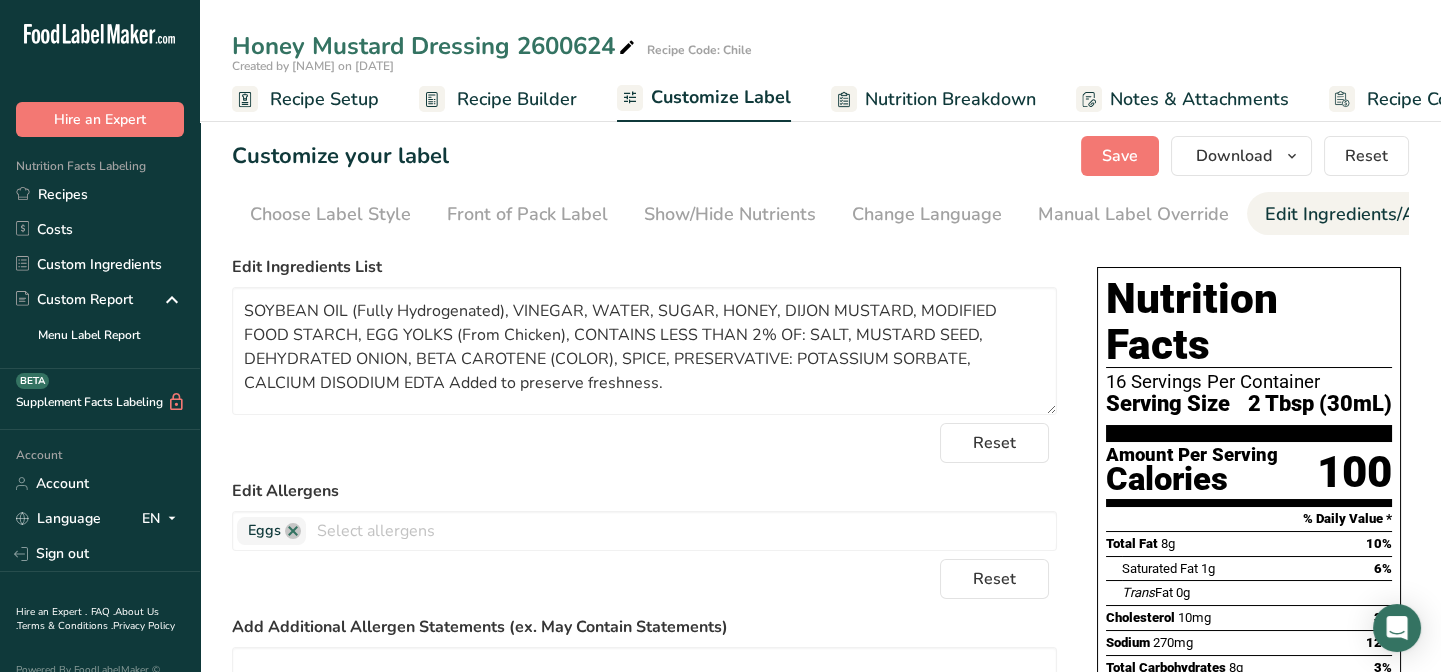 click on "Edit Ingredients List SOYBEAN OIL (Fully Hydrogenated), VINEGAR, WATER, SUGAR, HONEY, DIJON MUSTARD, MODIFIED FOOD STARCH, EGG YOLKS (From Chicken), CONTAINS LESS THAN 2% OF: SALT, MUSTARD SEED, DEHYDRATED ONION, BETA CAROTENE (COLOR), SPICE, PRESERVATIVE: POTASSIUM SORBATE, CALCIUM DISODIUM EDTA Added to preserve freshness.
Reset
Edit Allergens
Eggs
Soy
Tree Nuts
Wheat
Milk
Fish
Peanuts
Sesame
Crustaceans
Sulphites
Celery
Mustard
Lupins
Mollusks
Gluten
Almond
Beech nut
Brazil nut
Butternut
Cashew
Chestnut
Chinquapin
Coconut" at bounding box center [644, 574] 